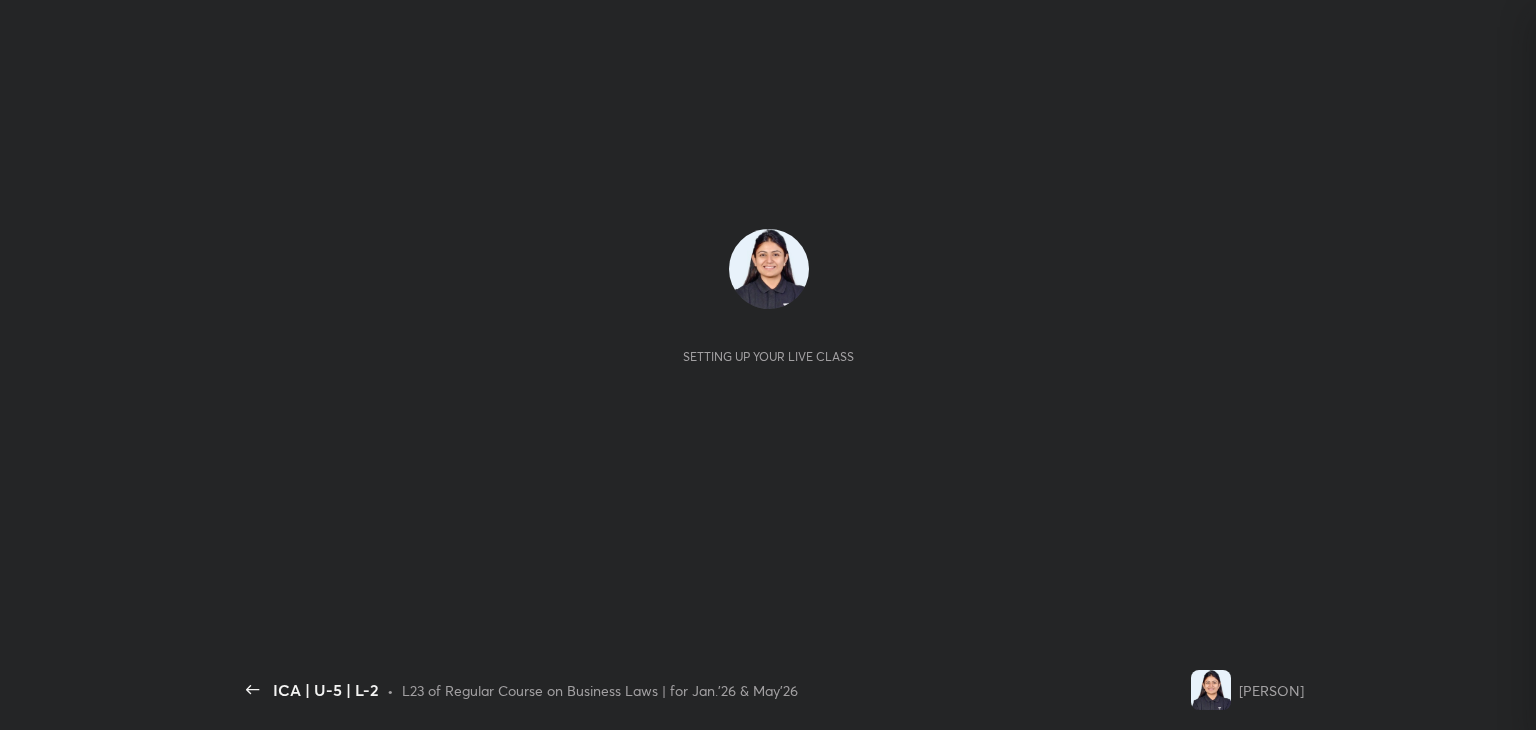 scroll, scrollTop: 0, scrollLeft: 0, axis: both 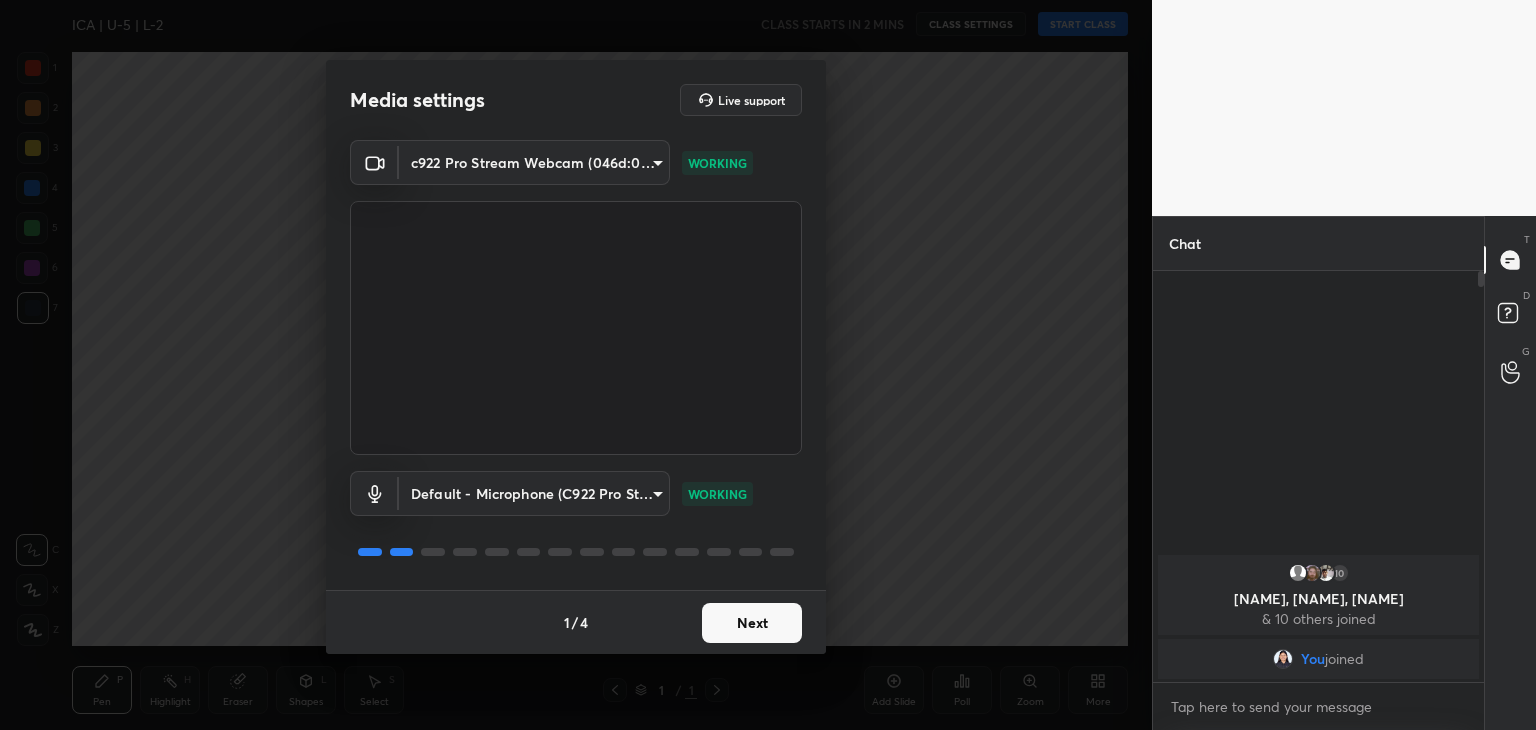 click on "Next" at bounding box center [752, 623] 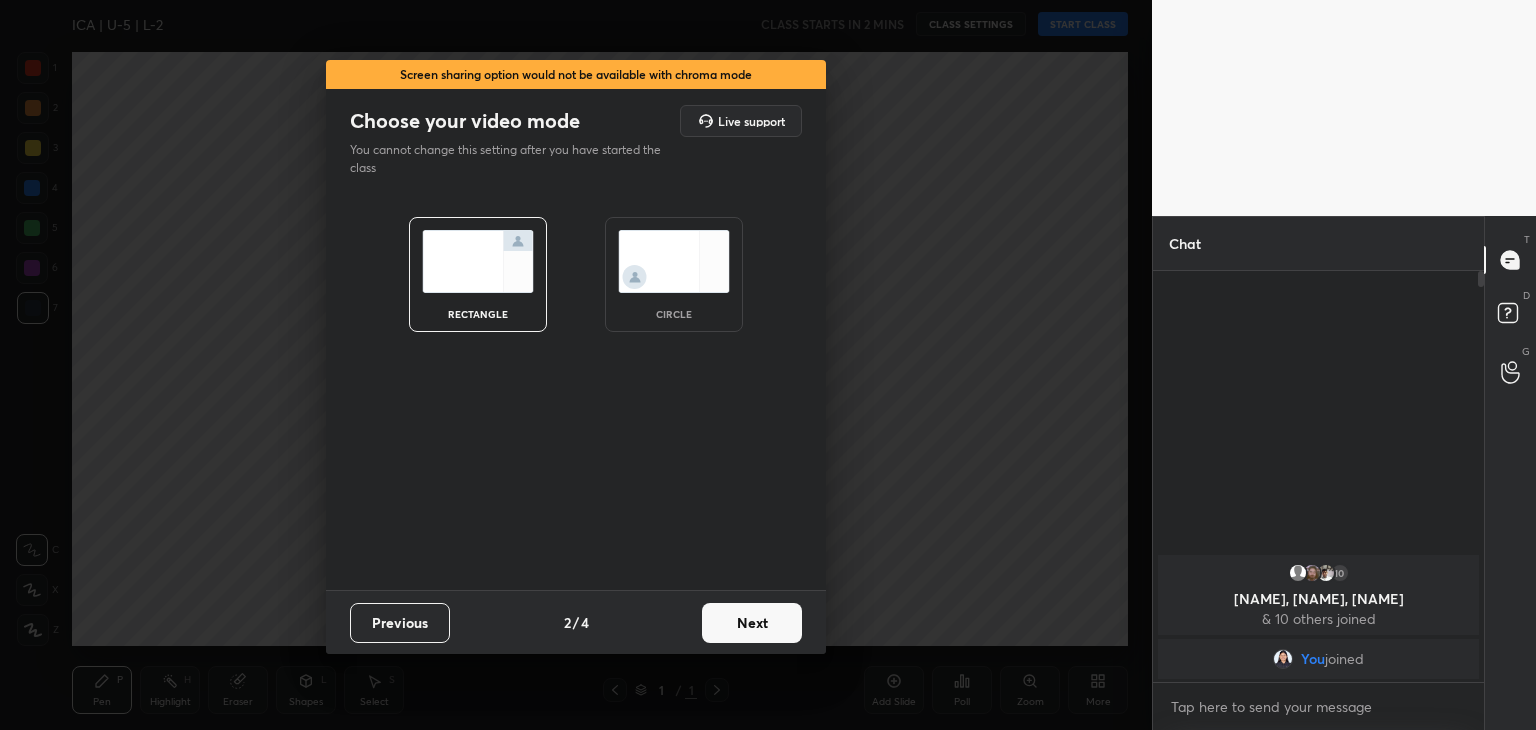 click on "Next" at bounding box center (752, 623) 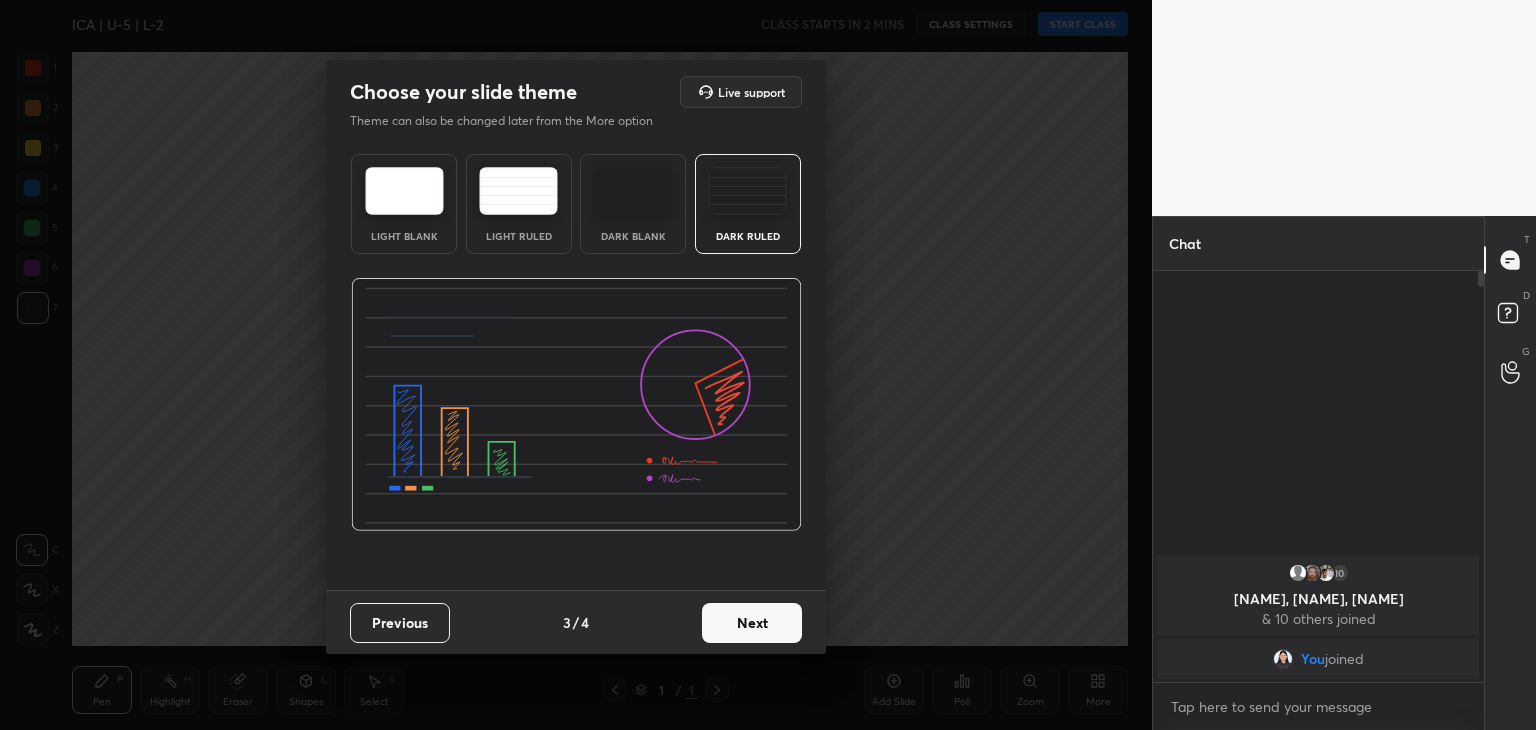 click on "Next" at bounding box center (752, 623) 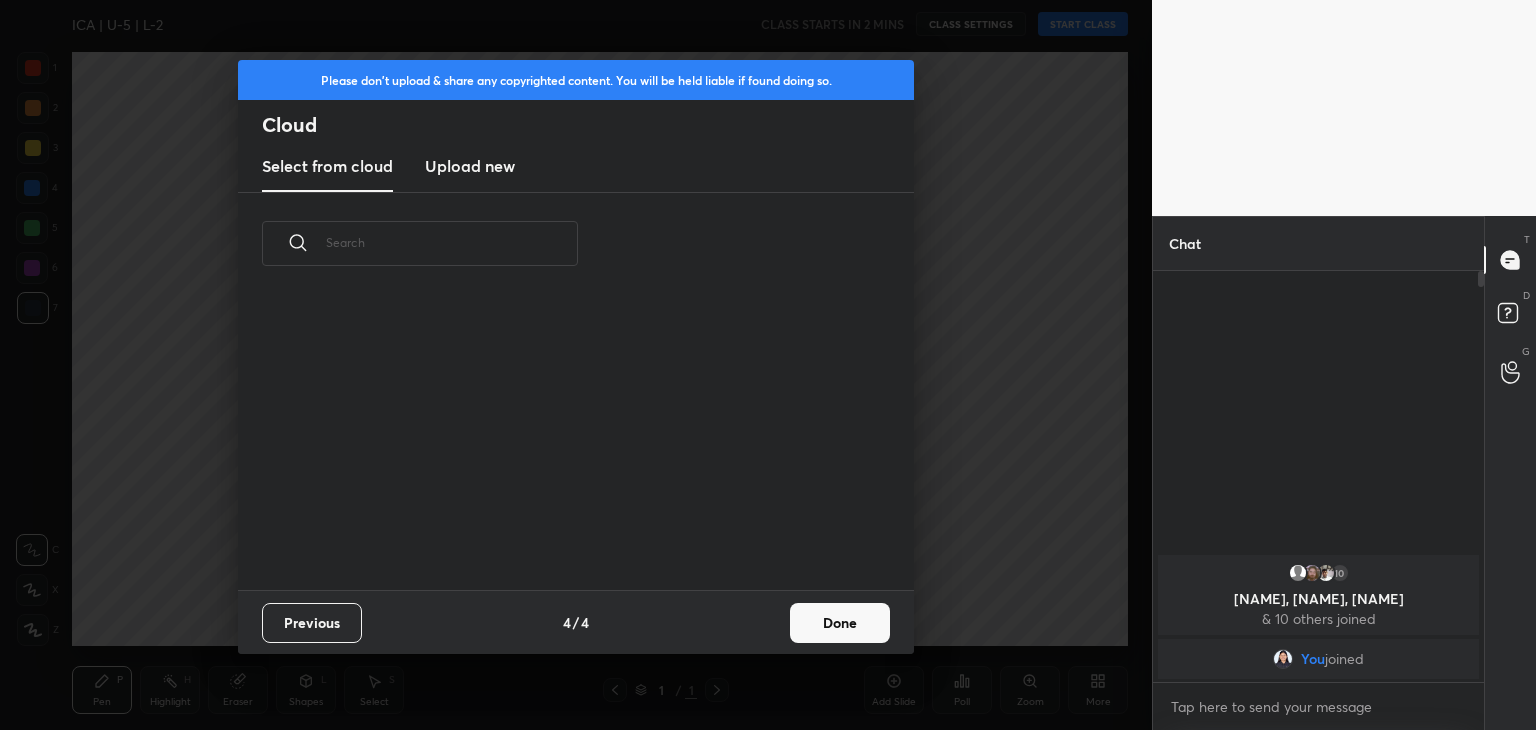 scroll, scrollTop: 6, scrollLeft: 10, axis: both 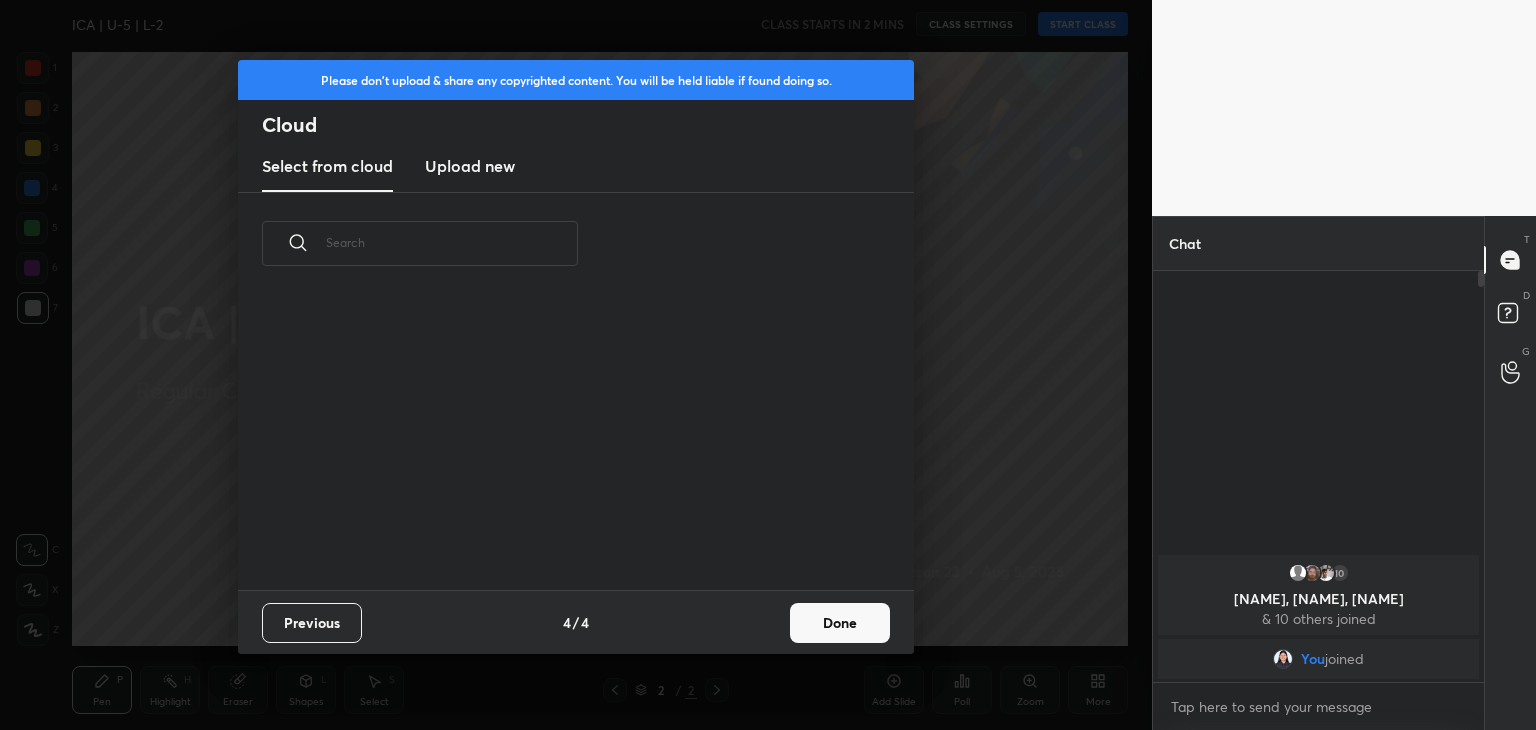 click on "Upload new" at bounding box center (470, 166) 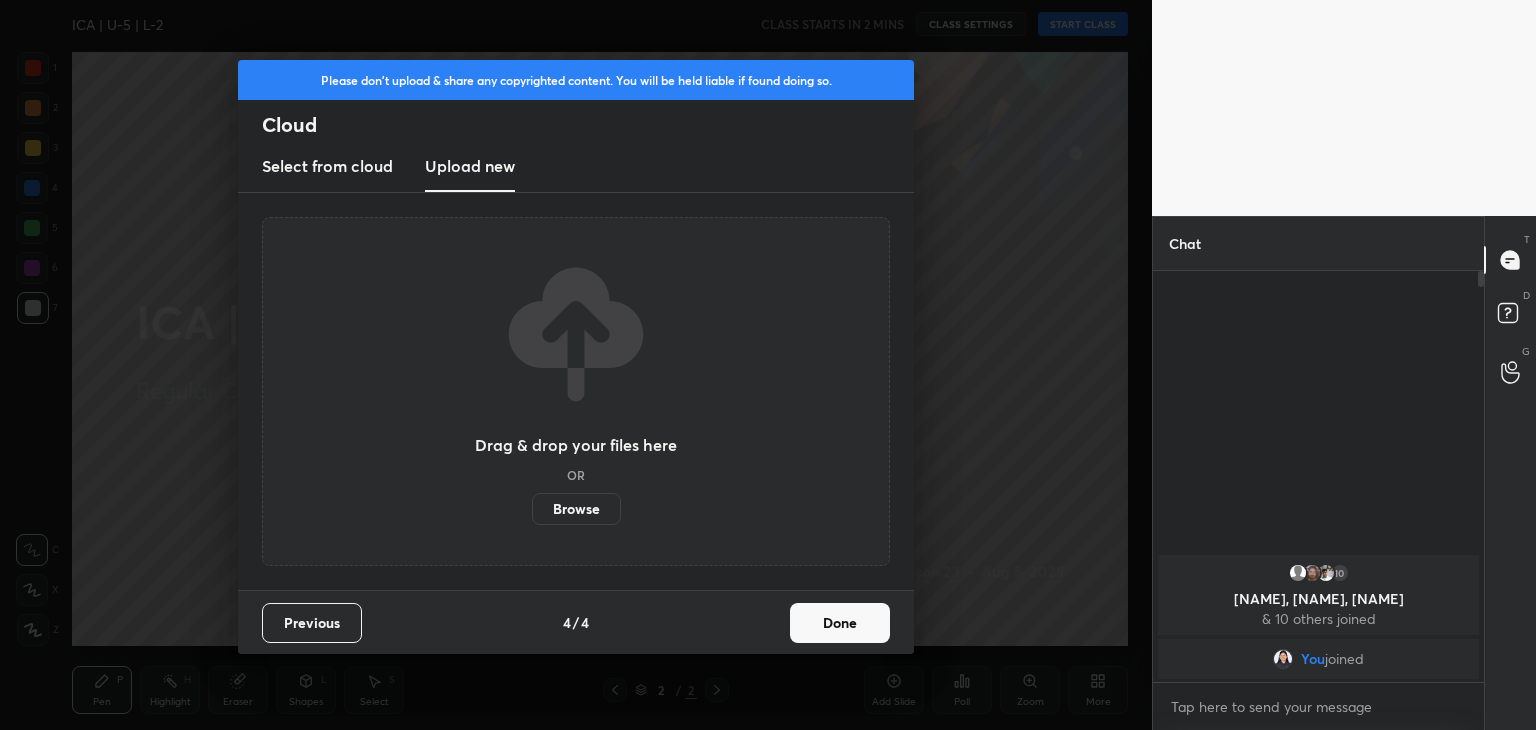 click on "Browse" at bounding box center [576, 509] 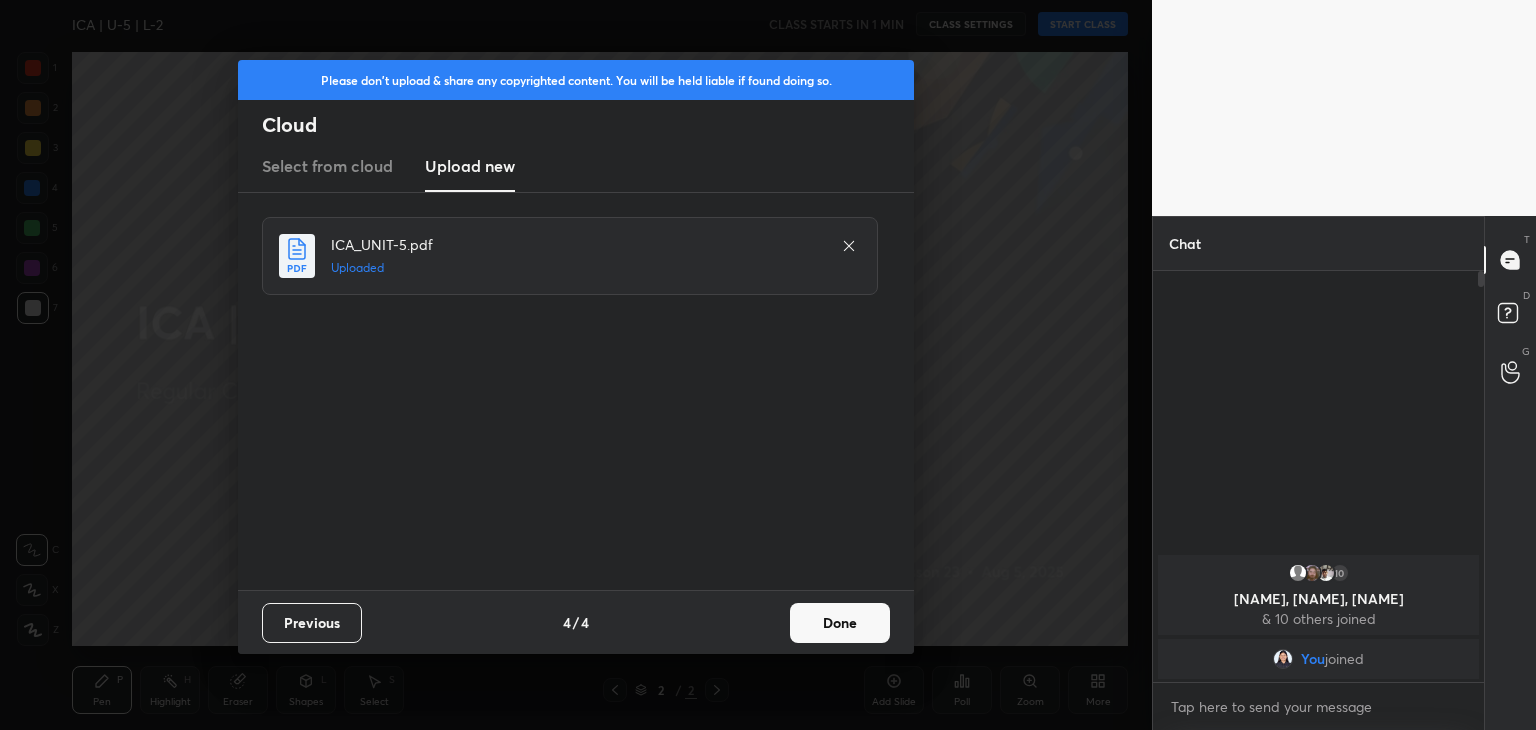 click on "Done" at bounding box center (840, 623) 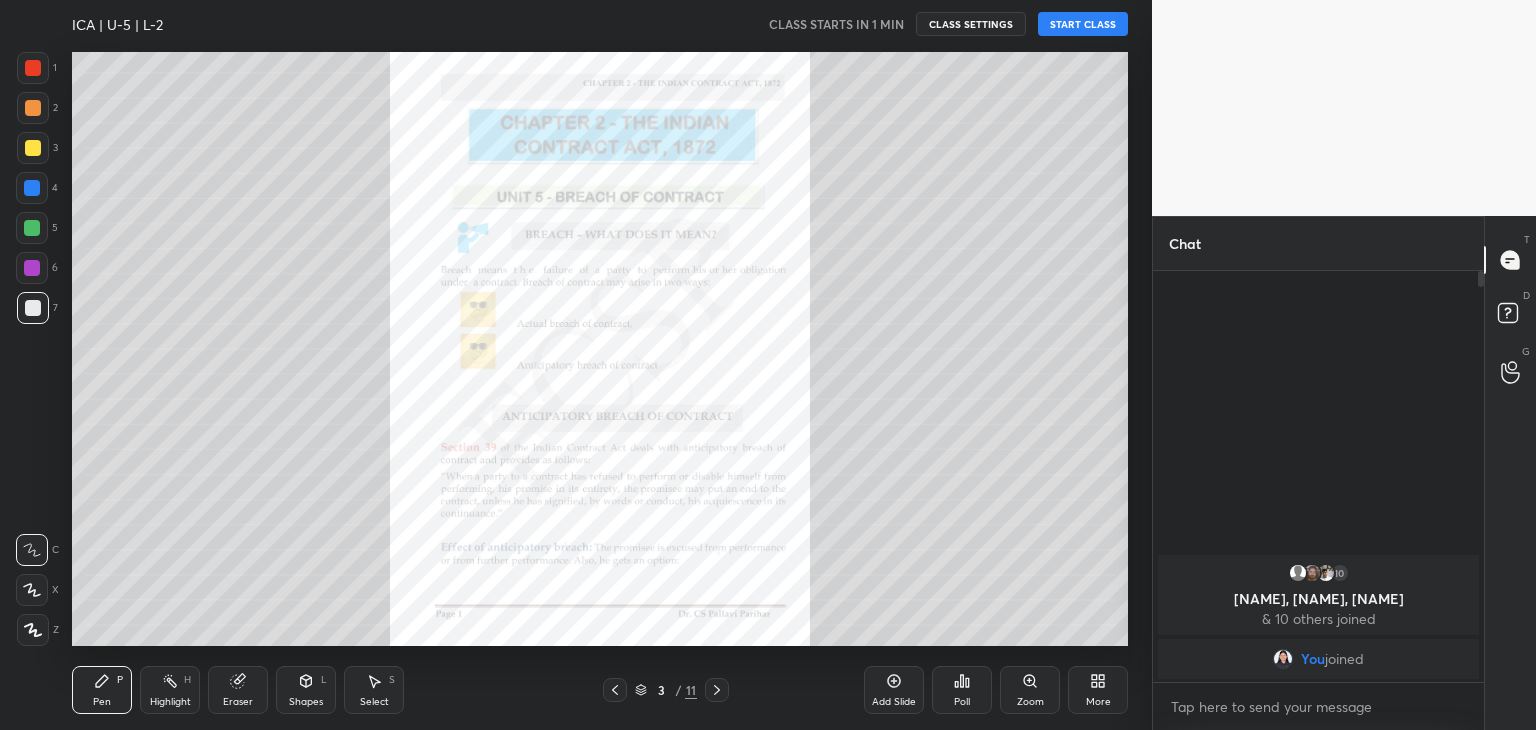 click 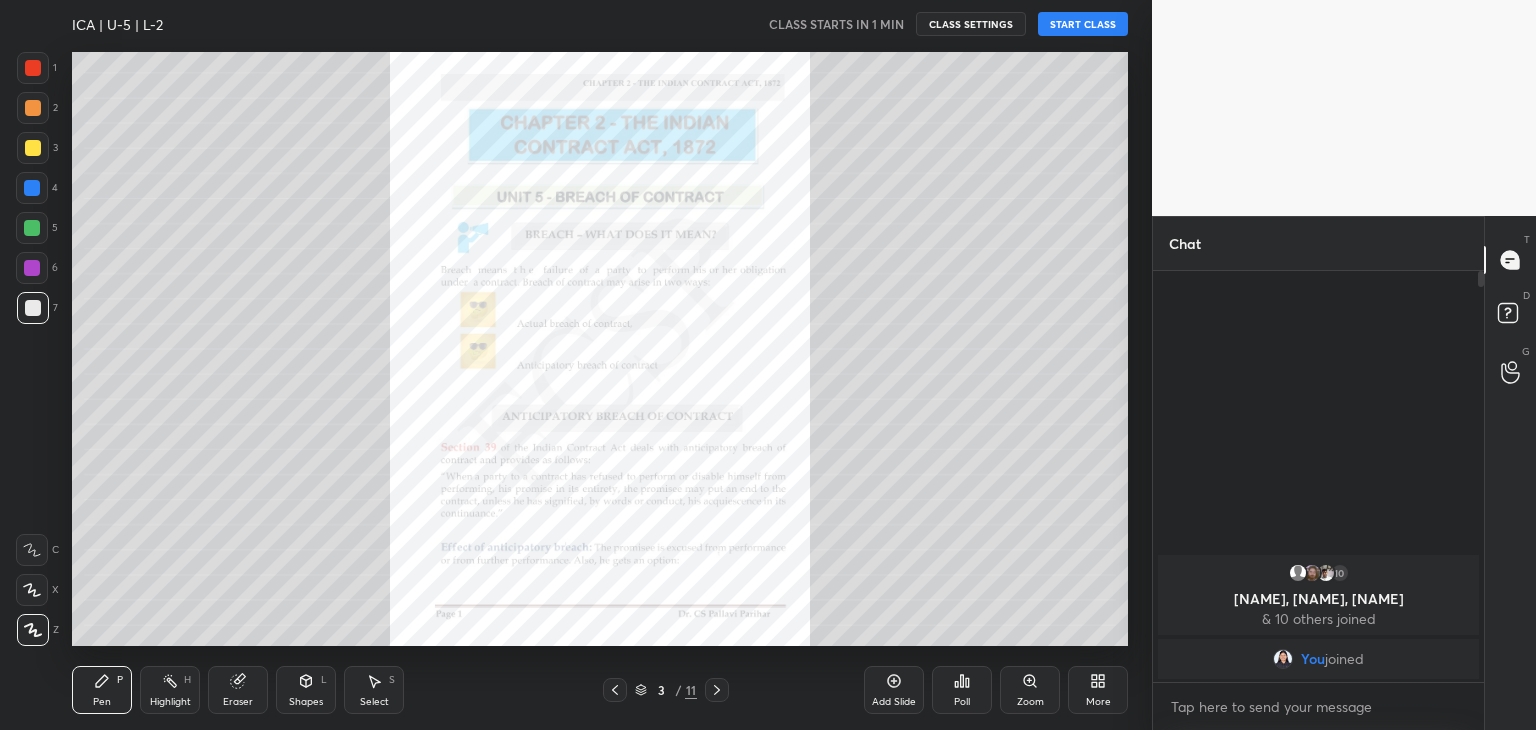 drag, startPoint x: 229, startPoint y: 688, endPoint x: 204, endPoint y: 649, distance: 46.32494 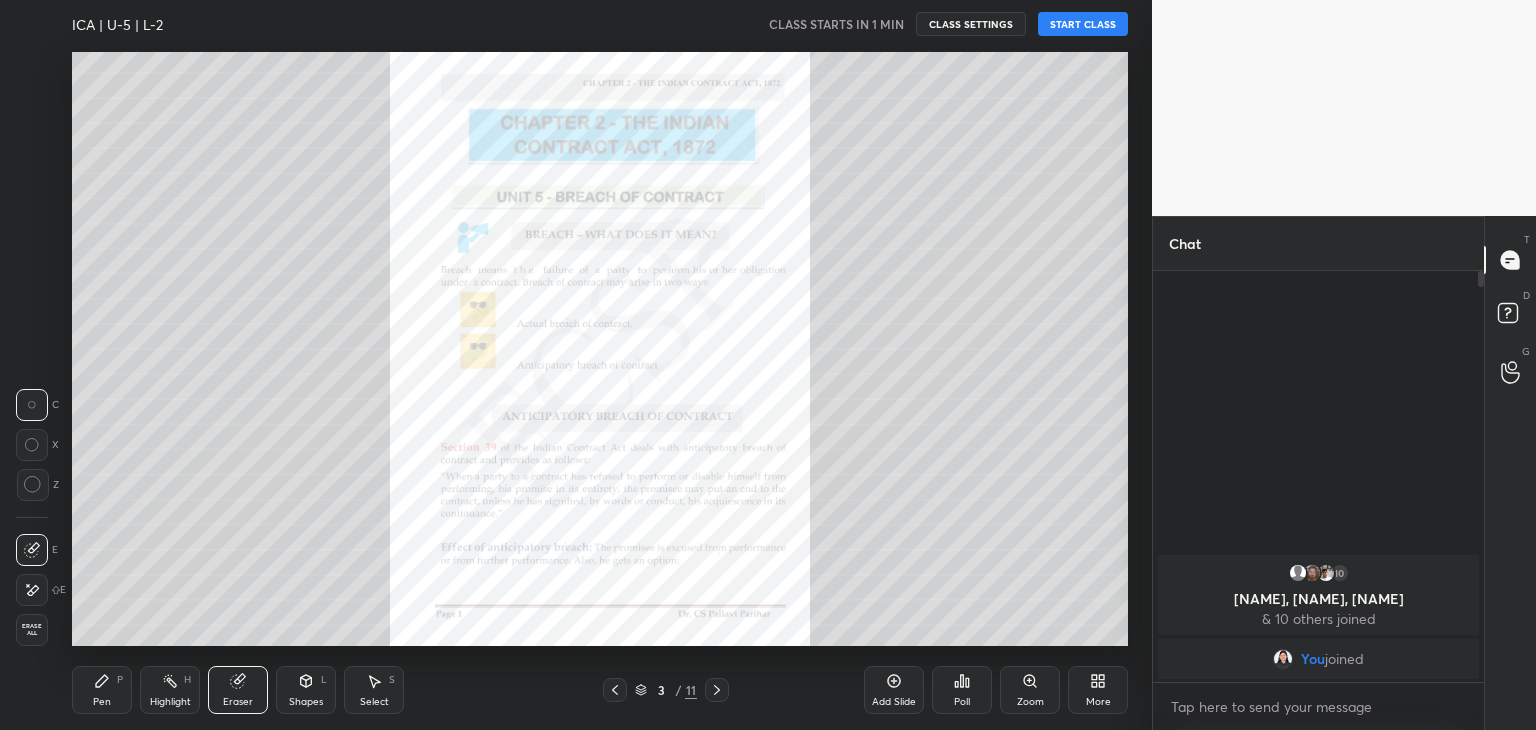 drag, startPoint x: 29, startPoint y: 478, endPoint x: 46, endPoint y: 523, distance: 48.104053 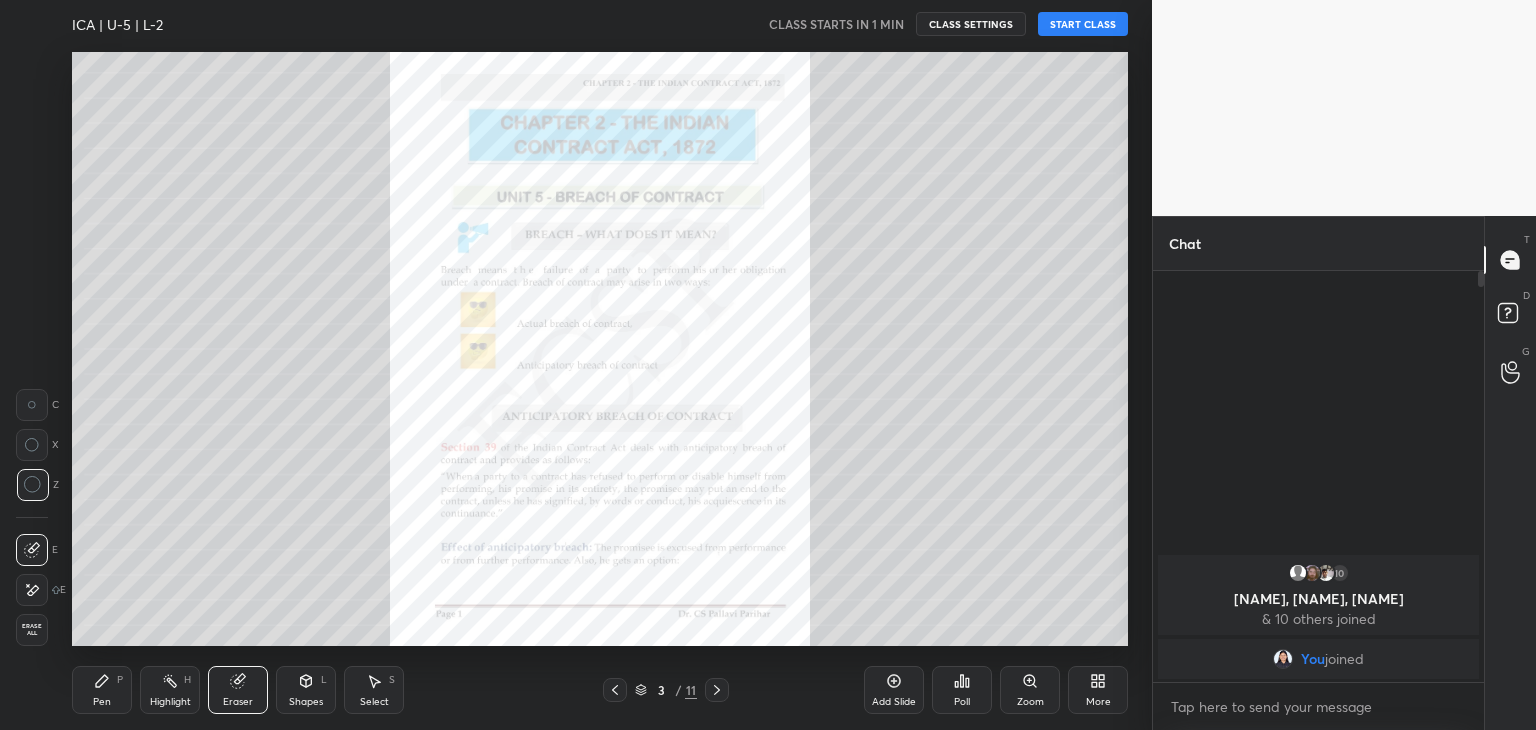 click 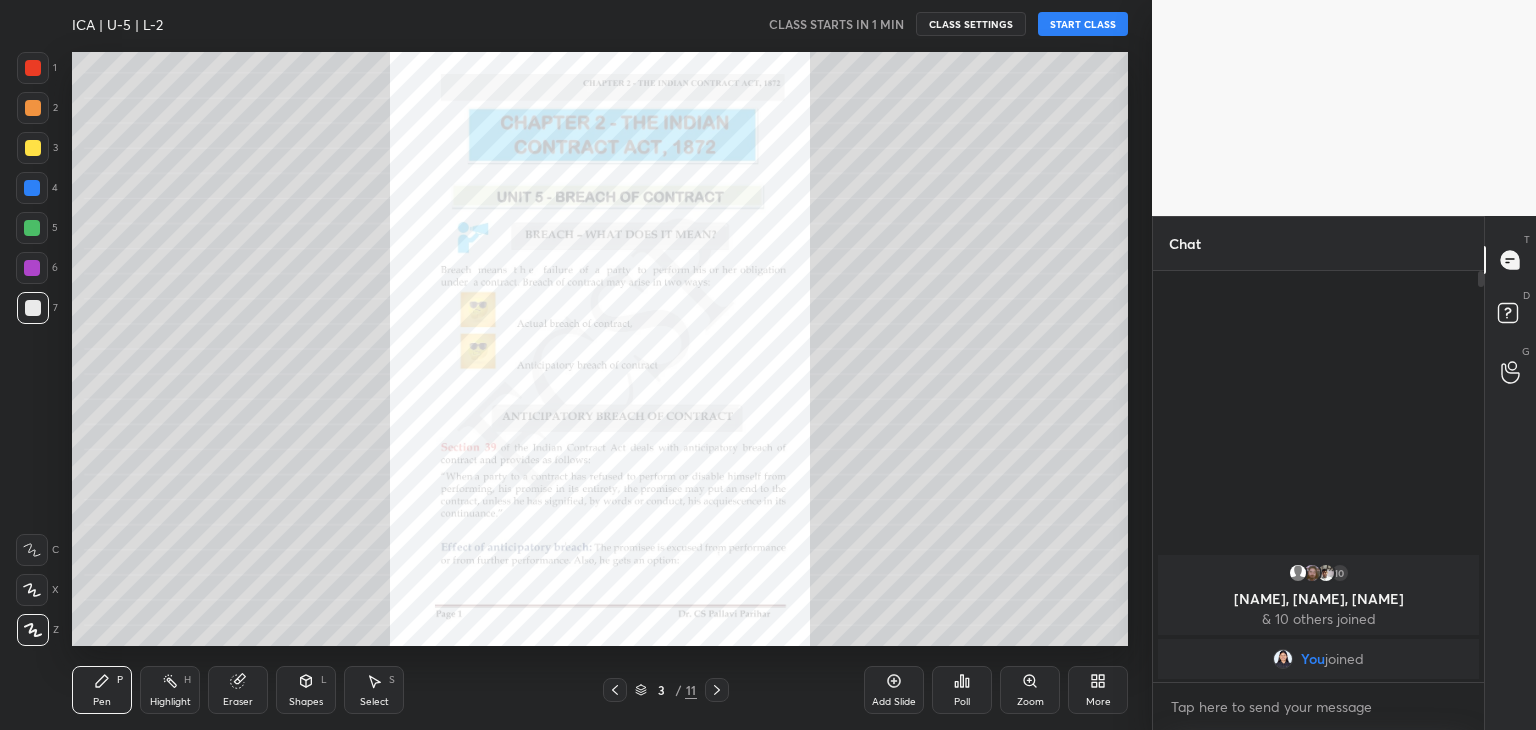 click at bounding box center [33, 148] 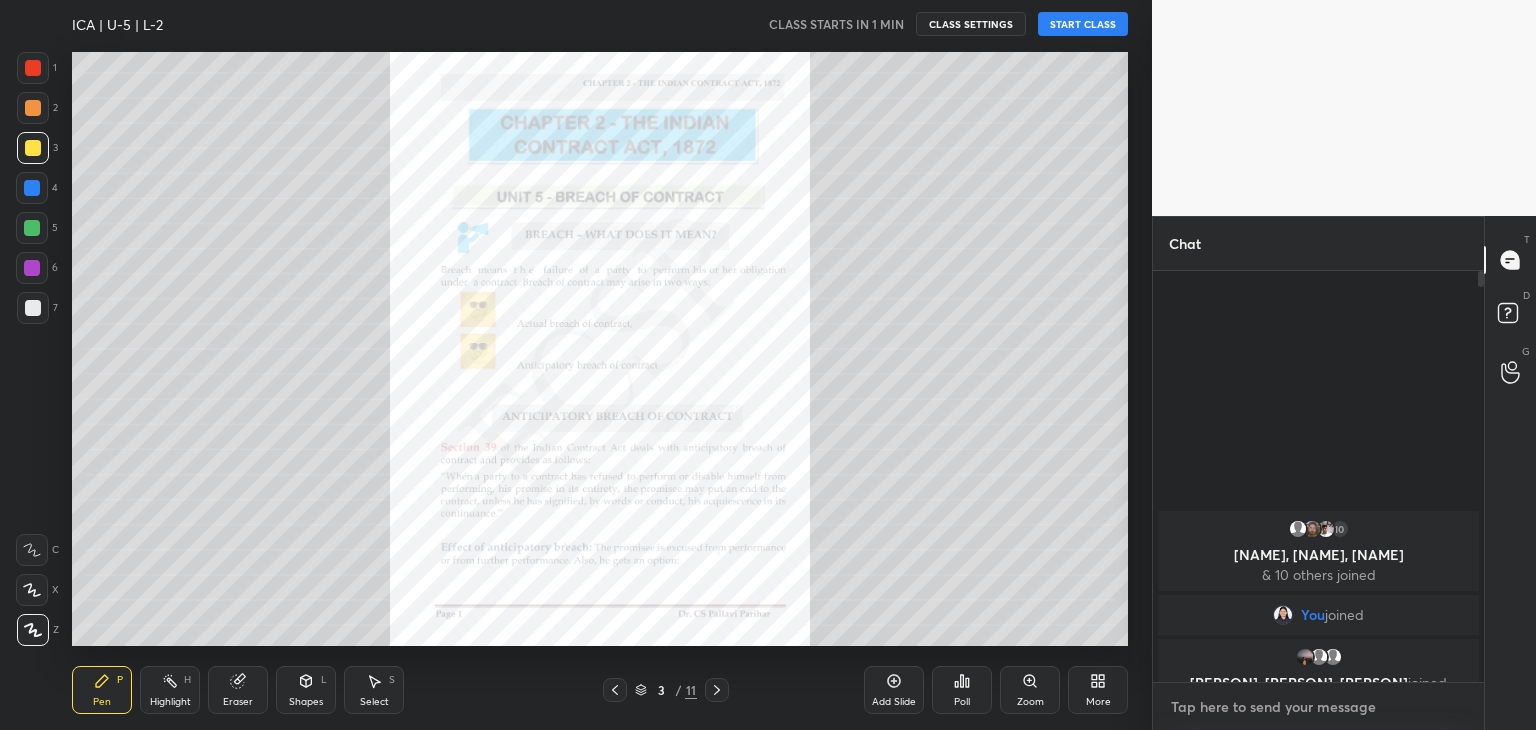 type on "x" 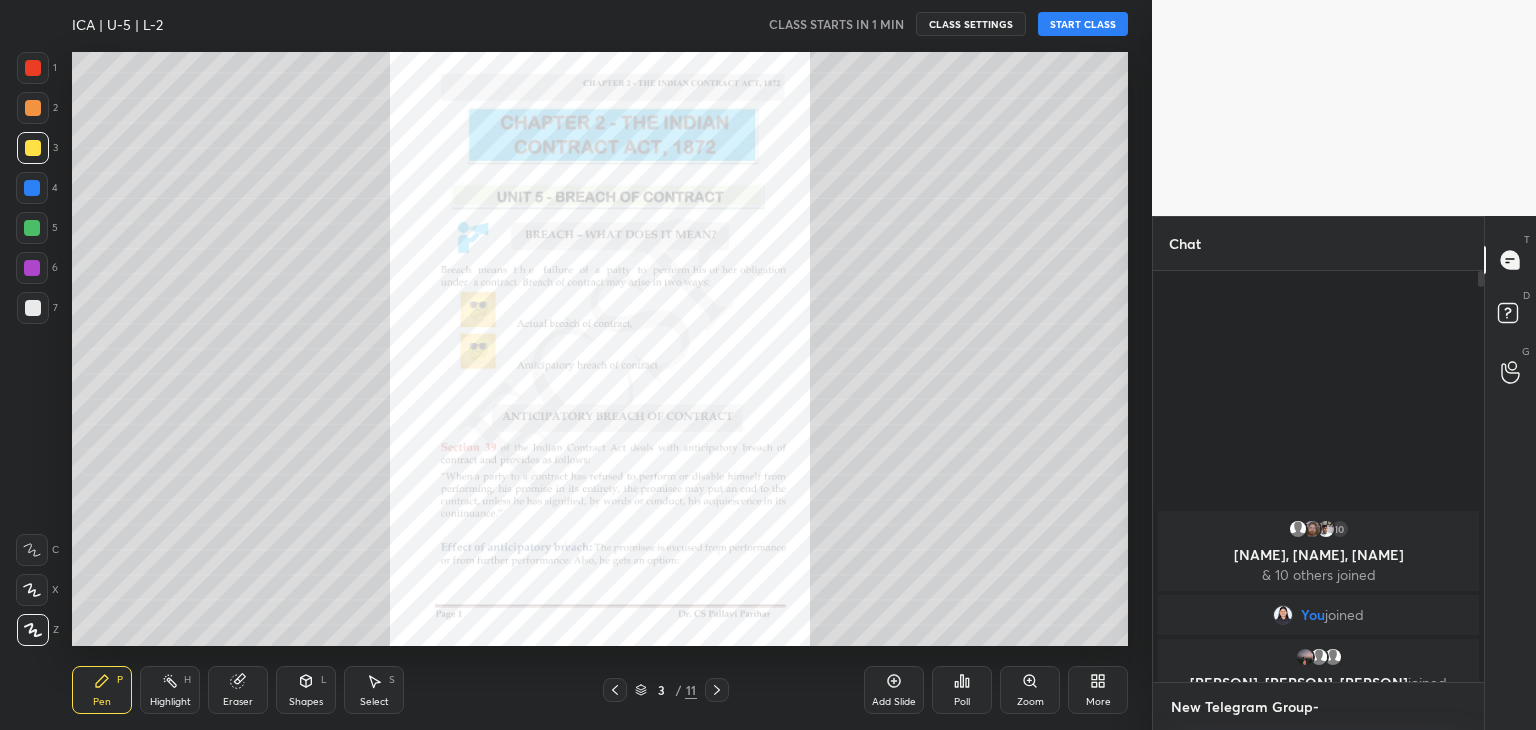 scroll, scrollTop: 0, scrollLeft: 0, axis: both 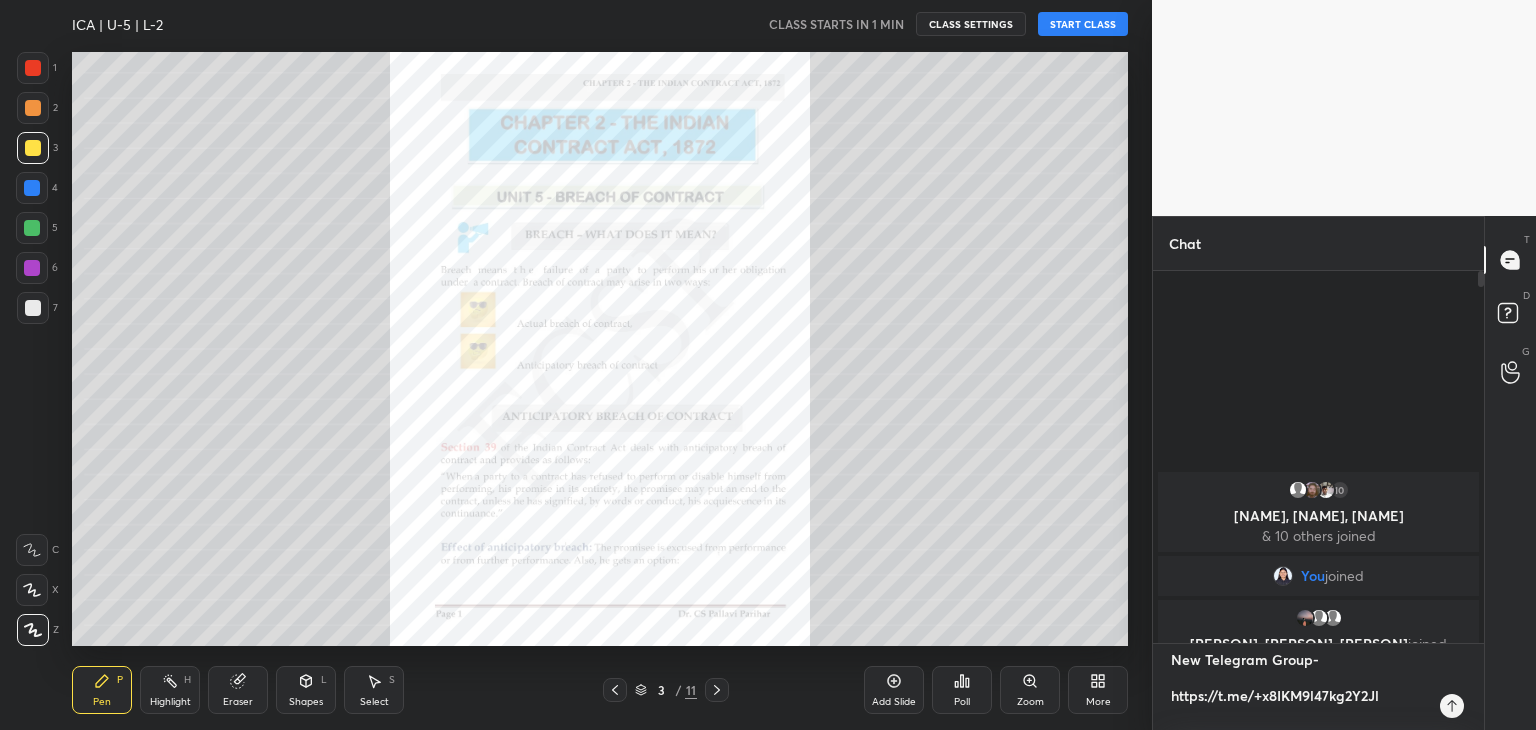 type 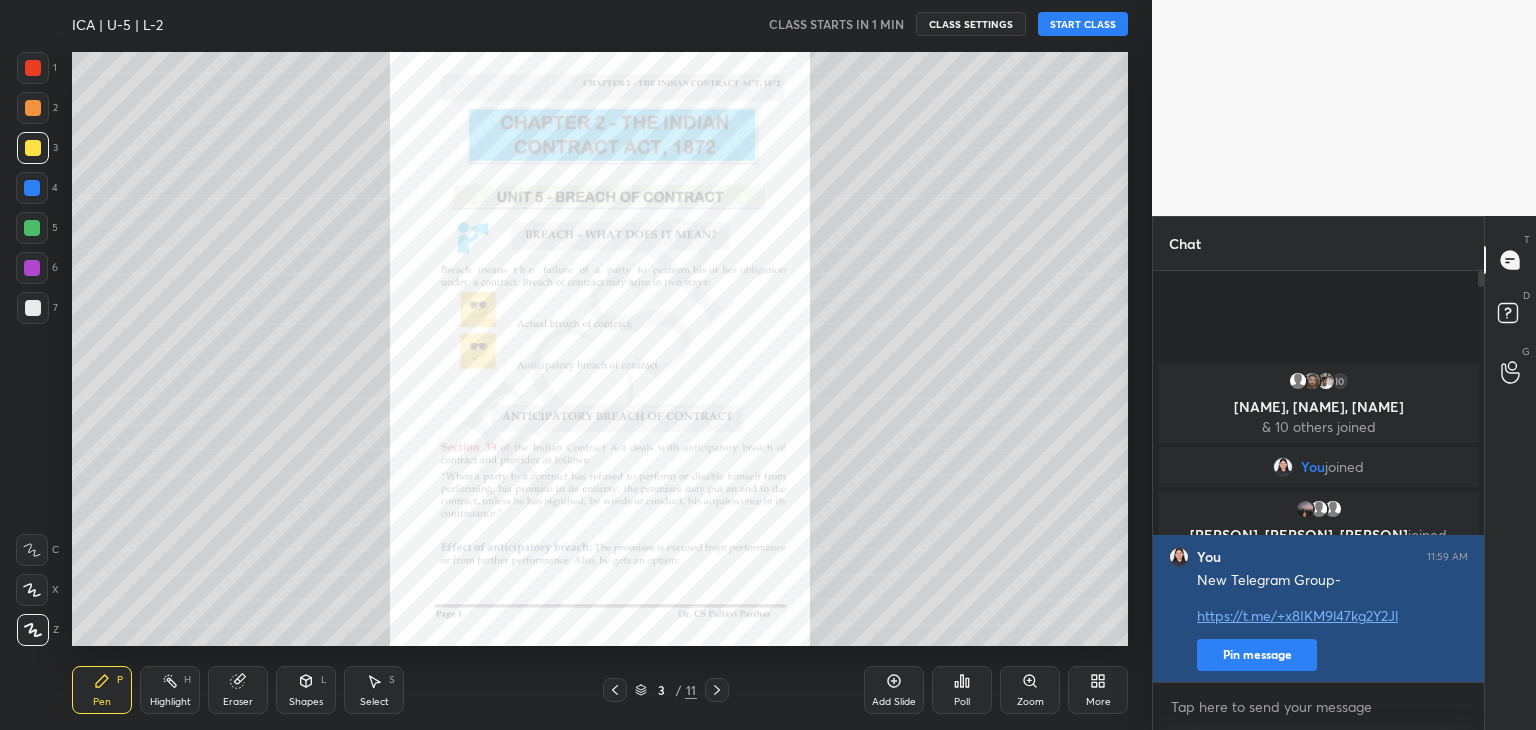 click on "Pin message" at bounding box center (1257, 655) 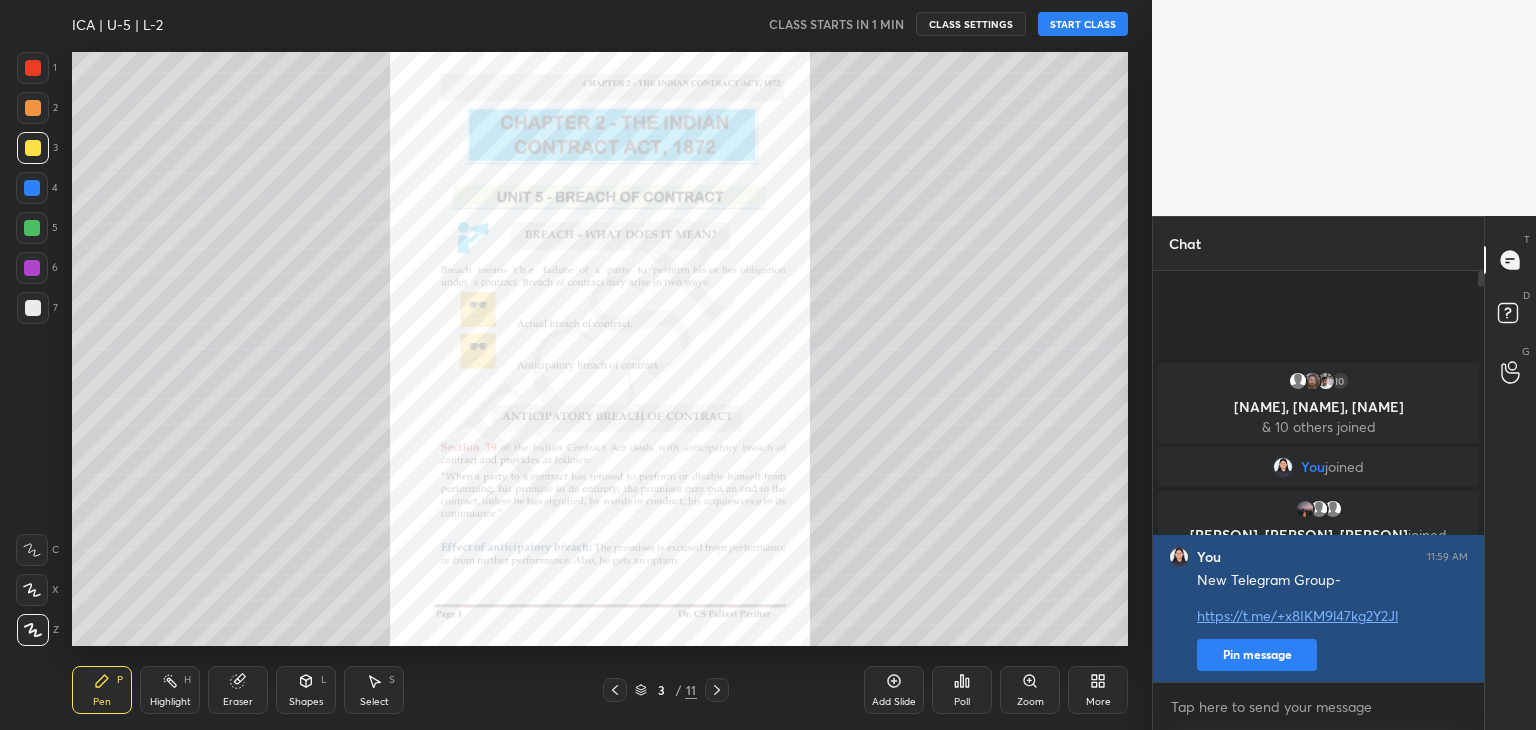 scroll, scrollTop: 349, scrollLeft: 325, axis: both 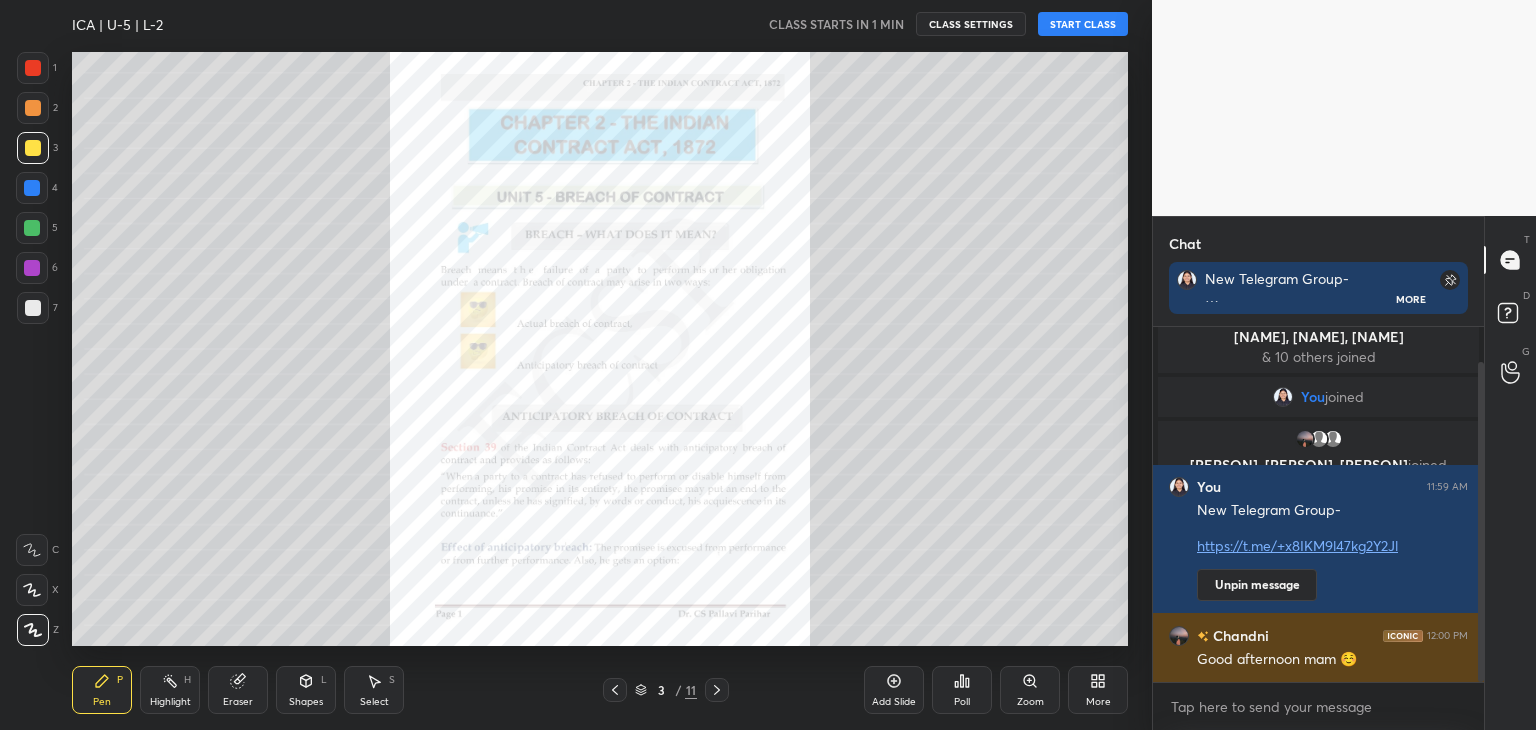drag, startPoint x: 1482, startPoint y: 571, endPoint x: 1463, endPoint y: 645, distance: 76.40026 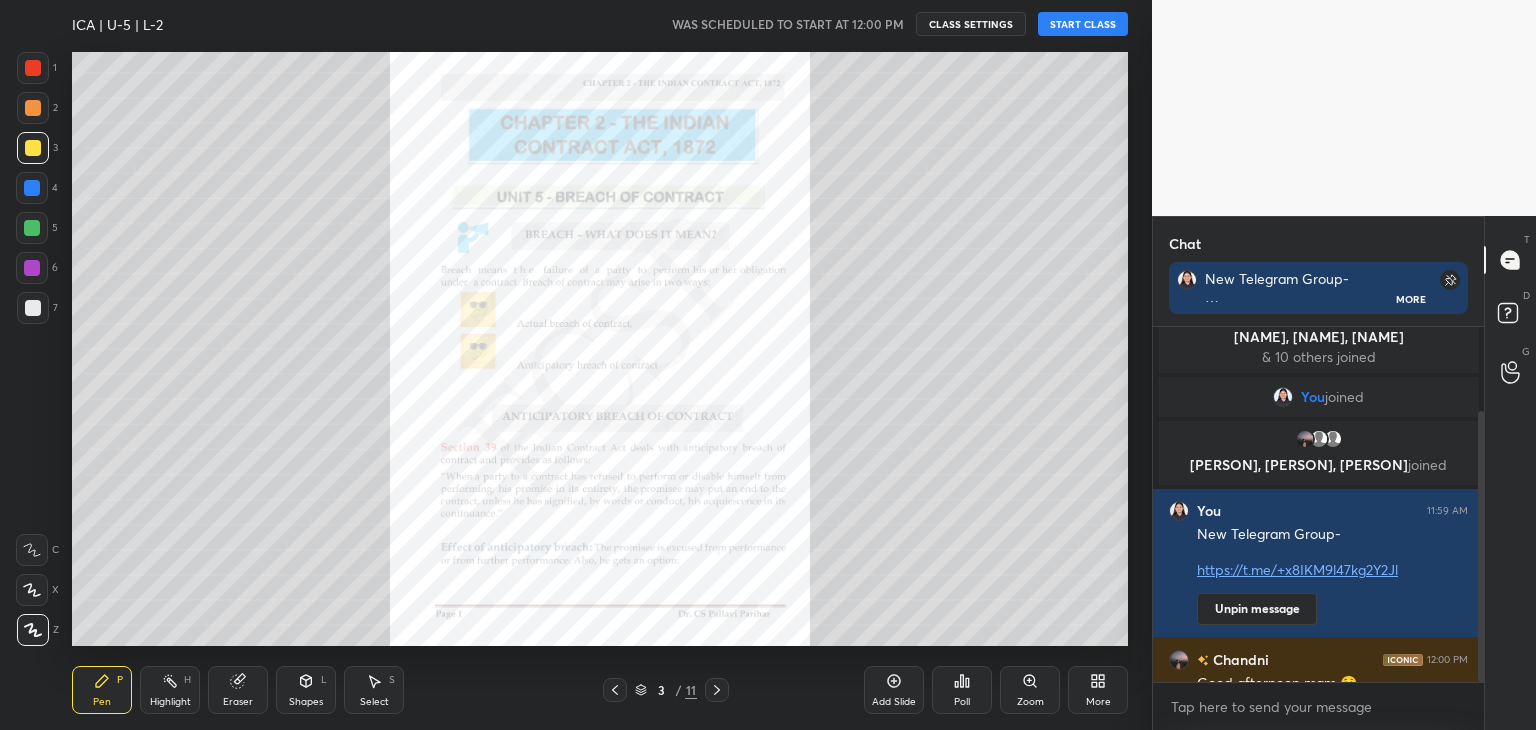 scroll, scrollTop: 110, scrollLeft: 0, axis: vertical 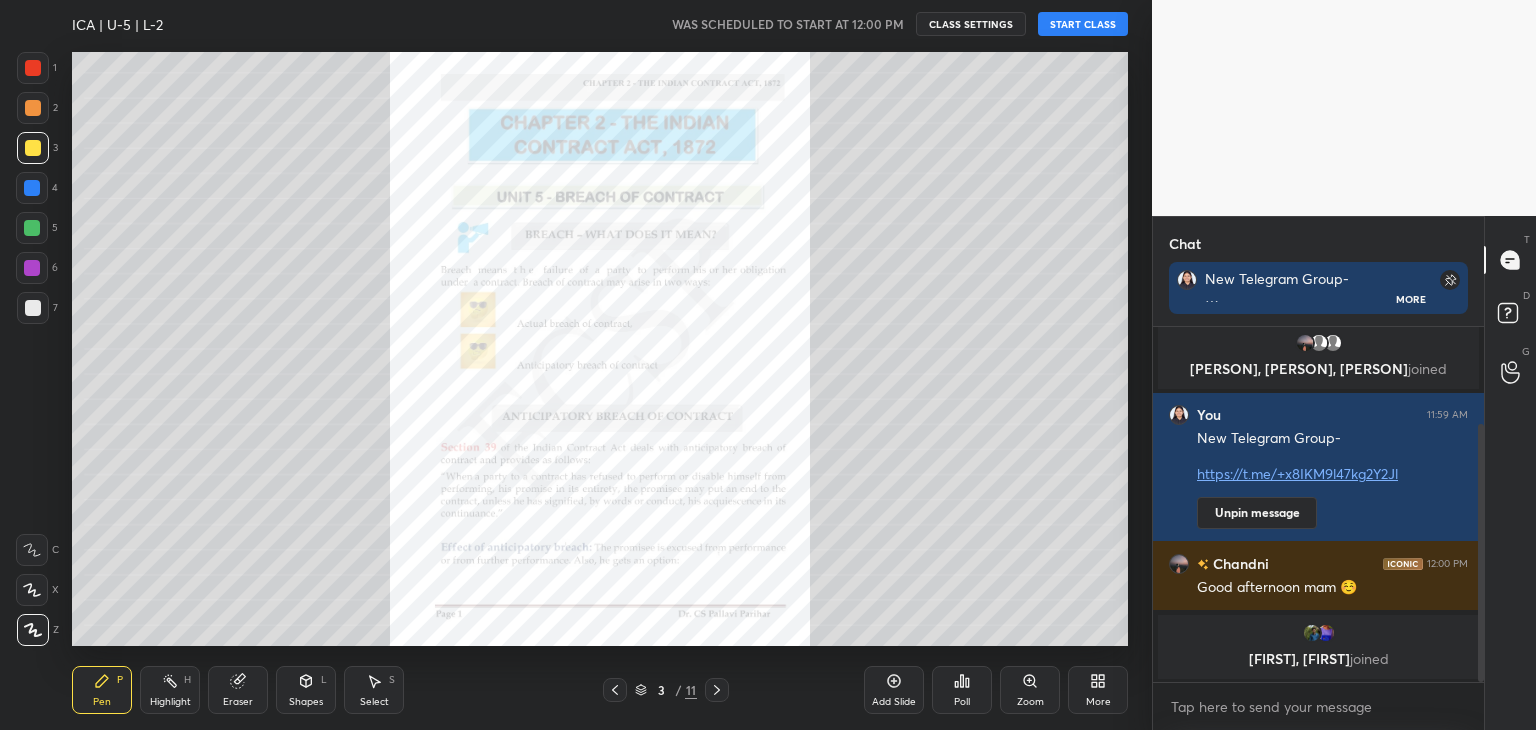 click on "START CLASS" at bounding box center [1083, 24] 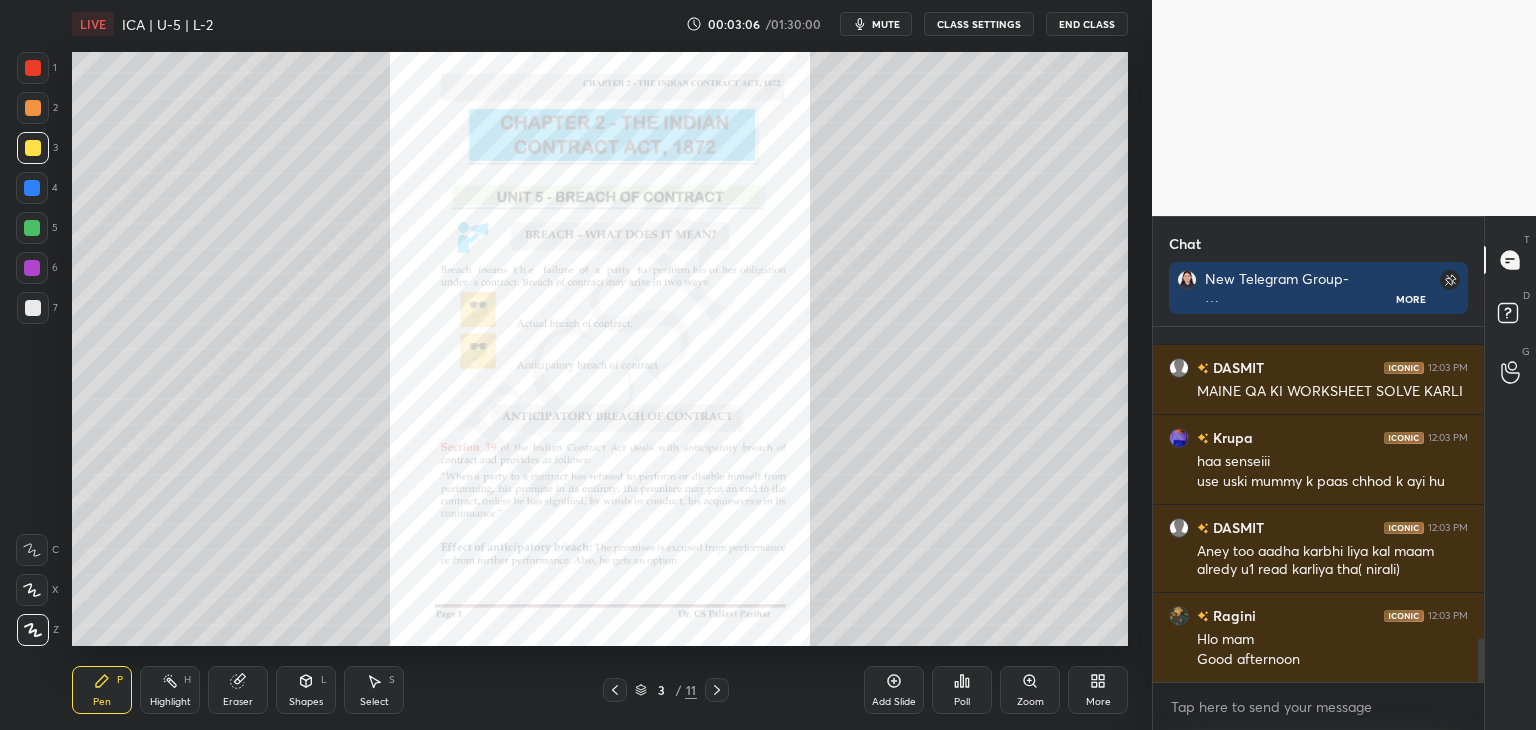 scroll, scrollTop: 2500, scrollLeft: 0, axis: vertical 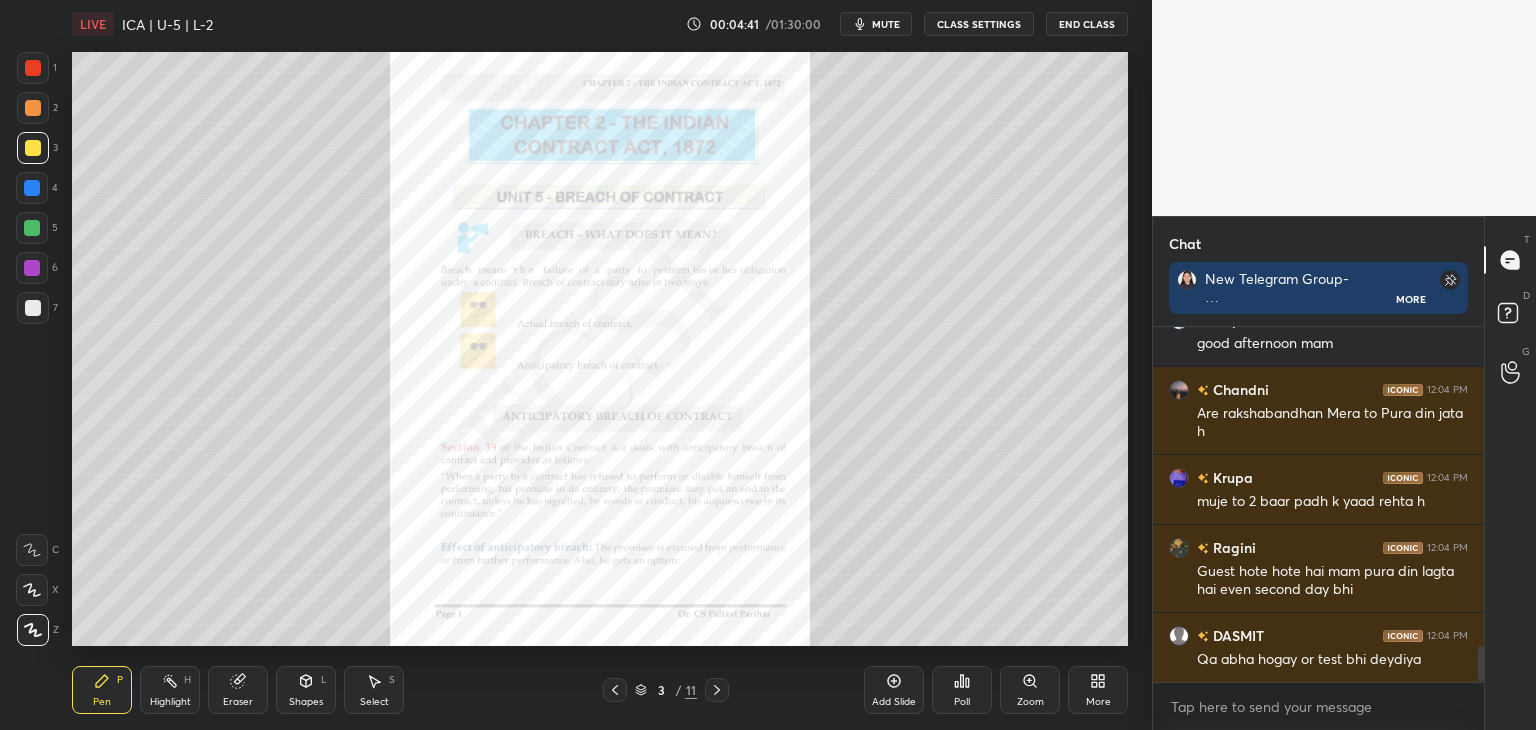 drag, startPoint x: 1481, startPoint y: 668, endPoint x: 1488, endPoint y: 681, distance: 14.764823 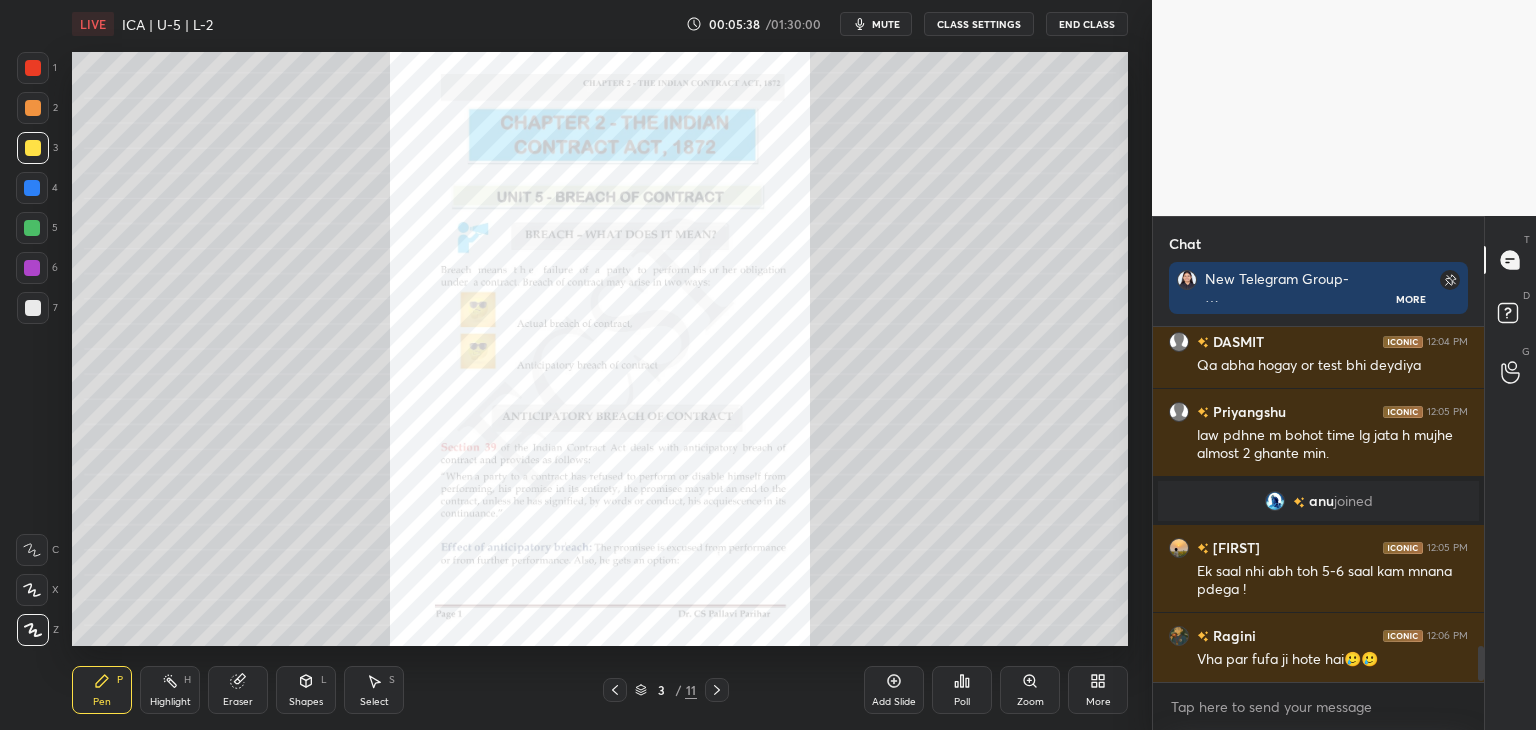 scroll, scrollTop: 3194, scrollLeft: 0, axis: vertical 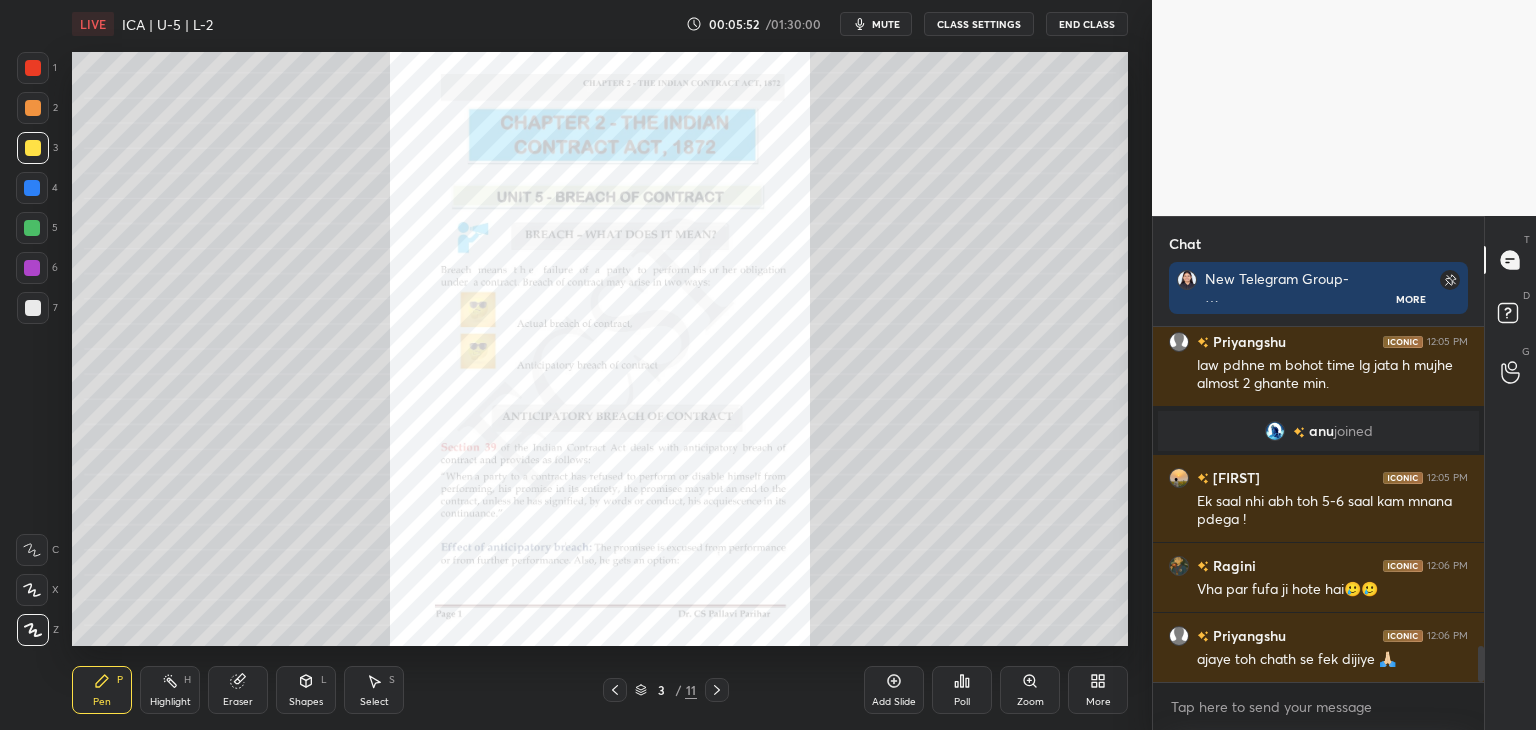 drag, startPoint x: 1481, startPoint y: 663, endPoint x: 1488, endPoint y: 678, distance: 16.552946 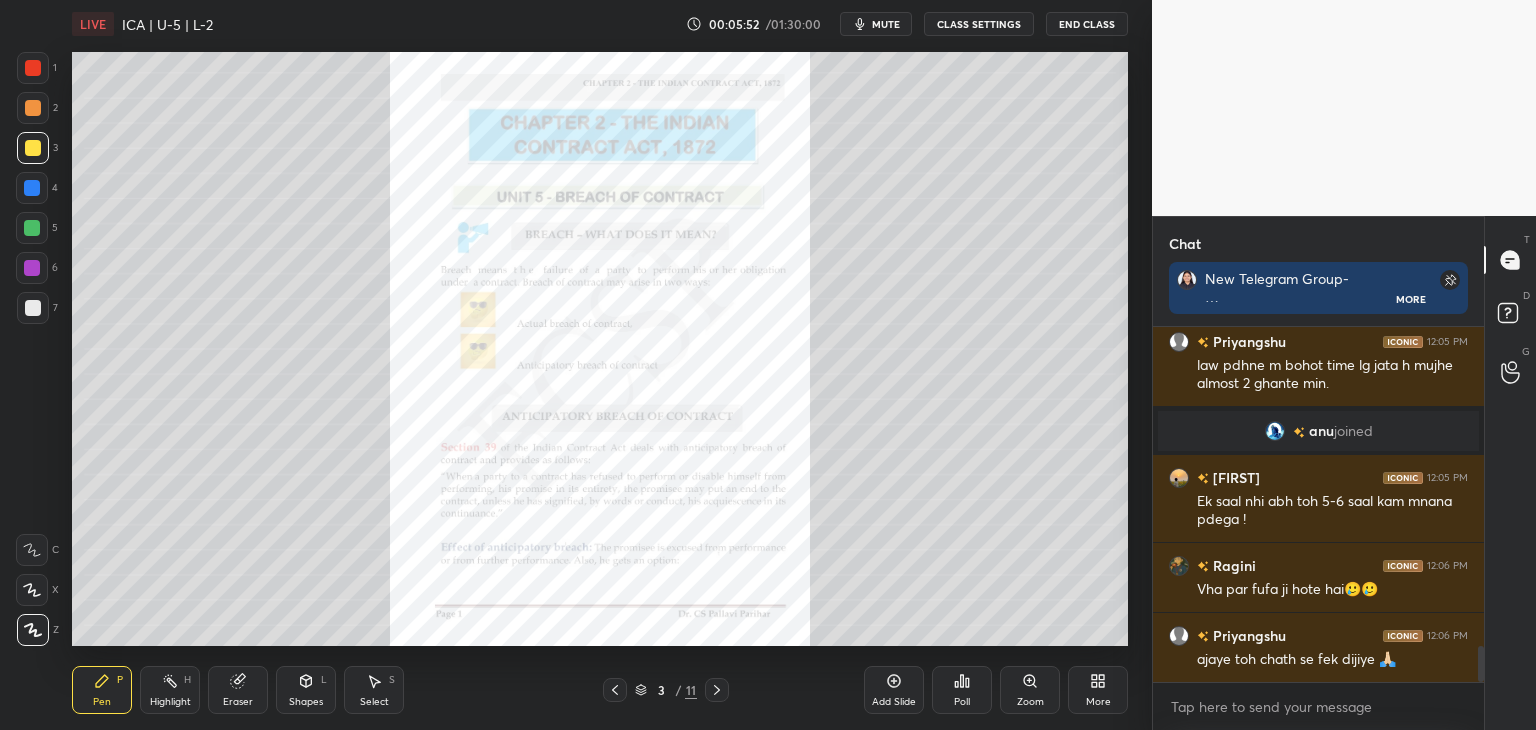click on "Chat New Telegram Group-
https://t.me/+x8IKM9l47kg2Y2Jl More [PERSON] 12:04 PM Qa abha hogay or test bhi deydiya [PERSON] 12:05 PM law pdhne m bohot time lg jata h mujhe almost 2 ghante min. [PERSON] joined [PERSON] 12:05 PM Ek saal nhi abh toh 5-6 saal kam mnana pdega ! [PERSON] 12:06 PM Vha par fufa ji hote hai🥲🥲 [PERSON] 12:06 PM ajaye toh chath se fek dijiye 🙏🏻 JUMP TO LATEST Enable hand raising Enable raise hand to speak to learners. Once enabled, chat will be turned off temporarily. Enable x introducing Raise a hand with a doubt Now learners can raise their hand along with a doubt How it works? Doubts asked by learners will show up here NEW DOUBTS ASKED No one has raised a hand yet Can't raise hand Looks like educator just invited you to speak. Please wait before you can raise your hand again. Got it T Messages (T) D Doubts (D) G Raise Hand (G)" at bounding box center [1344, 473] 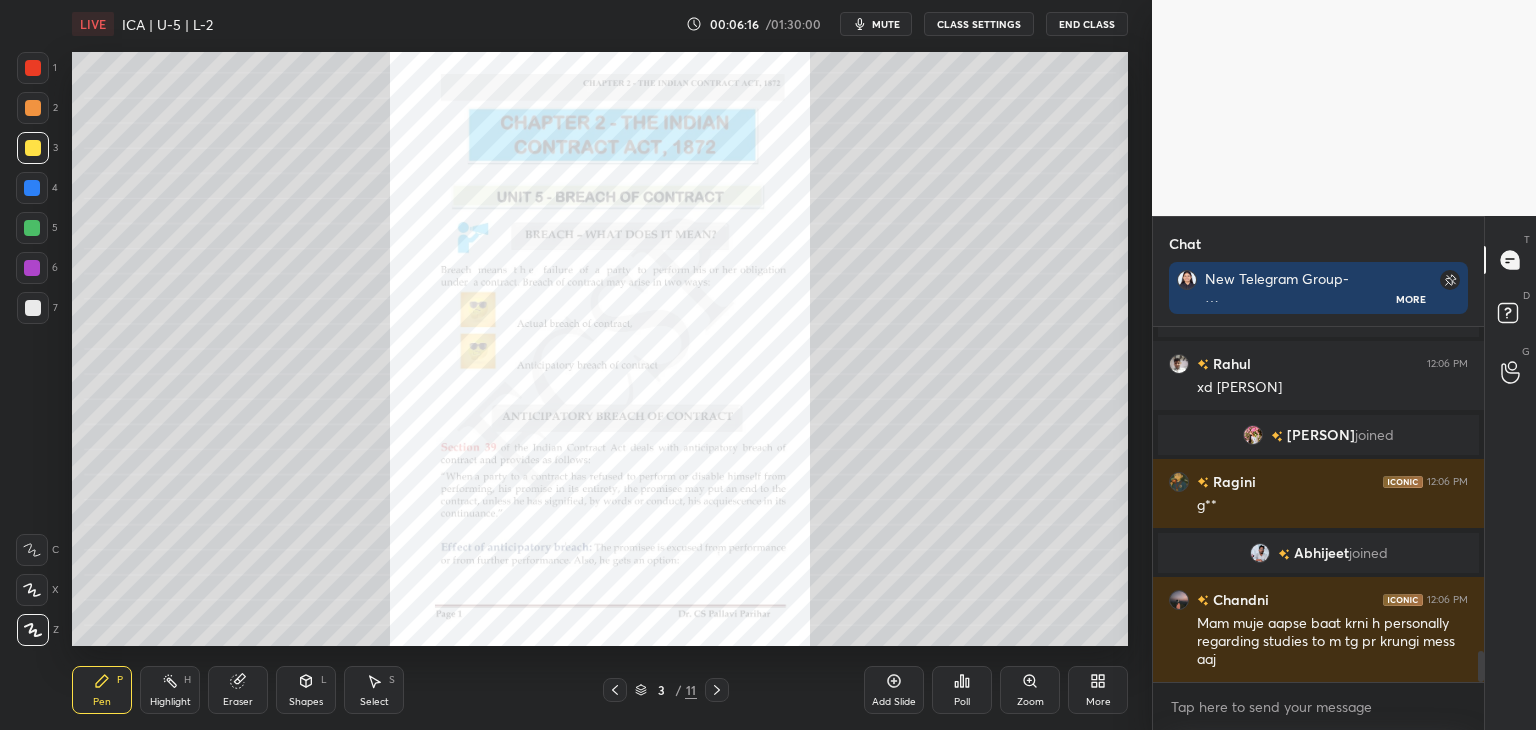 scroll, scrollTop: 3672, scrollLeft: 0, axis: vertical 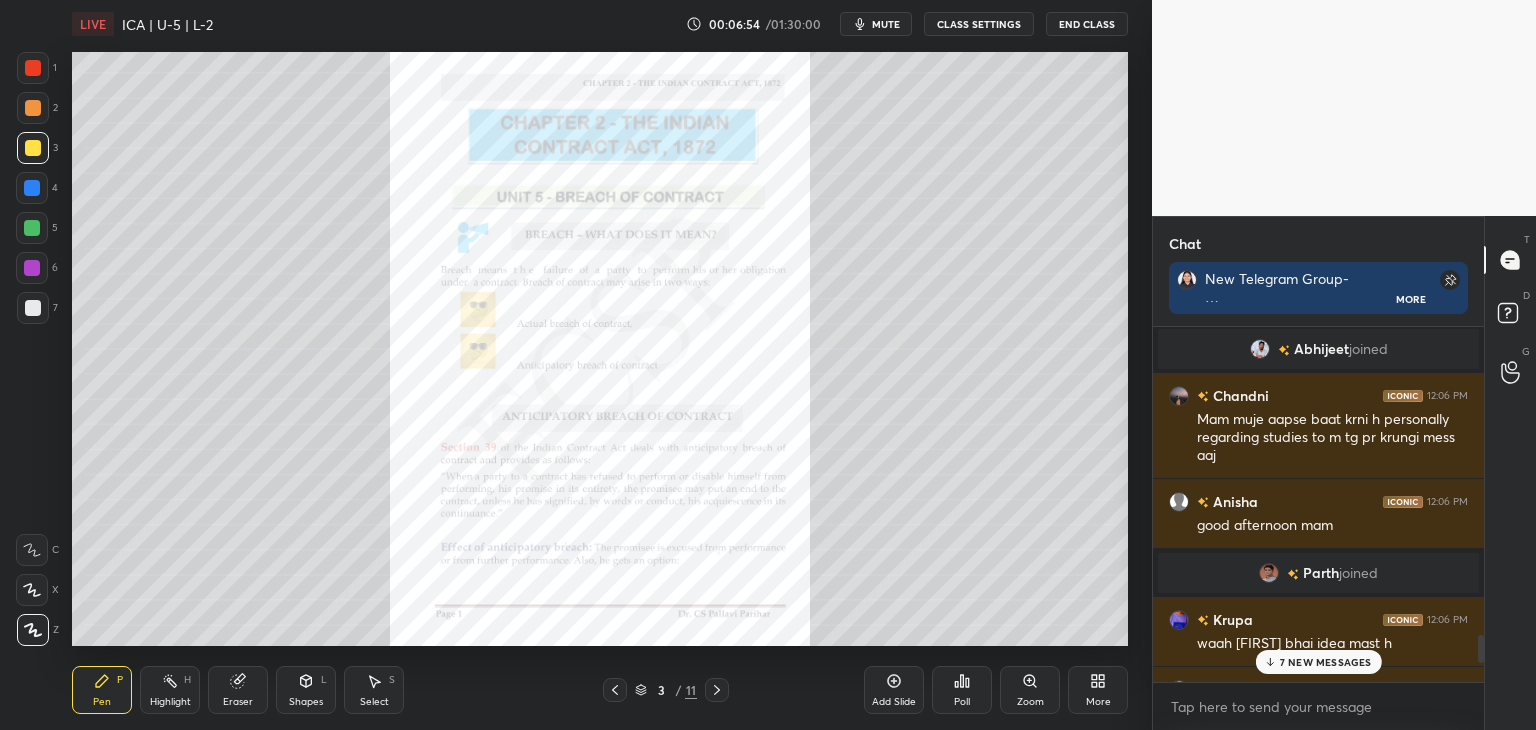 drag, startPoint x: 1480, startPoint y: 662, endPoint x: 1496, endPoint y: 676, distance: 21.260292 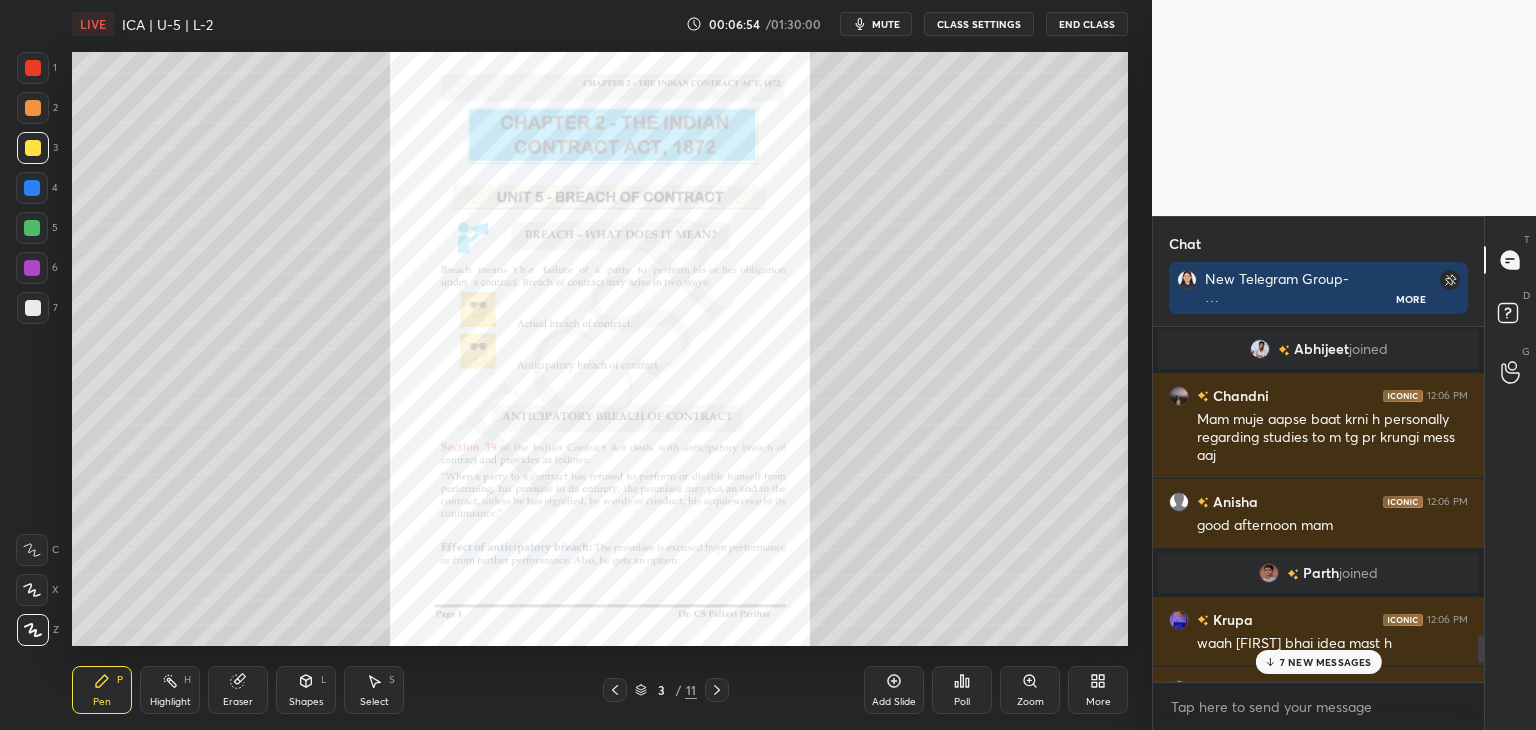click on "Chat New Telegram Group-
https://t.me/+x8IKM9l47kg2Y2Jl More [PERSON] 12:06 PM g**[PERSON] joined [PERSON] 12:06 PM Mam muje aapse baat krni h personally regarding studies to m tg pr krungi mess aaj [PERSON] 12:06 PM good afternoon mam [PERSON] joined [PERSON] 12:06 PM waah [PERSON] bhai idea mast h [PERSON] 12:07 PM good afternoon mam!!! [PERSON] joined [PERSON] 12:07 PM 3 din se subha 6bje uth rha hu socha tha 11 bje soo jaunga lekin 1.30 2 bj hi jata h [PERSON], [PERSON] joined 7 NEW MESSAGES Enable hand raising Enable raise hand to speak to learners. Once enabled, chat will be turned off temporarily. Enable x introducing Raise a hand with a doubt Now learners can raise their hand along with a doubt How it works? Doubts asked by learners will show up here NEW DOUBTS ASKED No one has raised a hand yet Can't raise hand Looks like educator just invited you to speak. Please wait before you can raise your hand again. Got it T Messages (T) D Doubts (D) G Raise Hand (G)" at bounding box center [1344, 473] 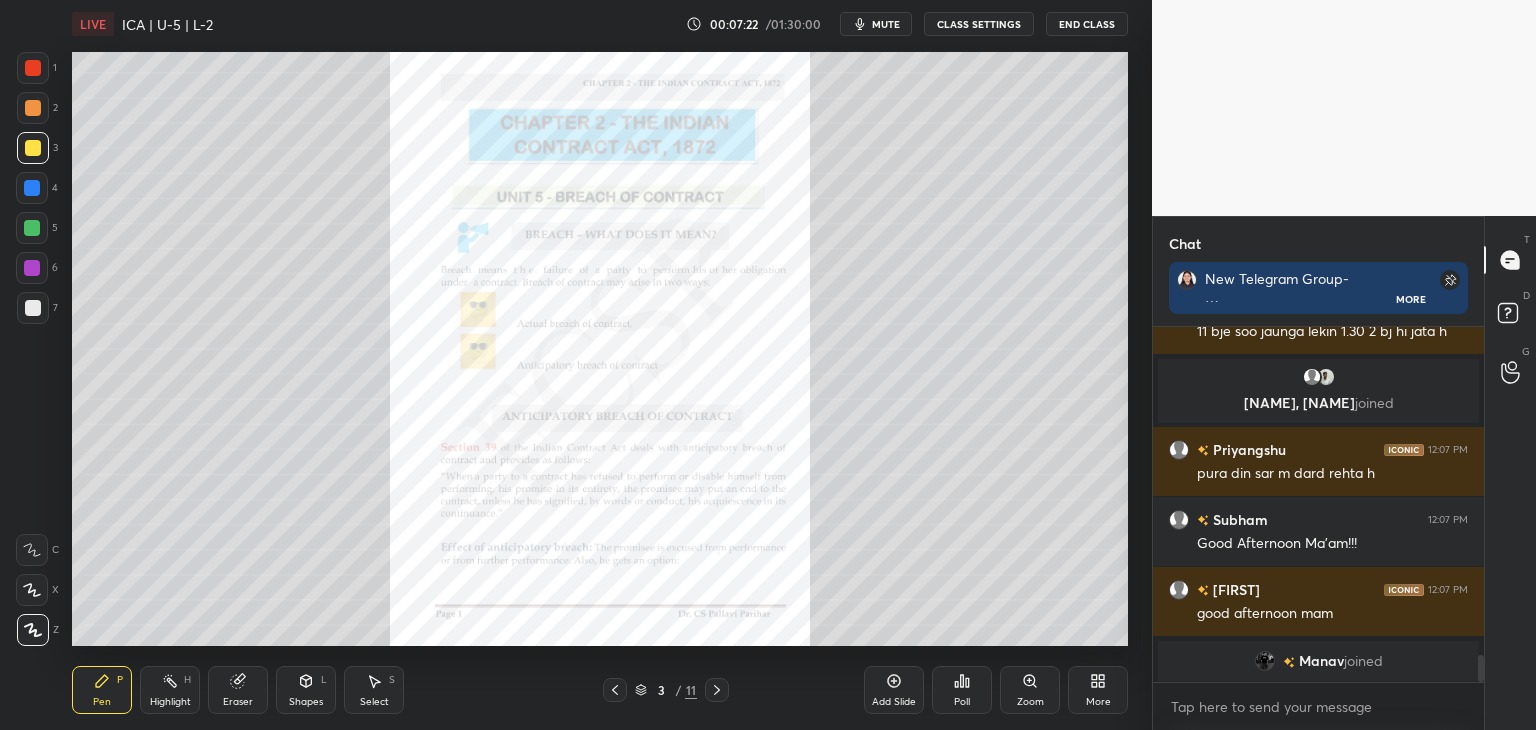 scroll, scrollTop: 4366, scrollLeft: 0, axis: vertical 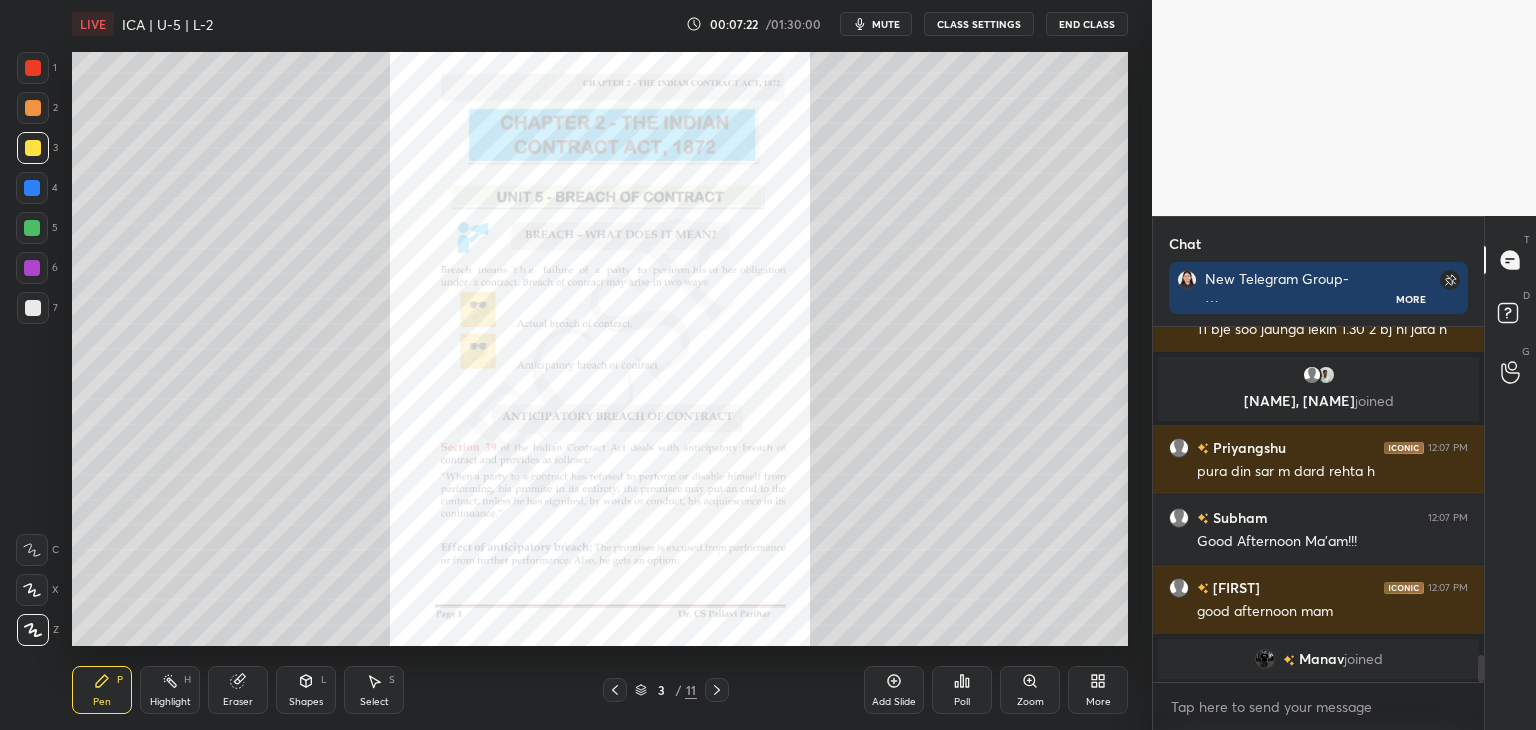 drag, startPoint x: 1483, startPoint y: 651, endPoint x: 1496, endPoint y: 698, distance: 48.76474 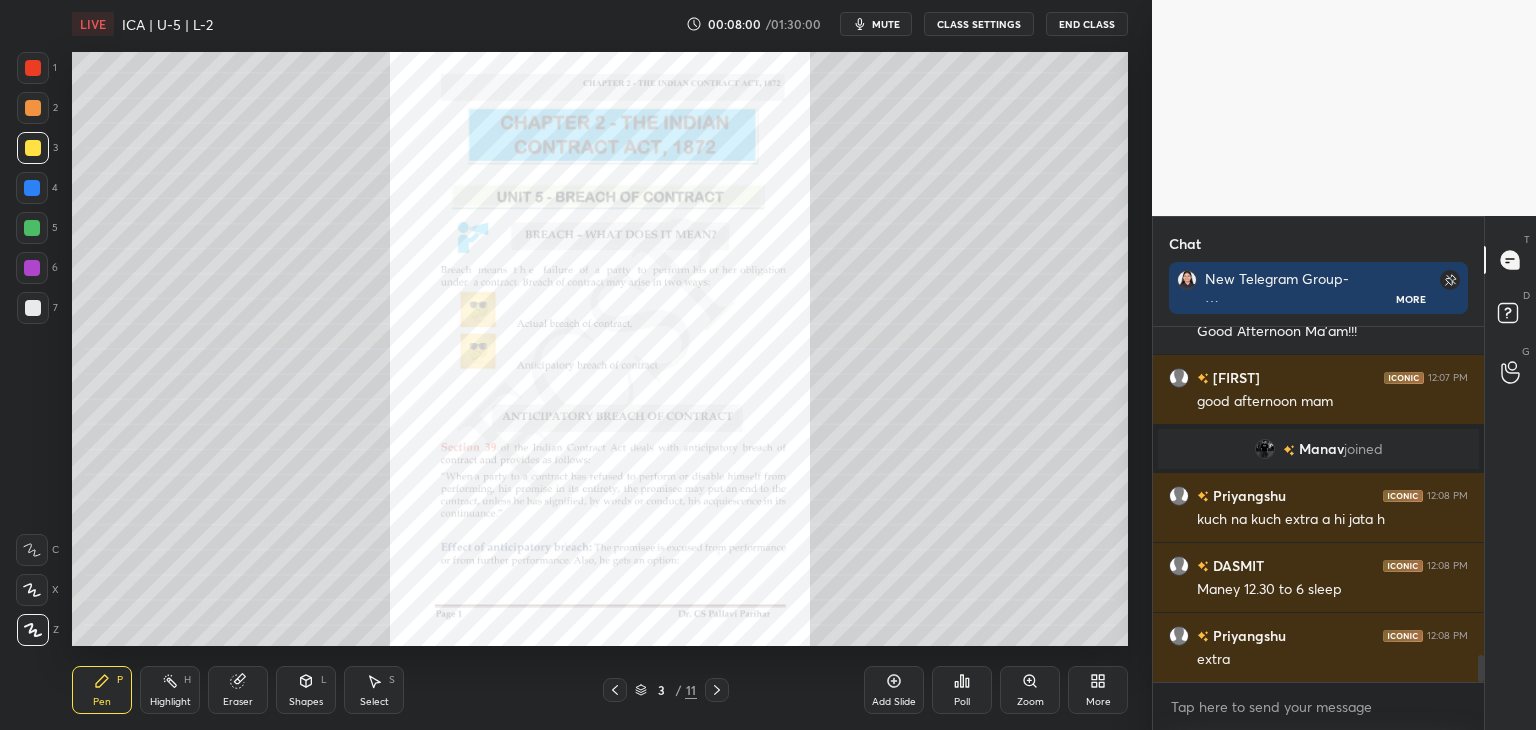scroll, scrollTop: 4240, scrollLeft: 0, axis: vertical 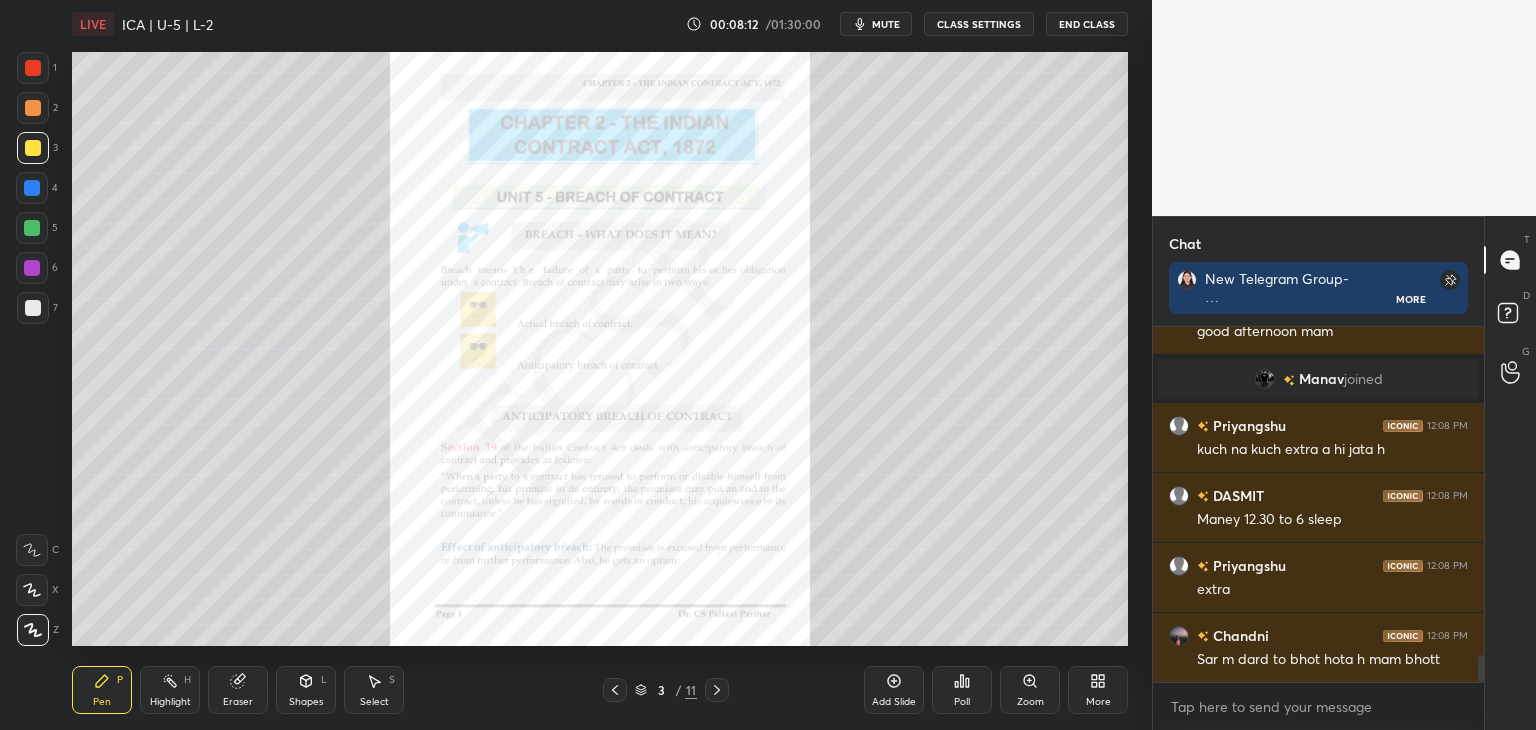 drag, startPoint x: 1481, startPoint y: 668, endPoint x: 1494, endPoint y: 685, distance: 21.400934 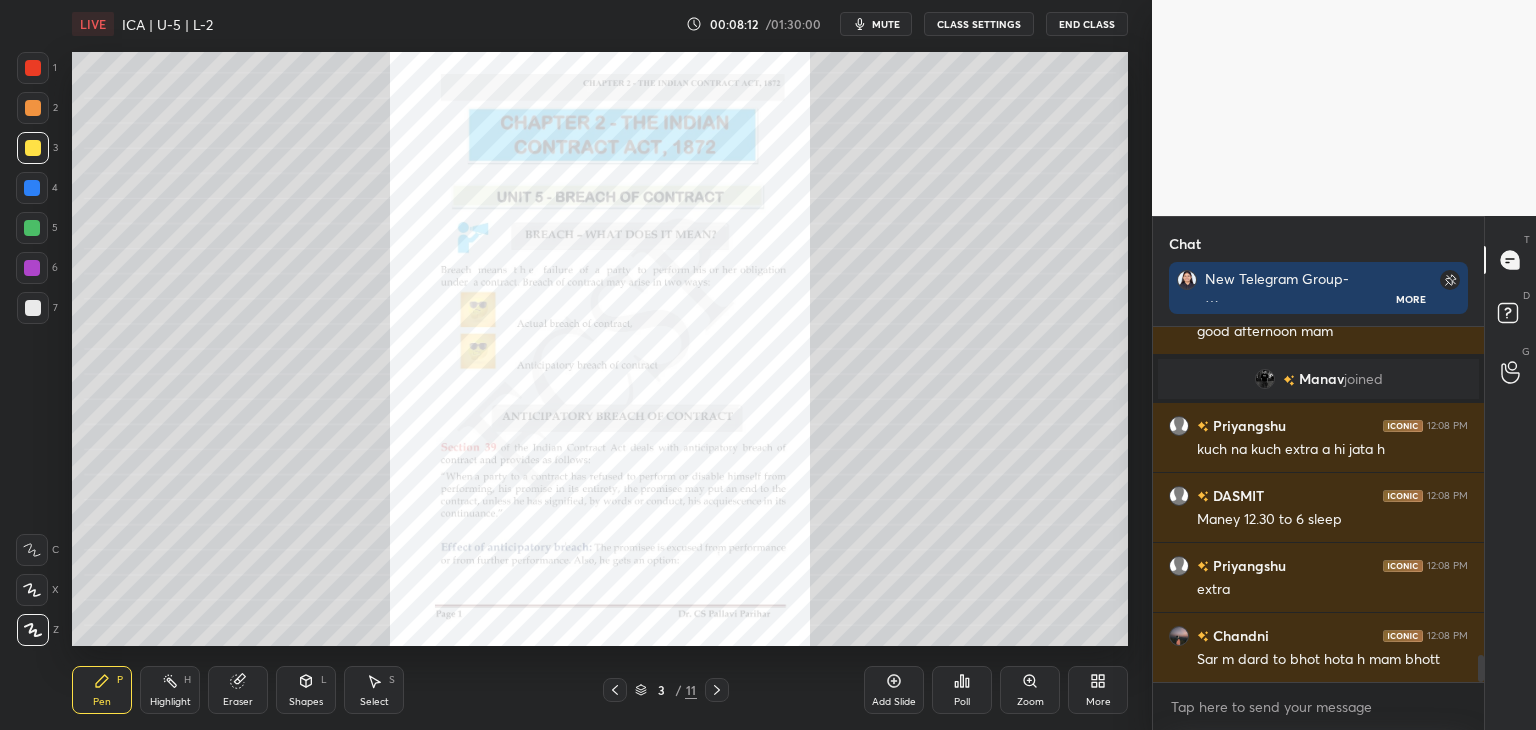 click on "Chat New Telegram Group-
https://t.me/+x8IKM9l47kg2Y2Jl More [PERSON] 12:07 PM Good Afternoon Ma'am!!! [PERSON] 12:07 PM good afternoon mam [PERSON] joined [PERSON] 12:08 PM kuch na kuch extra a hi jata h [PERSON] 12:08 PM Maney 12.30 to 6 sleep [PERSON] 12:08 PM extra [PERSON] 12:08 PM Sar m dard to bhot hota h mam bhott JUMP TO LATEST Enable hand raising Enable raise hand to speak to learners. Once enabled, chat will be turned off temporarily. Enable x introducing Raise a hand with a doubt Now learners can raise their hand along with a doubt How it works? Doubts asked by learners will show up here NEW DOUBTS ASKED No one has raised a hand yet Can't raise hand Looks like educator just invited you to speak. Please wait before you can raise your hand again. Got it T Messages (T) D Doubts (D) G Raise Hand (G)" at bounding box center [1344, 473] 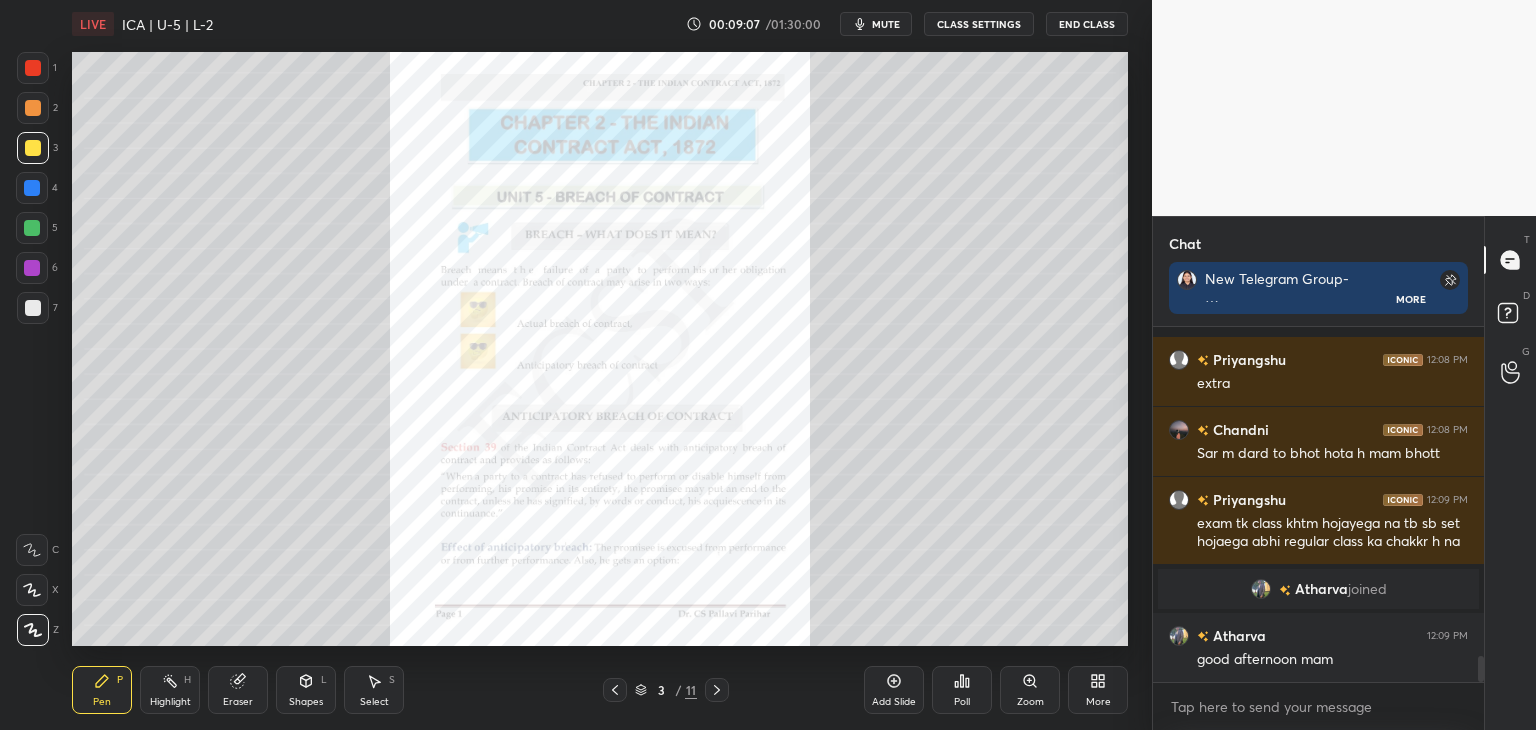 scroll, scrollTop: 4442, scrollLeft: 0, axis: vertical 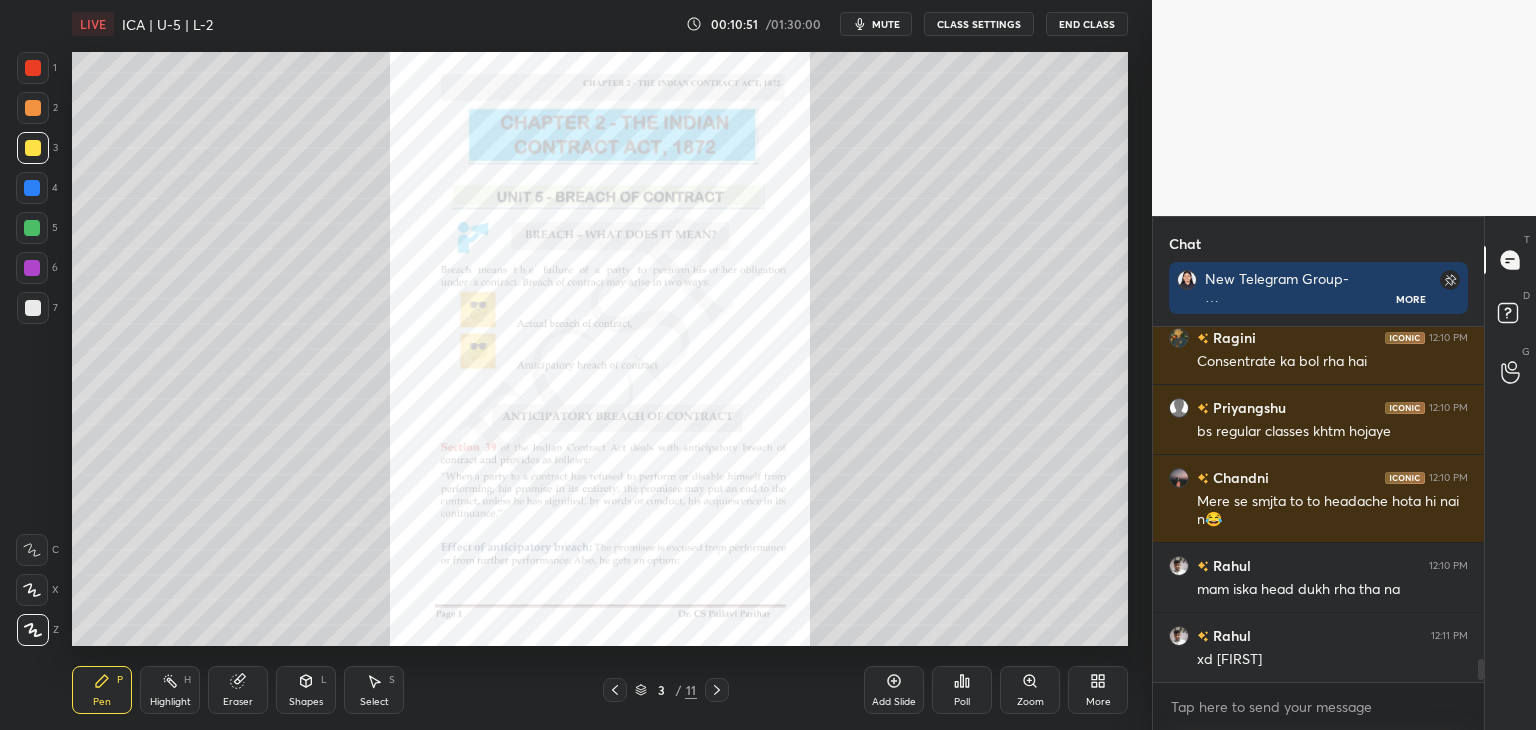 click 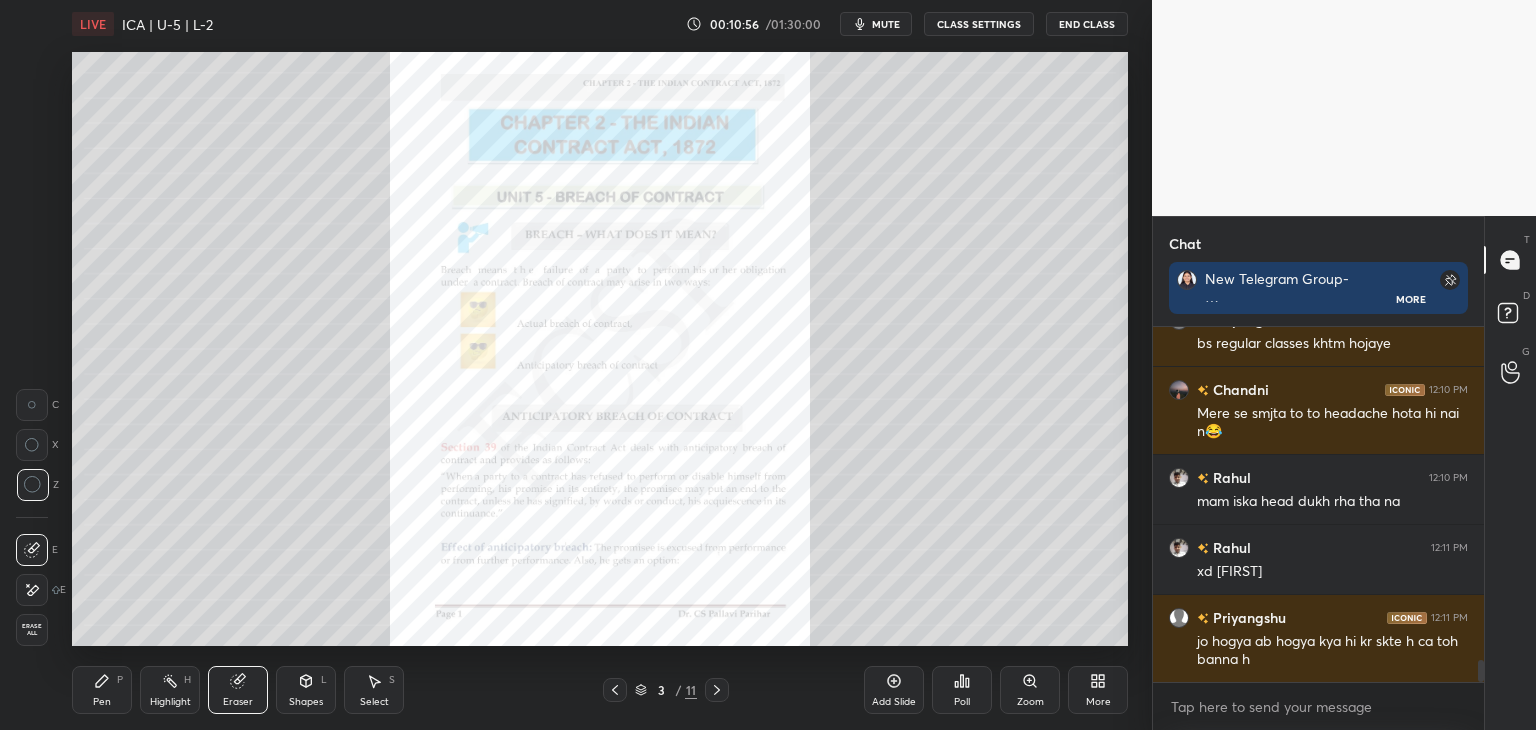 scroll, scrollTop: 5336, scrollLeft: 0, axis: vertical 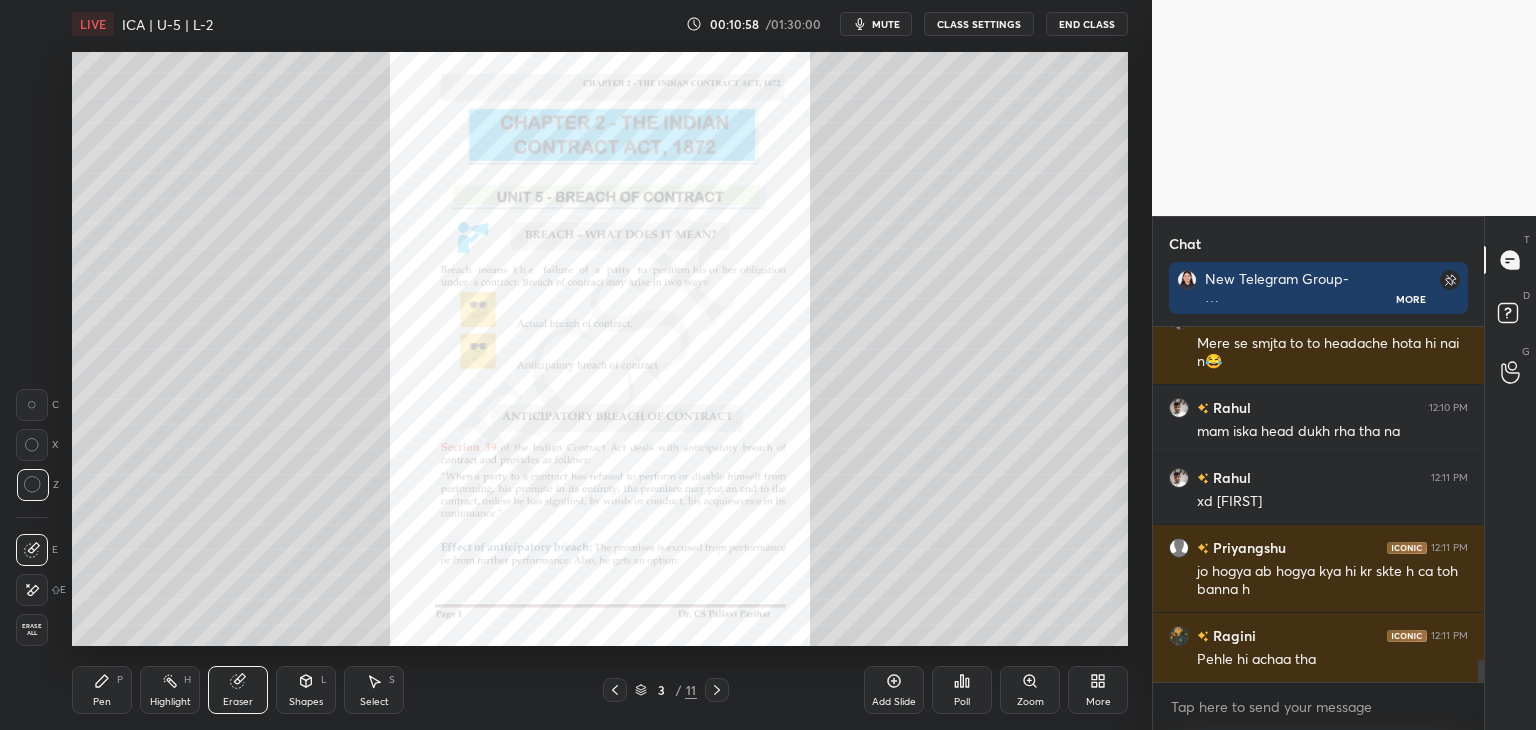 click 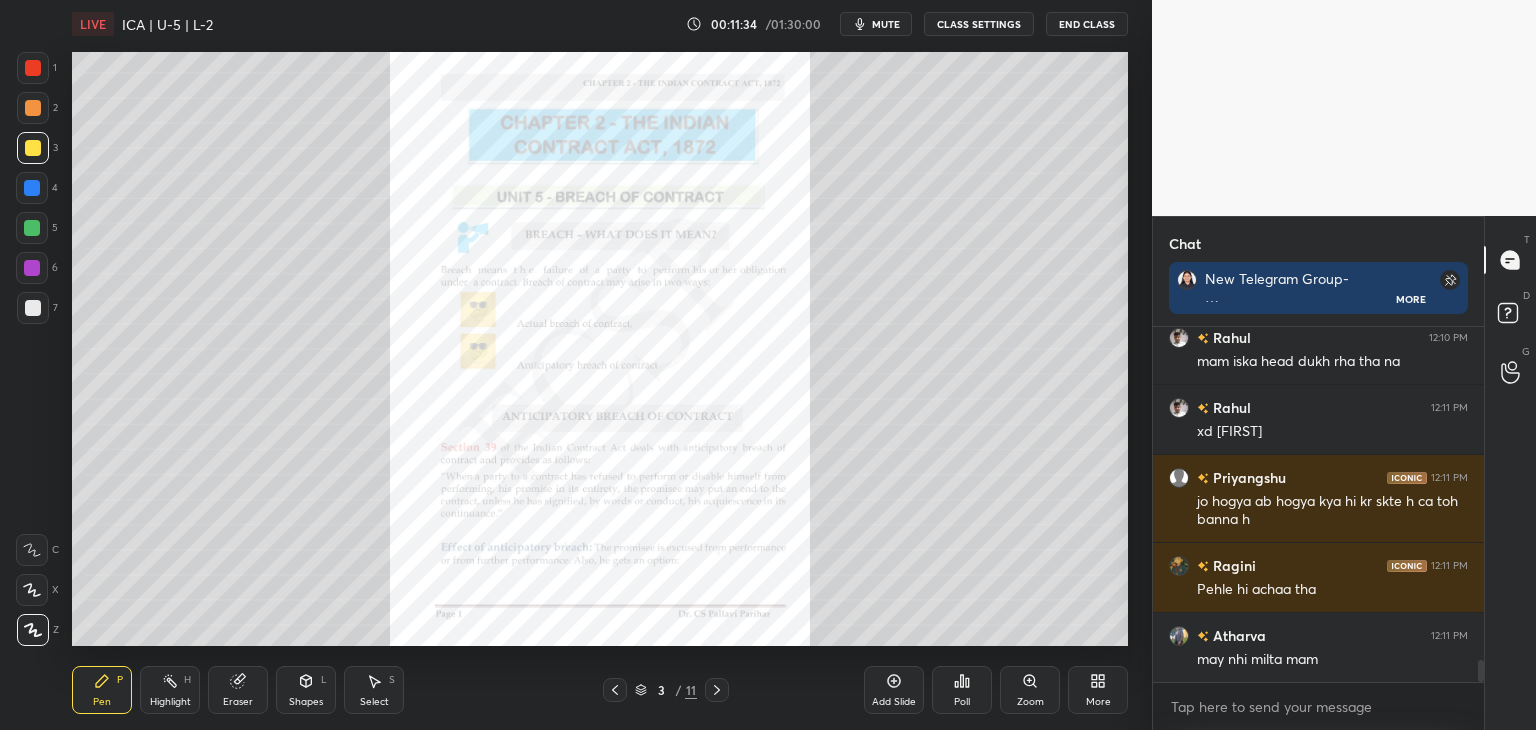 scroll, scrollTop: 5476, scrollLeft: 0, axis: vertical 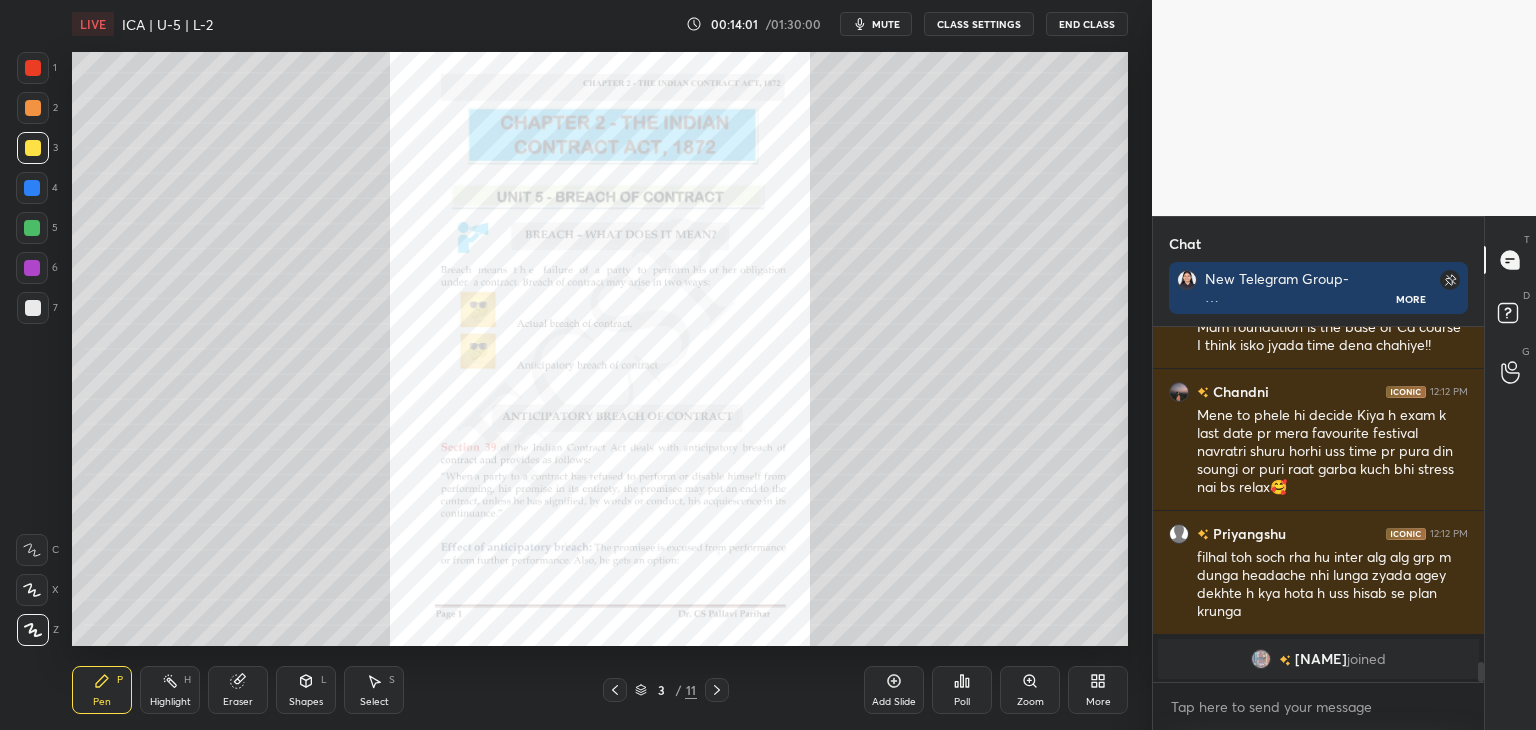 drag, startPoint x: 1481, startPoint y: 672, endPoint x: 1490, endPoint y: 681, distance: 12.727922 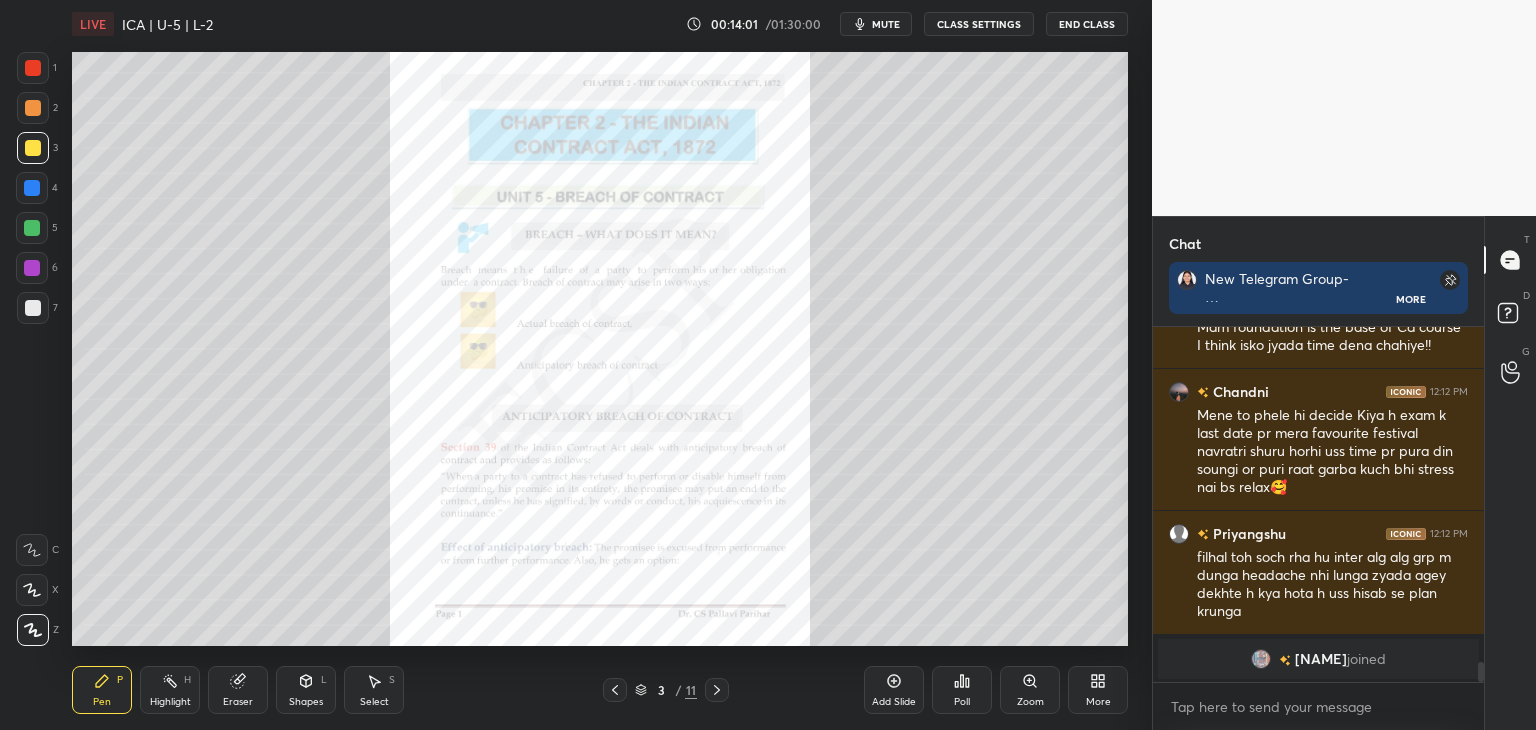 click on "Chat New Telegram Group-
https://t.me/+x8IKM9l47kg2Y2Jl More [FIRST] 12:12 PM GOOD AFTERNOON MAM 🤗 [FIRST] 12:12 PM Mam foundation is the base of Ca course I think isko jyada time dena chahiye!! [FIRST] 12:12 PM Mene to phele hi decide Kiya h exam k last date pr mera favourite festival navratri shuru horhi uss time pr pura din soungi or puri raat garba kuch bhi stress nai bs relax🥰 [FIRST] 12:12 PM filhal toh soch rha hu inter alg alg grp m dunga headache nhi lunga zyada agey dekhte h kya hota h uss hisab se plan krunga [FIRST]  joined JUMP TO LATEST Enable hand raising Enable raise hand to speak to learners. Once enabled, chat will be turned off temporarily. Enable x   introducing Raise a hand with a doubt Now learners can raise their hand along with a doubt  How it works? Doubts asked by learners will show up here NEW DOUBTS ASKED No one has raised a hand yet Can't raise hand Looks like educator just invited you to speak. Please wait before you can raise your hand again. Got it T D Doubts (D) G Raise Hand (G)" at bounding box center (1344, 473) 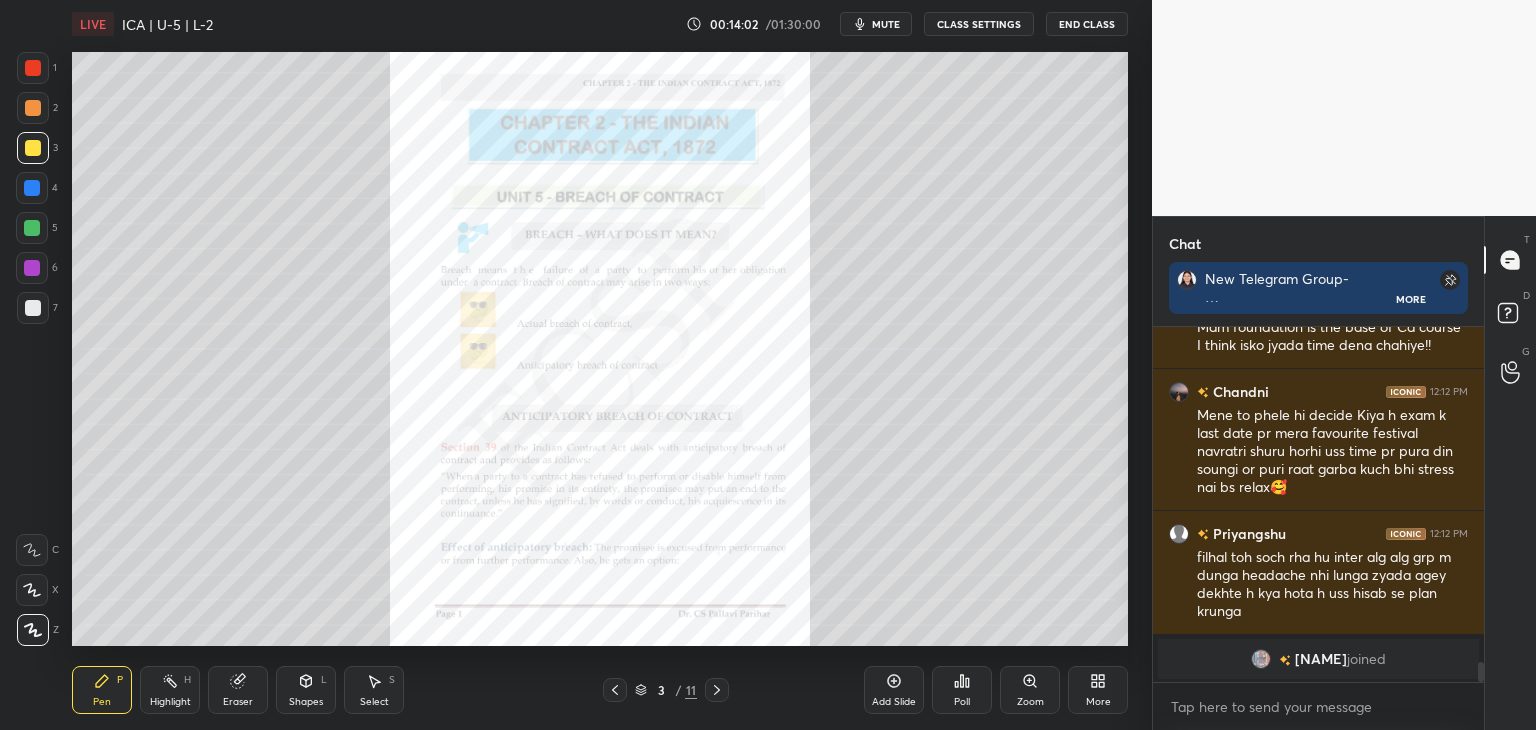 scroll, scrollTop: 7, scrollLeft: 6, axis: both 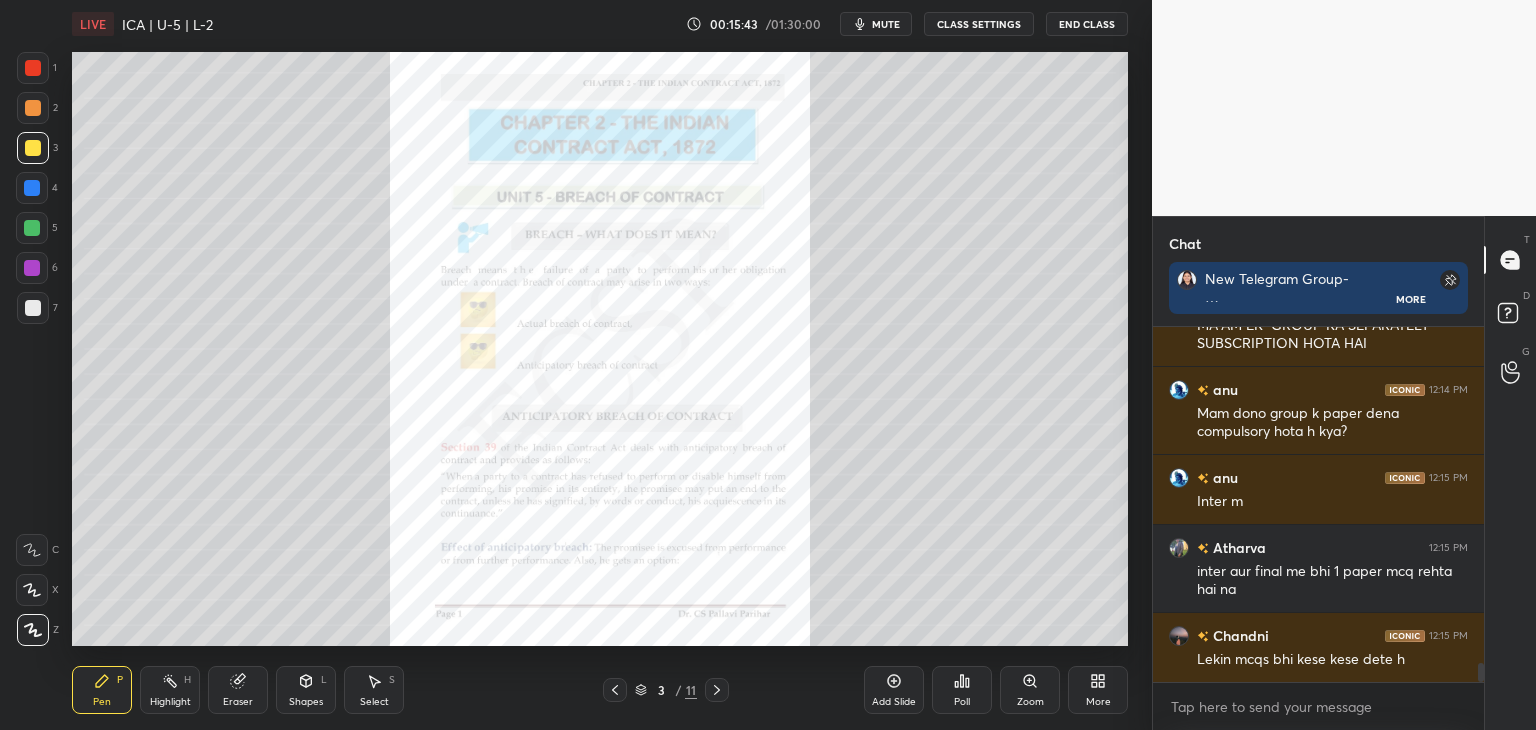 drag, startPoint x: 1481, startPoint y: 676, endPoint x: 1488, endPoint y: 687, distance: 13.038404 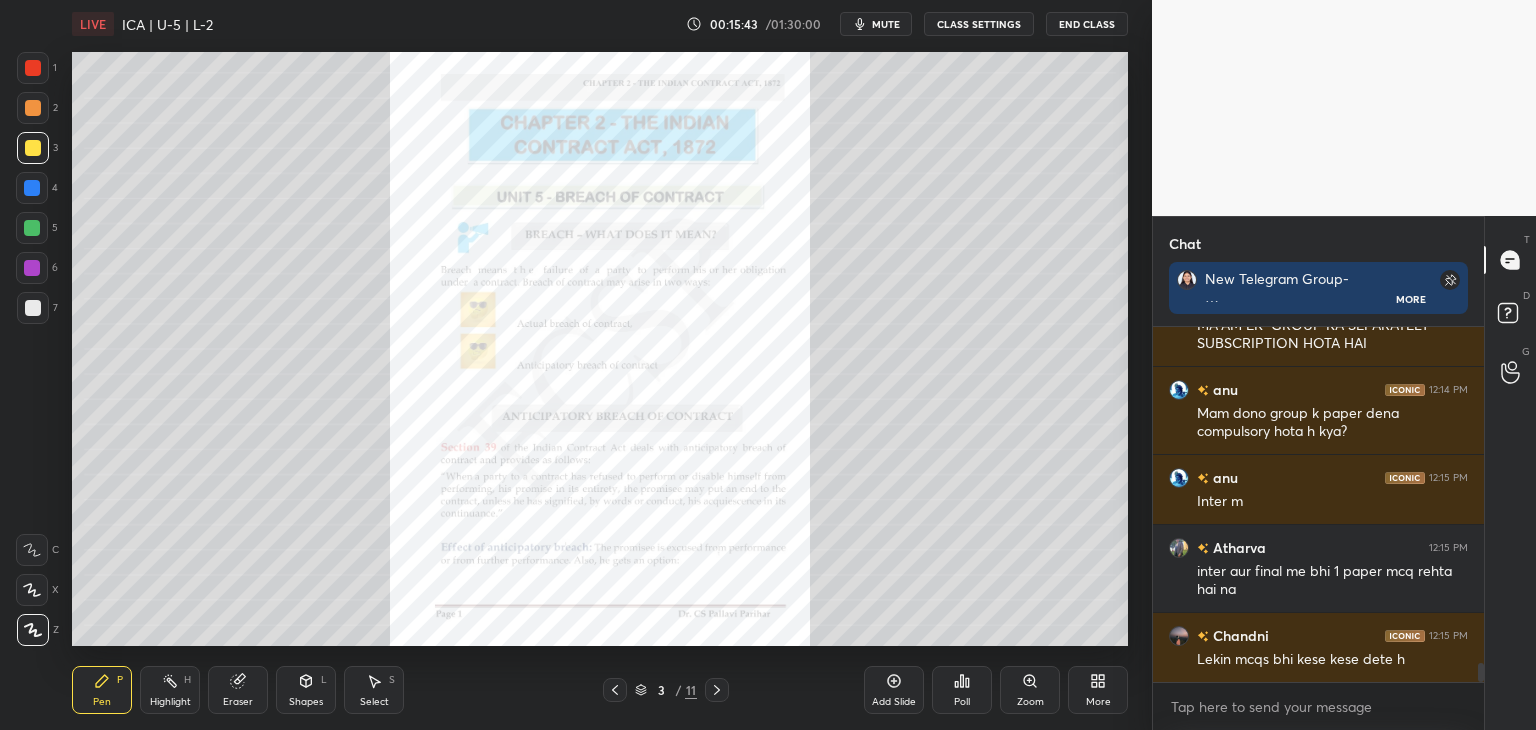 click on "Chat New Telegram Group-
https://t.me/+x8IKM9l47kg2Y2Jl More [FIRST] 12:14 PM Good afternoon mam [FIRST] 12:14 PM MA'AM EK  GROUP KA SEPARATELY SUBSCRIPTION HOTA HAI [FIRST] 12:14 PM Mam dono group k paper dena compulsory hota h kya? [FIRST] 12:15 PM Inter m [FIRST] 12:15 PM inter aur final me bhi 1 paper mcq rehta hai na [FIRST] 12:15 PM Lekin mcqs bhi kese kese dete h JUMP TO LATEST Enable hand raising Enable raise hand to speak to learners. Once enabled, chat will be turned off temporarily. Enable x   introducing Raise a hand with a doubt Now learners can raise their hand along with a doubt  How it works? Doubts asked by learners will show up here NEW DOUBTS ASKED No one has raised a hand yet Can't raise hand Looks like educator just invited you to speak. Please wait before you can raise your hand again. Got it T Messages (T) D Doubts (D) G Raise Hand (G)" at bounding box center (1344, 473) 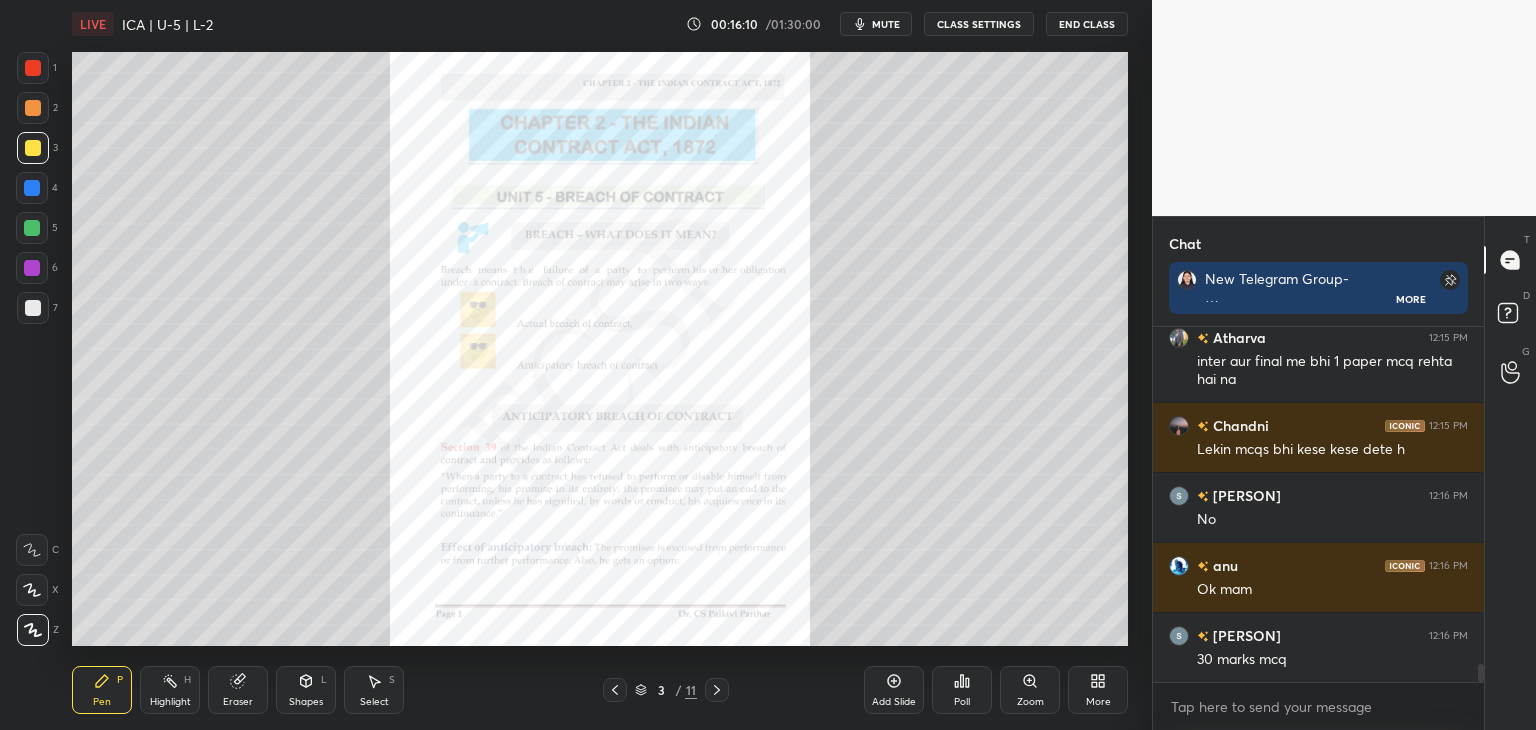 scroll, scrollTop: 6632, scrollLeft: 0, axis: vertical 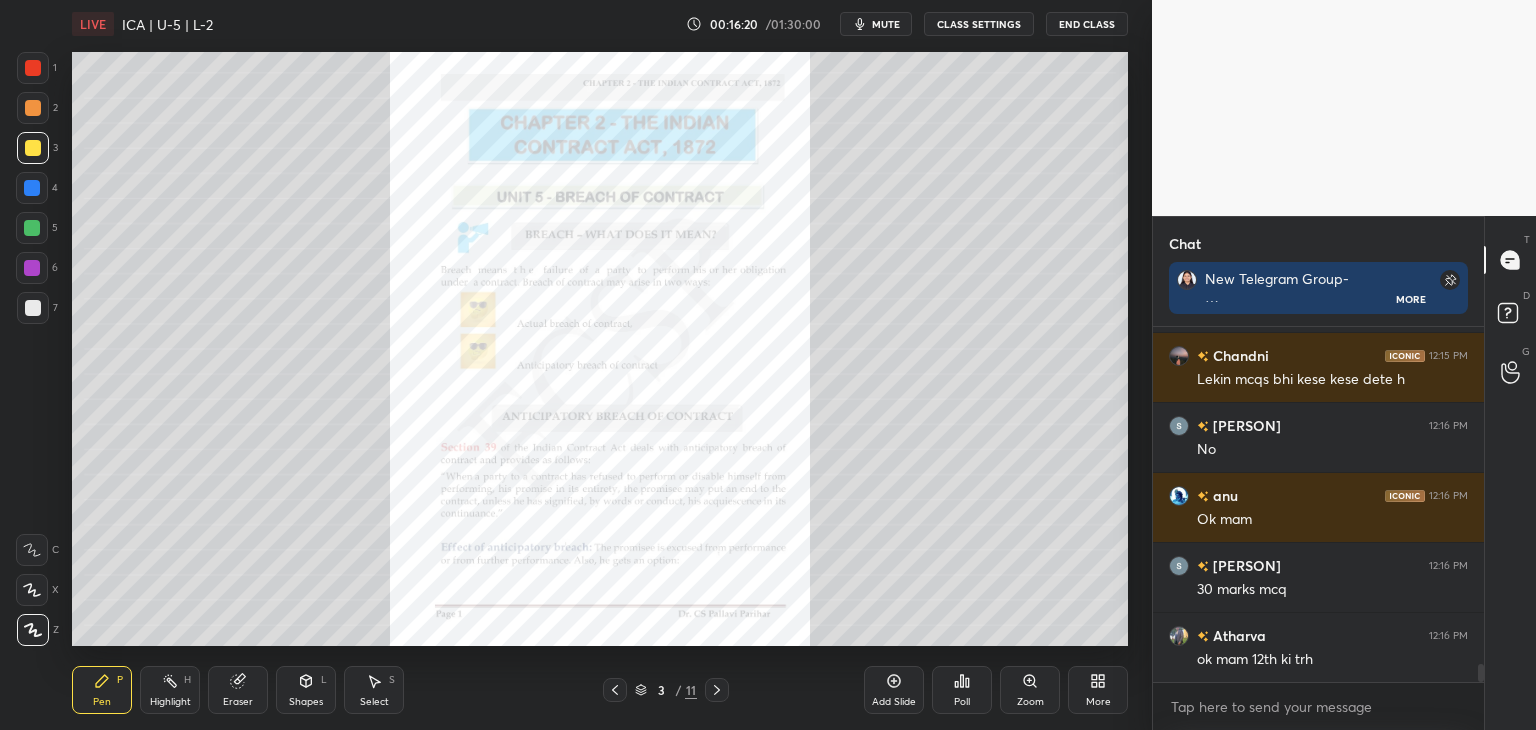 drag, startPoint x: 225, startPoint y: 692, endPoint x: 266, endPoint y: 677, distance: 43.65776 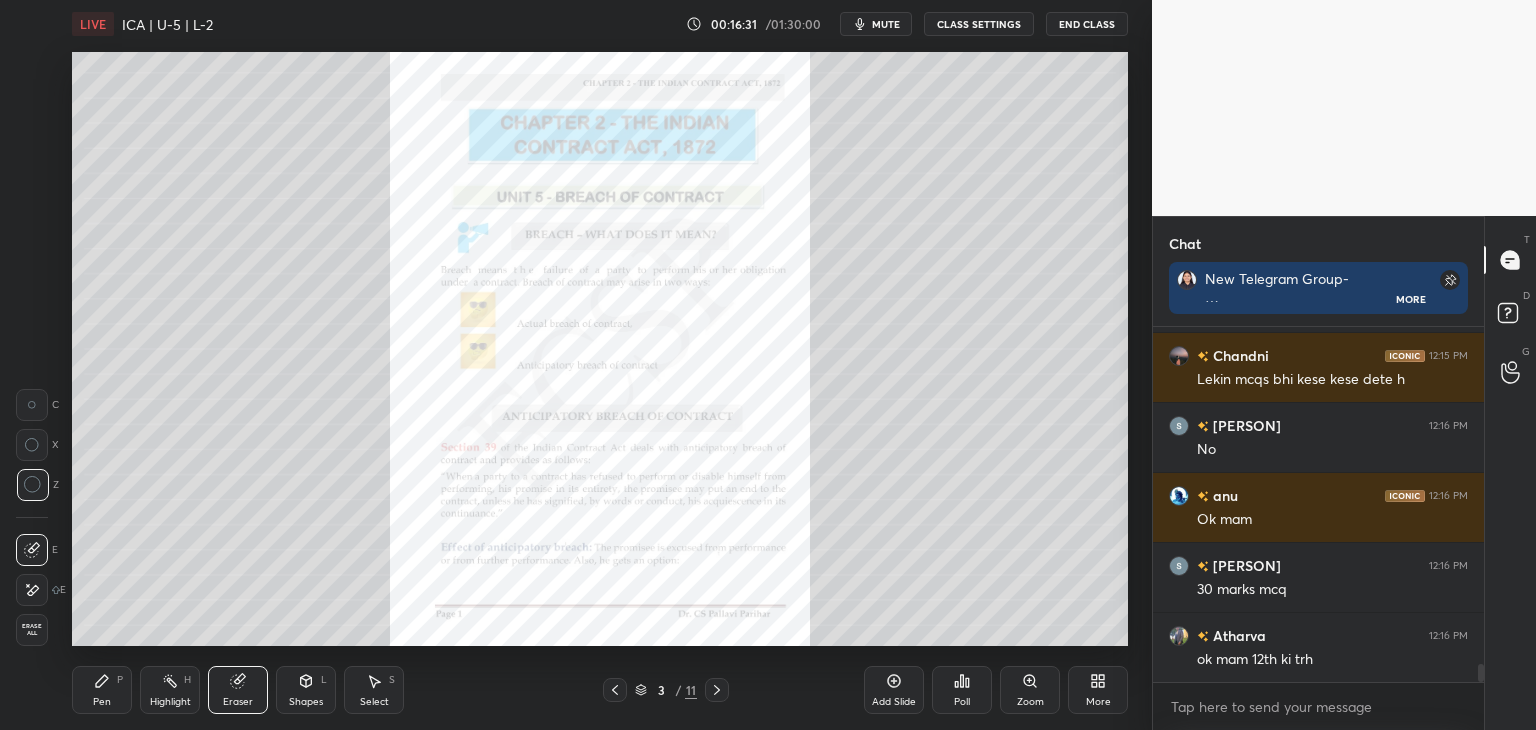 click 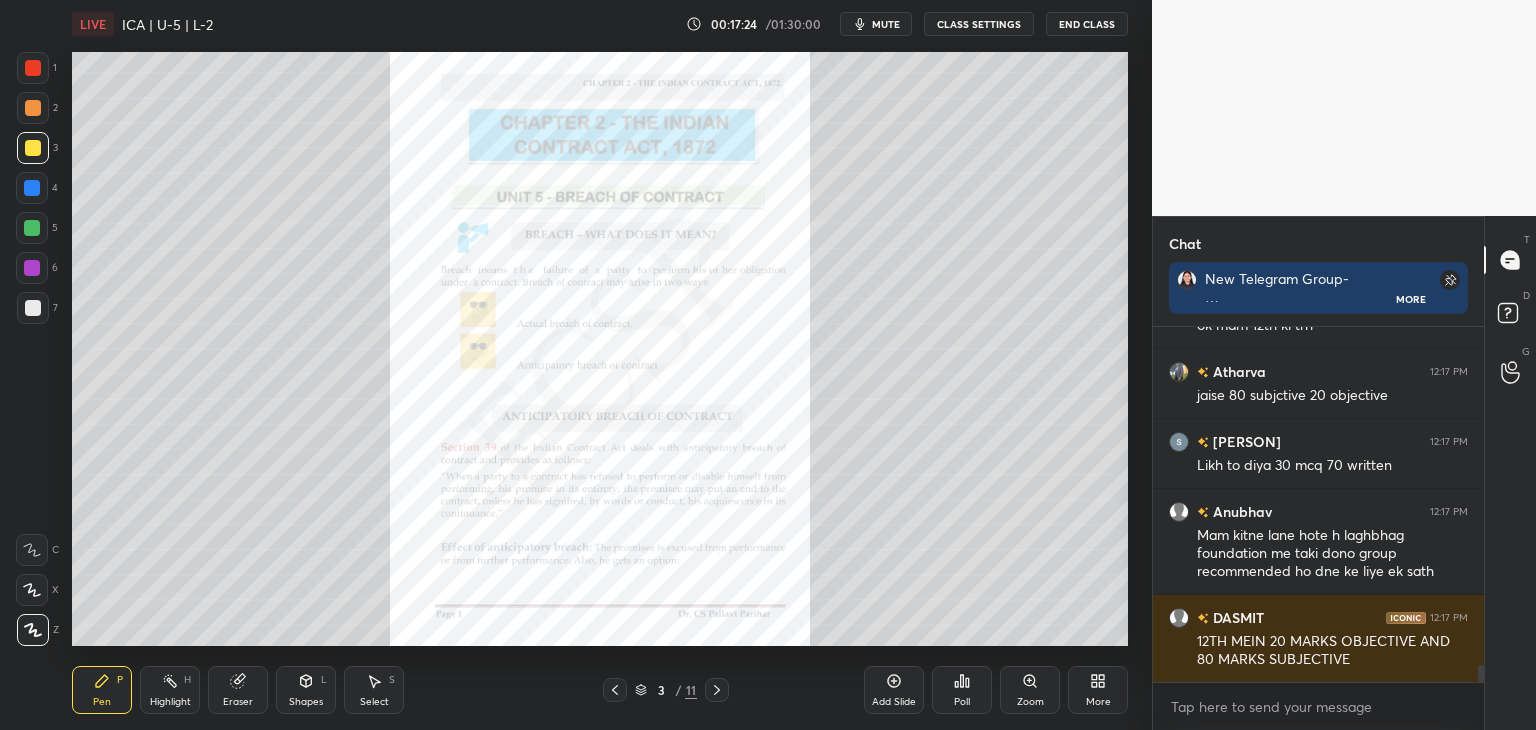 scroll, scrollTop: 7036, scrollLeft: 0, axis: vertical 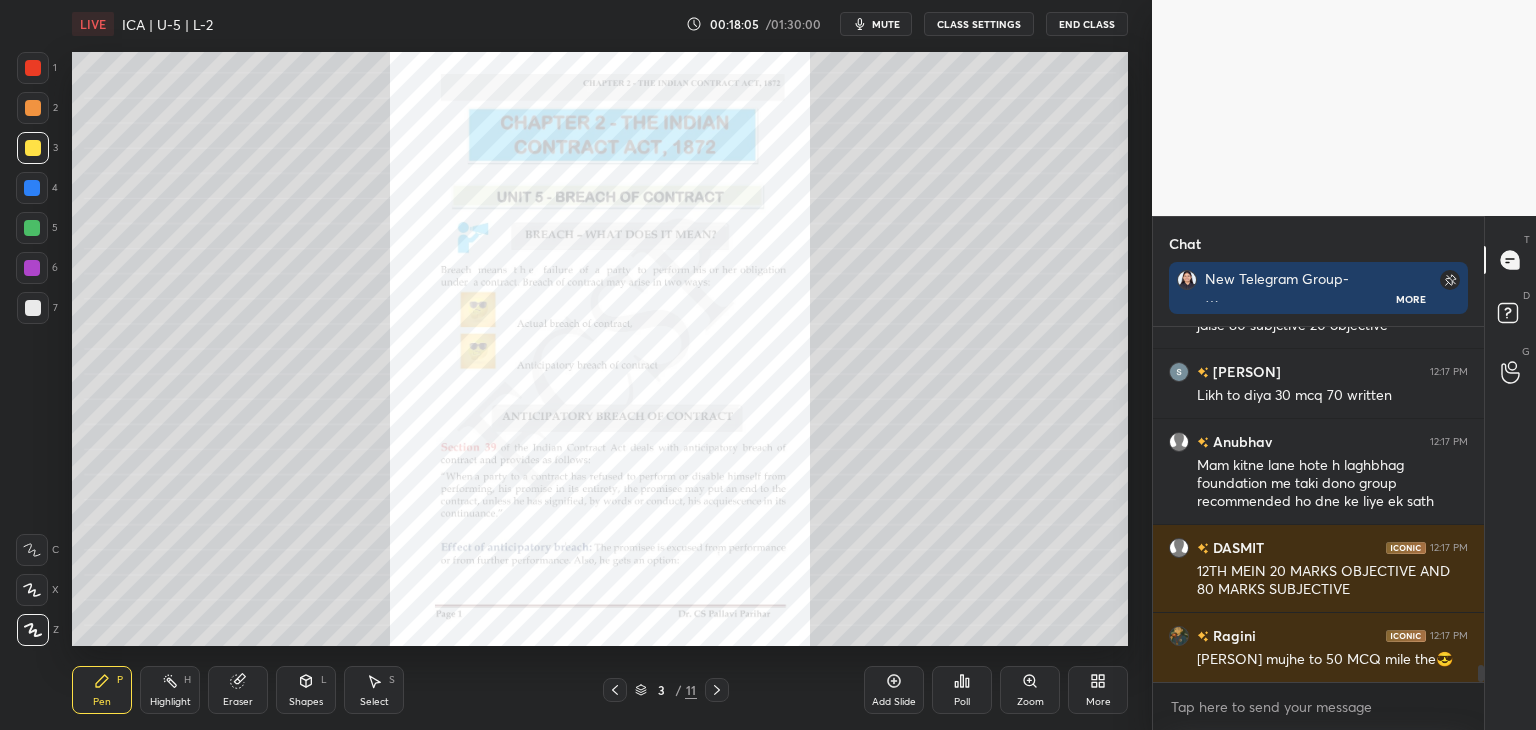 click at bounding box center (32, 188) 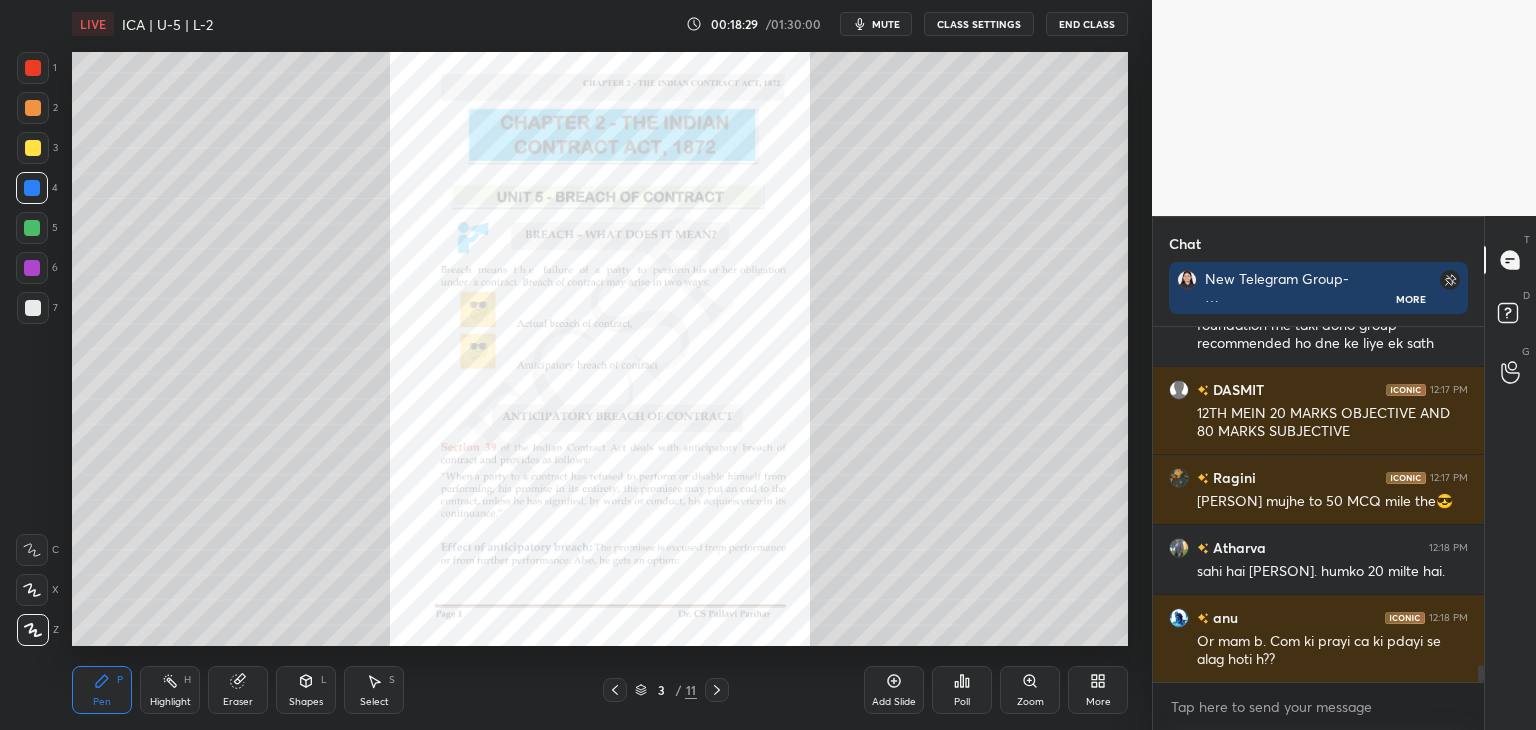 scroll, scrollTop: 7264, scrollLeft: 0, axis: vertical 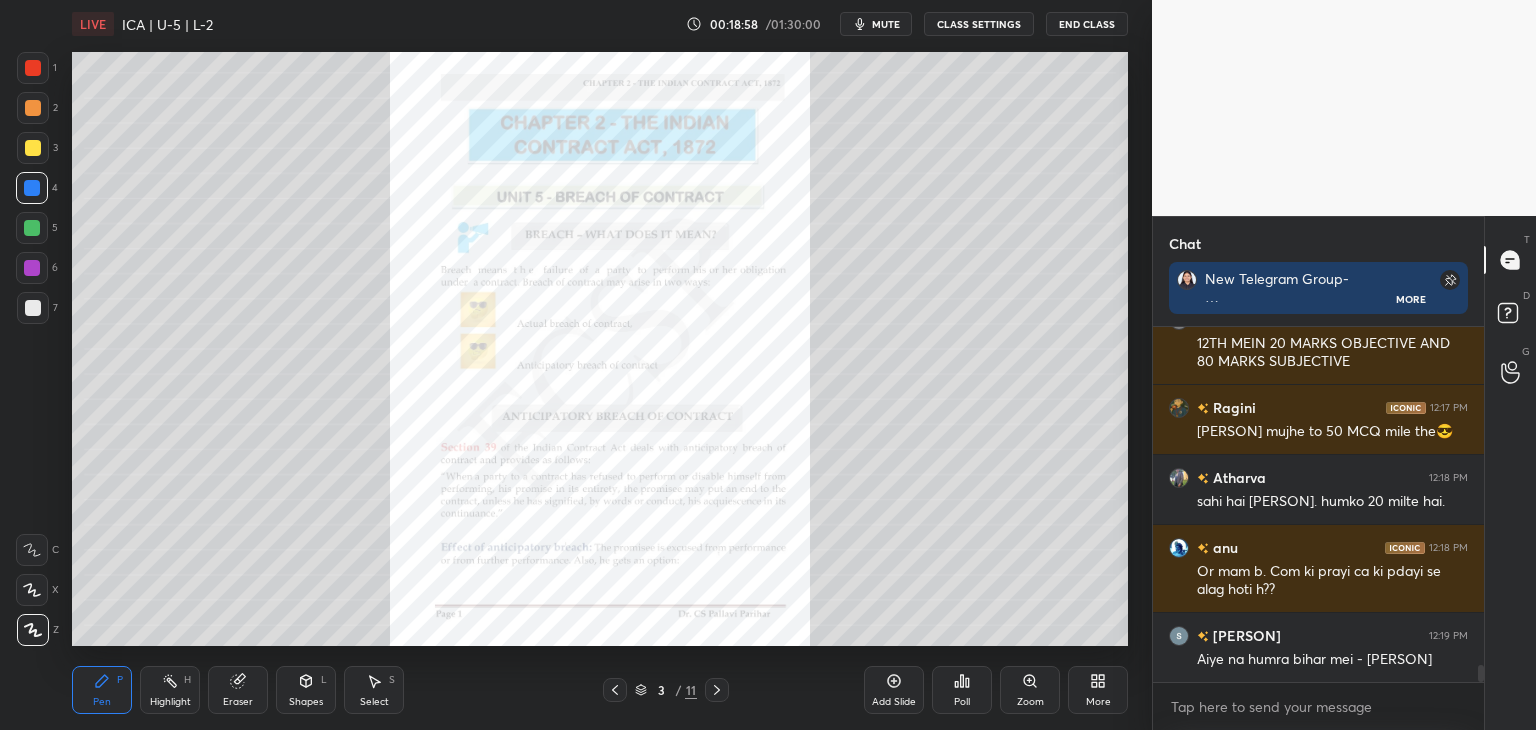 click 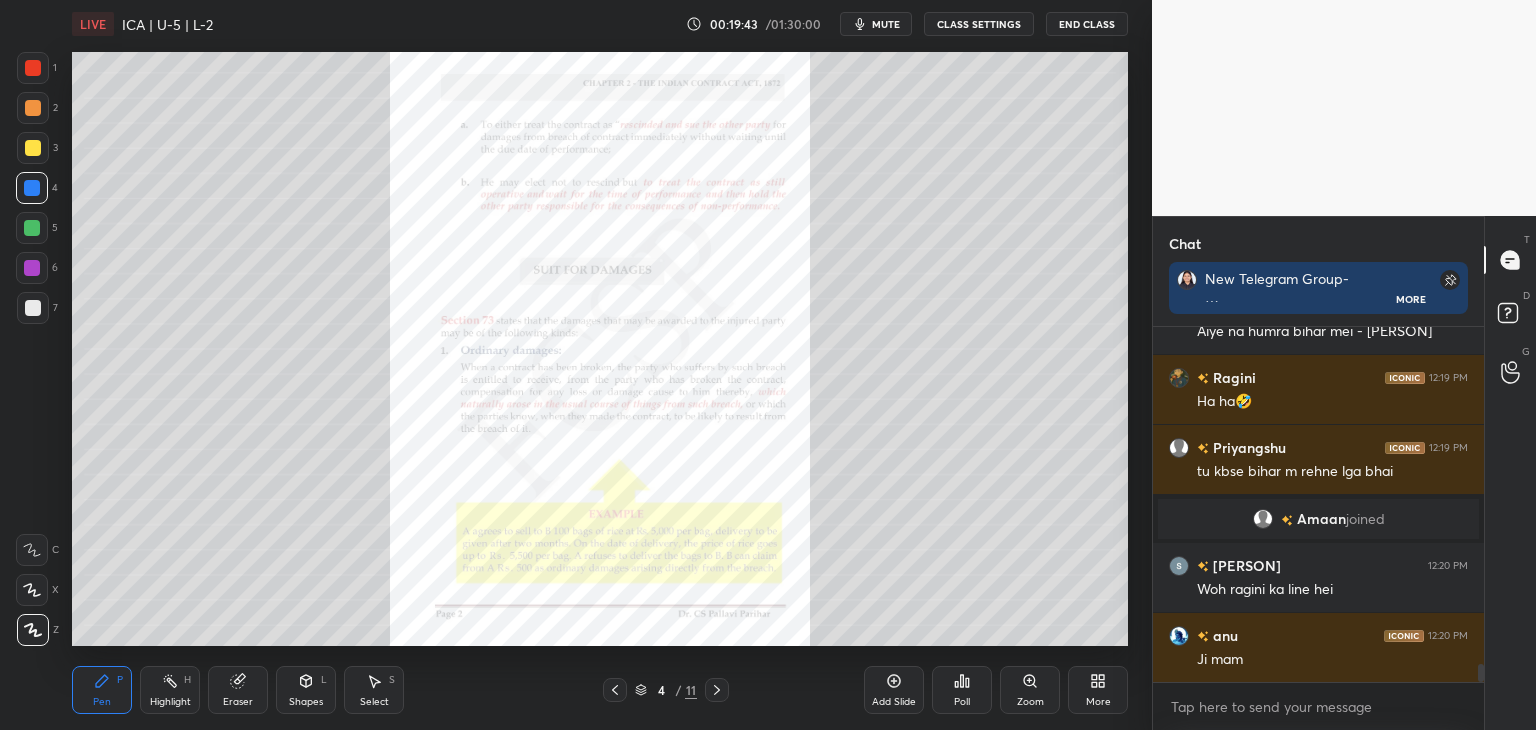 scroll, scrollTop: 6720, scrollLeft: 0, axis: vertical 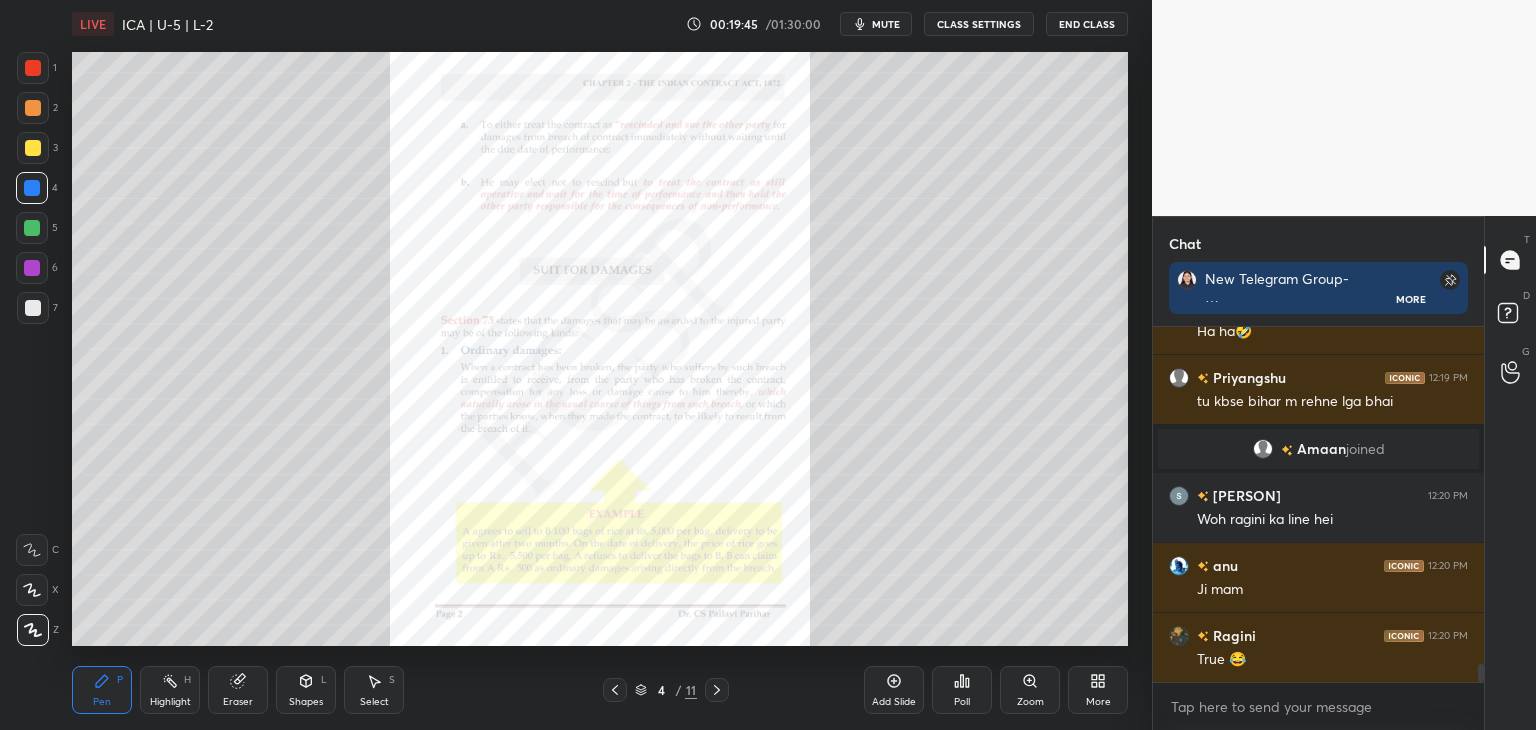 click 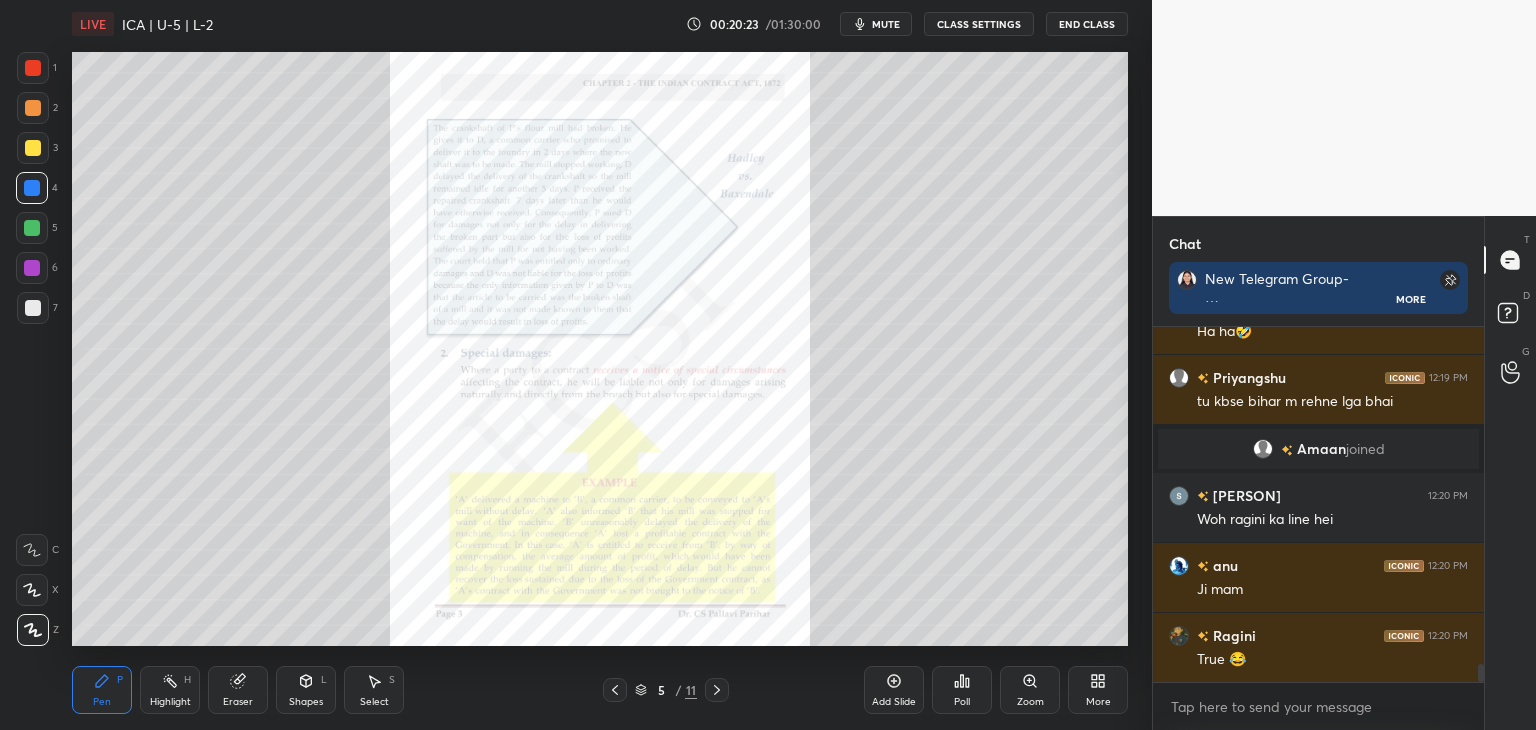 click 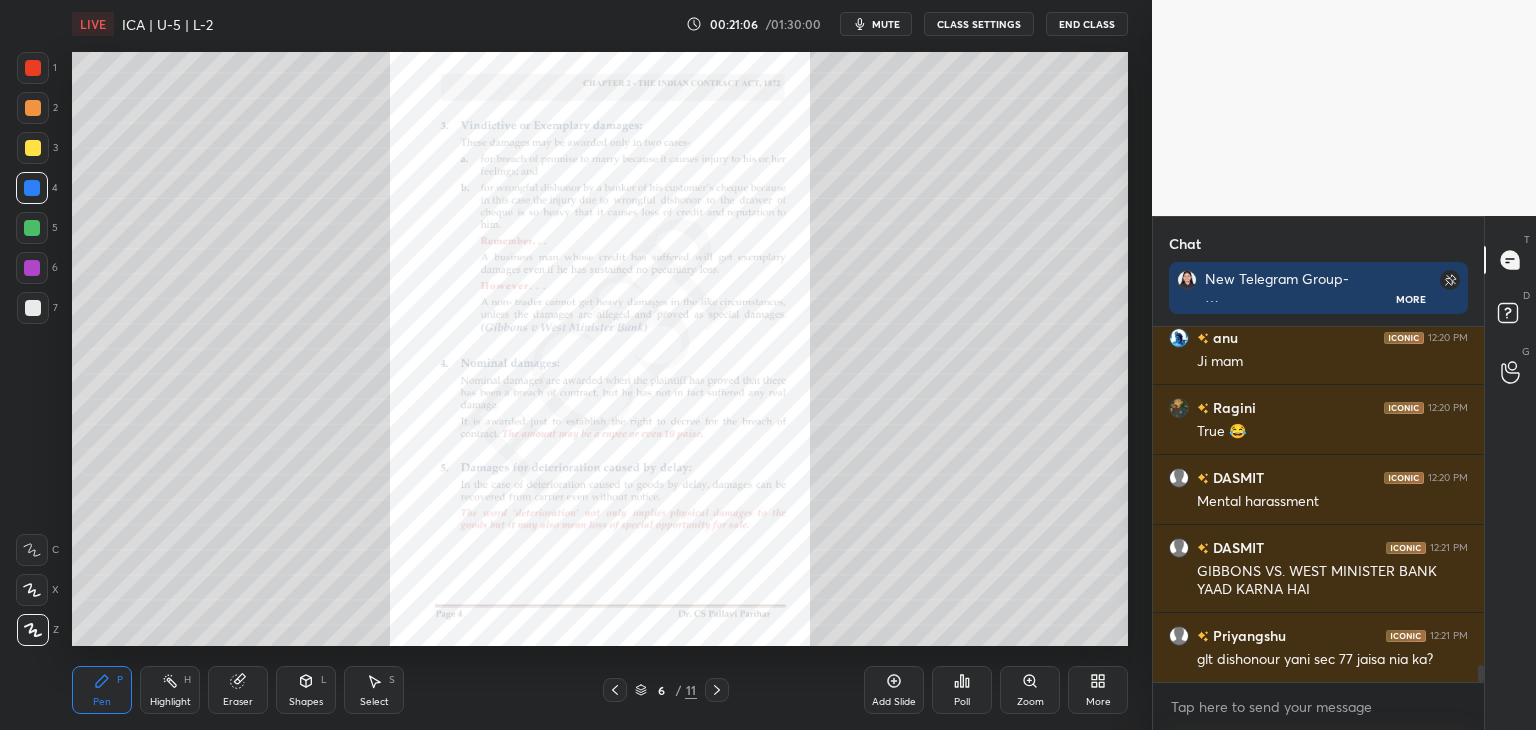 scroll, scrollTop: 7036, scrollLeft: 0, axis: vertical 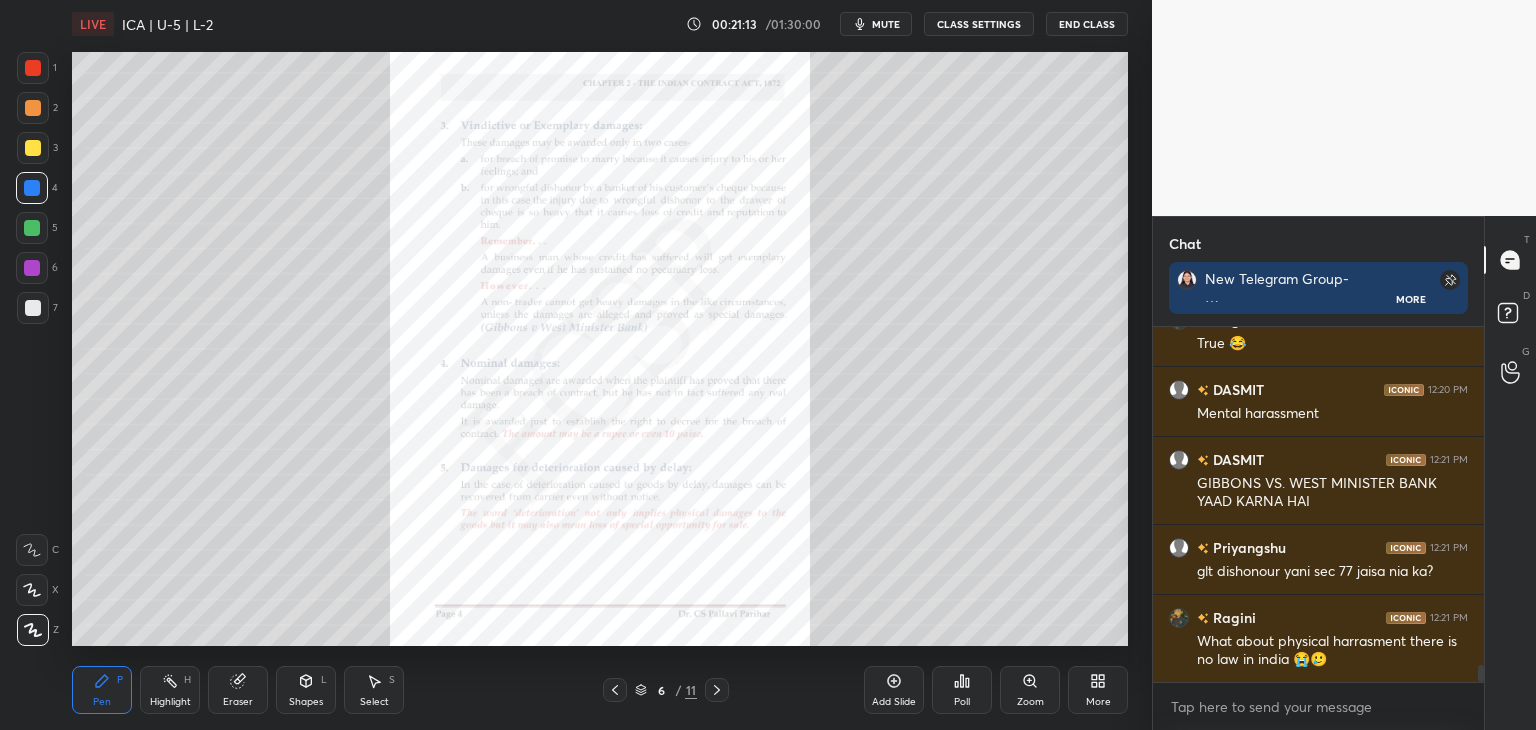 click 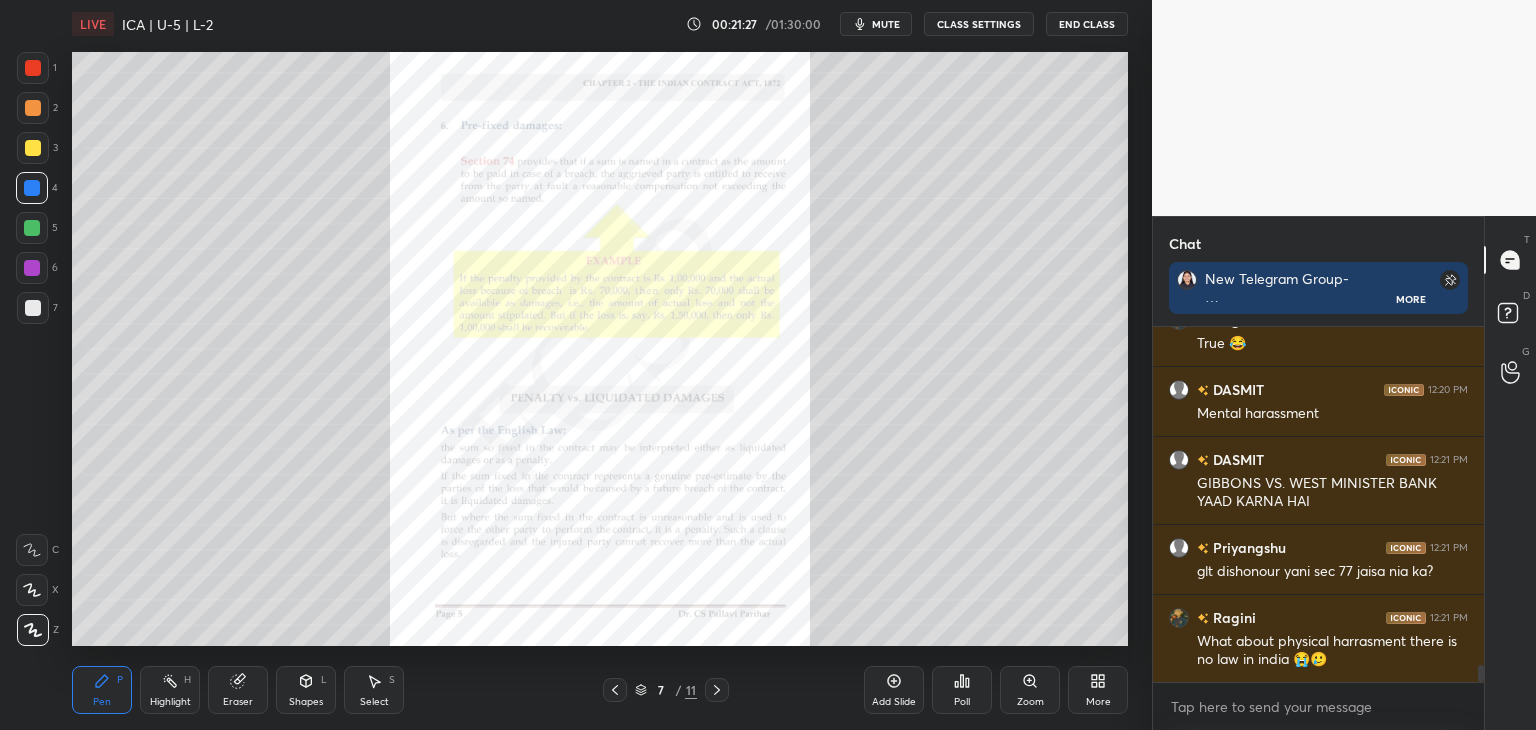drag, startPoint x: 615, startPoint y: 693, endPoint x: 627, endPoint y: 691, distance: 12.165525 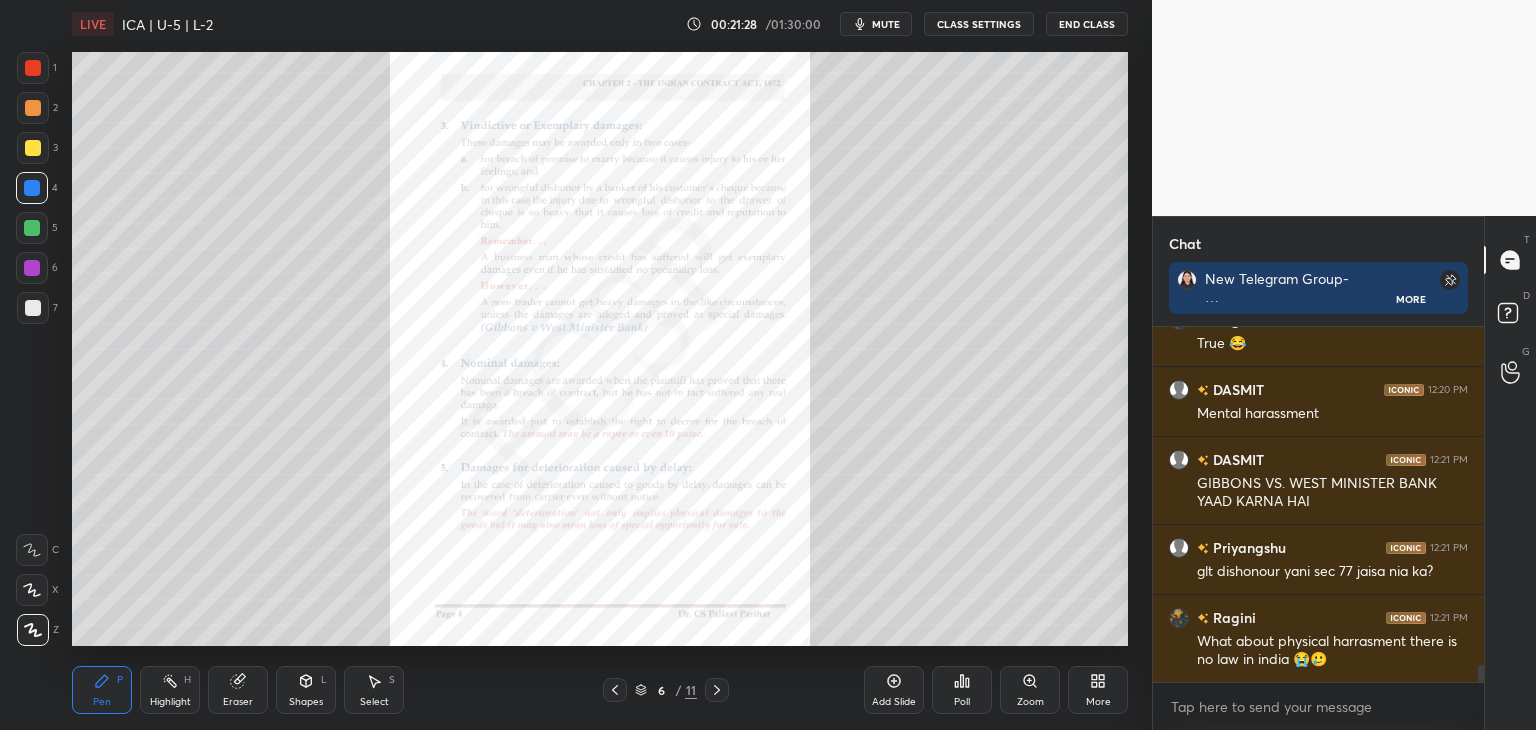 drag, startPoint x: 1035, startPoint y: 688, endPoint x: 970, endPoint y: 645, distance: 77.93587 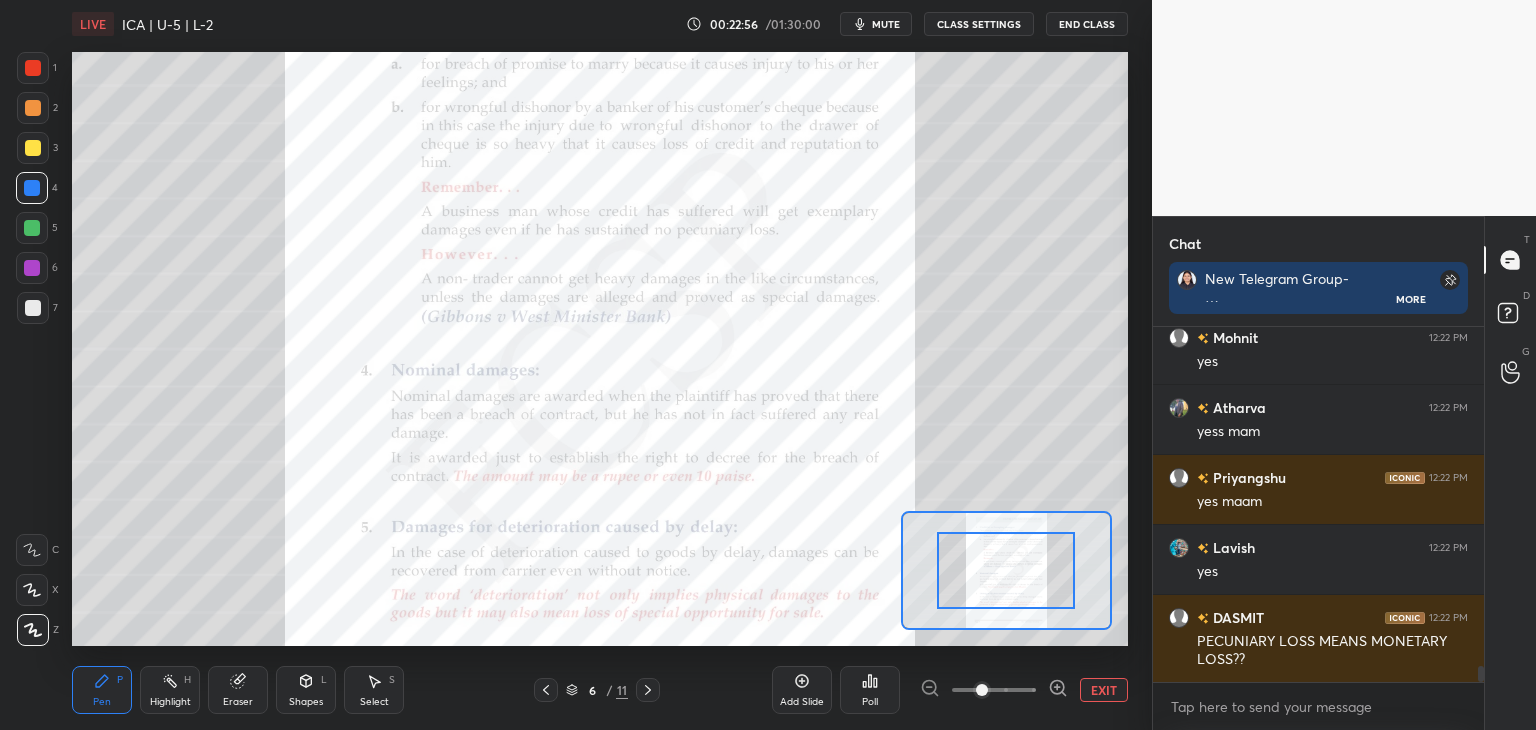 scroll, scrollTop: 7632, scrollLeft: 0, axis: vertical 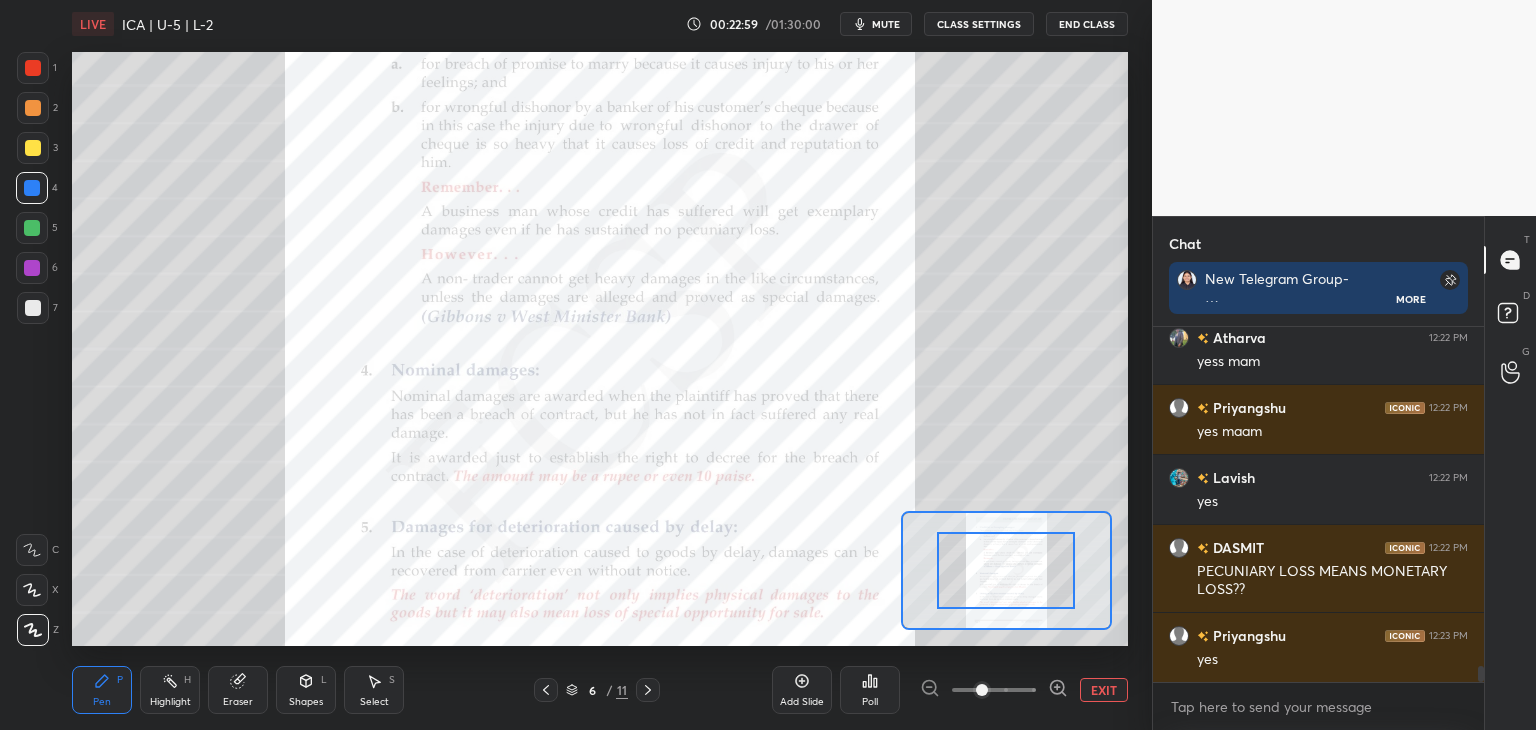 click 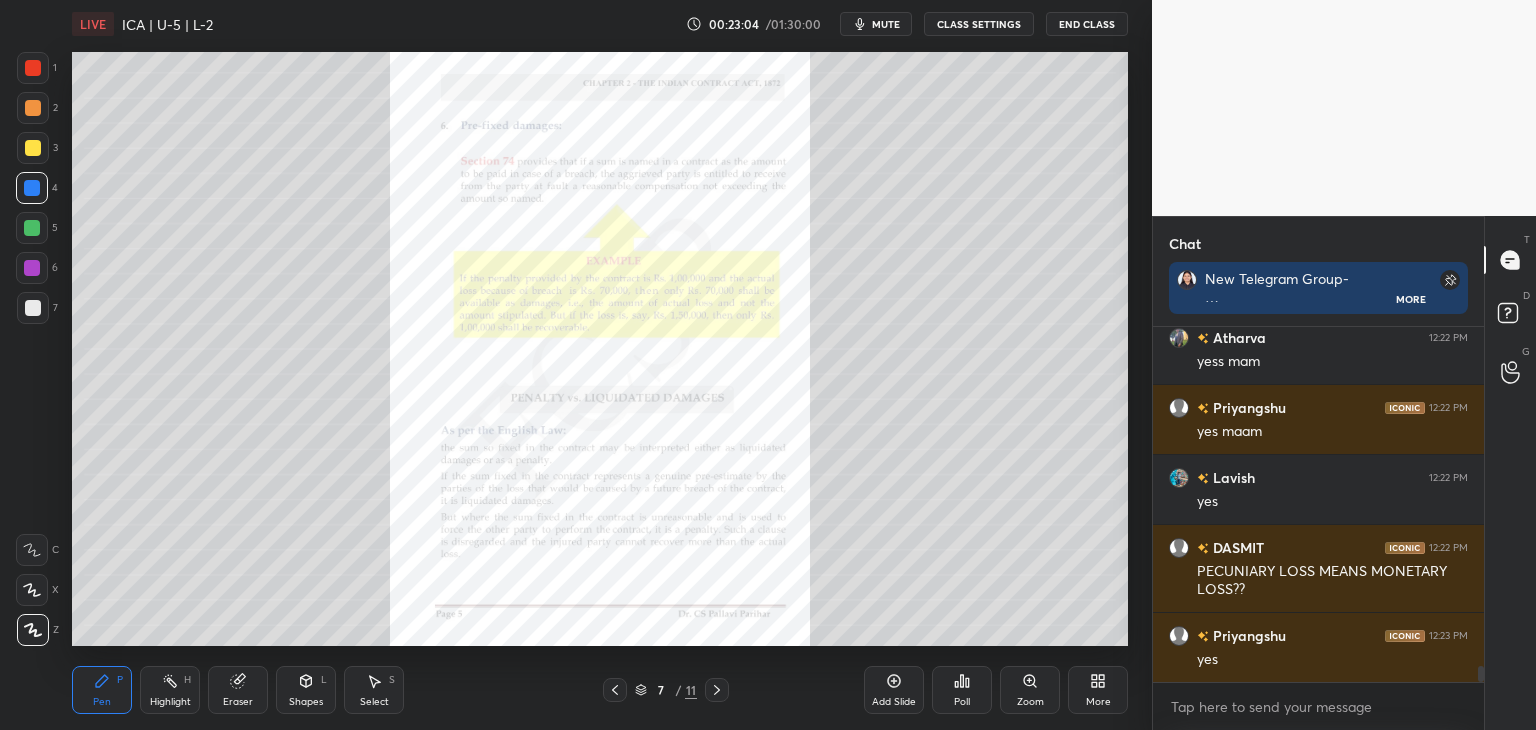 click on "Zoom" at bounding box center (1030, 690) 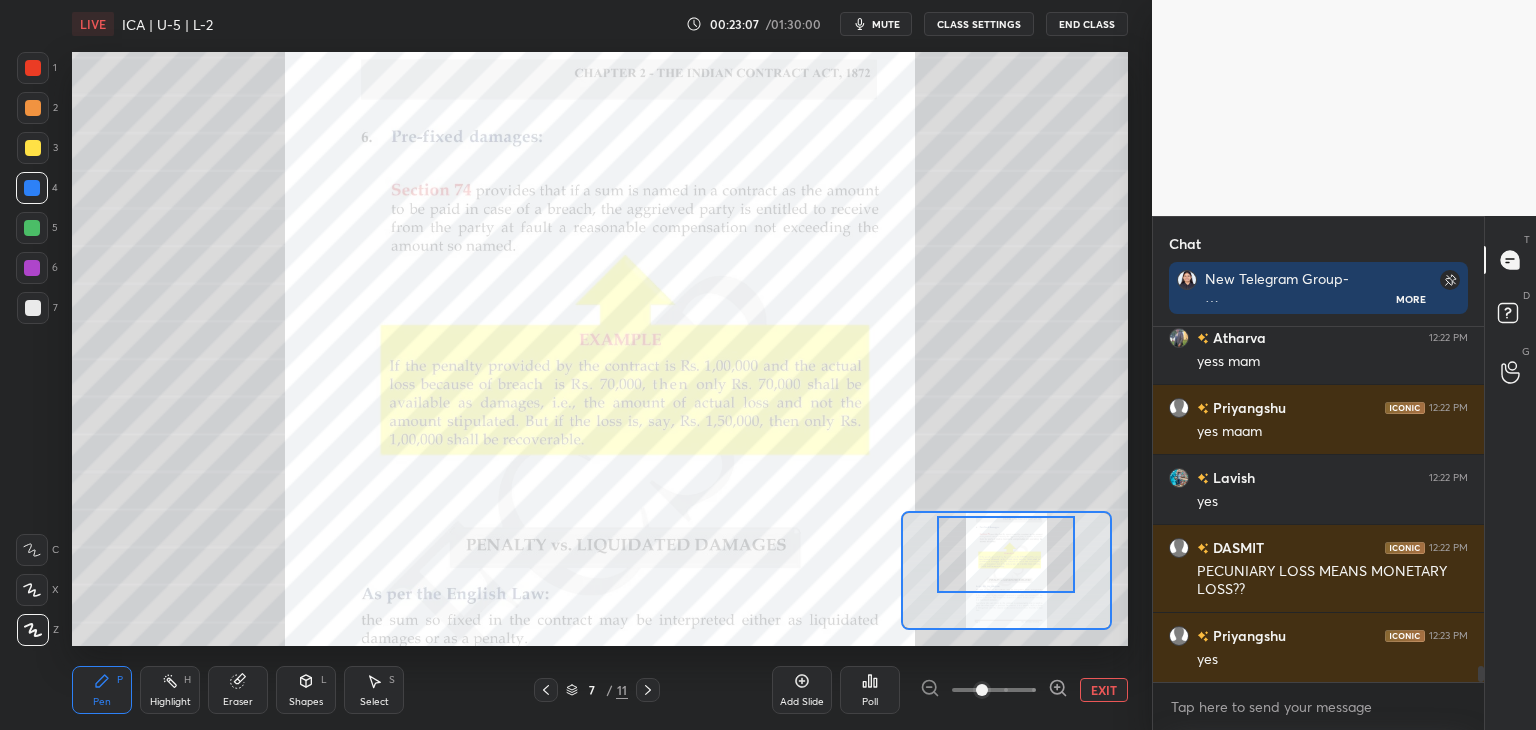 drag, startPoint x: 1033, startPoint y: 593, endPoint x: 1036, endPoint y: 577, distance: 16.27882 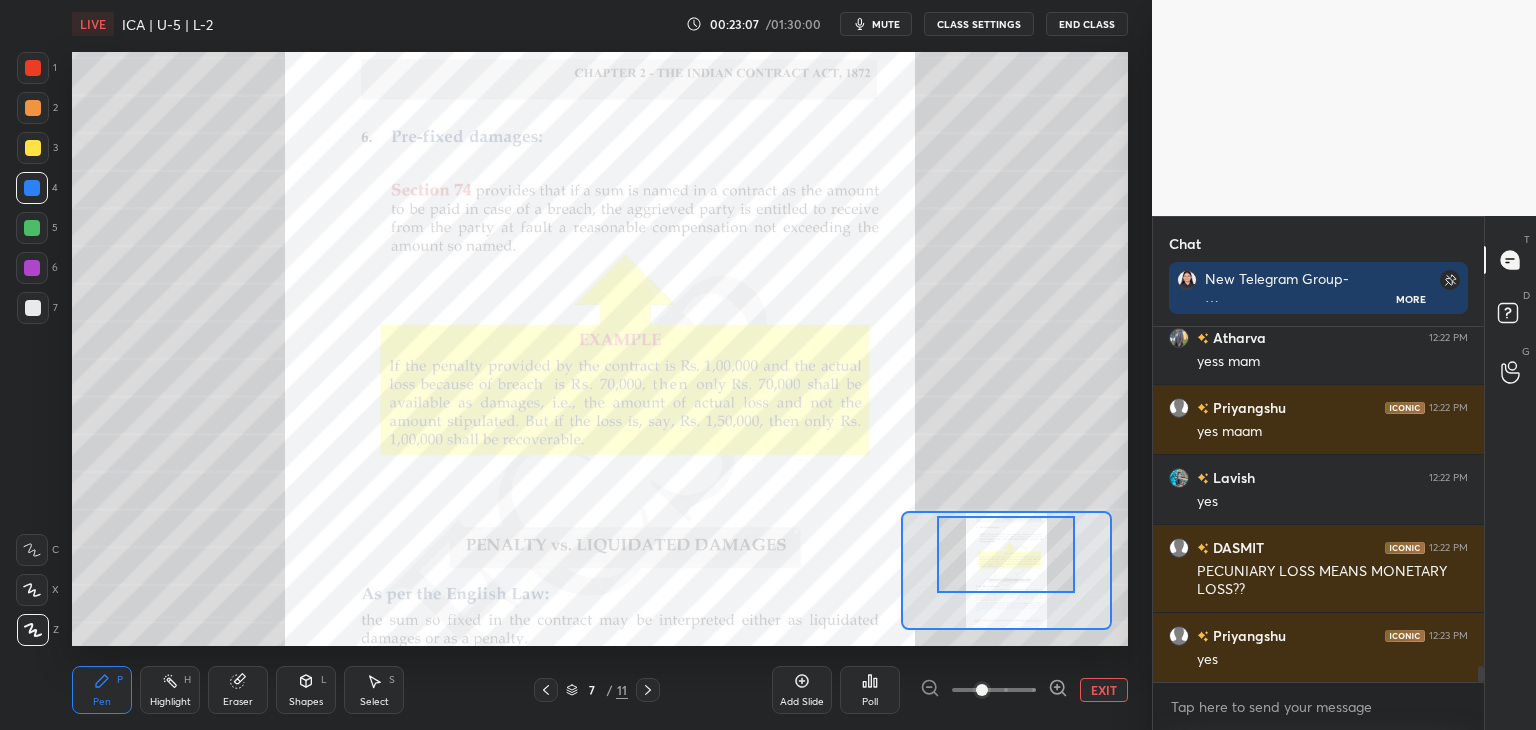 click at bounding box center (1006, 554) 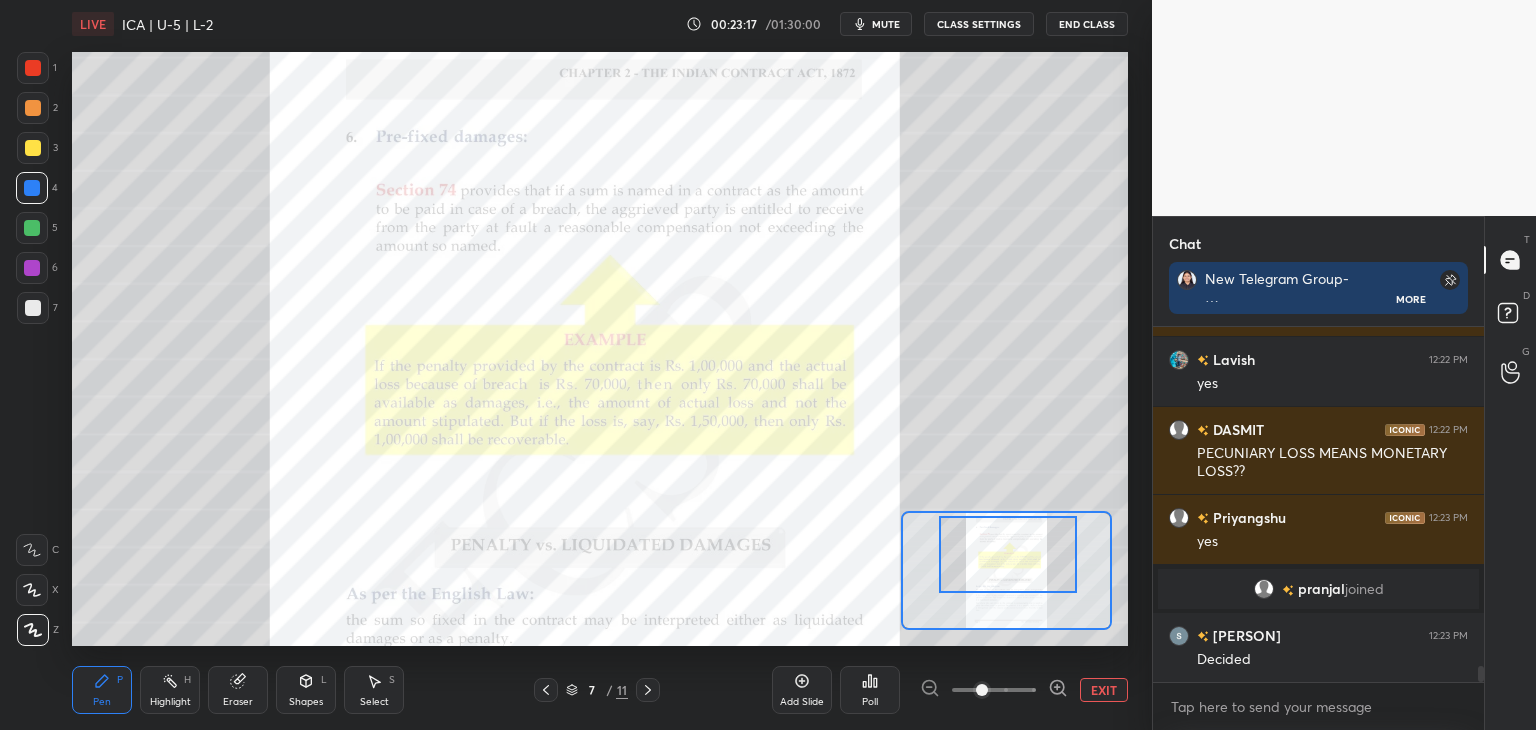 scroll, scrollTop: 7302, scrollLeft: 0, axis: vertical 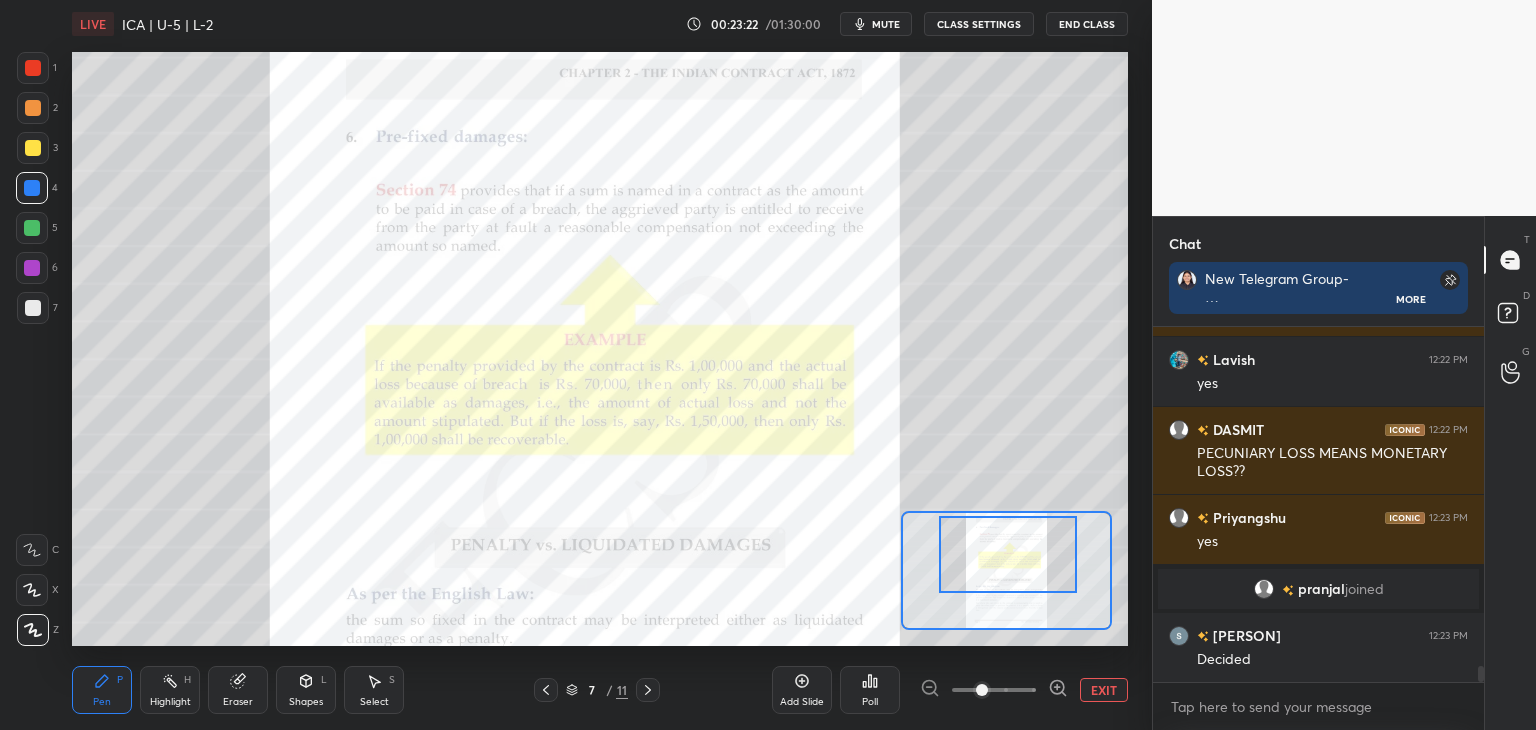drag, startPoint x: 236, startPoint y: 690, endPoint x: 264, endPoint y: 673, distance: 32.75668 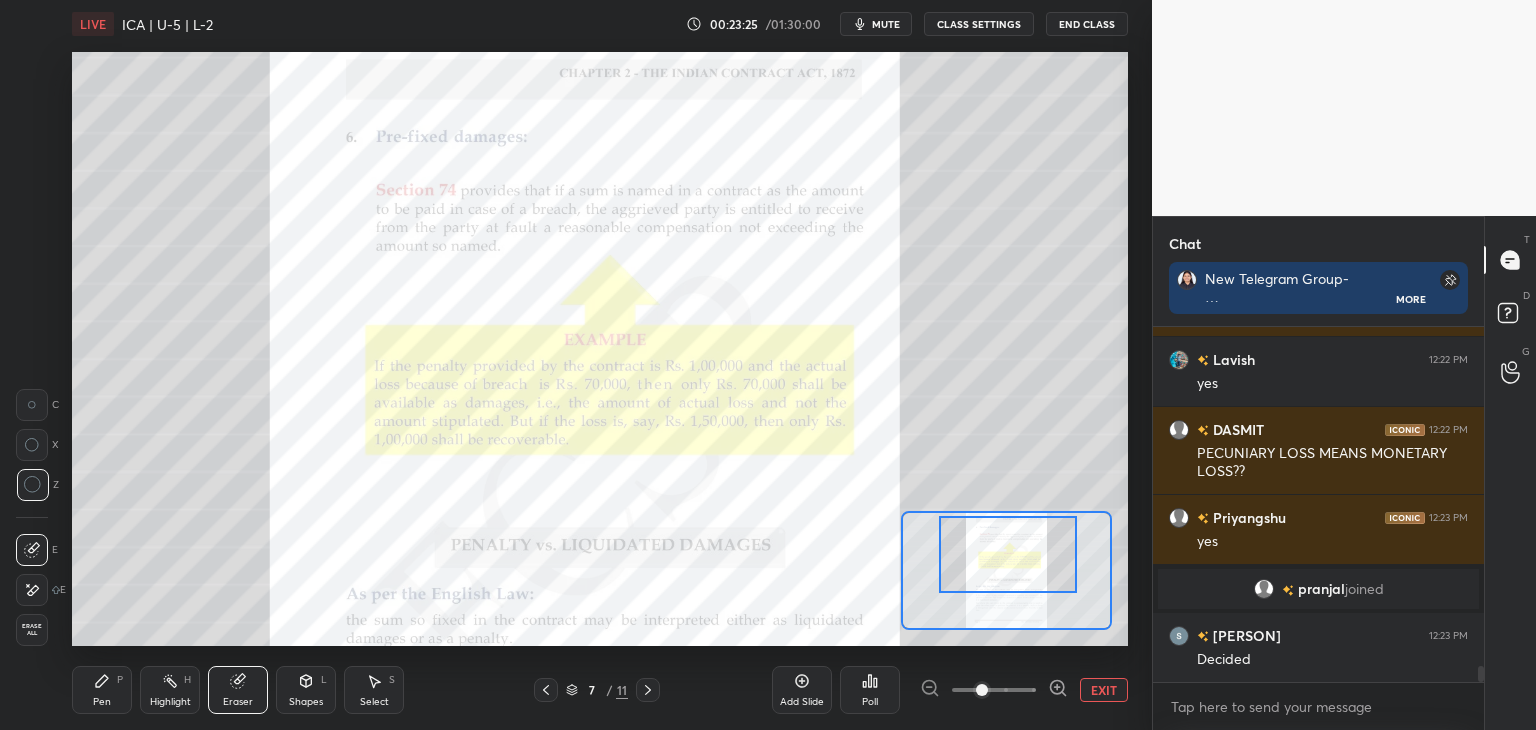drag, startPoint x: 100, startPoint y: 698, endPoint x: 136, endPoint y: 666, distance: 48.166378 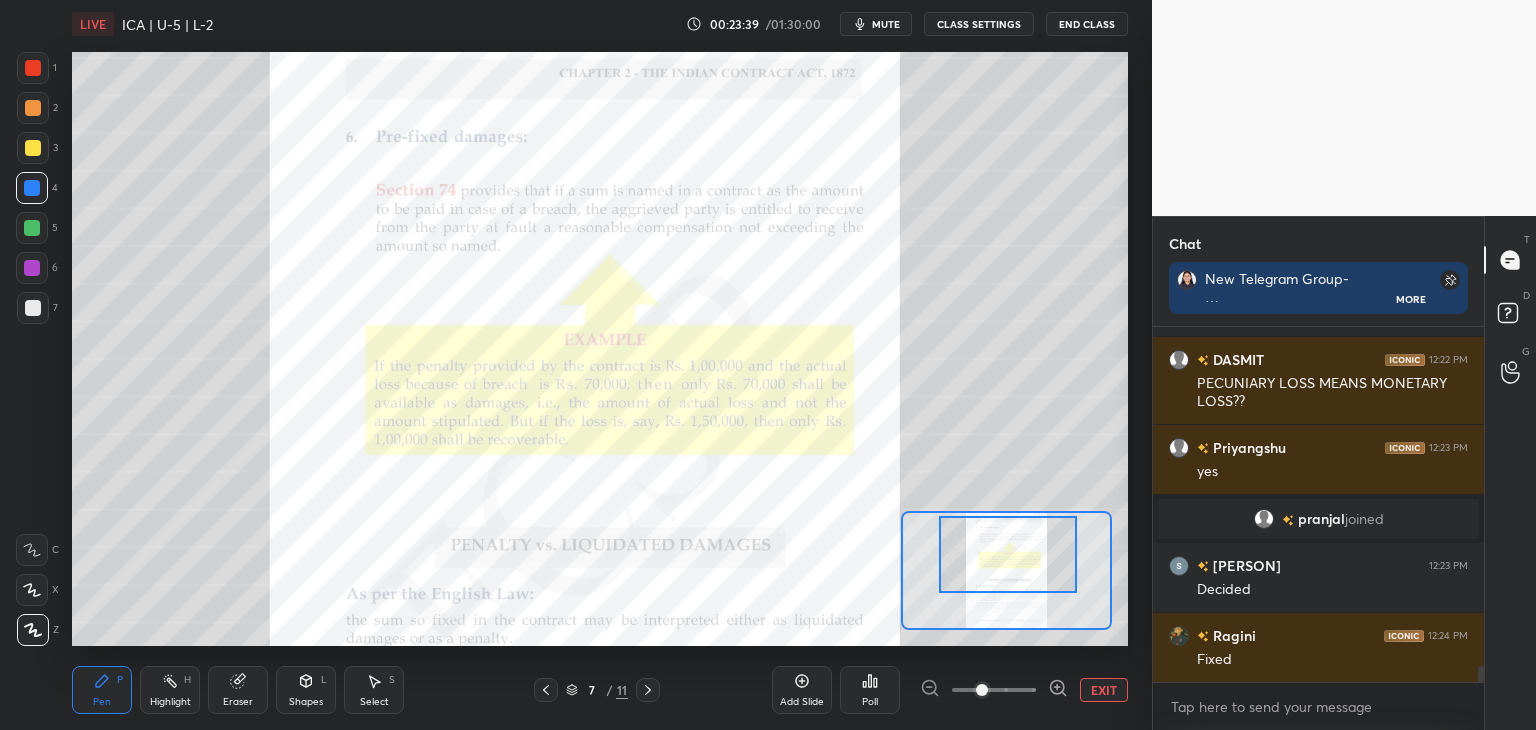 scroll, scrollTop: 7460, scrollLeft: 0, axis: vertical 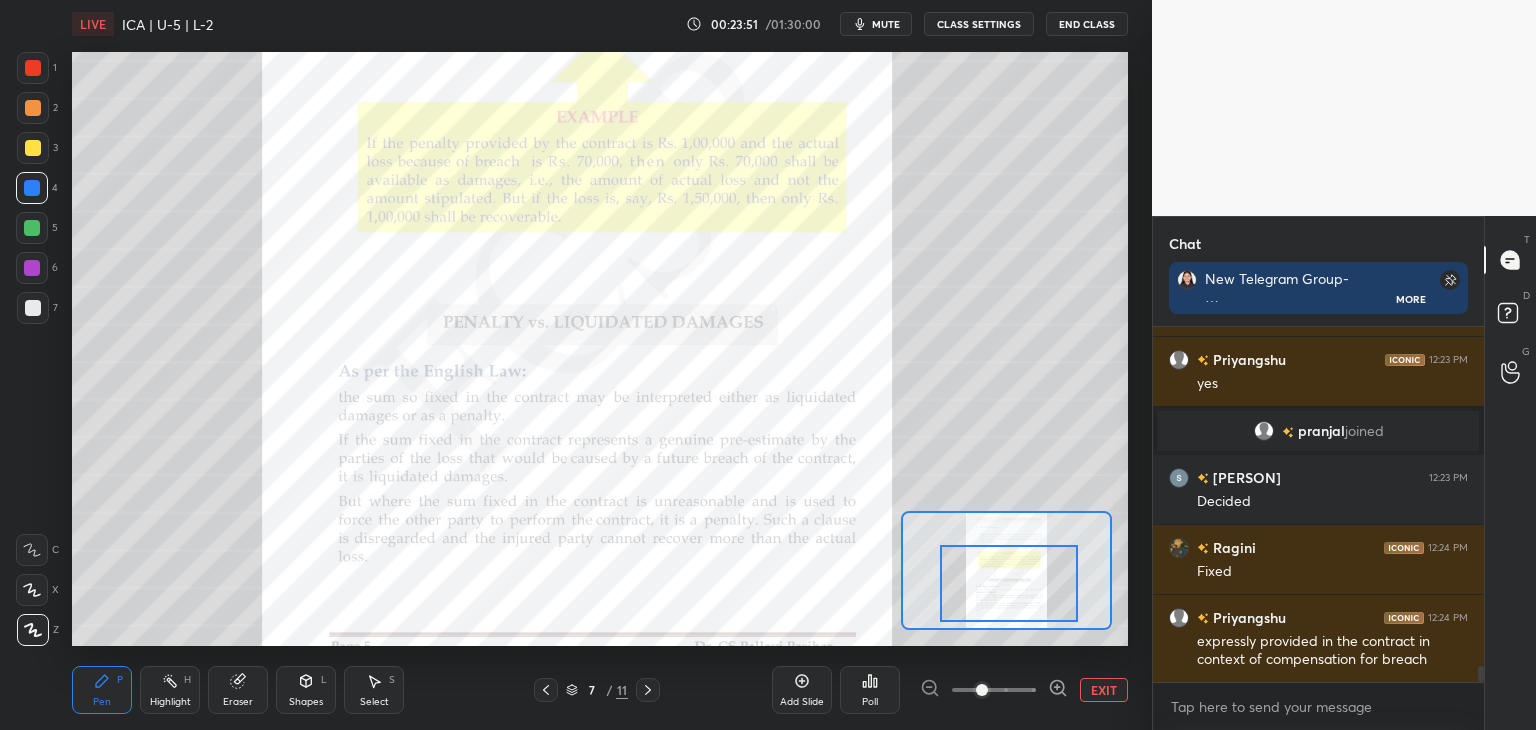 drag, startPoint x: 1020, startPoint y: 558, endPoint x: 1021, endPoint y: 585, distance: 27.018513 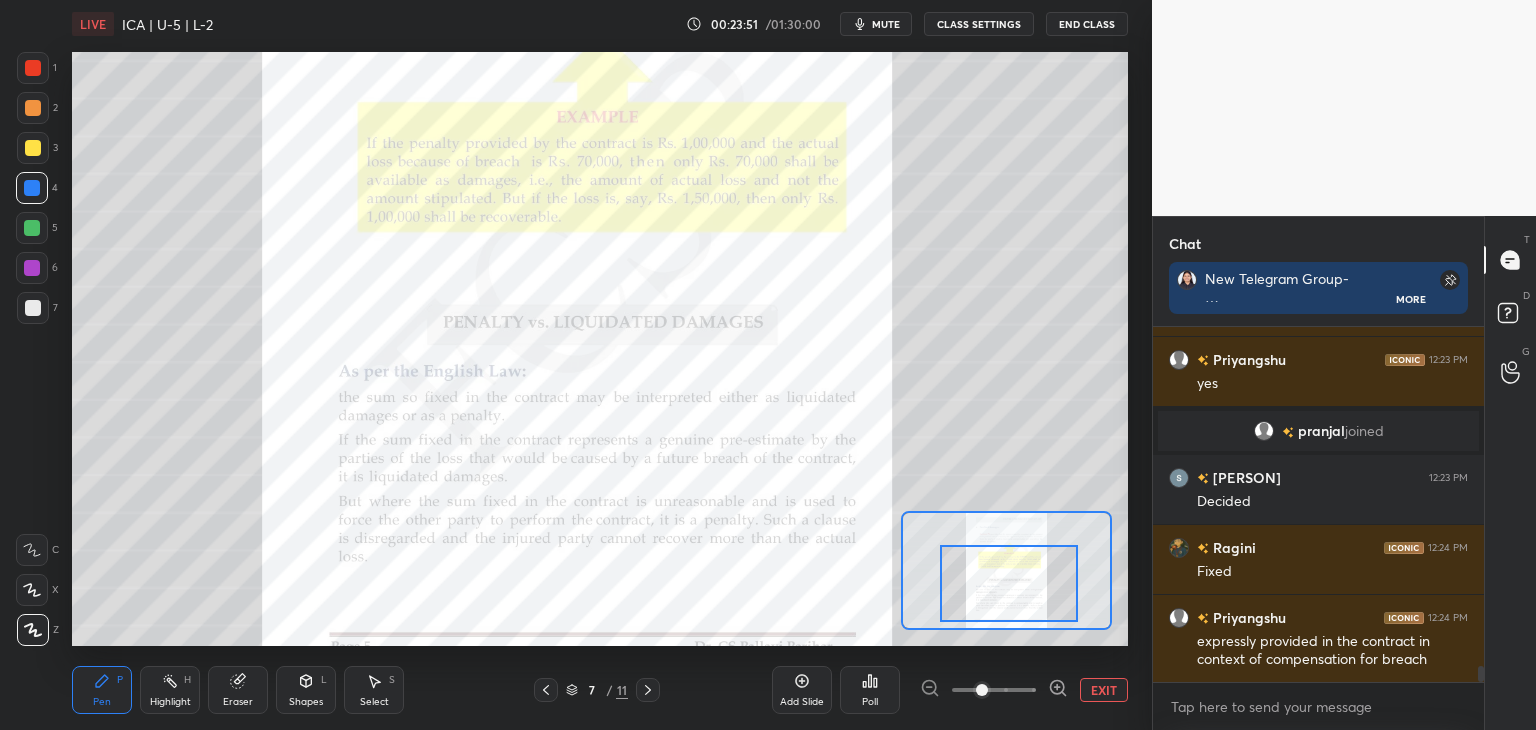 click at bounding box center (1009, 583) 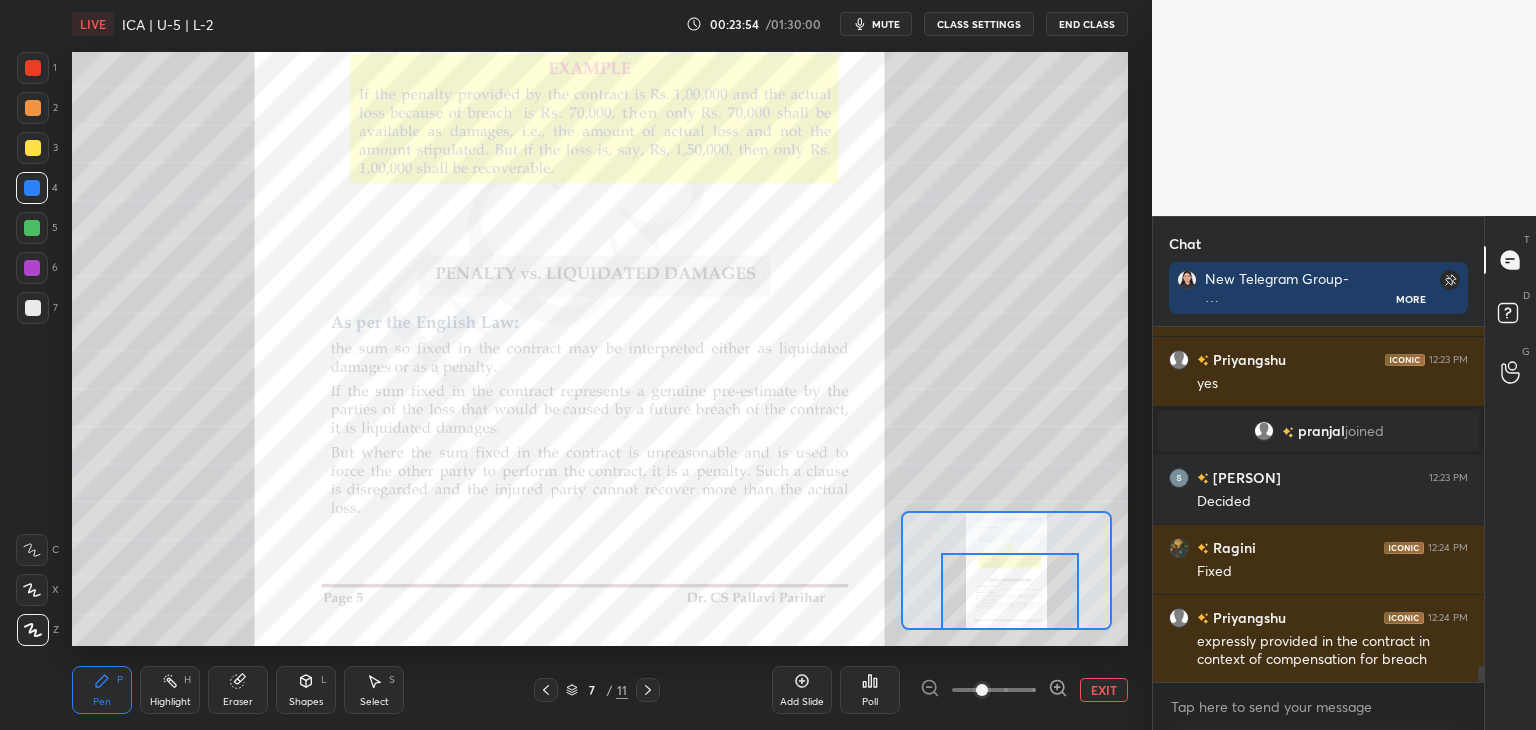 drag, startPoint x: 1024, startPoint y: 573, endPoint x: 1025, endPoint y: 587, distance: 14.035668 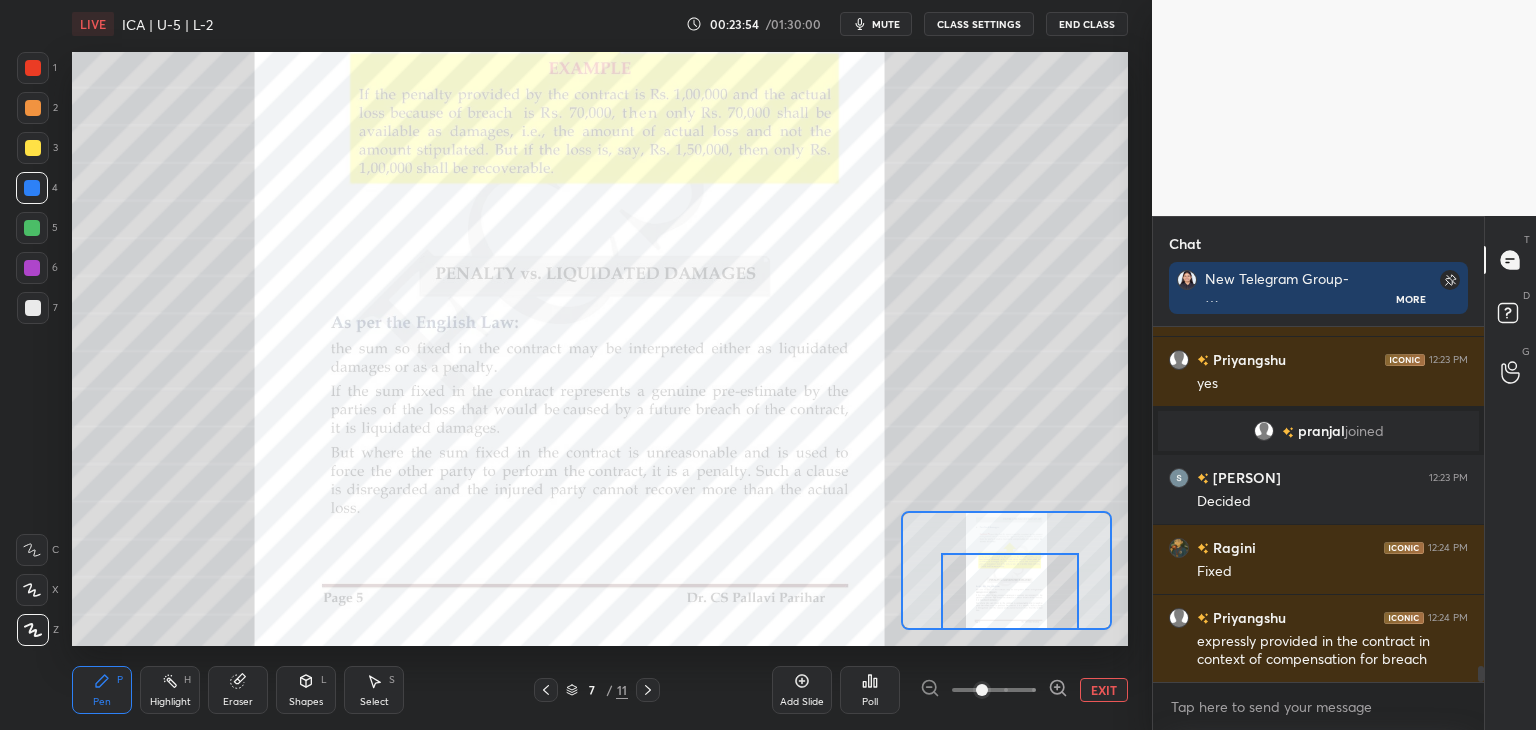 click at bounding box center (1010, 591) 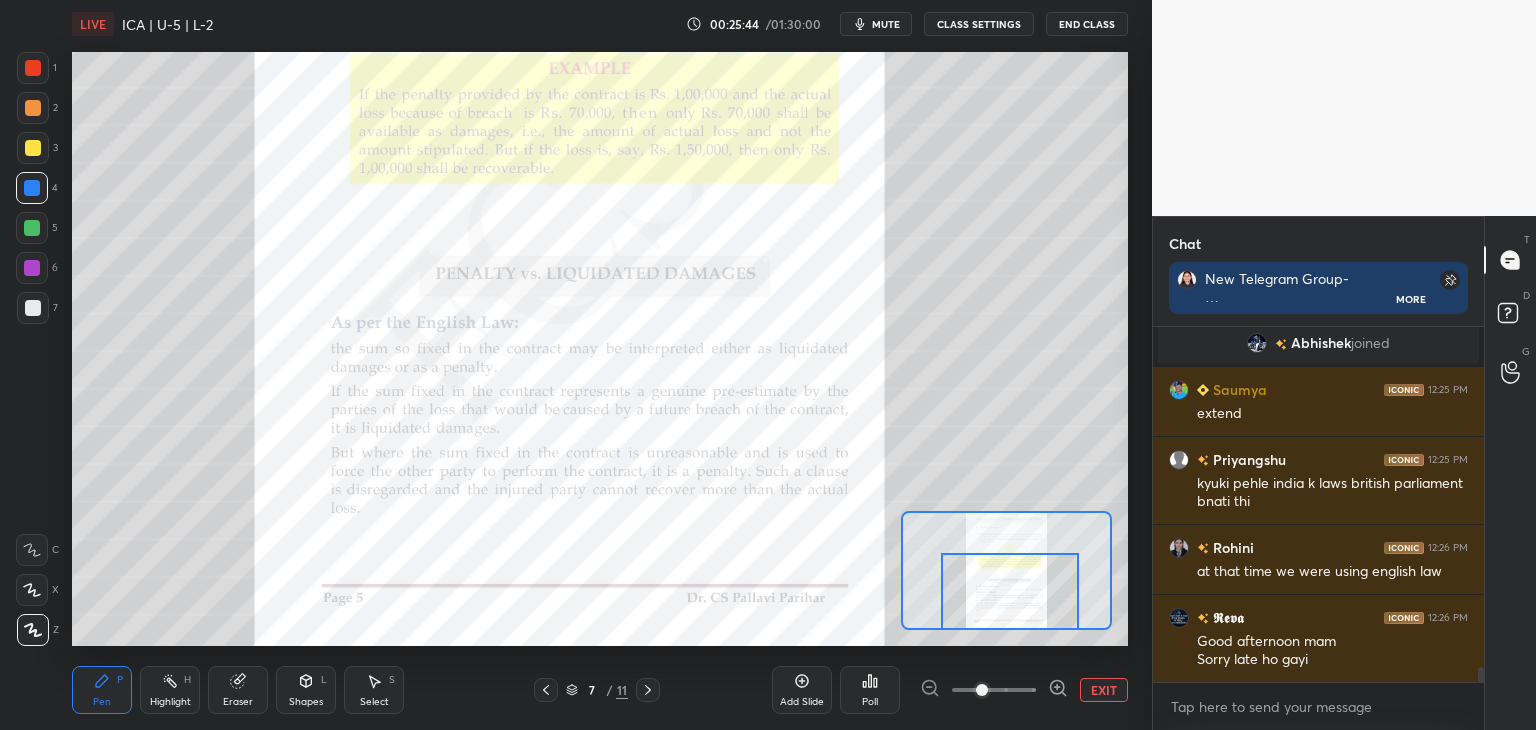 scroll, scrollTop: 8384, scrollLeft: 0, axis: vertical 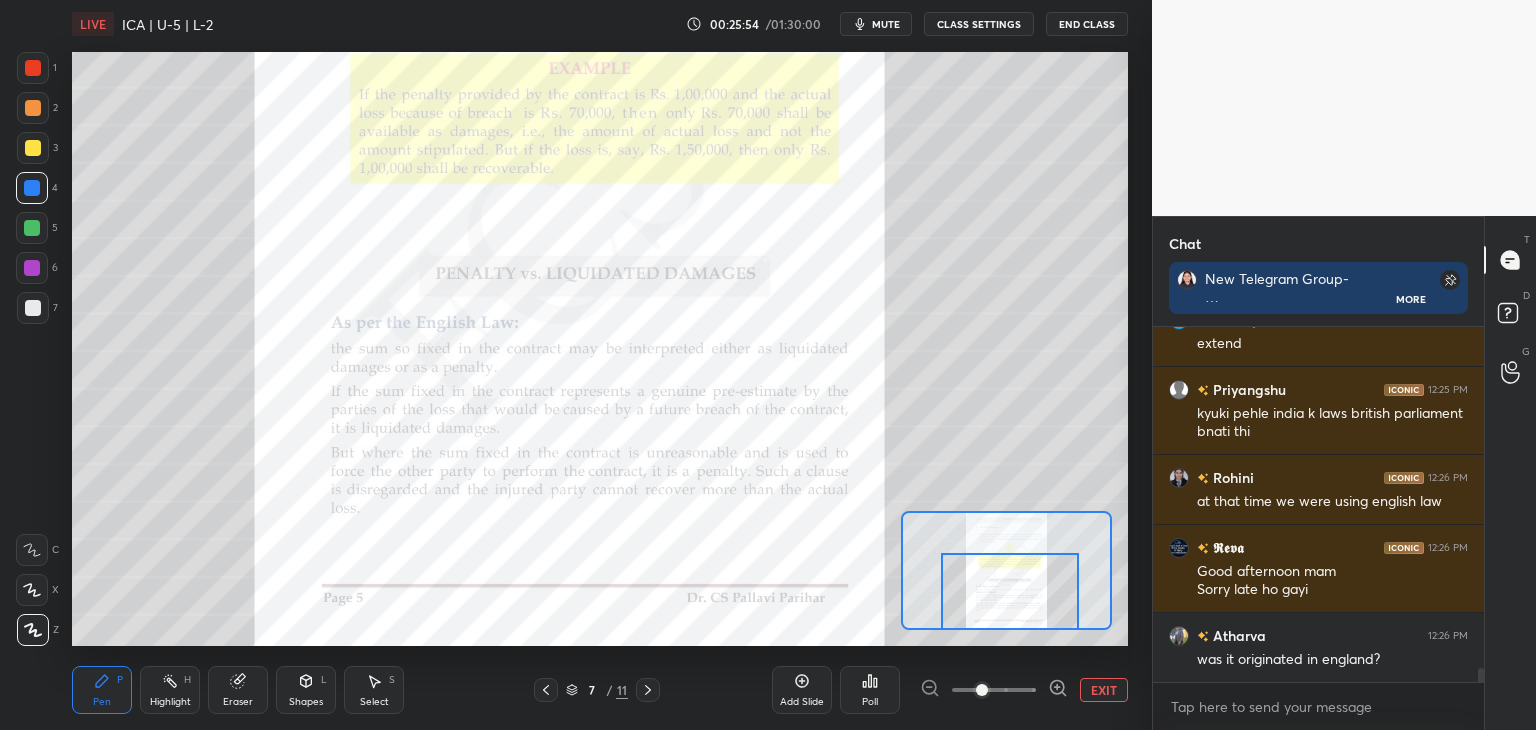 click on "EXIT" at bounding box center (1104, 690) 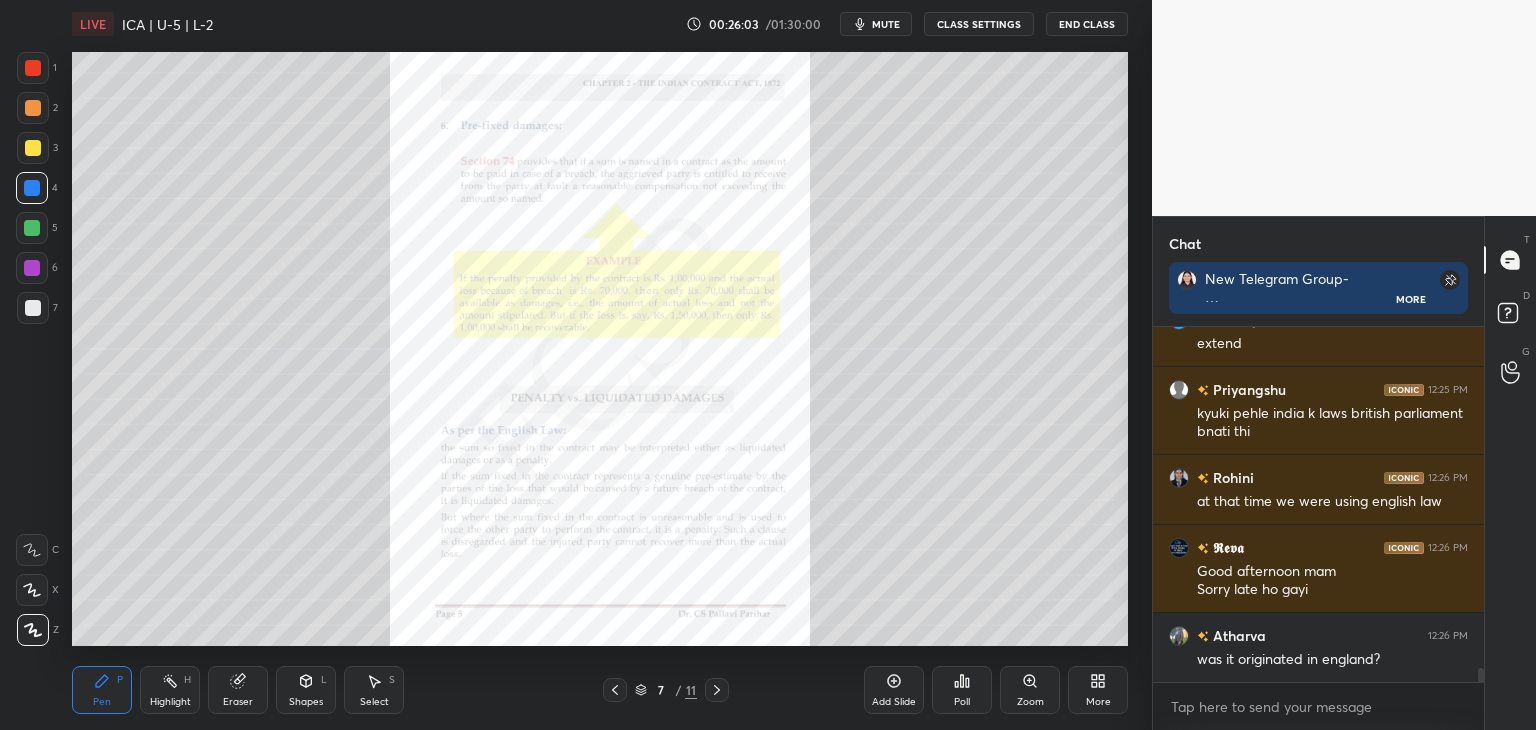 click at bounding box center [33, 148] 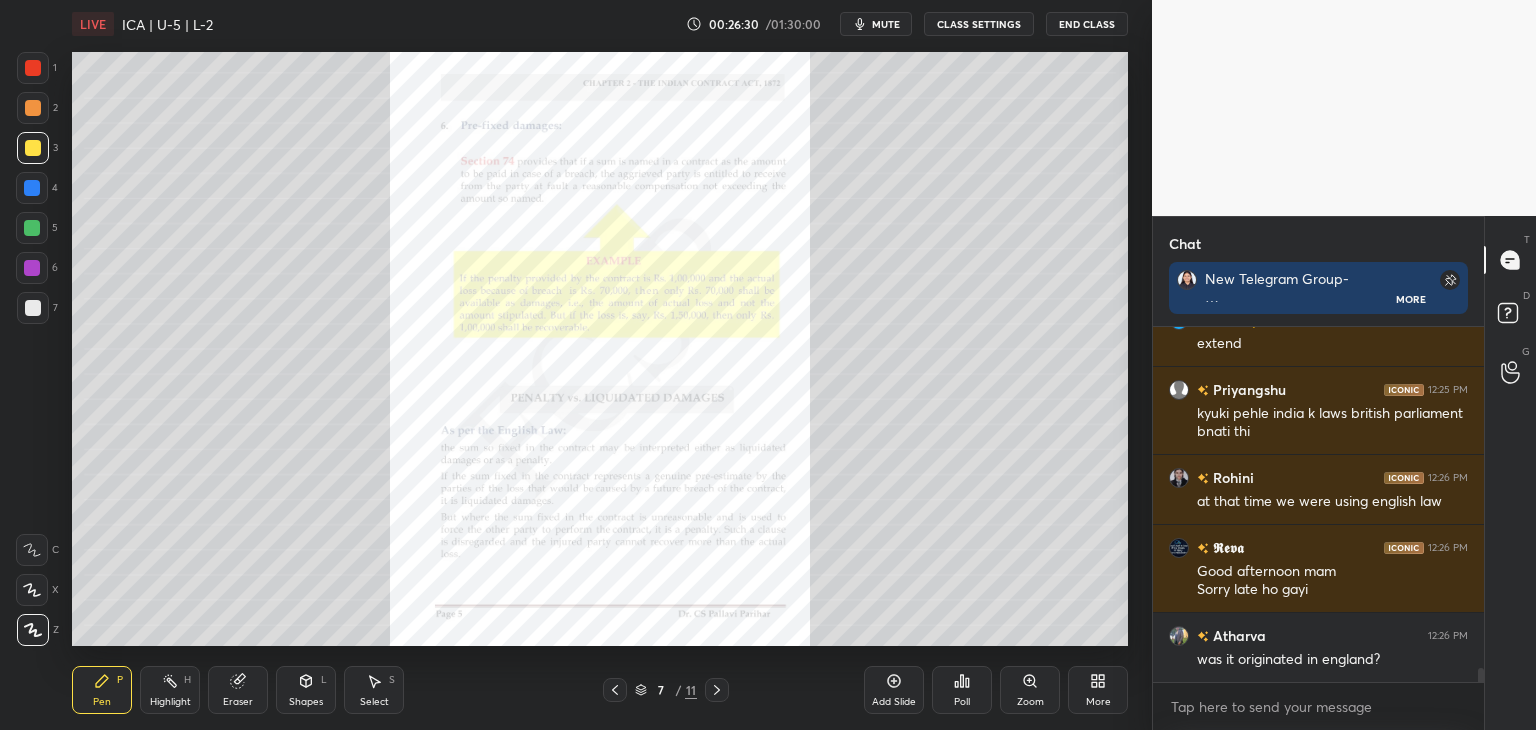 drag, startPoint x: 28, startPoint y: 231, endPoint x: 70, endPoint y: 282, distance: 66.068146 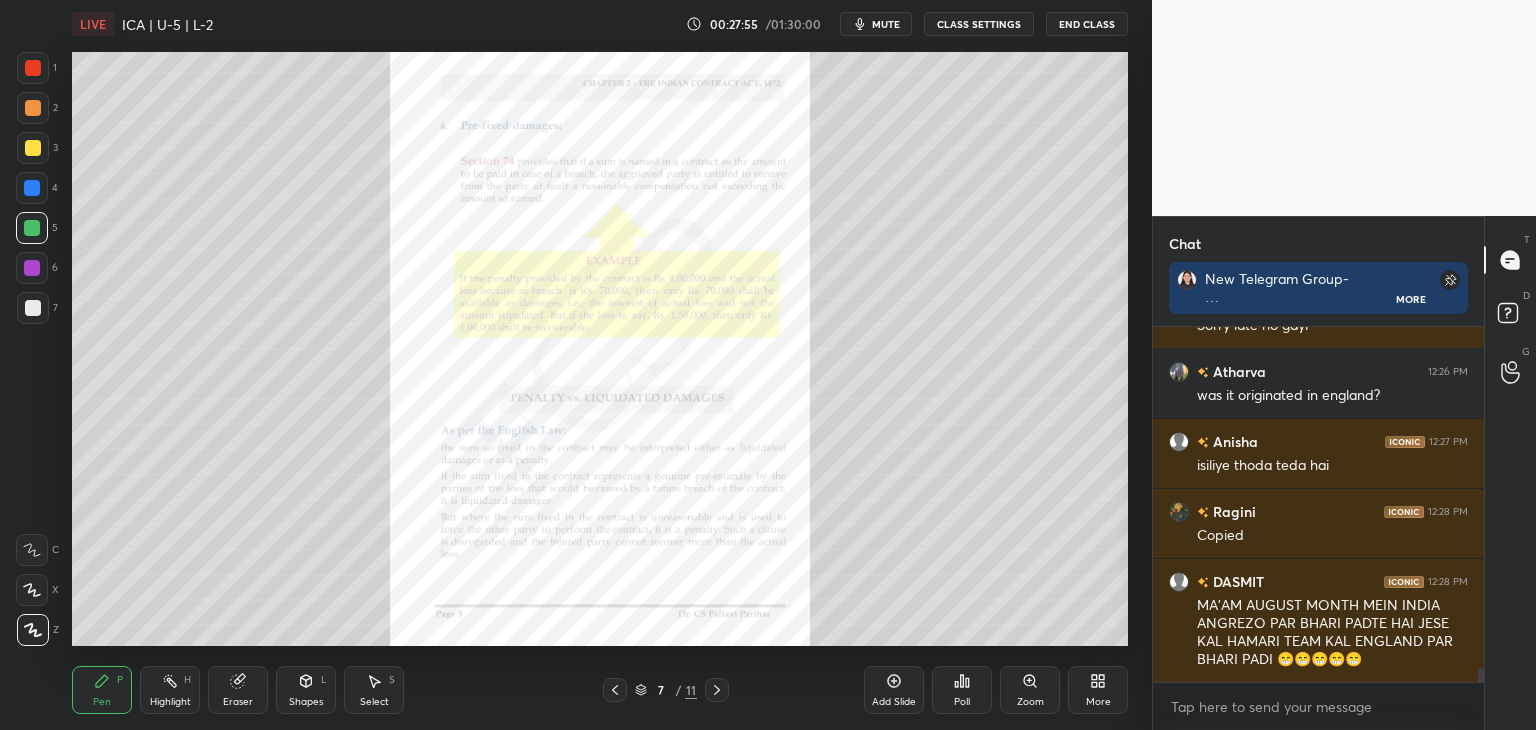 scroll, scrollTop: 8718, scrollLeft: 0, axis: vertical 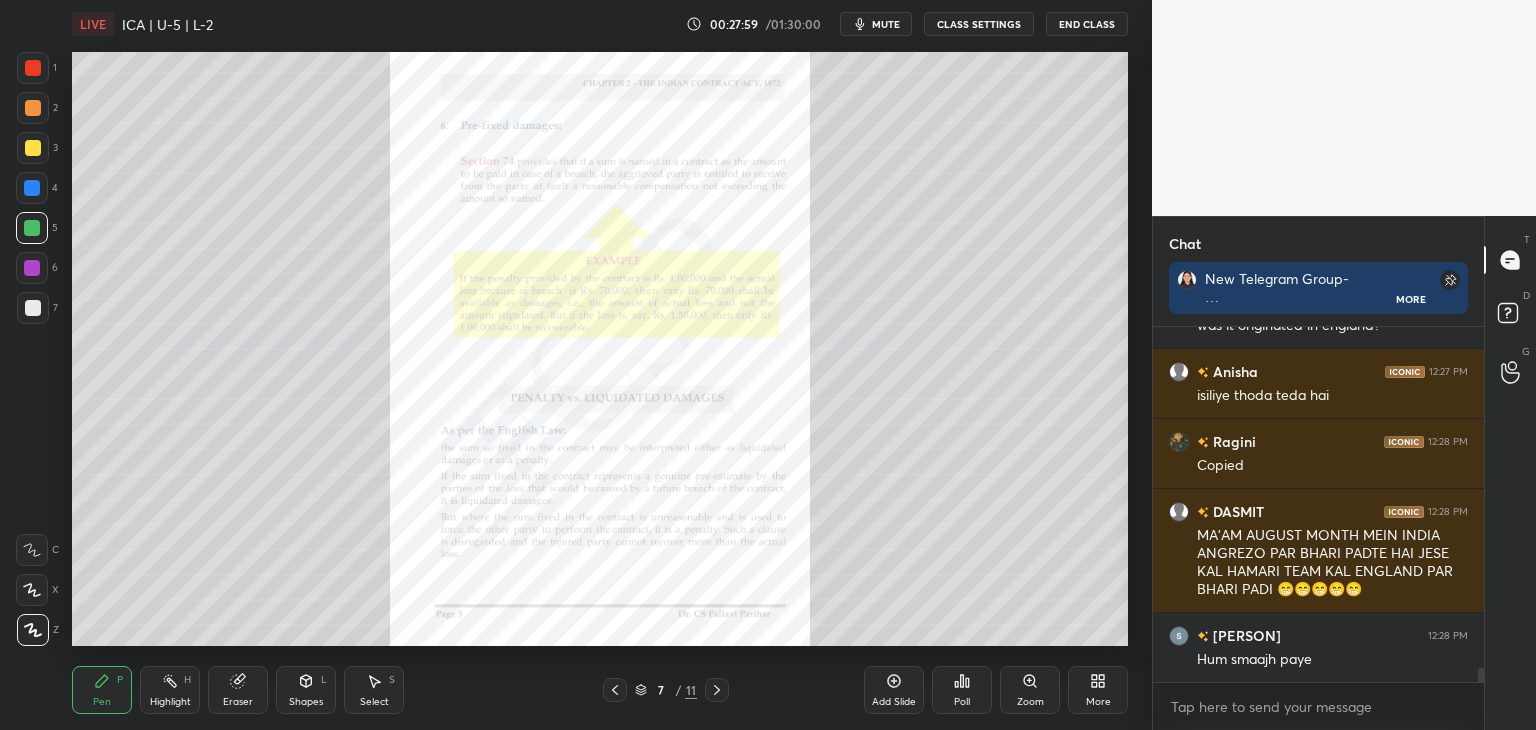 drag, startPoint x: 29, startPoint y: 266, endPoint x: 50, endPoint y: 282, distance: 26.400757 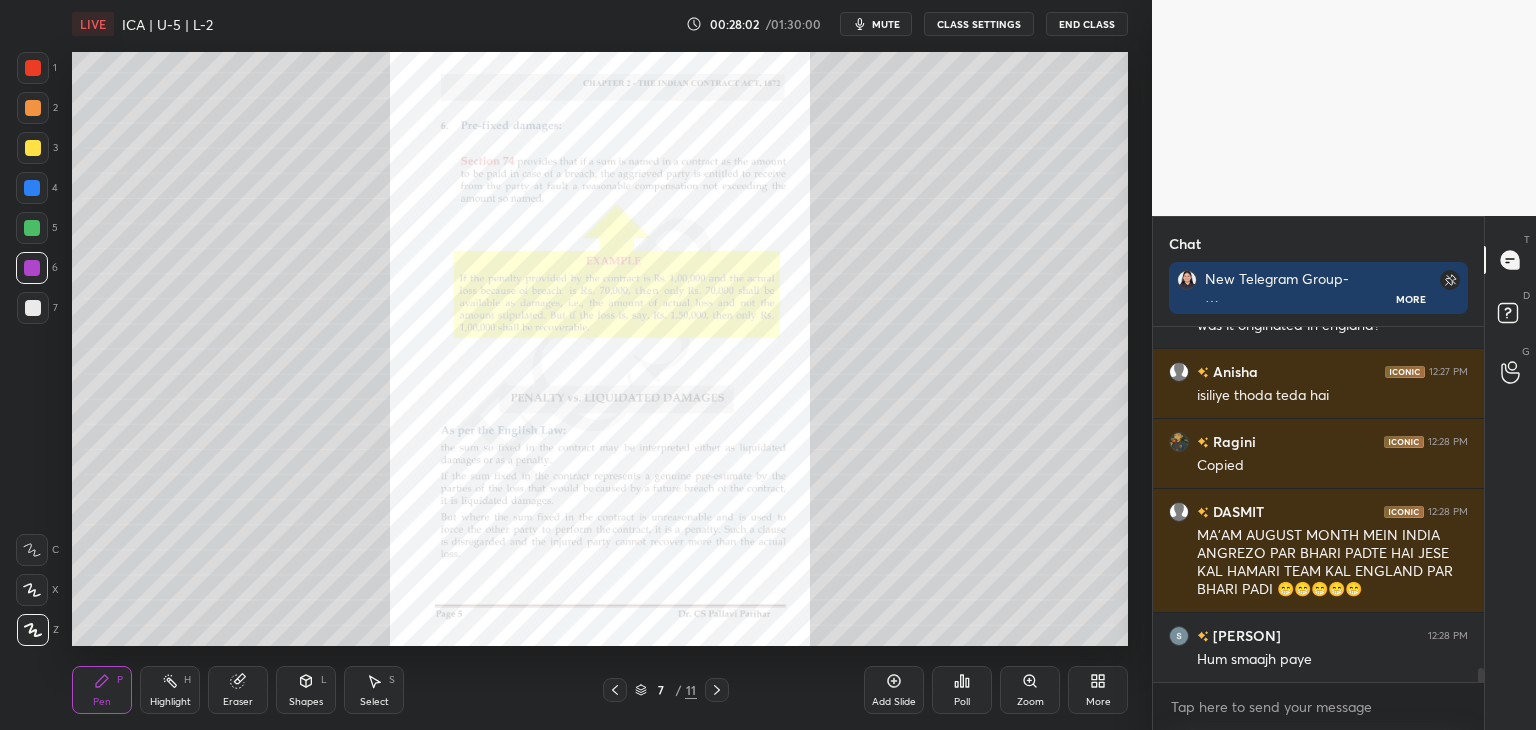 click 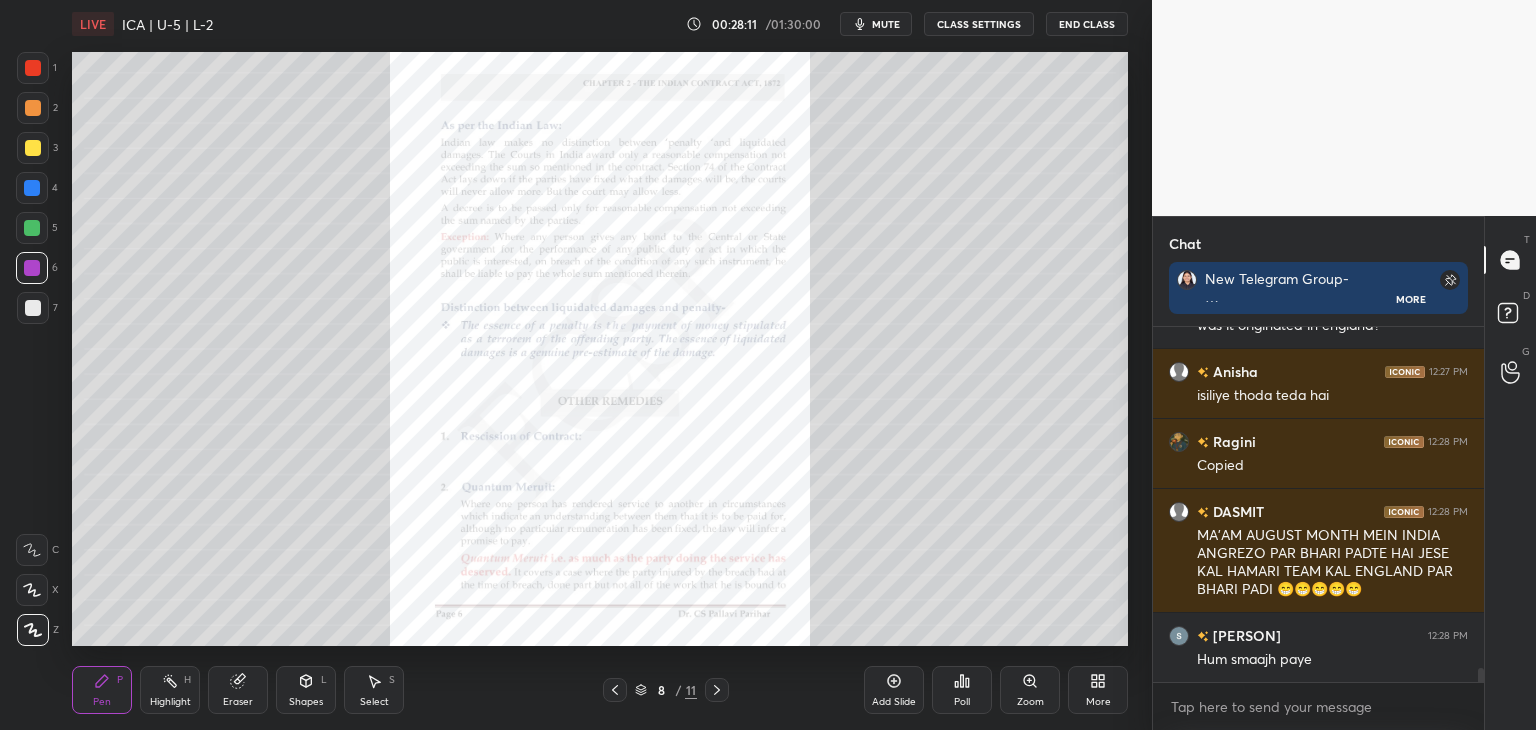 drag, startPoint x: 616, startPoint y: 693, endPoint x: 636, endPoint y: 653, distance: 44.72136 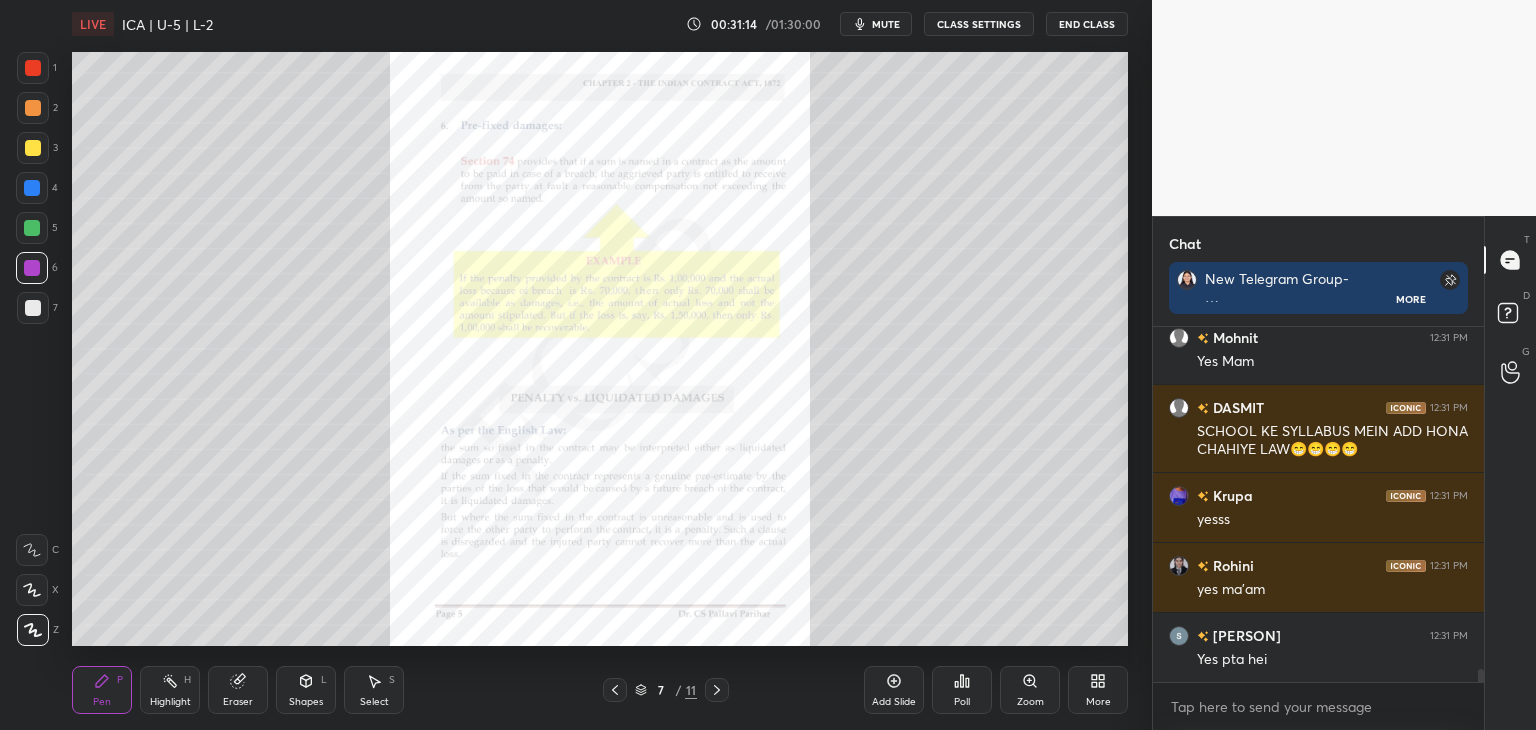 scroll, scrollTop: 9718, scrollLeft: 0, axis: vertical 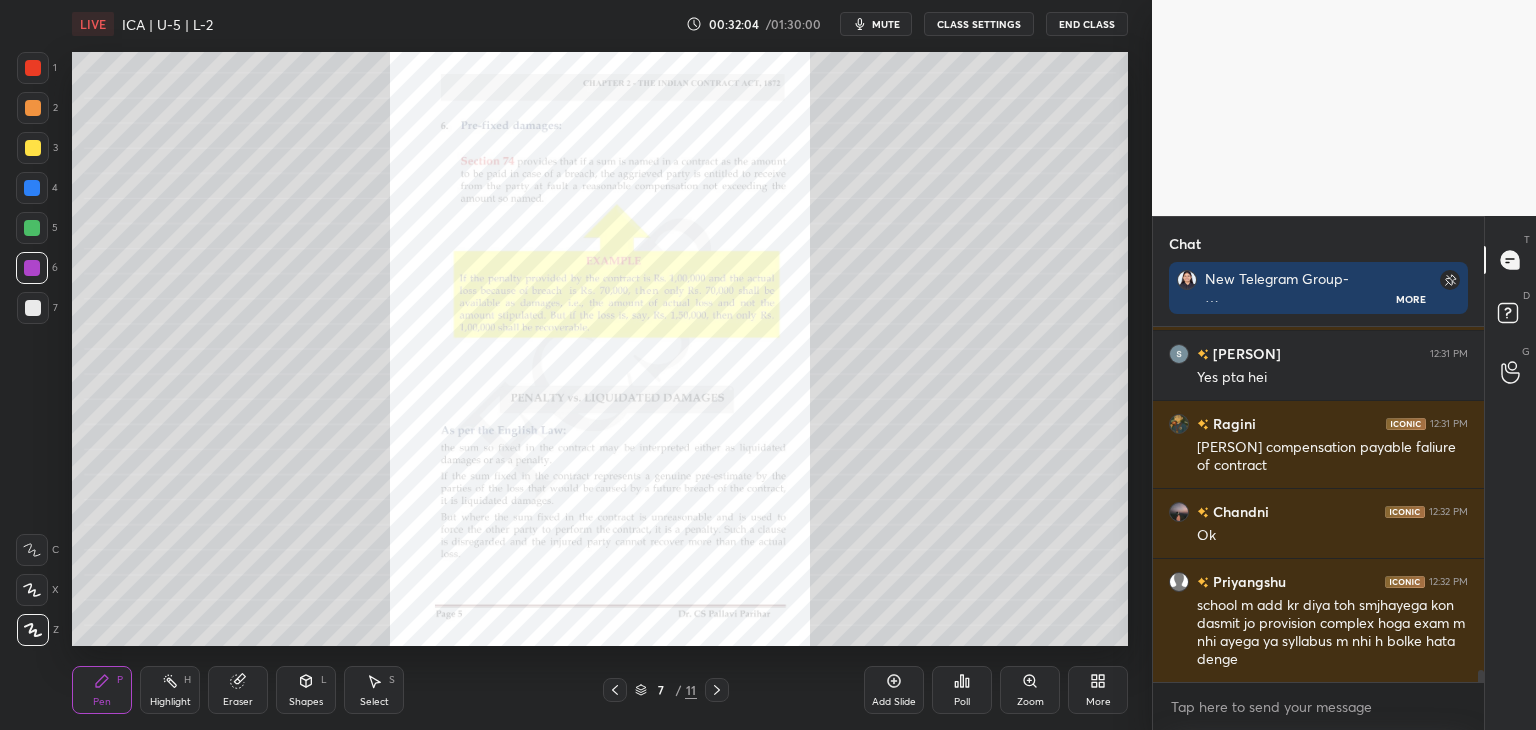 click at bounding box center (32, 228) 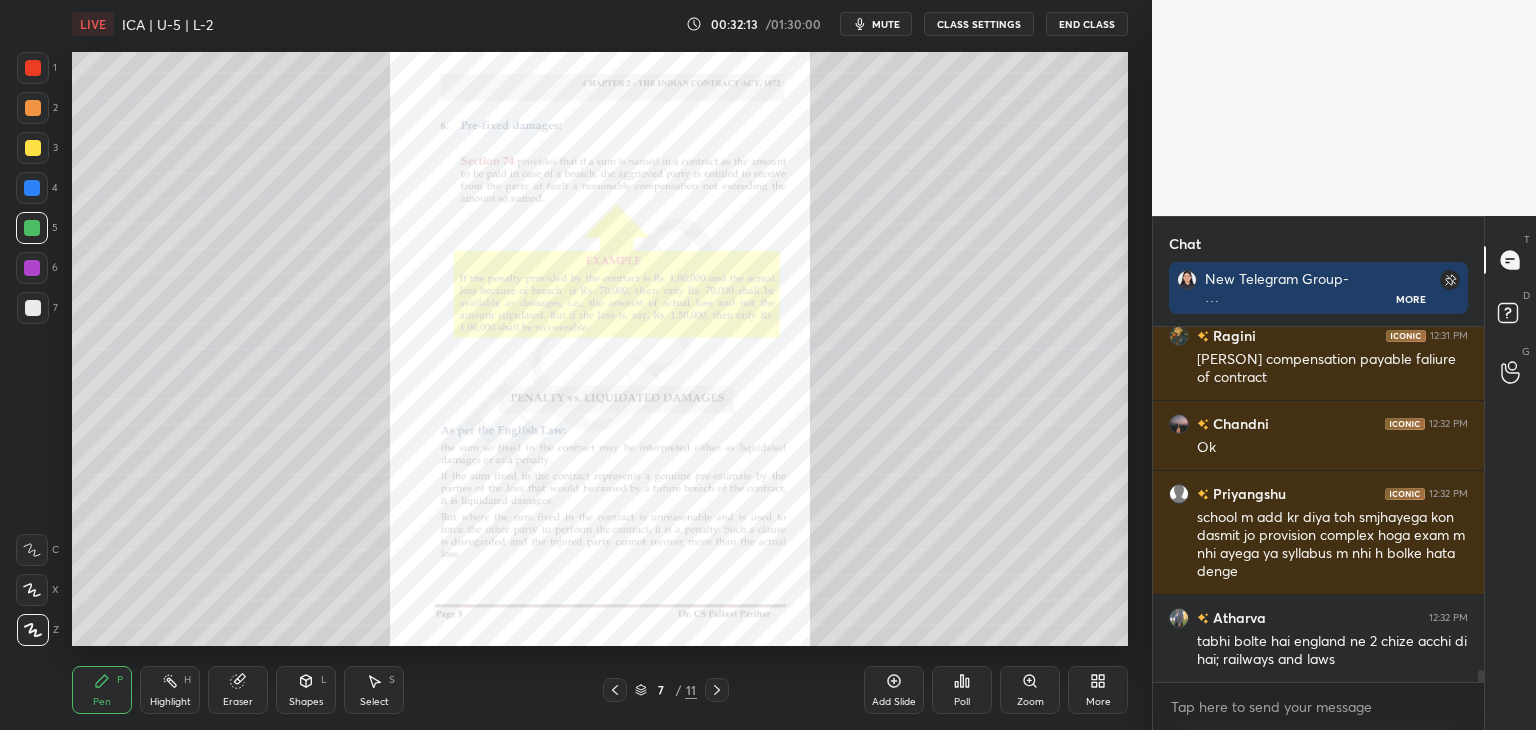 scroll, scrollTop: 10106, scrollLeft: 0, axis: vertical 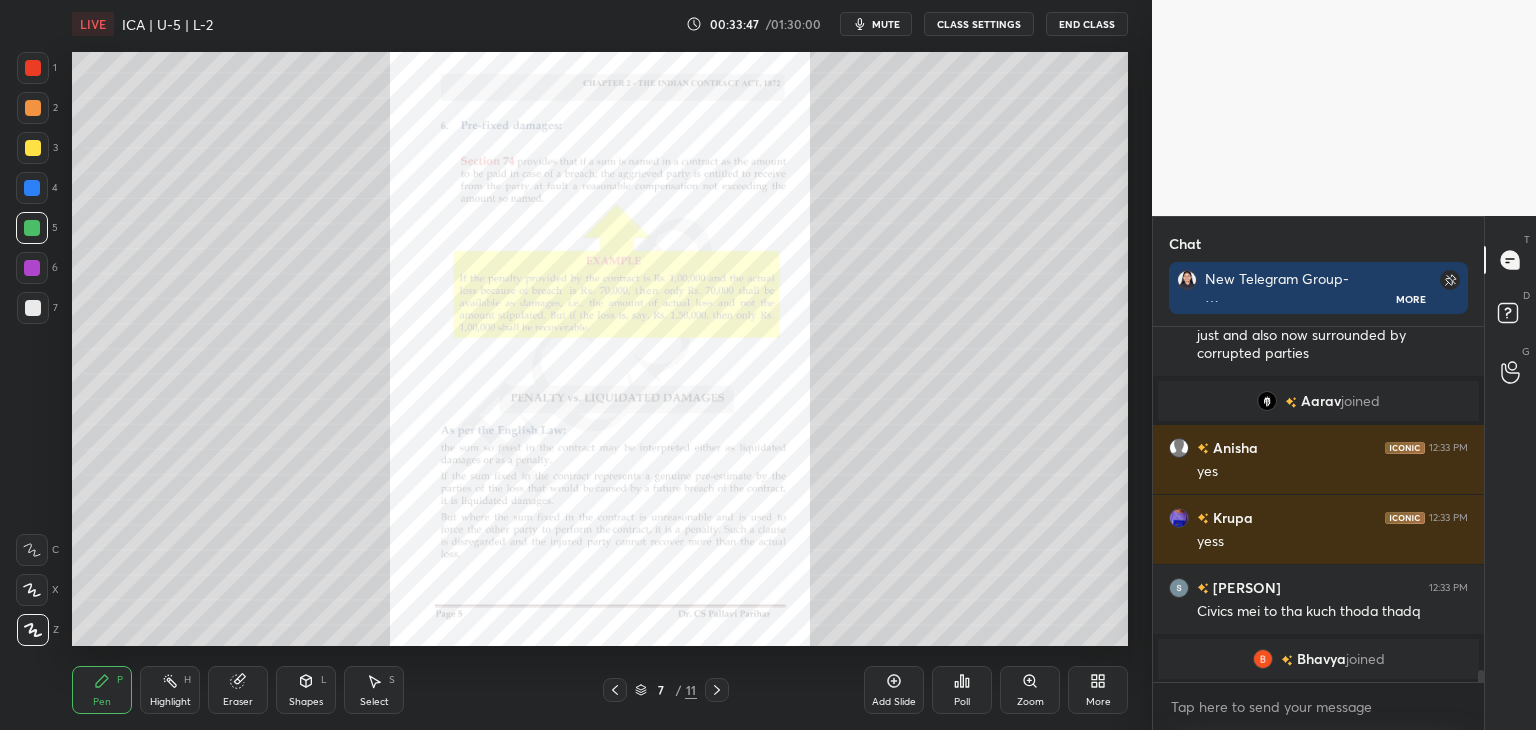 drag, startPoint x: 1482, startPoint y: 677, endPoint x: 1487, endPoint y: 693, distance: 16.763054 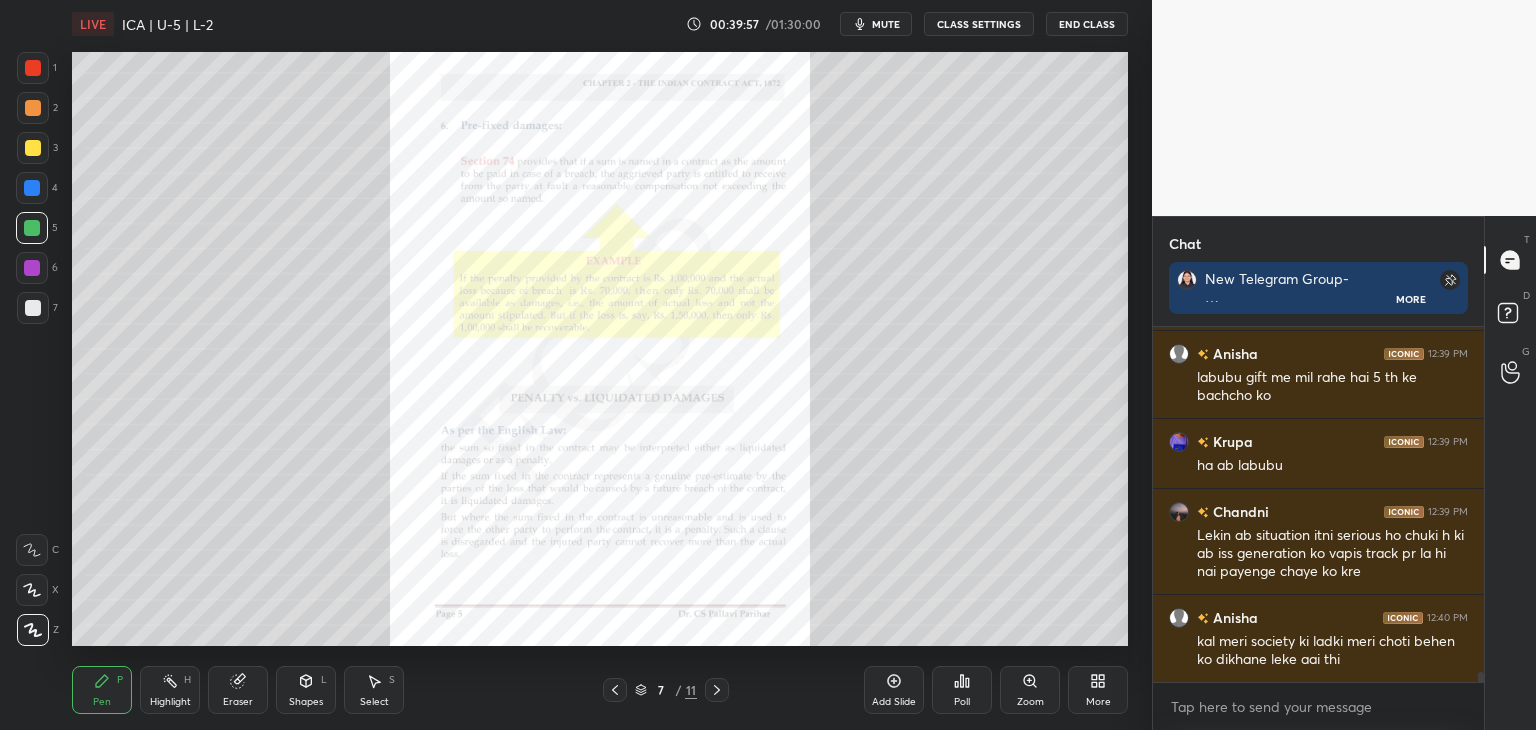 scroll, scrollTop: 12410, scrollLeft: 0, axis: vertical 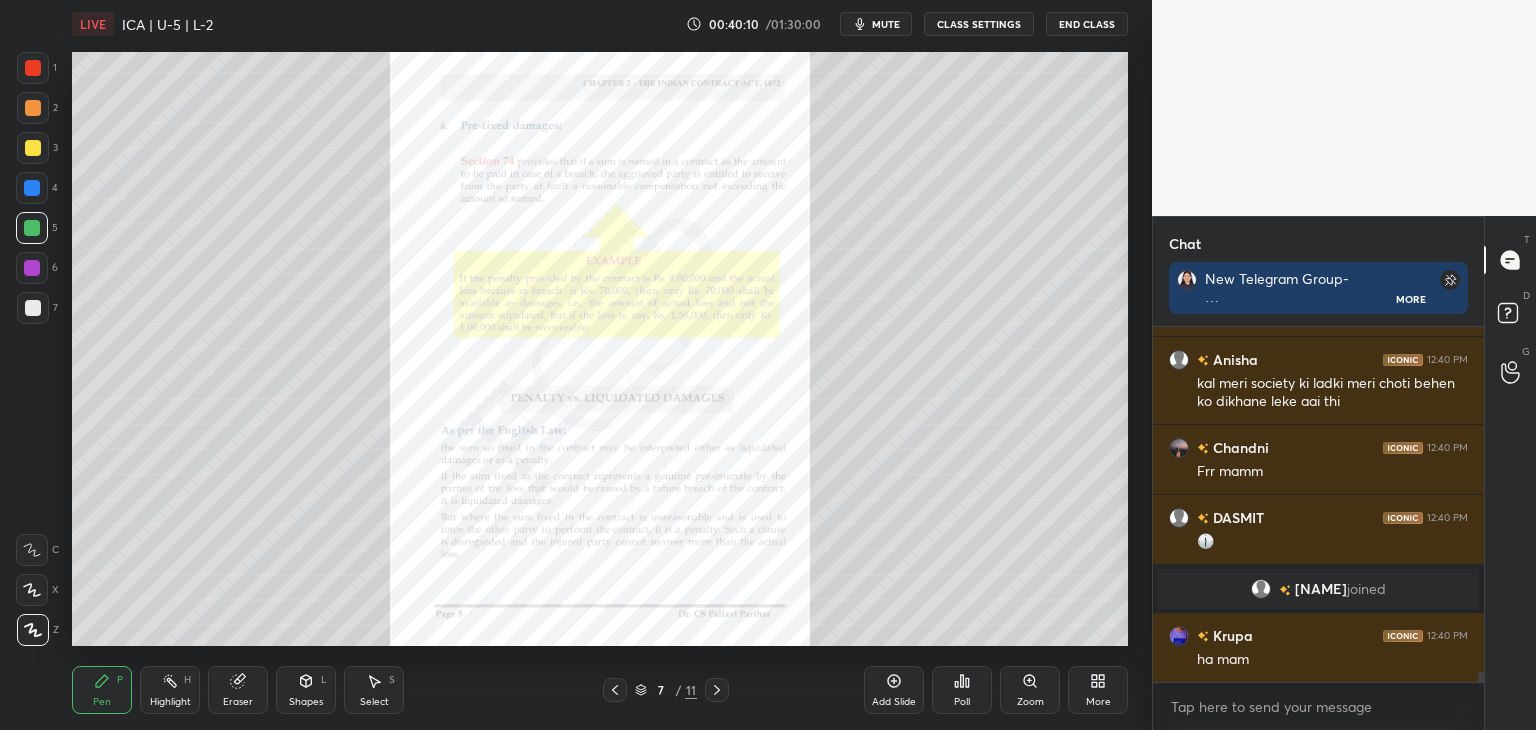 drag, startPoint x: 1482, startPoint y: 675, endPoint x: 1491, endPoint y: 697, distance: 23.769728 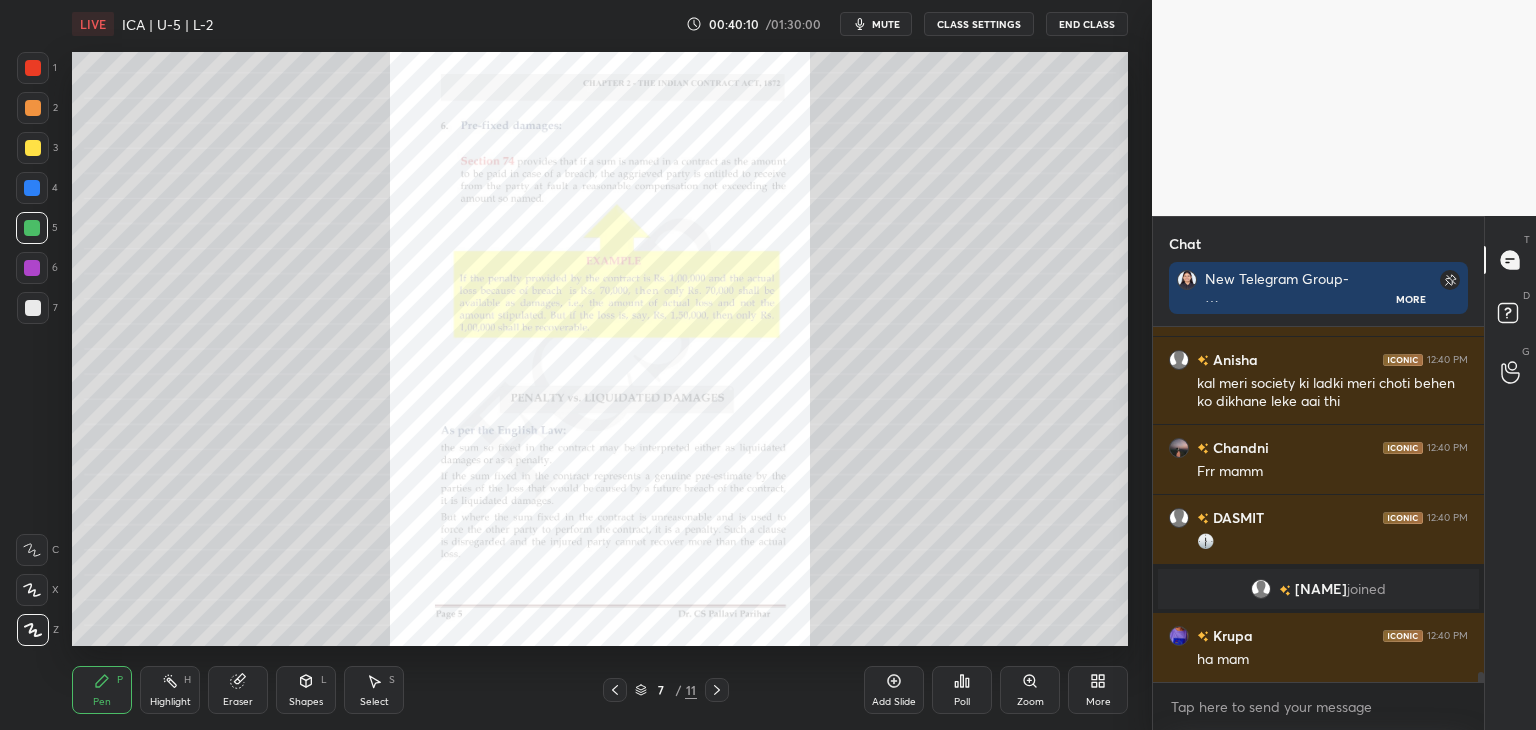 click on "Chat New Telegram Group-
https://t.me/+x8IKM9l47kg2Y2Jl More [PERSON] 12:39 PM ha ab labubu [PERSON] 12:39 PM Lekin ab situation itni serious ho chuki h ki ab iss generation ko vapis track pr la hi nai payenge chaye ko kre [PERSON] 12:40 PM kal meri society ki ladki meri choti behen ko dikhane leke aai thi [PERSON] 12:40 PM Frr mamm [PERSON] 12:40 PM 🕧 [PERSON]  joined [PERSON] 12:40 PM ha mam JUMP TO LATEST Enable hand raising Enable raise hand to speak to learners. Once enabled, chat will be turned off temporarily. Enable x   introducing Raise a hand with a doubt Now learners can raise their hand along with a doubt  How it works? Doubts asked by learners will show up here NEW DOUBTS ASKED No one has raised a hand yet Can't raise hand Looks like educator just invited you to speak. Please wait before you can raise your hand again. Got it T Messages (T) D Doubts (D) G Raise Hand (G)" at bounding box center [1344, 473] 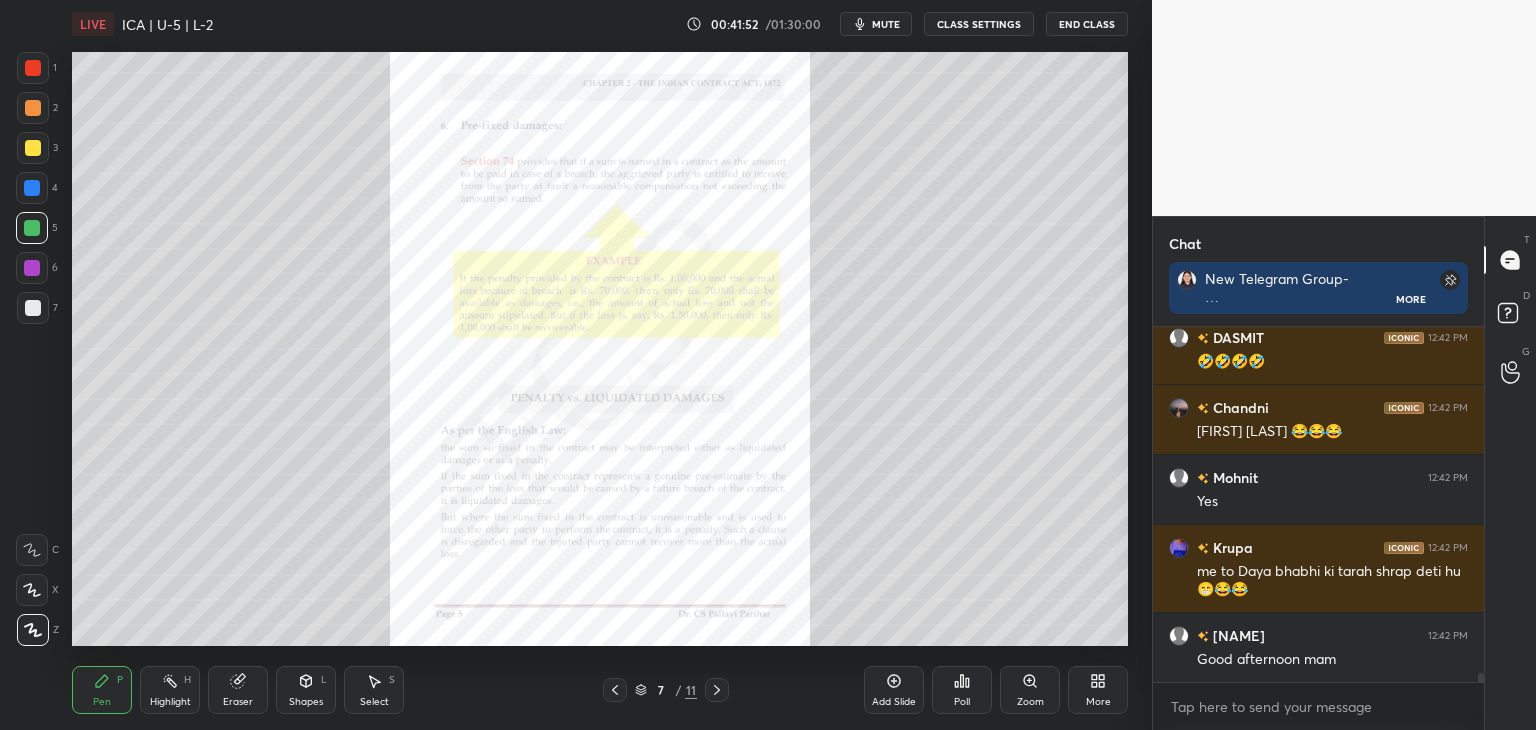 scroll, scrollTop: 13736, scrollLeft: 0, axis: vertical 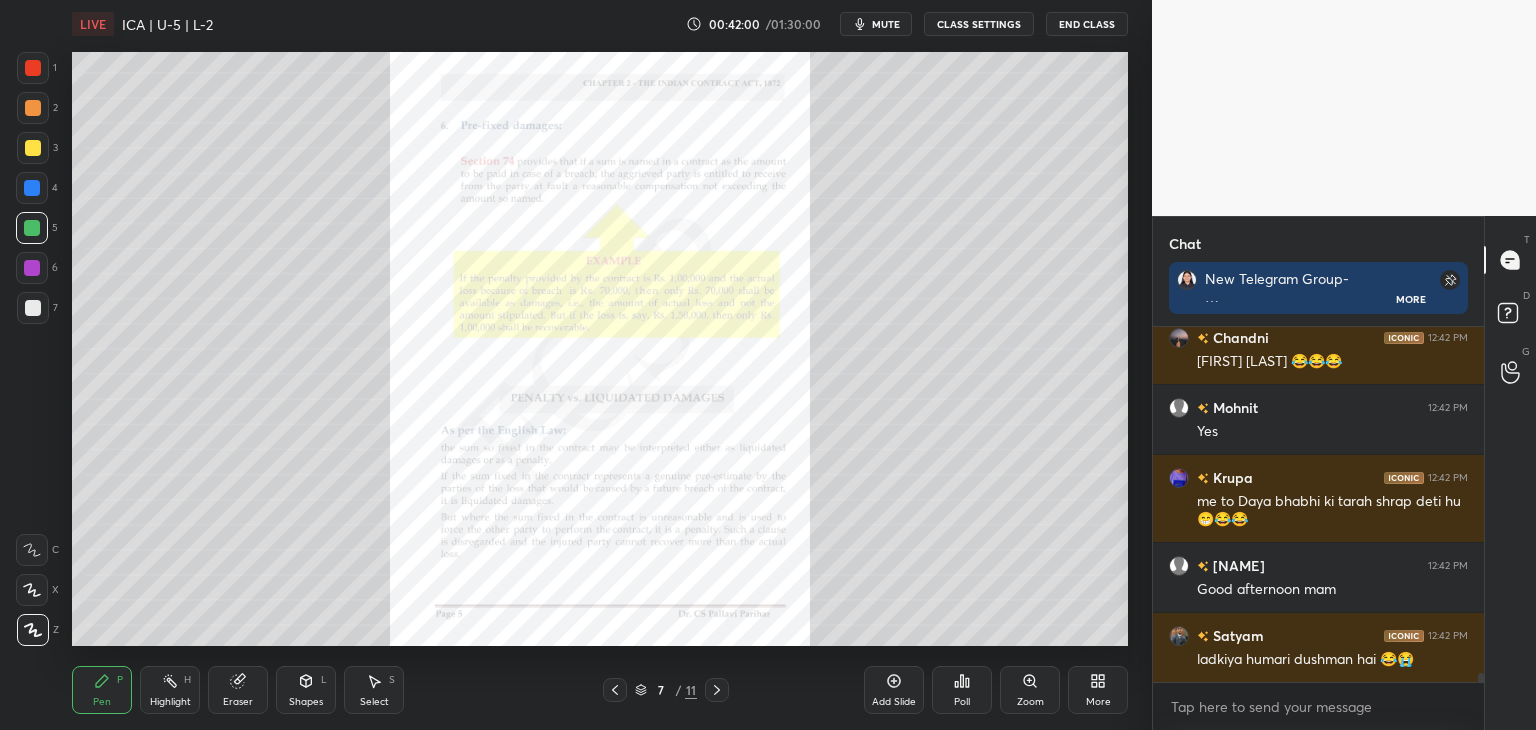 drag, startPoint x: 1481, startPoint y: 677, endPoint x: 1476, endPoint y: 698, distance: 21.587032 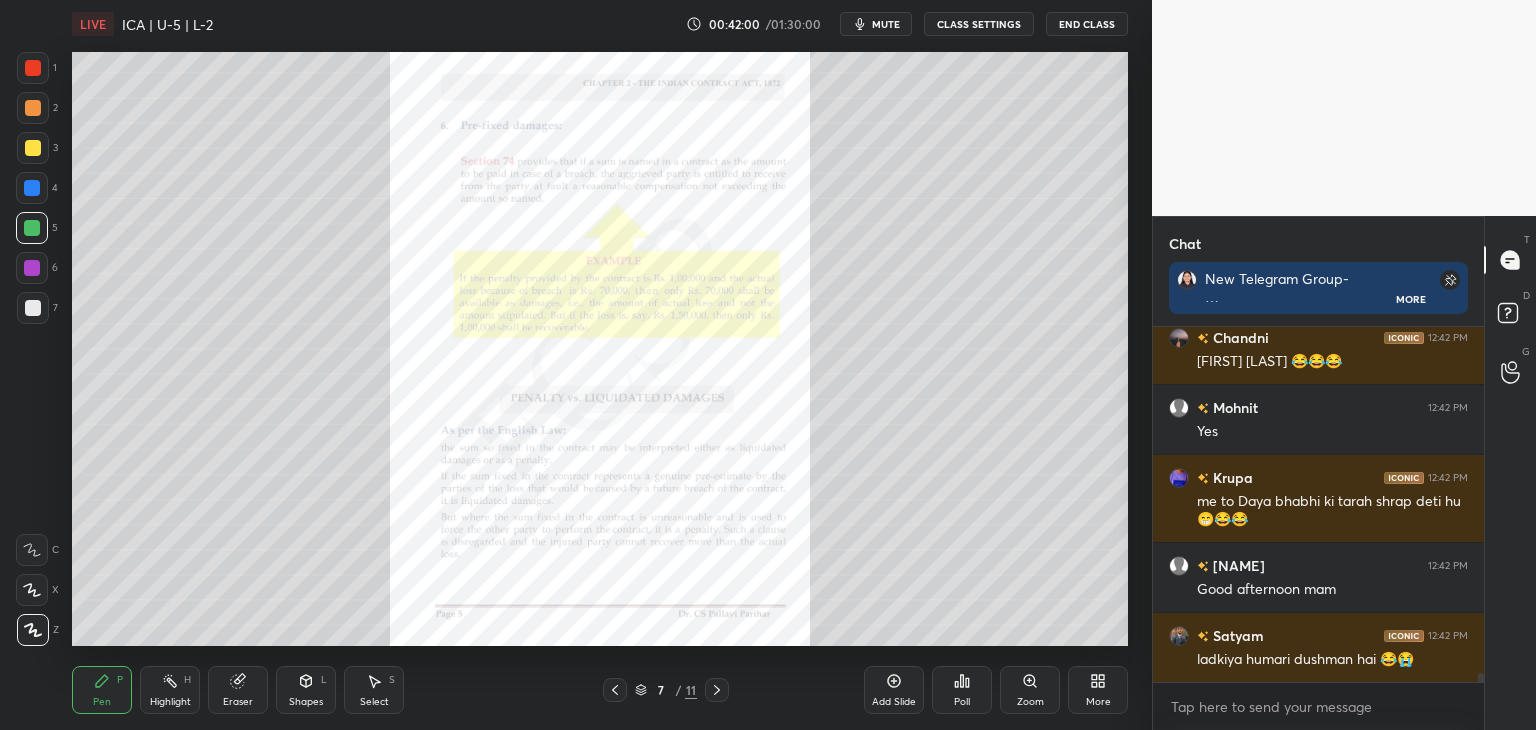 click on "[PERSON] 12:42 PM 🤣🤣🤣🤣 [PERSON] 12:42 PM Ayaan zubair 😂😂😂 [PERSON] 12:42 PM Yes [PERSON] 12:42 PM me to Daya bhabhi ki tarah shrap deti hu😁😂😂 [PERSON] 12:42 PM Good afternoon mam [PERSON] 12:42 PM ladkiya humari dushman hai 😂😭 JUMP TO LATEST Enable hand raising Enable raise hand to speak to learners. Once enabled, chat will be turned off temporarily. Enable x" at bounding box center (1318, 528) 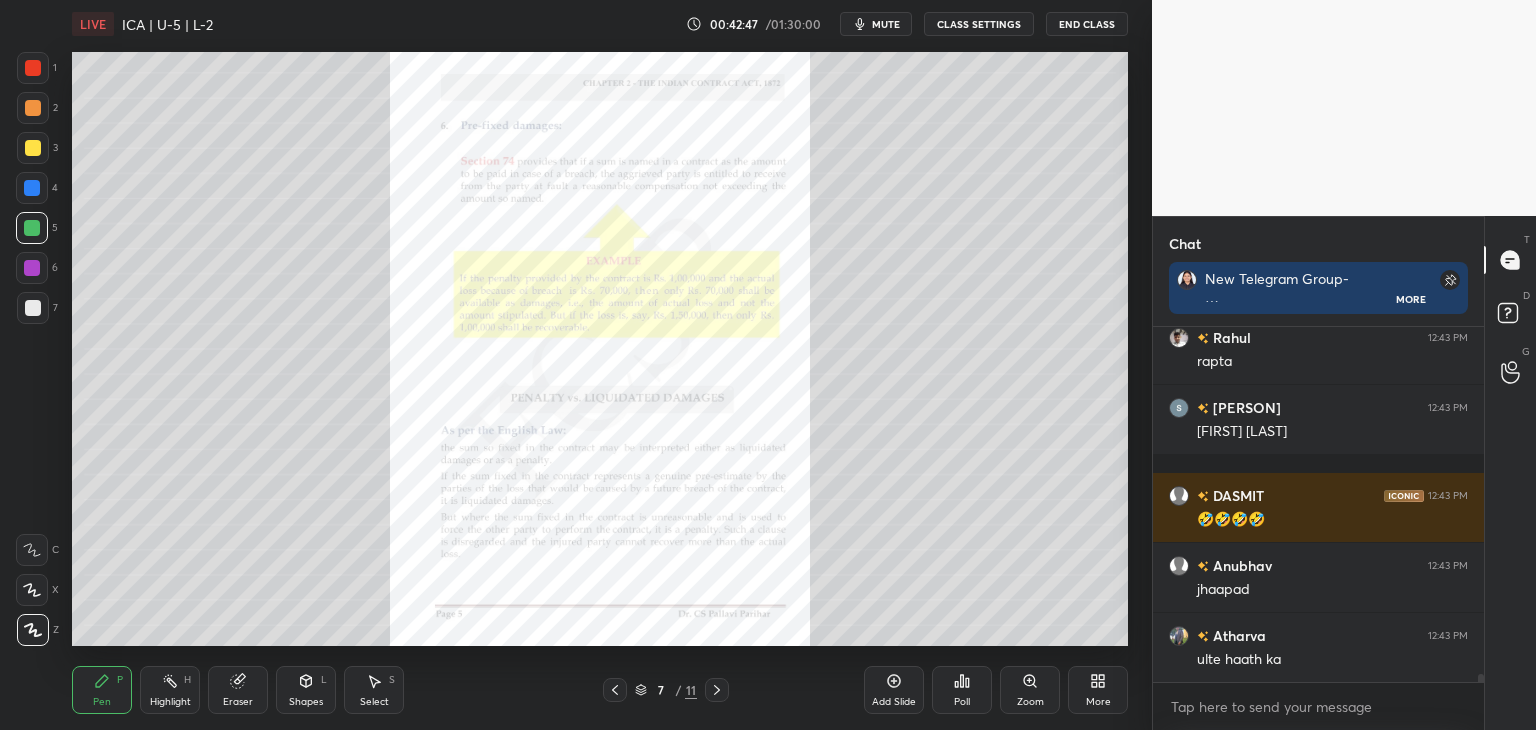 scroll, scrollTop: 14666, scrollLeft: 0, axis: vertical 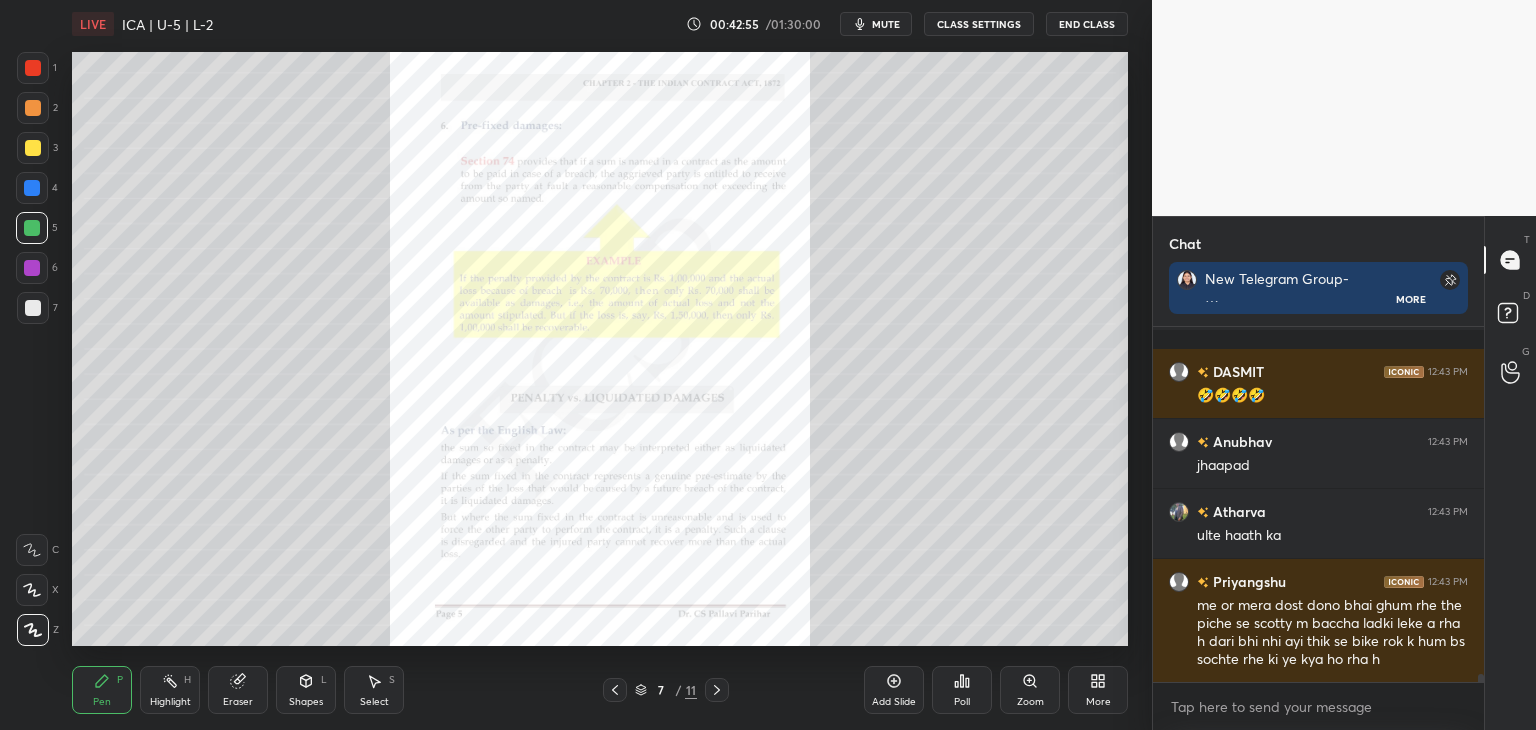 drag, startPoint x: 1478, startPoint y: 675, endPoint x: 1478, endPoint y: 703, distance: 28 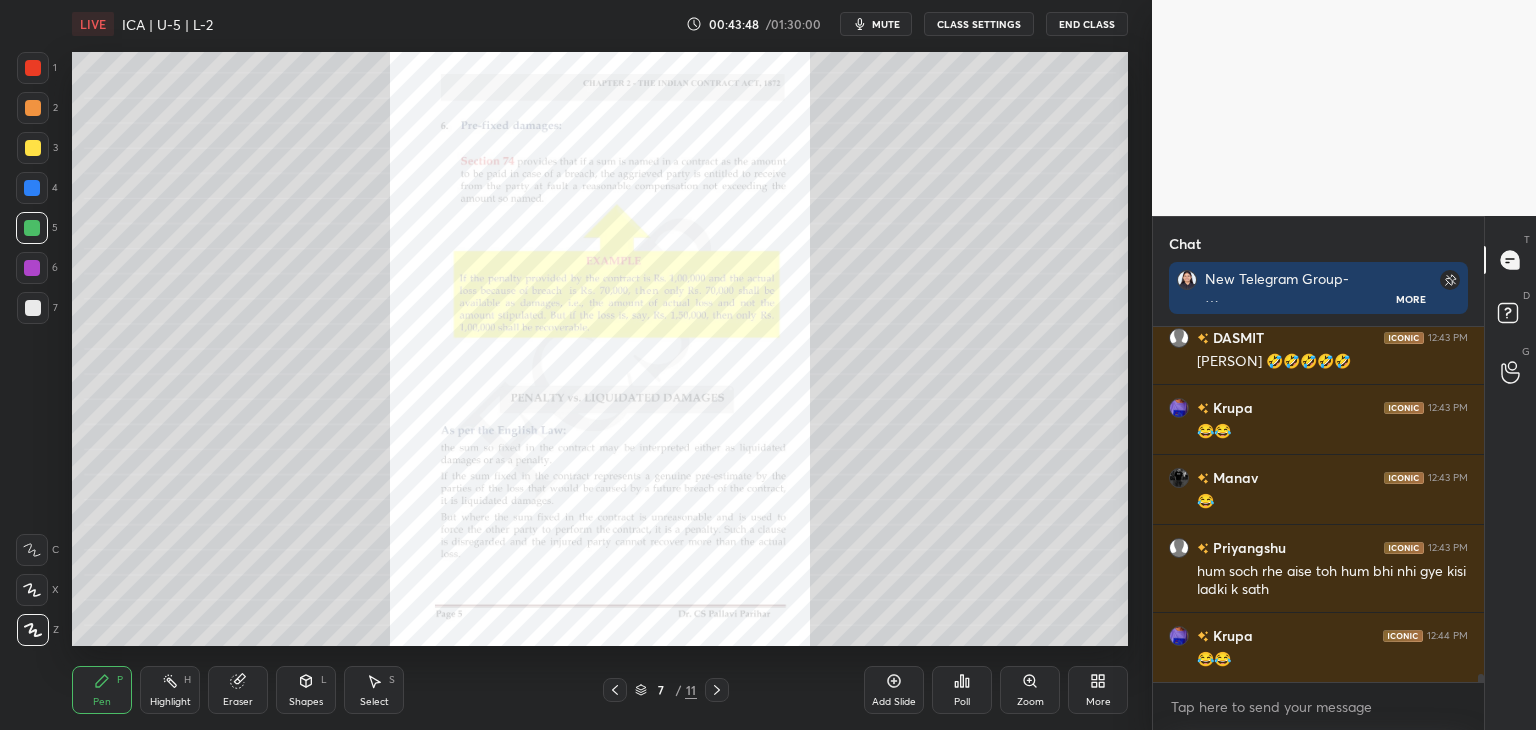 scroll, scrollTop: 15122, scrollLeft: 0, axis: vertical 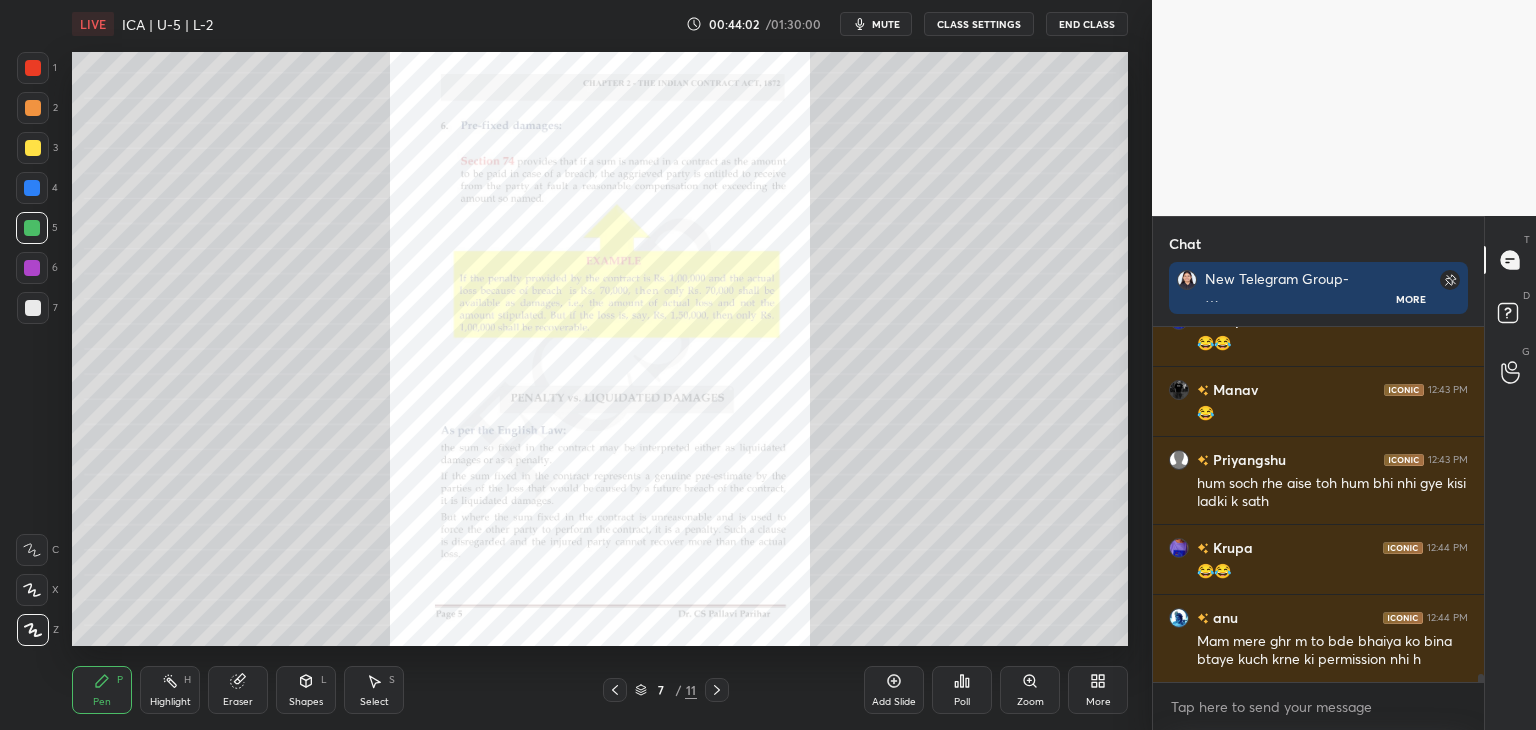 click at bounding box center [33, 148] 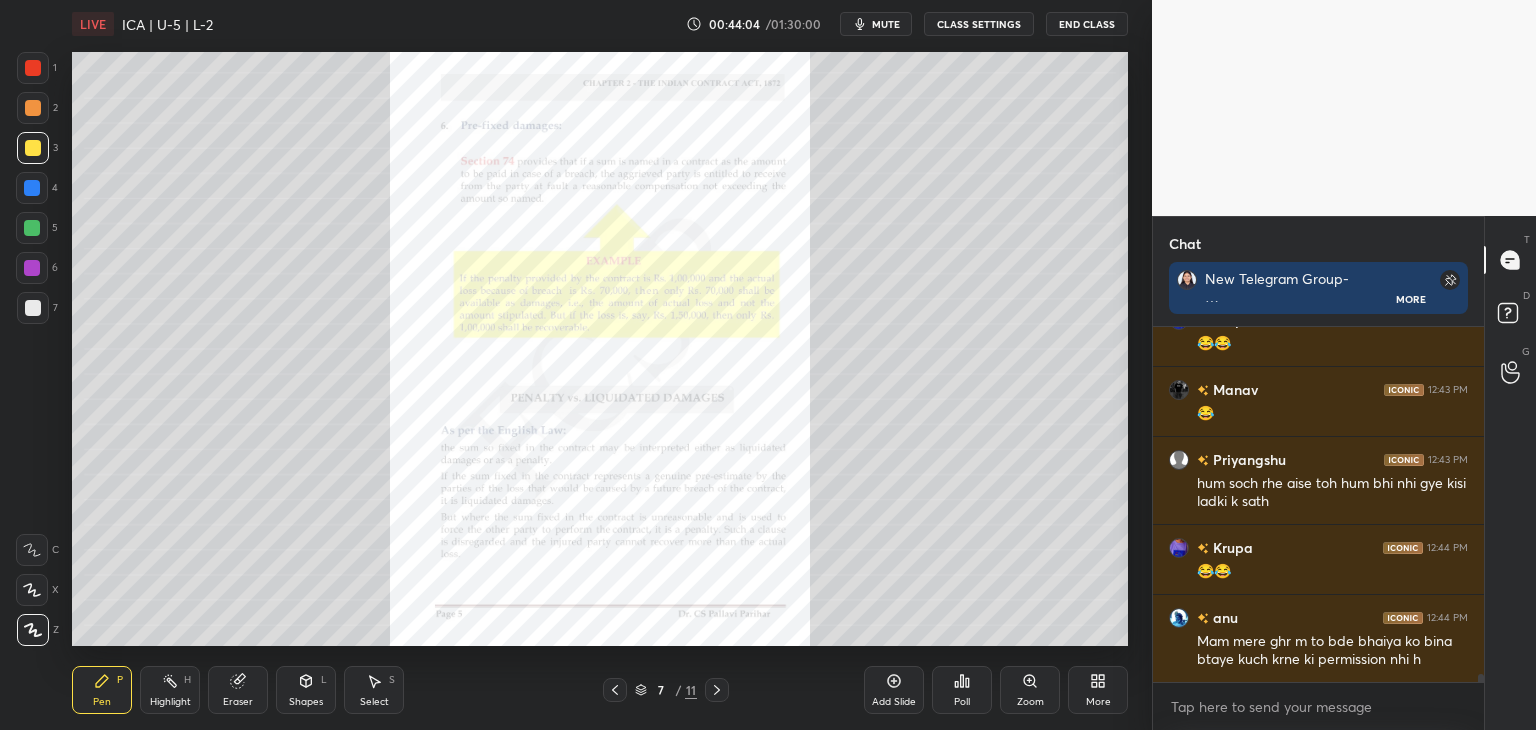click at bounding box center (32, 268) 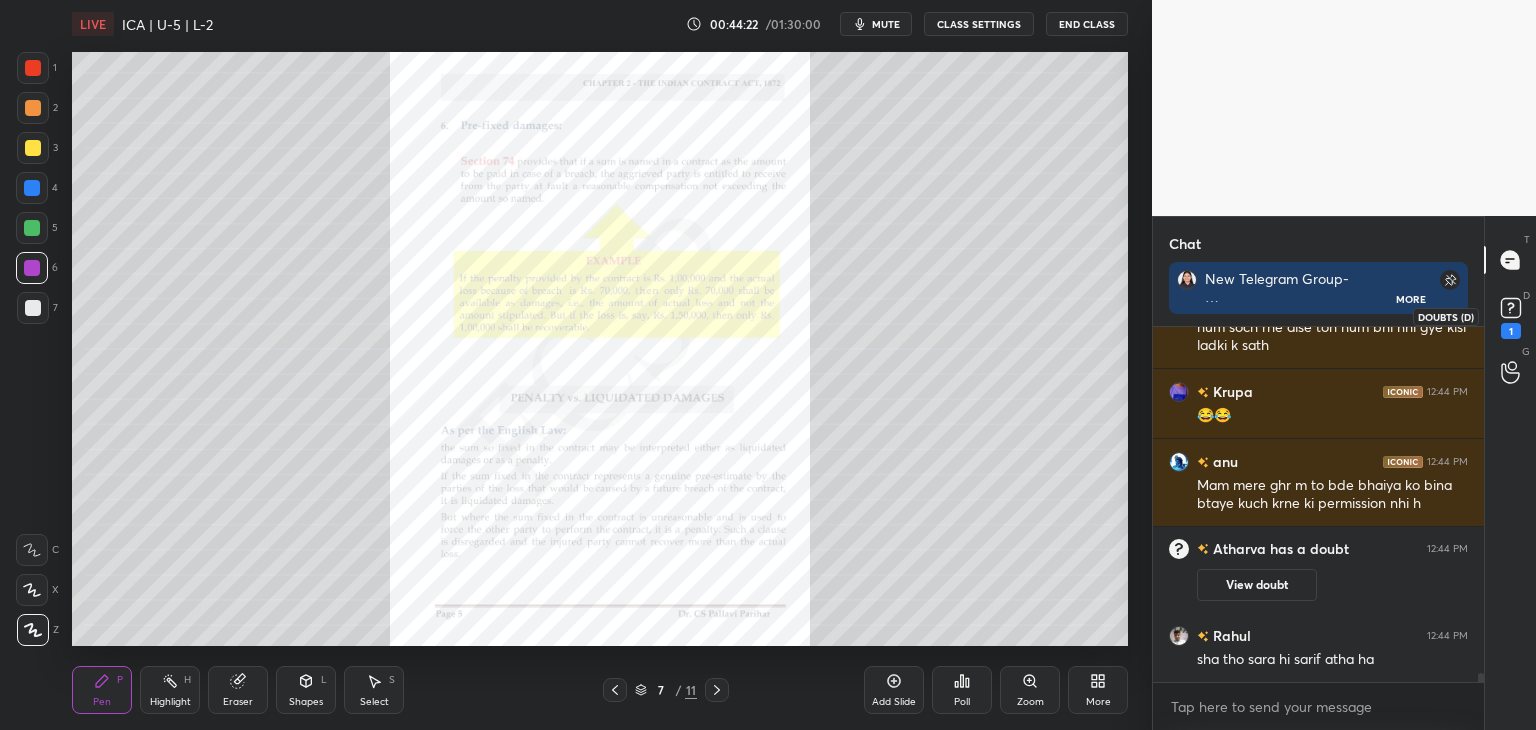 scroll, scrollTop: 13454, scrollLeft: 0, axis: vertical 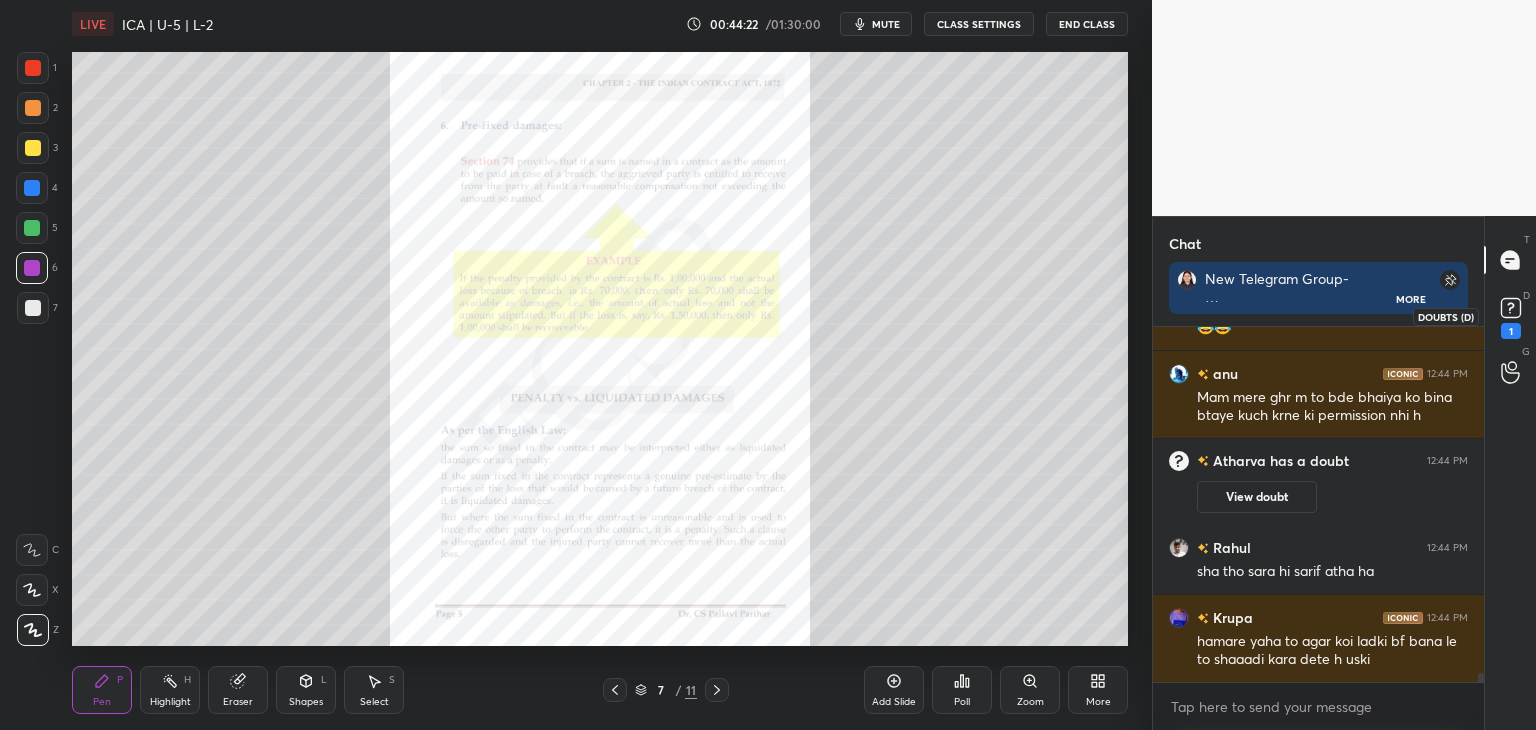 click 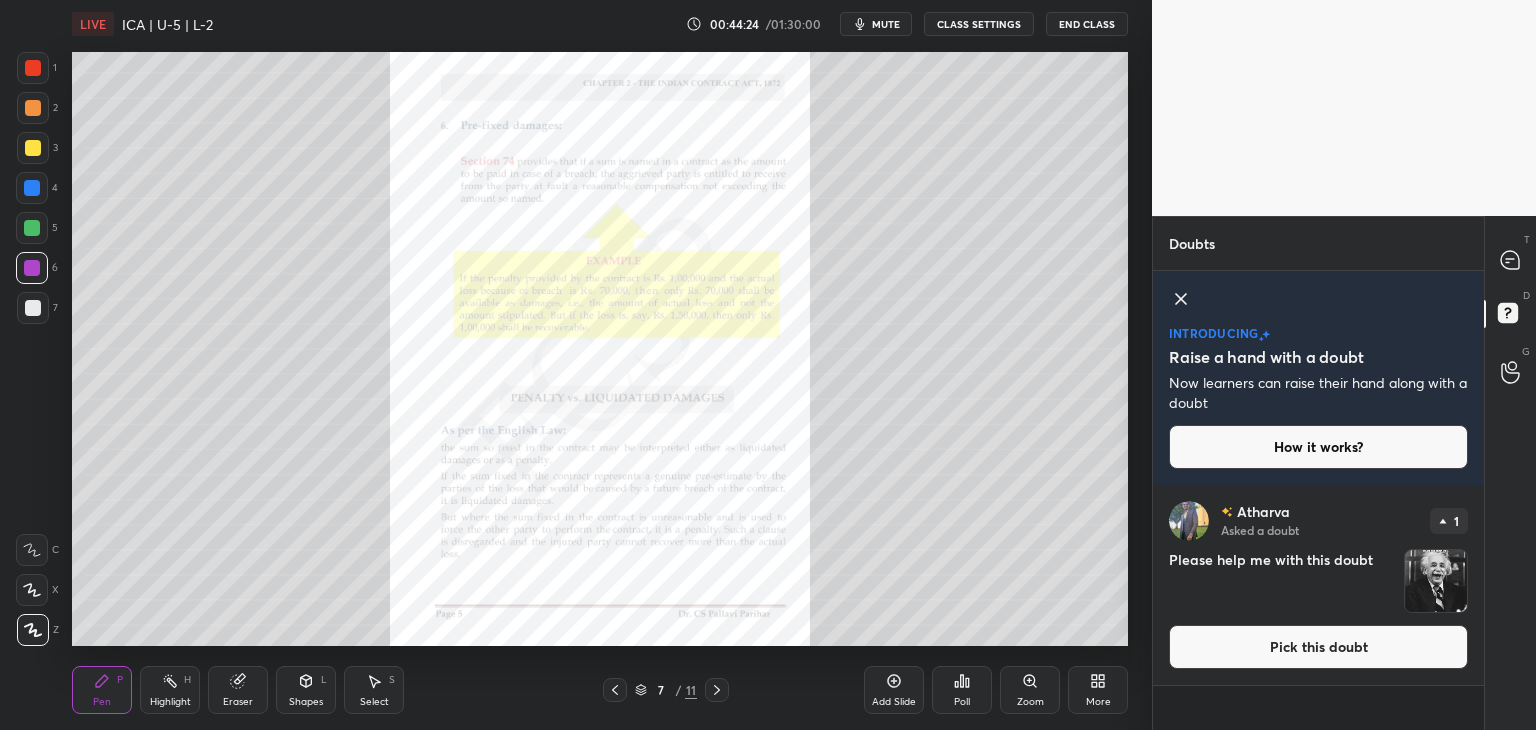 click on "Pick this doubt" at bounding box center (1318, 647) 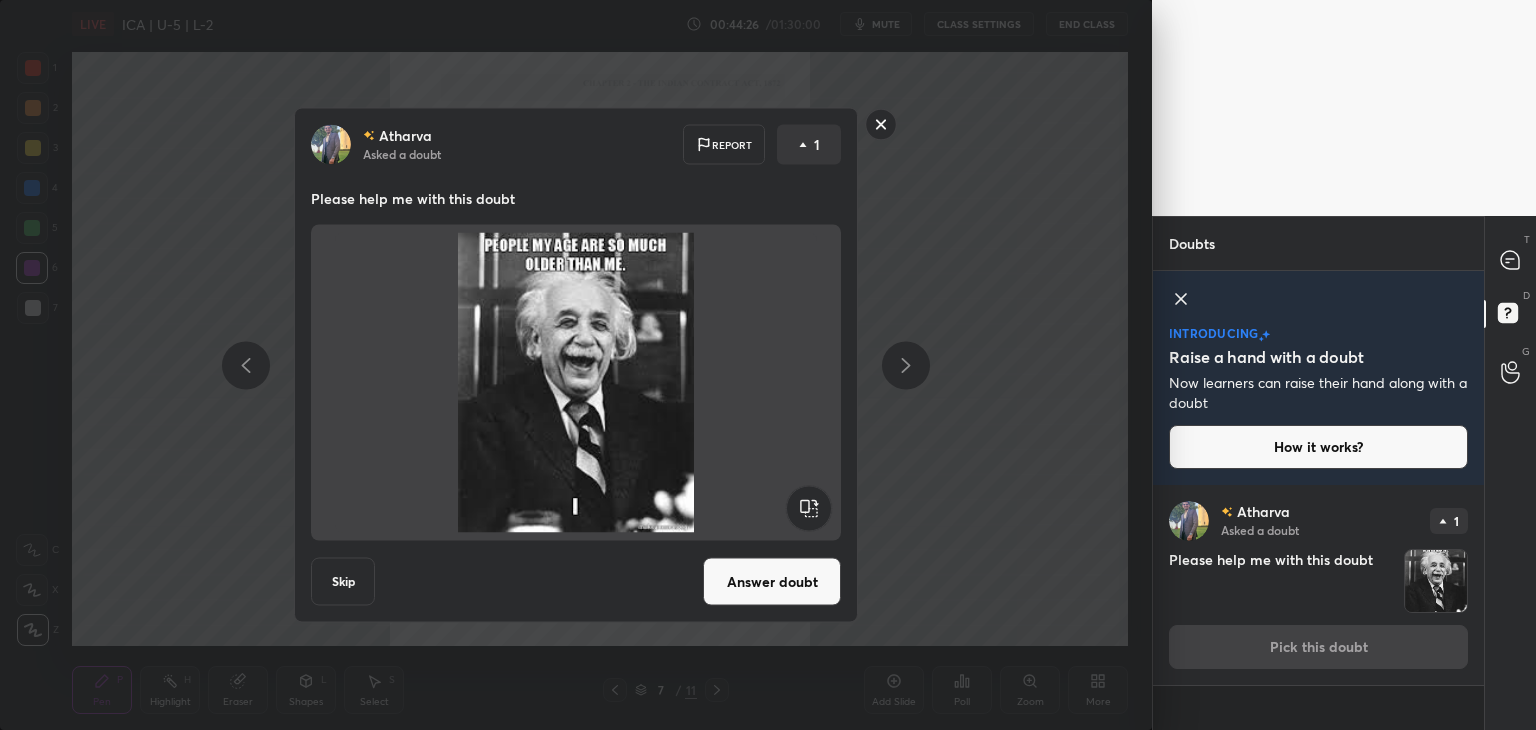 click on "Answer doubt" at bounding box center [772, 582] 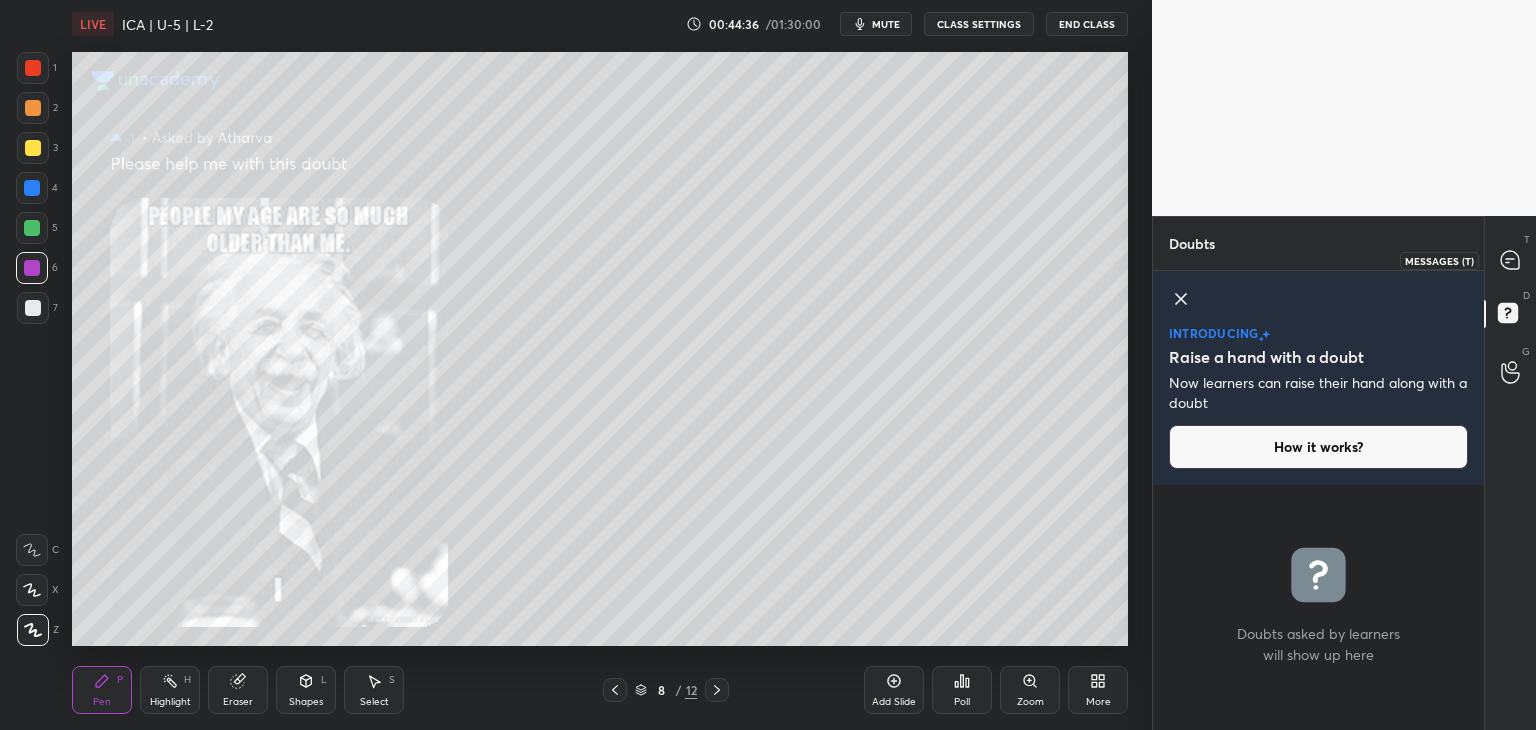 click 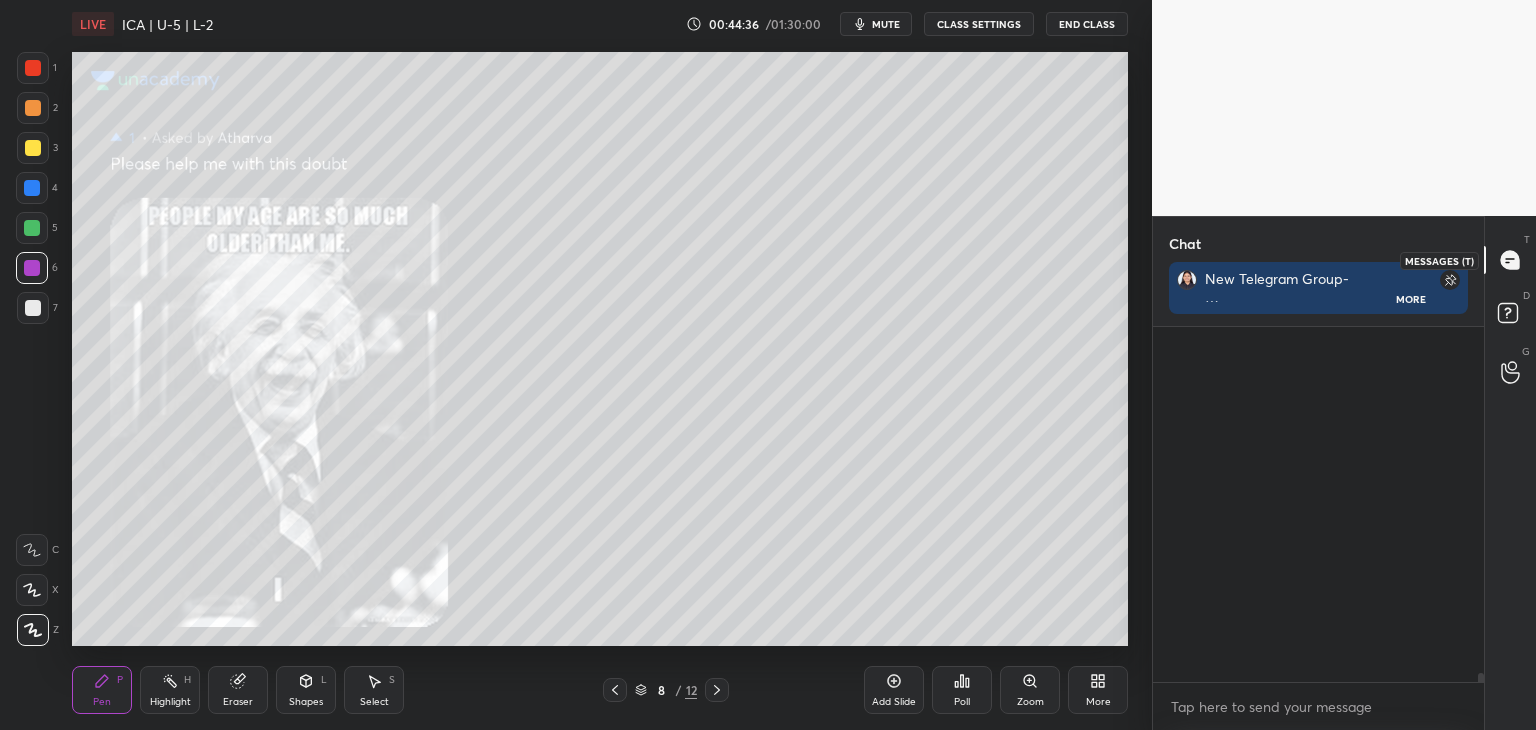 scroll, scrollTop: 184, scrollLeft: 325, axis: both 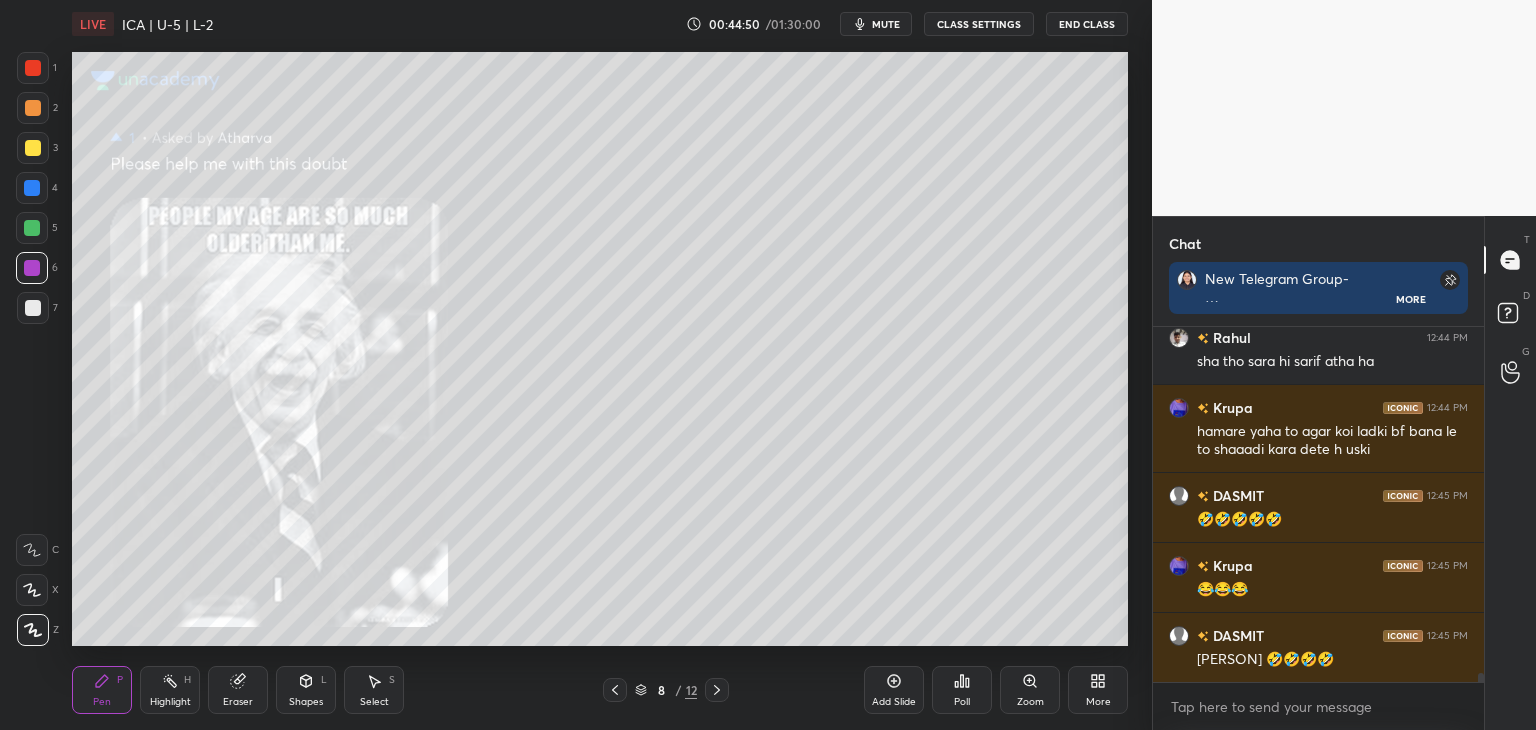 click on "Chat New Telegram Group-
https://t.me/+x8IKM9l47kg2Y2Jl More [PERSON] 12:44 PM Mam mere ghr m to bde bhaiya ko bina btaye kuch krne ki permission nhi h [PERSON] 12:44 PM sha tho sara hi sarif atha ha [PERSON] 12:44 PM hamare yaha to agar koi ladki bf bana le to shaaadi kara dete h uski [PERSON] 12:45 PM 🤣🤣🤣🤣🤣 [PERSON] 12:45 PM 😂😂😂 [PERSON] 12:45 PM [PERSON] 🤣🤣🤣🤣 JUMP TO LATEST Enable hand raising Enable raise hand to speak to learners. Once enabled, chat will be turned off temporarily. Enable x   introducing Raise a hand with a doubt Now learners can raise their hand along with a doubt  How it works? Doubts asked by learners will show up here NEW DOUBTS ASKED No one has raised a hand yet Can't raise hand Looks like educator just invited you to speak. Please wait before you can raise your hand again. Got it T Messages (T) D Doubts (D) G Raise Hand (G)" at bounding box center [1344, 473] 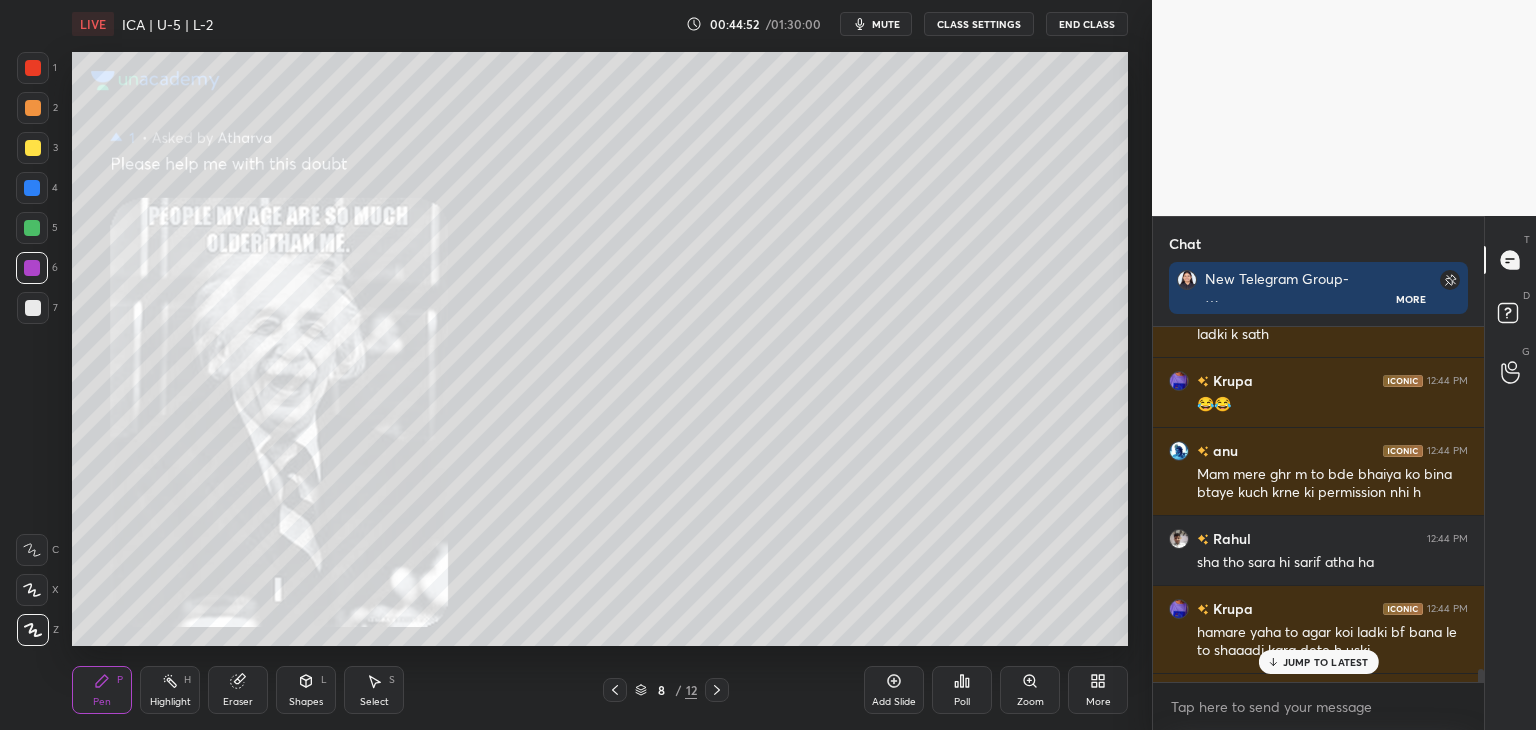 scroll, scrollTop: 13964, scrollLeft: 0, axis: vertical 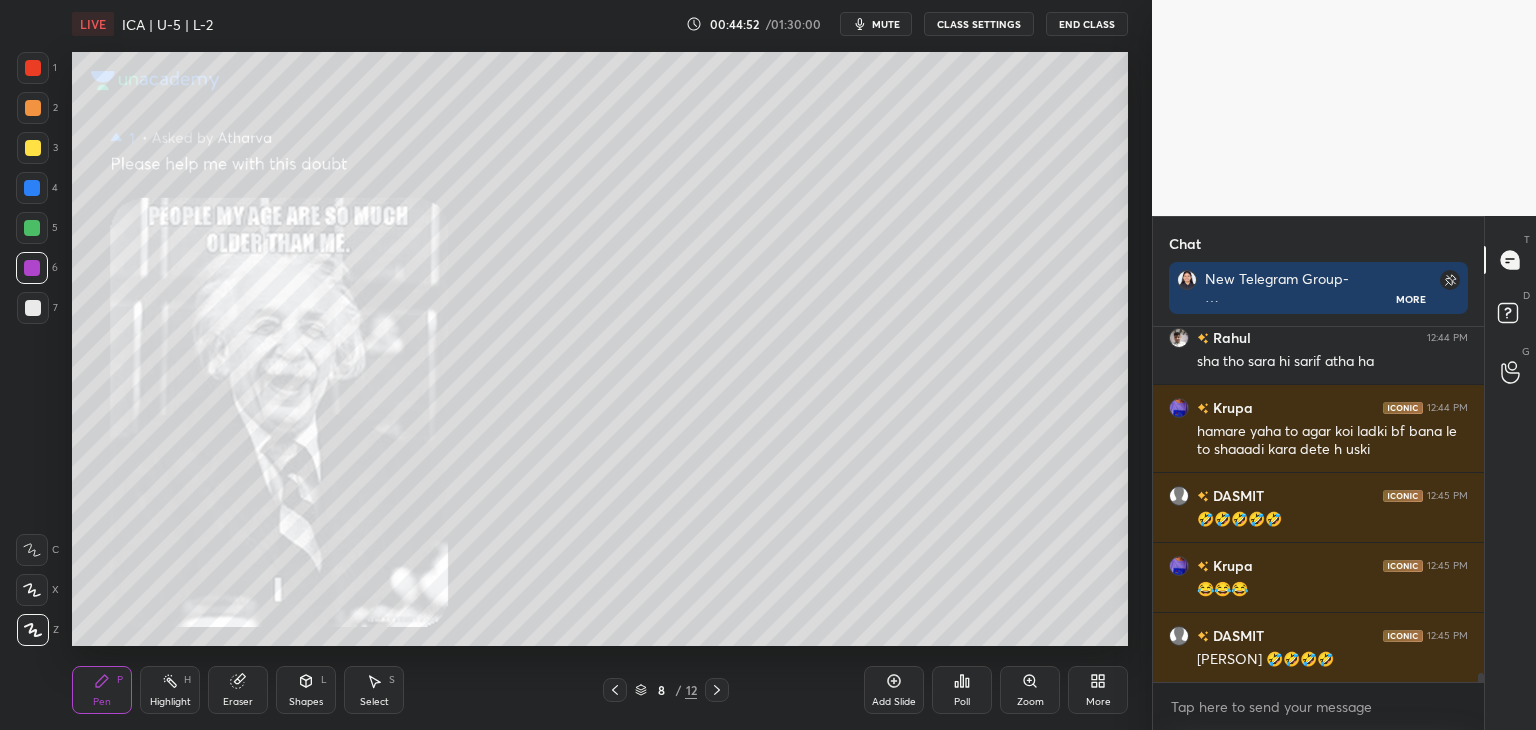 drag, startPoint x: 1480, startPoint y: 676, endPoint x: 1490, endPoint y: 681, distance: 11.18034 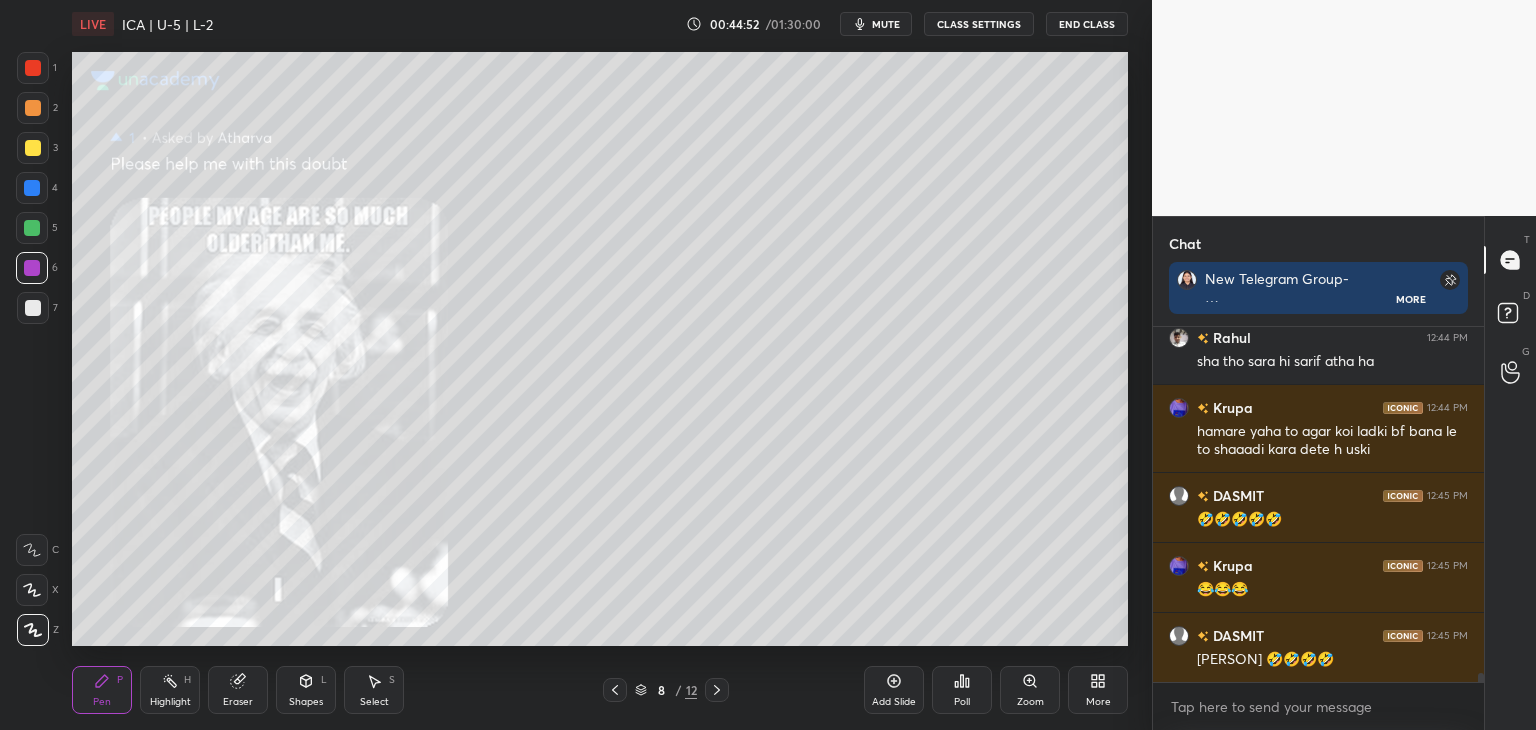click on "Chat New Telegram Group-
https://t.me/+x8IKM9l47kg2Y2Jl More [PERSON] 12:44 PM Mam mere ghr m to bde bhaiya ko bina btaye kuch krne ki permission nhi h [PERSON] 12:44 PM sha tho sara hi sarif atha ha [PERSON] 12:44 PM hamare yaha to agar koi ladki bf bana le to shaaadi kara dete h uski [PERSON] 12:45 PM 🤣🤣🤣🤣🤣 [PERSON] 12:45 PM 😂😂😂 [PERSON] 12:45 PM [PERSON] 🤣🤣🤣🤣 JUMP TO LATEST Enable hand raising Enable raise hand to speak to learners. Once enabled, chat will be turned off temporarily. Enable x   introducing Raise a hand with a doubt Now learners can raise their hand along with a doubt  How it works? Doubts asked by learners will show up here NEW DOUBTS ASKED No one has raised a hand yet Can't raise hand Looks like educator just invited you to speak. Please wait before you can raise your hand again. Got it T Messages (T) D Doubts (D) G Raise Hand (G)" at bounding box center [1344, 473] 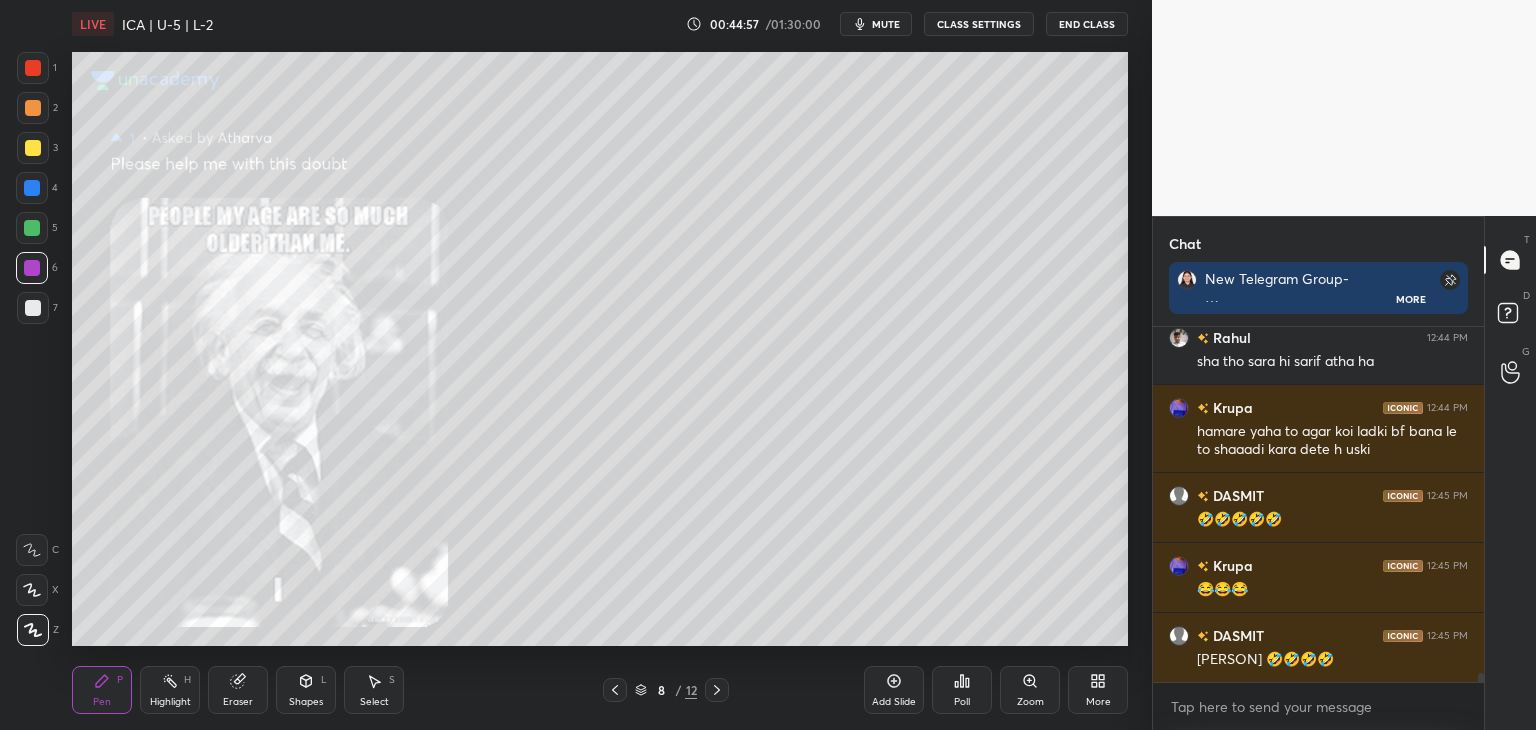 scroll, scrollTop: 14034, scrollLeft: 0, axis: vertical 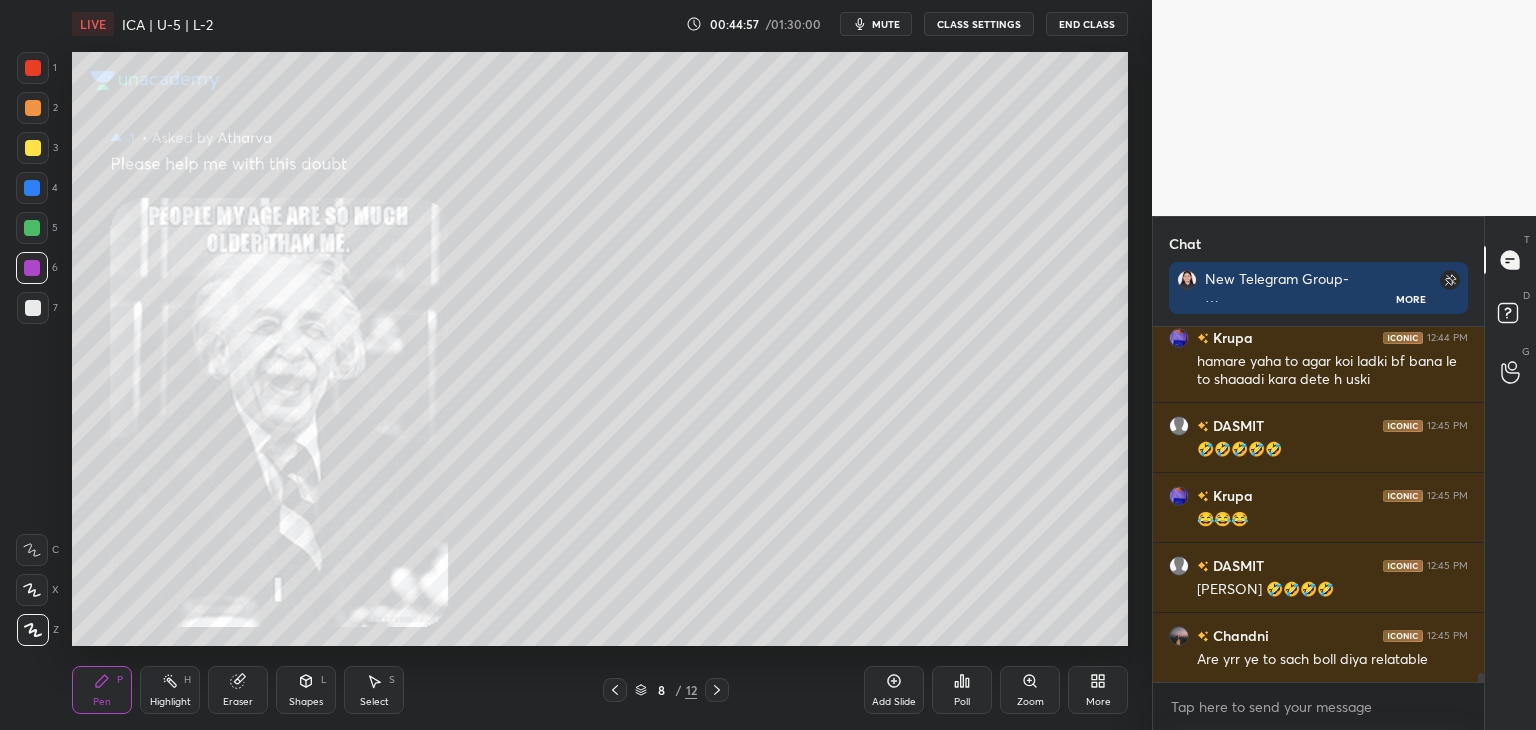 click 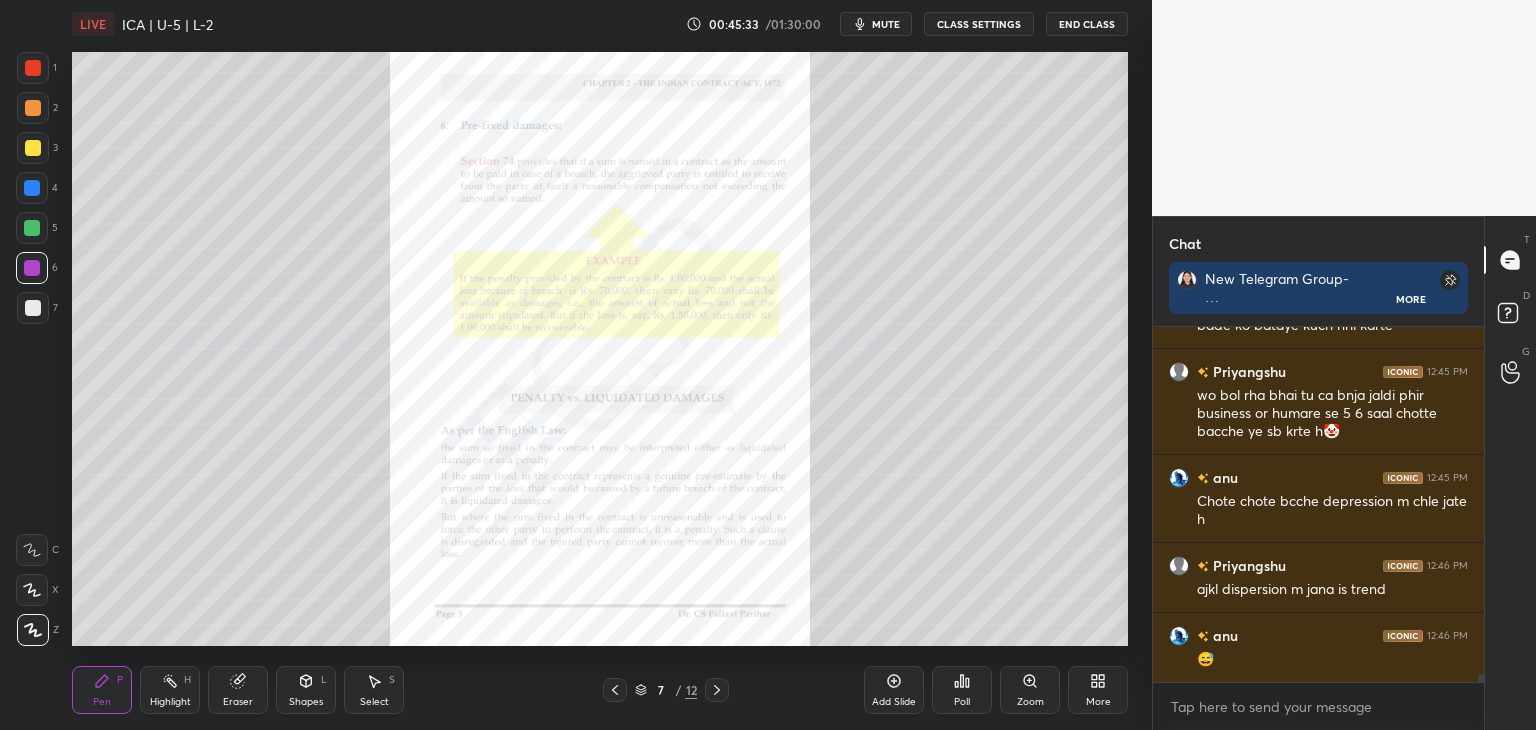 scroll, scrollTop: 14596, scrollLeft: 0, axis: vertical 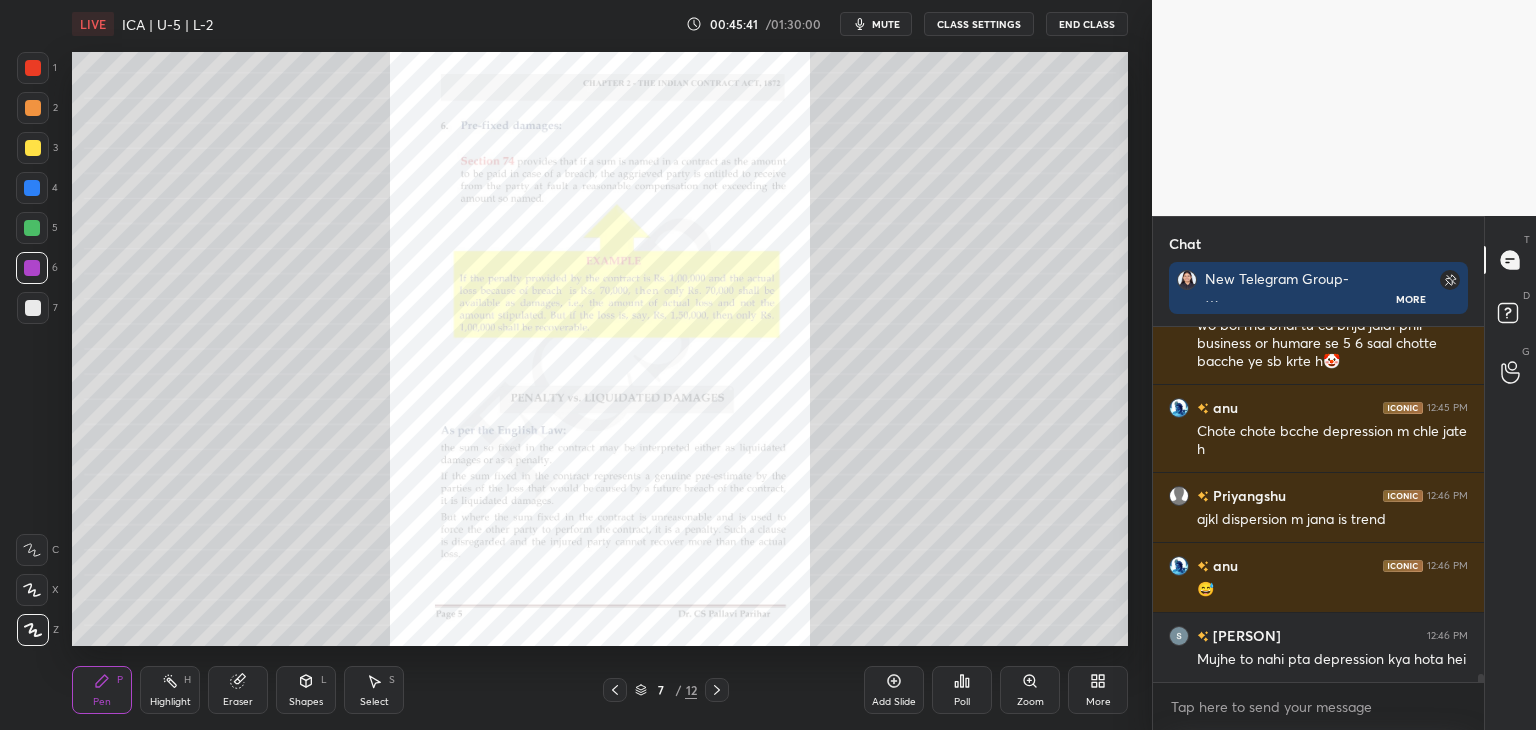 click at bounding box center [32, 188] 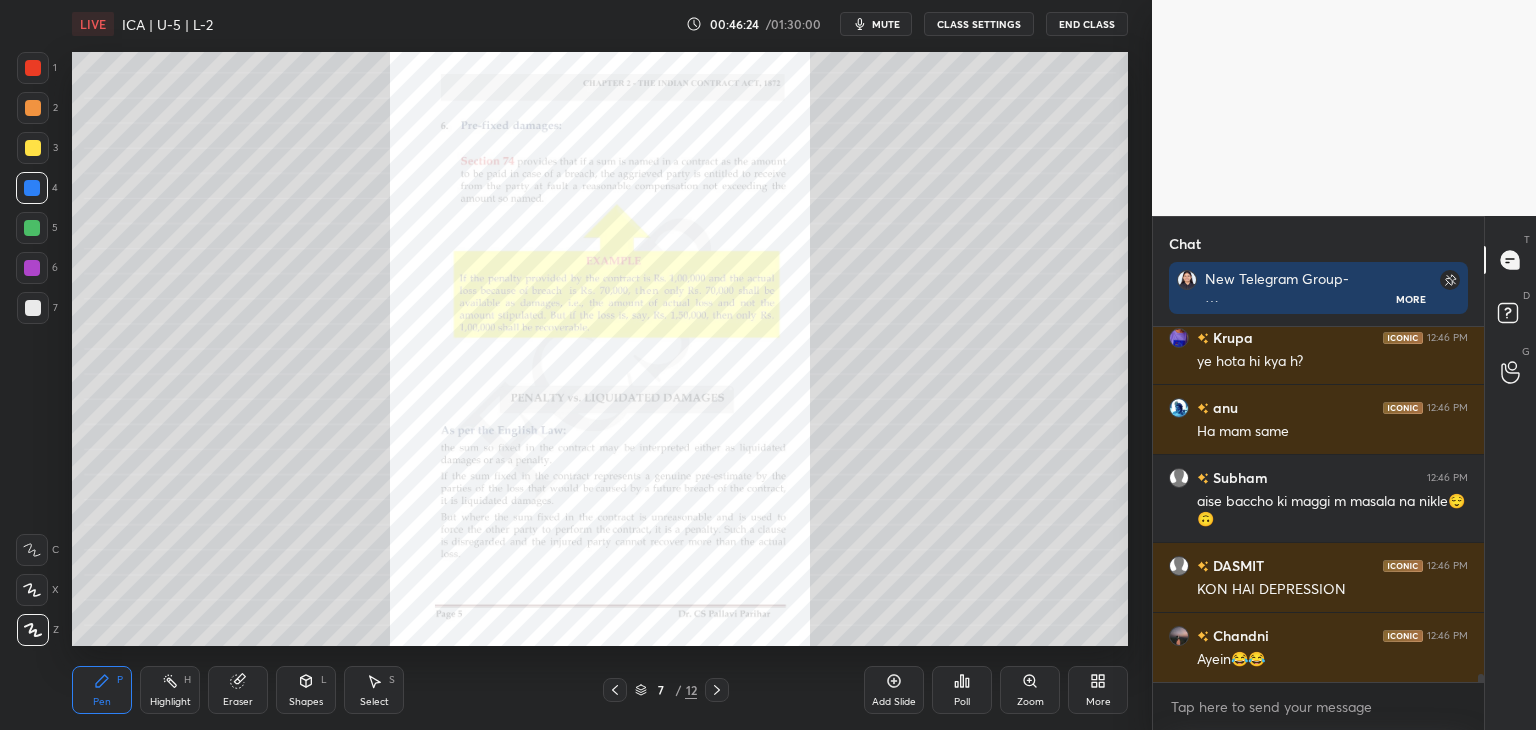 scroll, scrollTop: 15104, scrollLeft: 0, axis: vertical 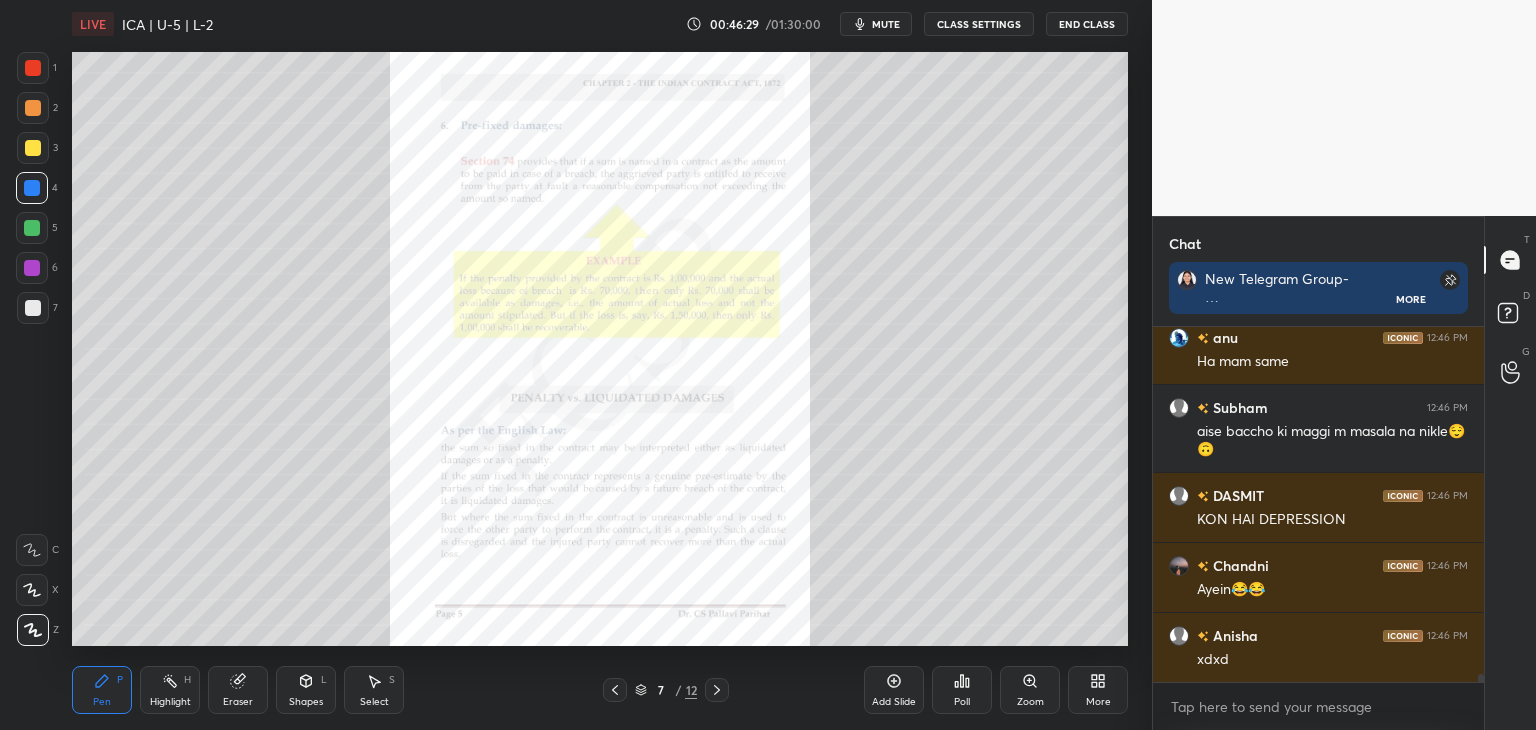 click on "Zoom" at bounding box center (1030, 702) 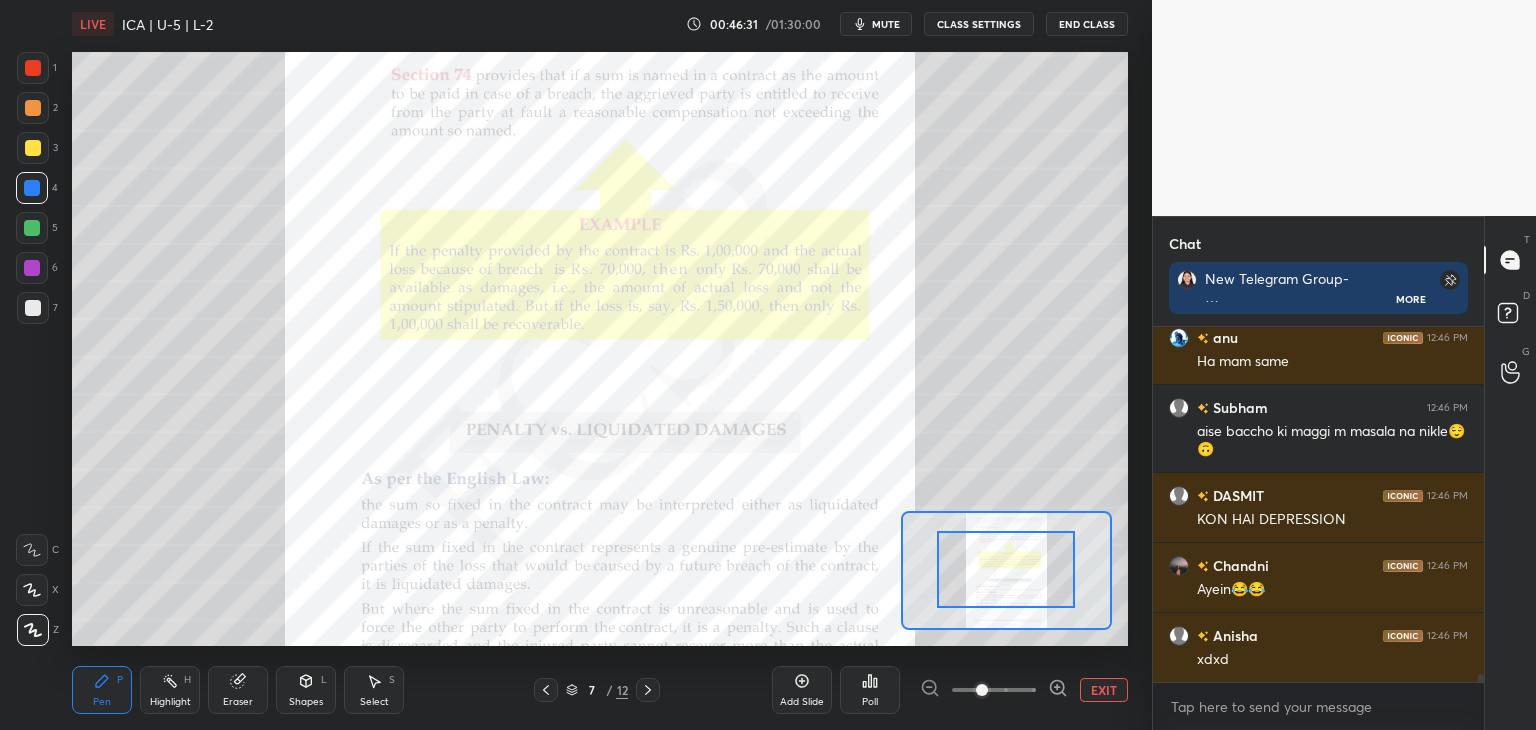 scroll, scrollTop: 15174, scrollLeft: 0, axis: vertical 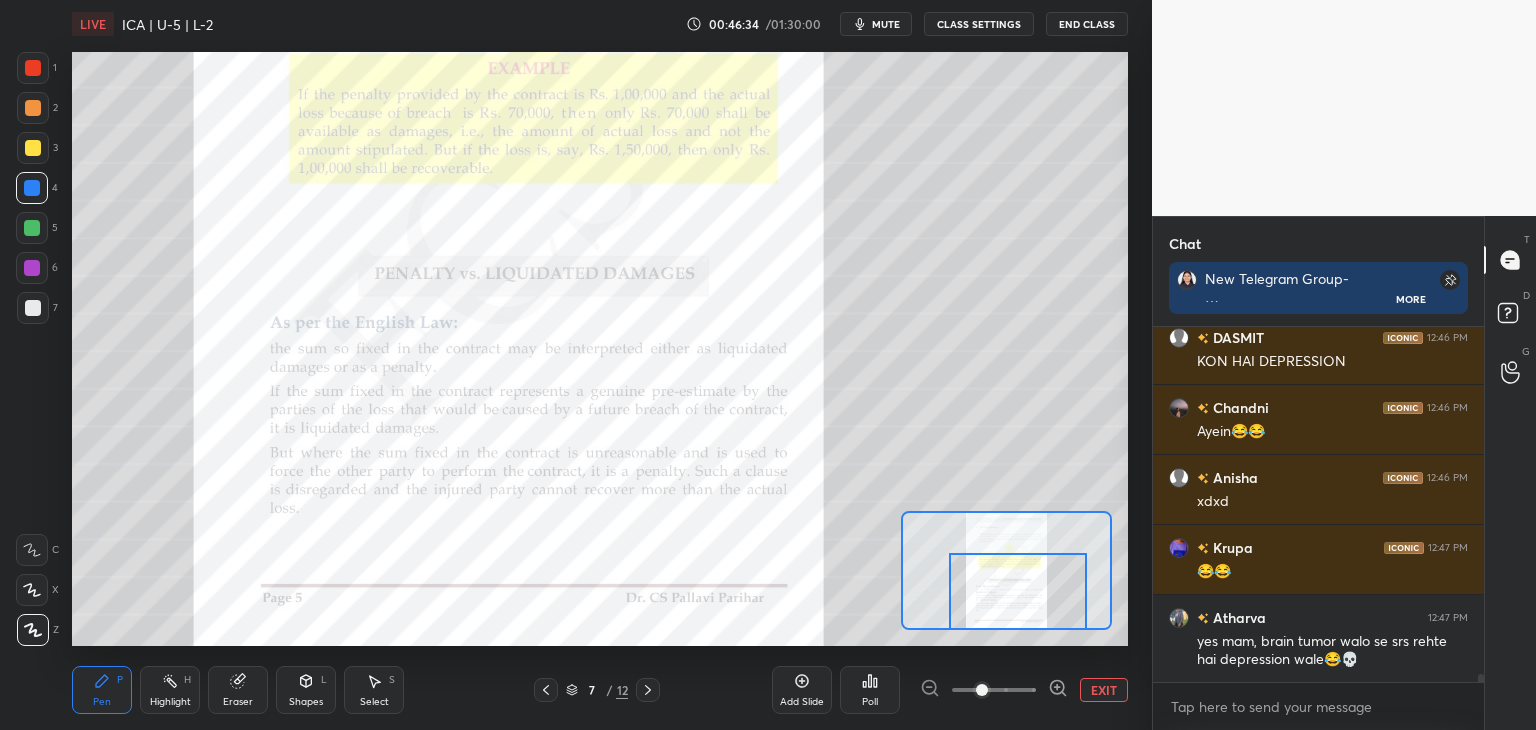 drag, startPoint x: 1033, startPoint y: 593, endPoint x: 1040, endPoint y: 621, distance: 28.86174 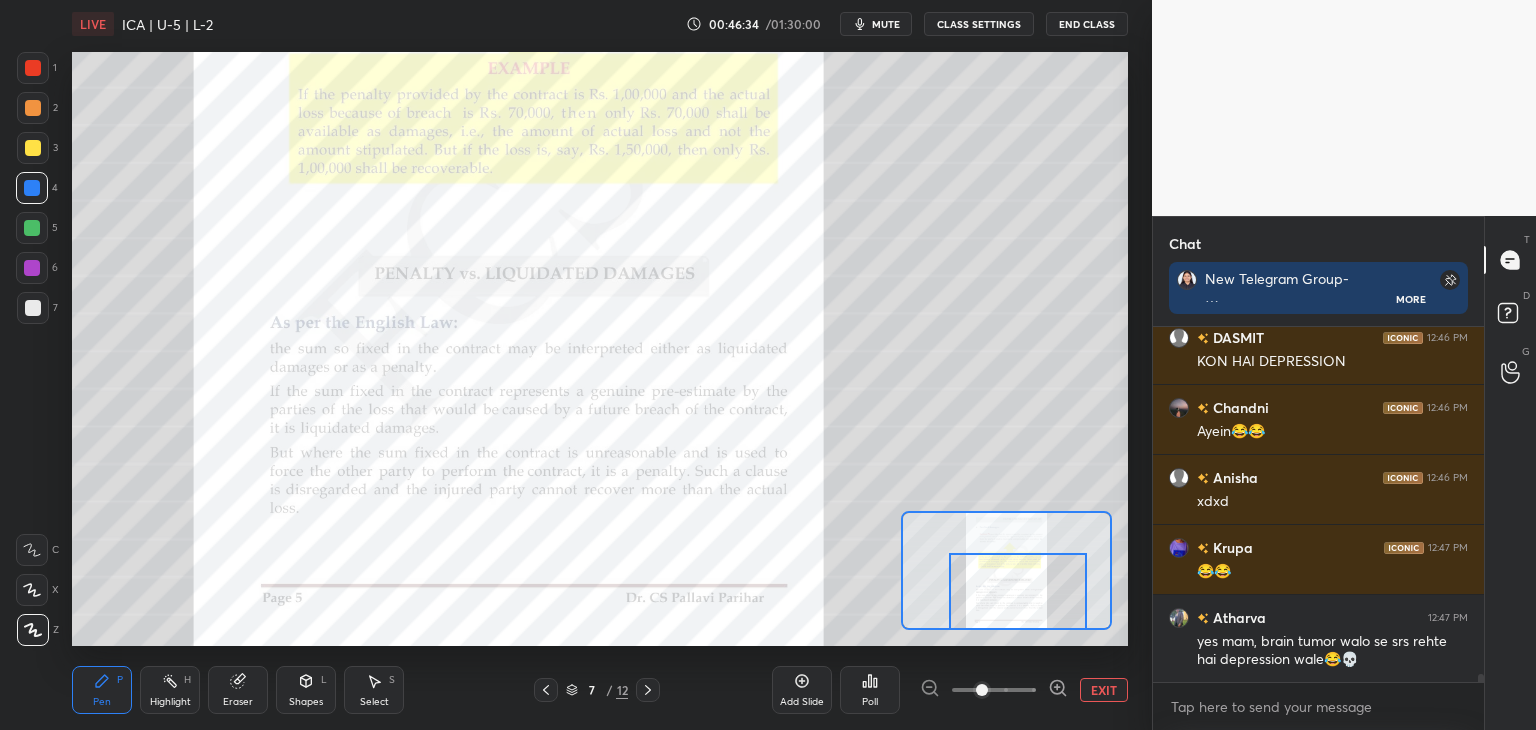 click at bounding box center (1018, 591) 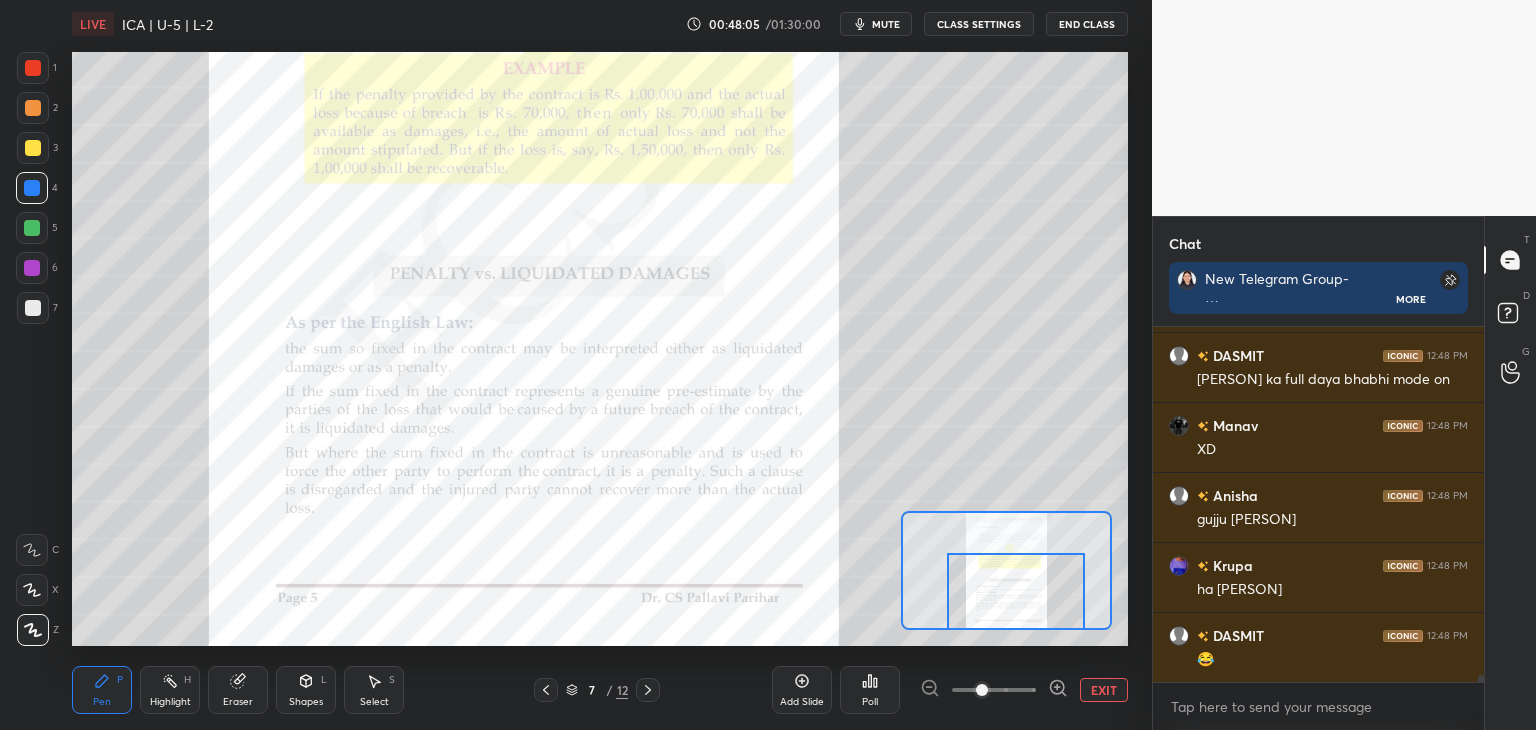 scroll, scrollTop: 16596, scrollLeft: 0, axis: vertical 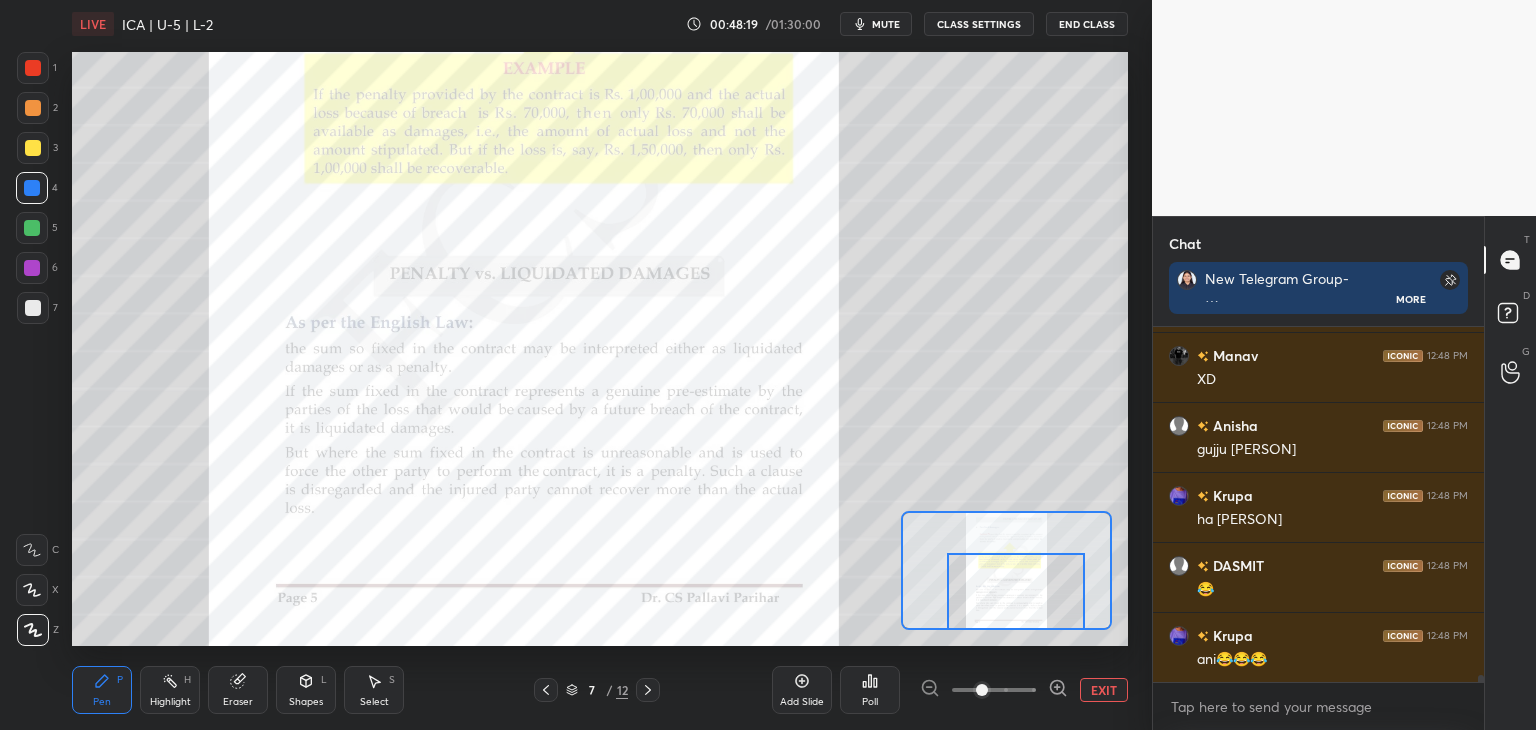 click at bounding box center [33, 68] 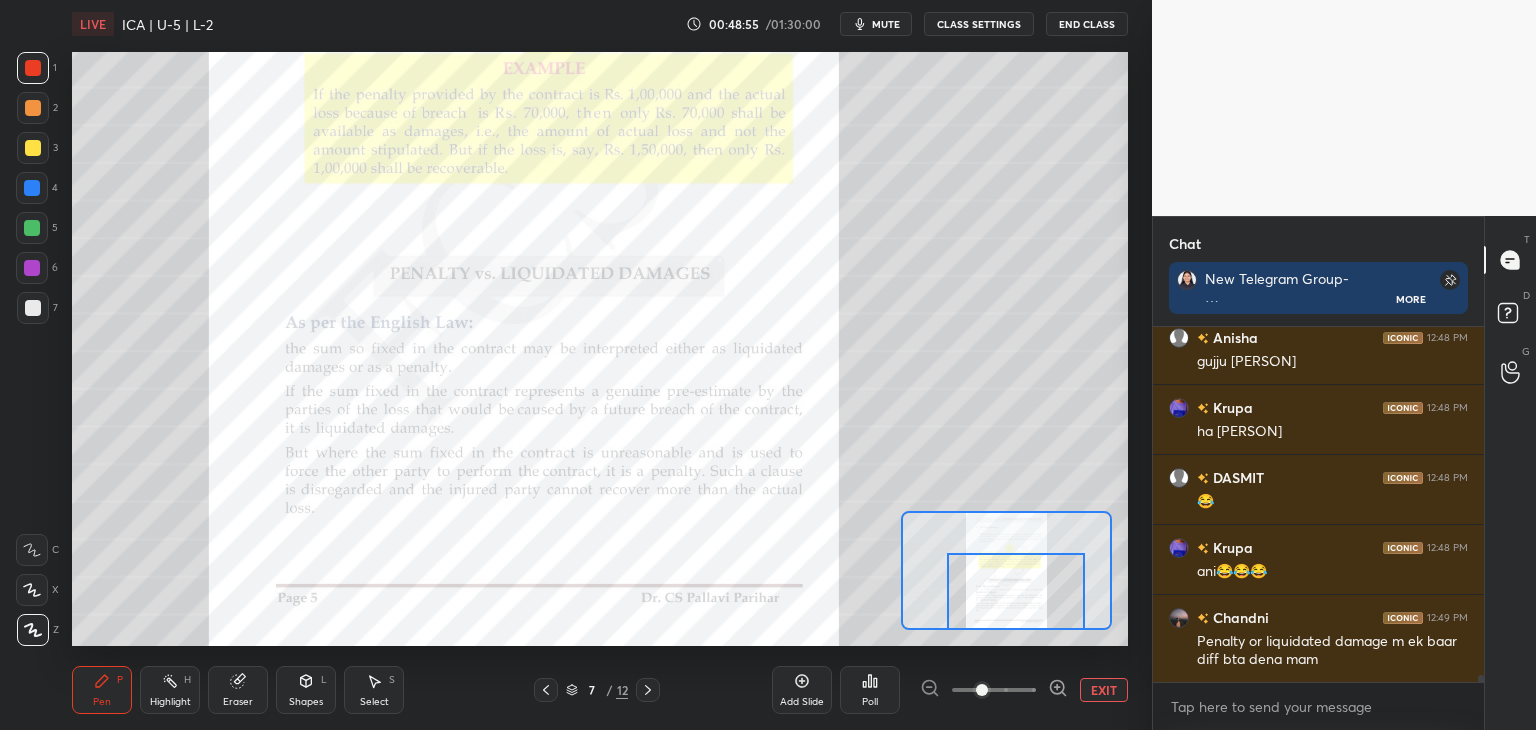 scroll, scrollTop: 16772, scrollLeft: 0, axis: vertical 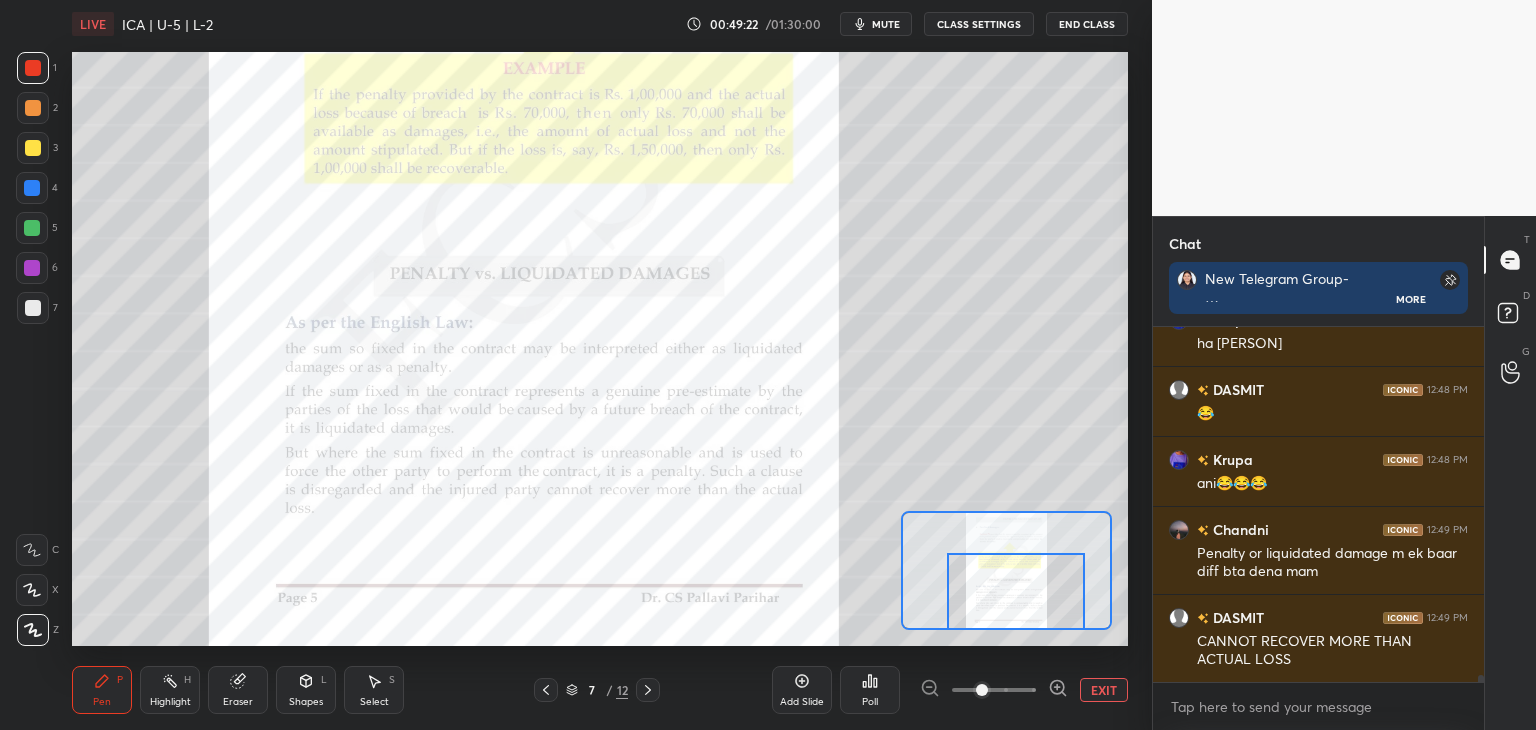 click 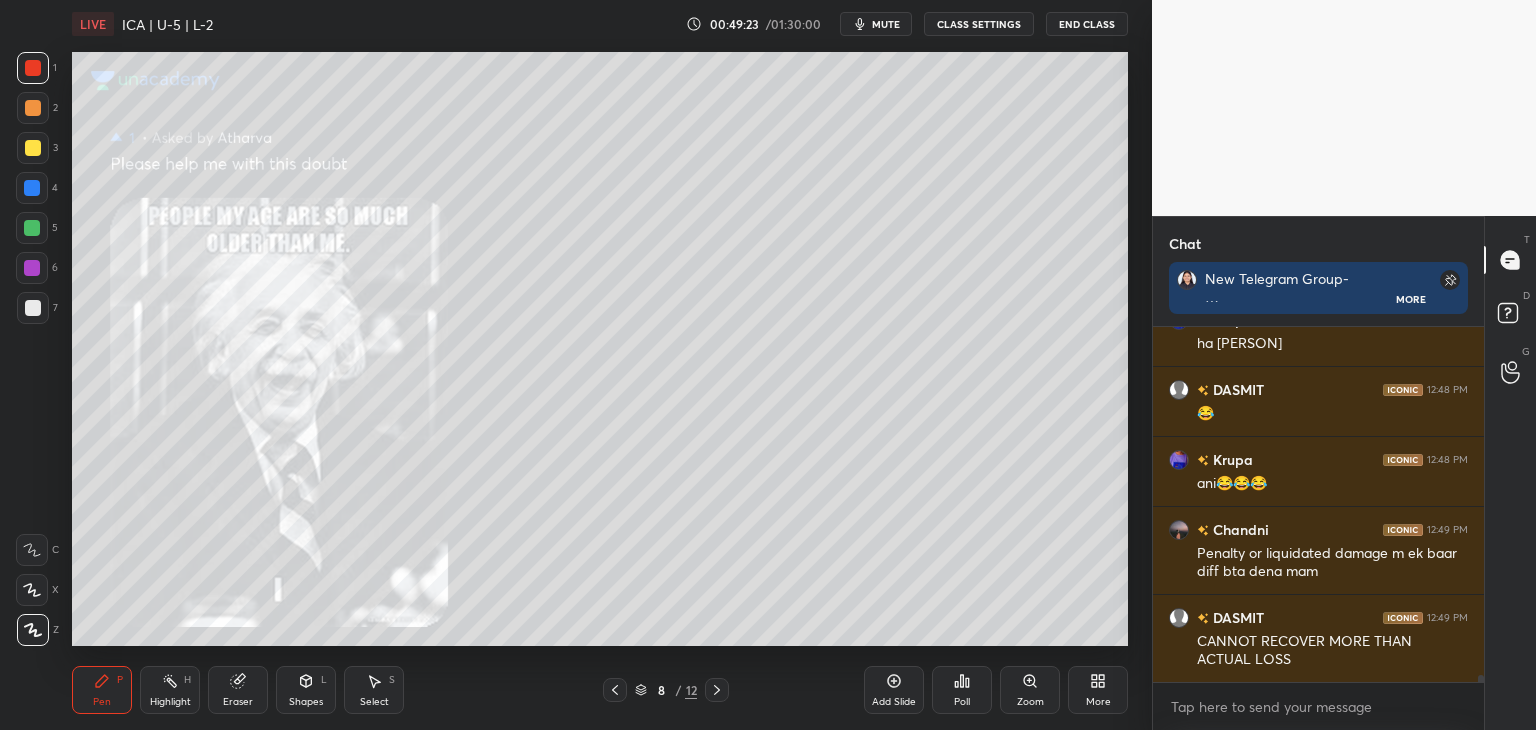 click 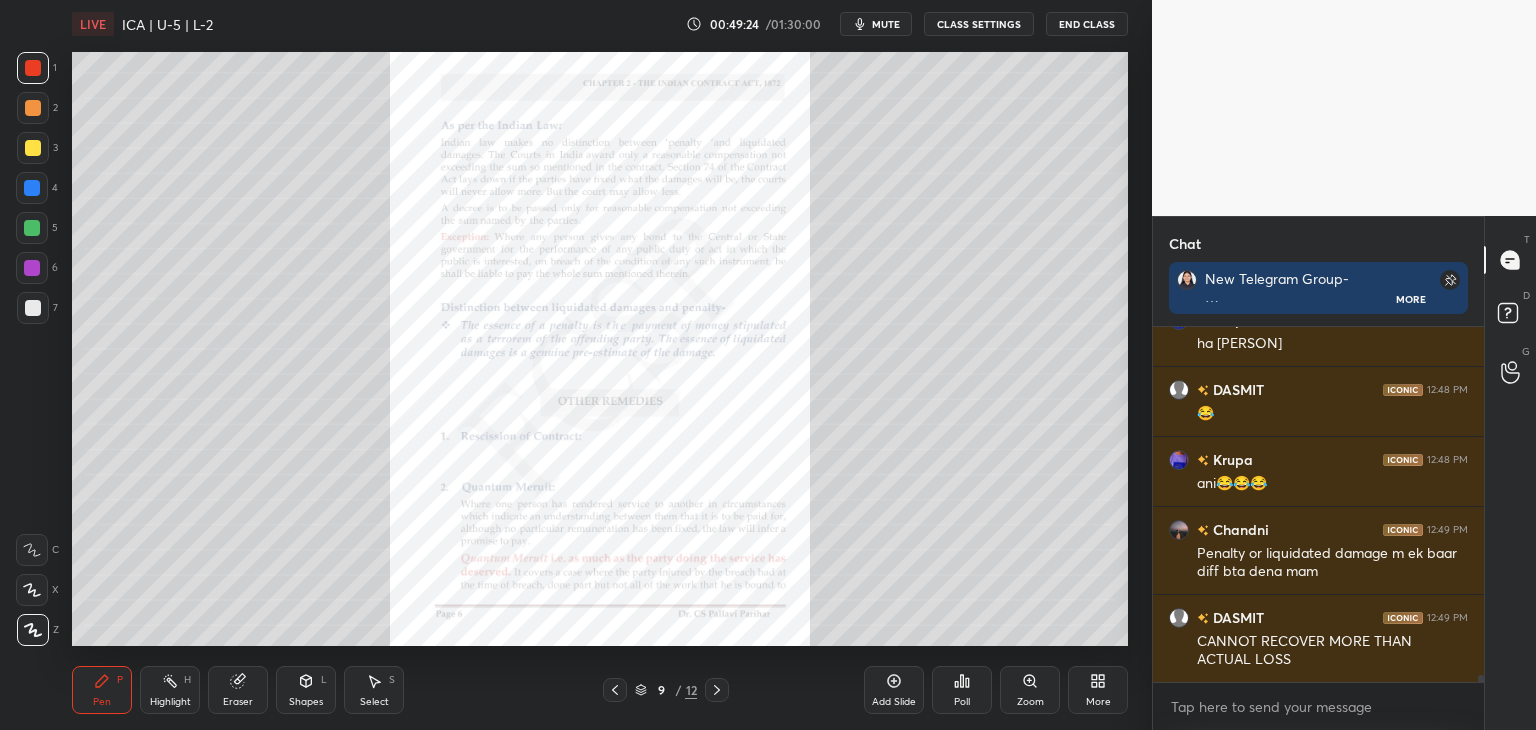 scroll, scrollTop: 16842, scrollLeft: 0, axis: vertical 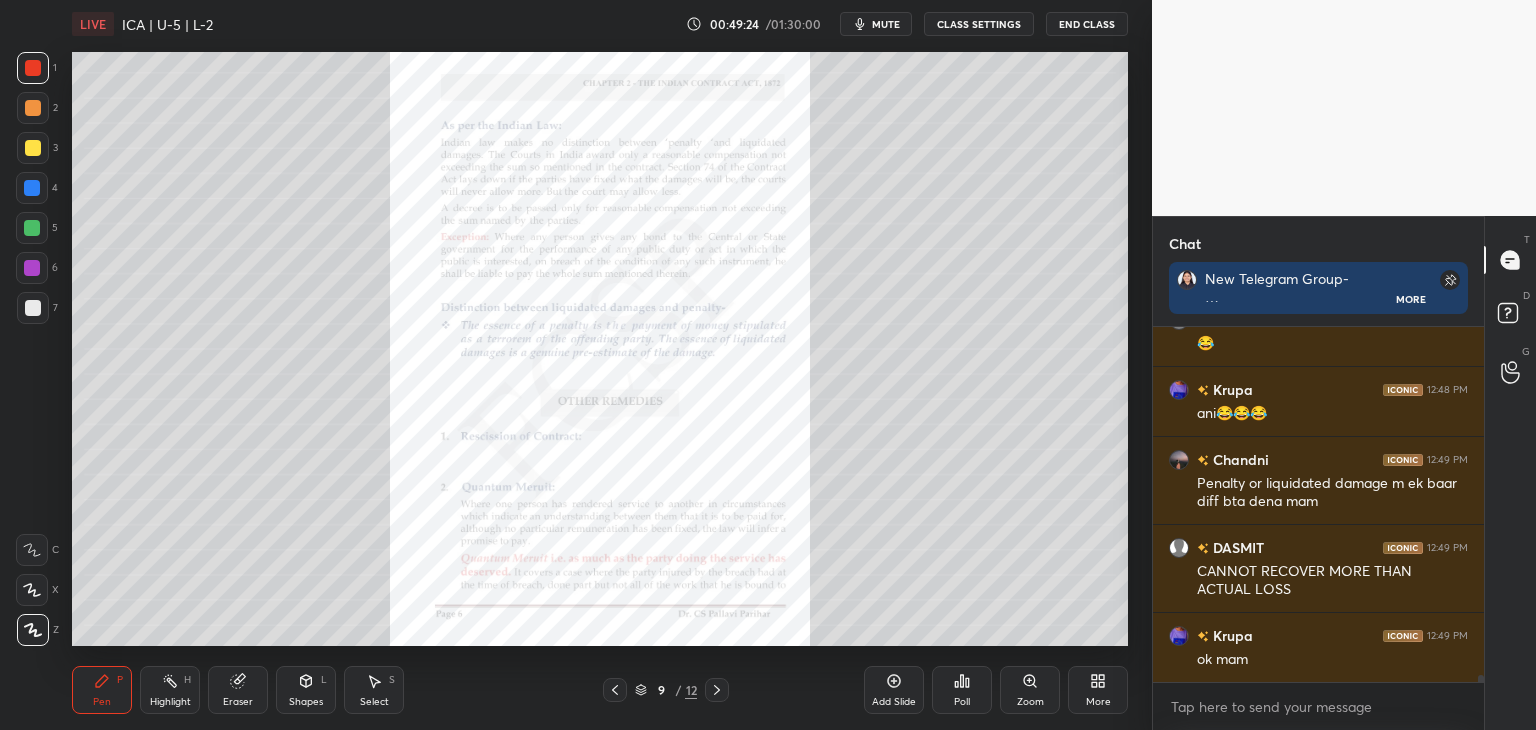 click 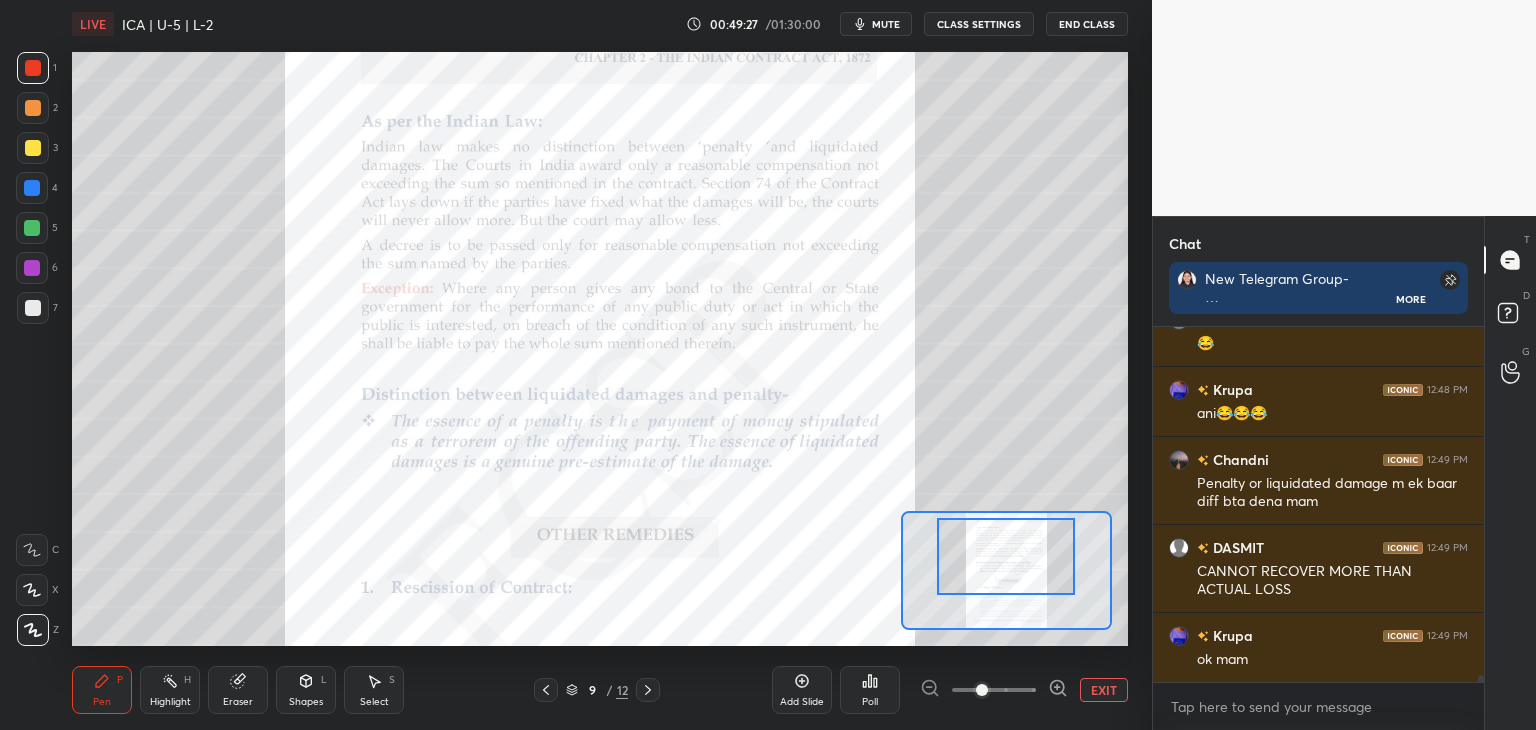drag, startPoint x: 1035, startPoint y: 592, endPoint x: 1035, endPoint y: 579, distance: 13 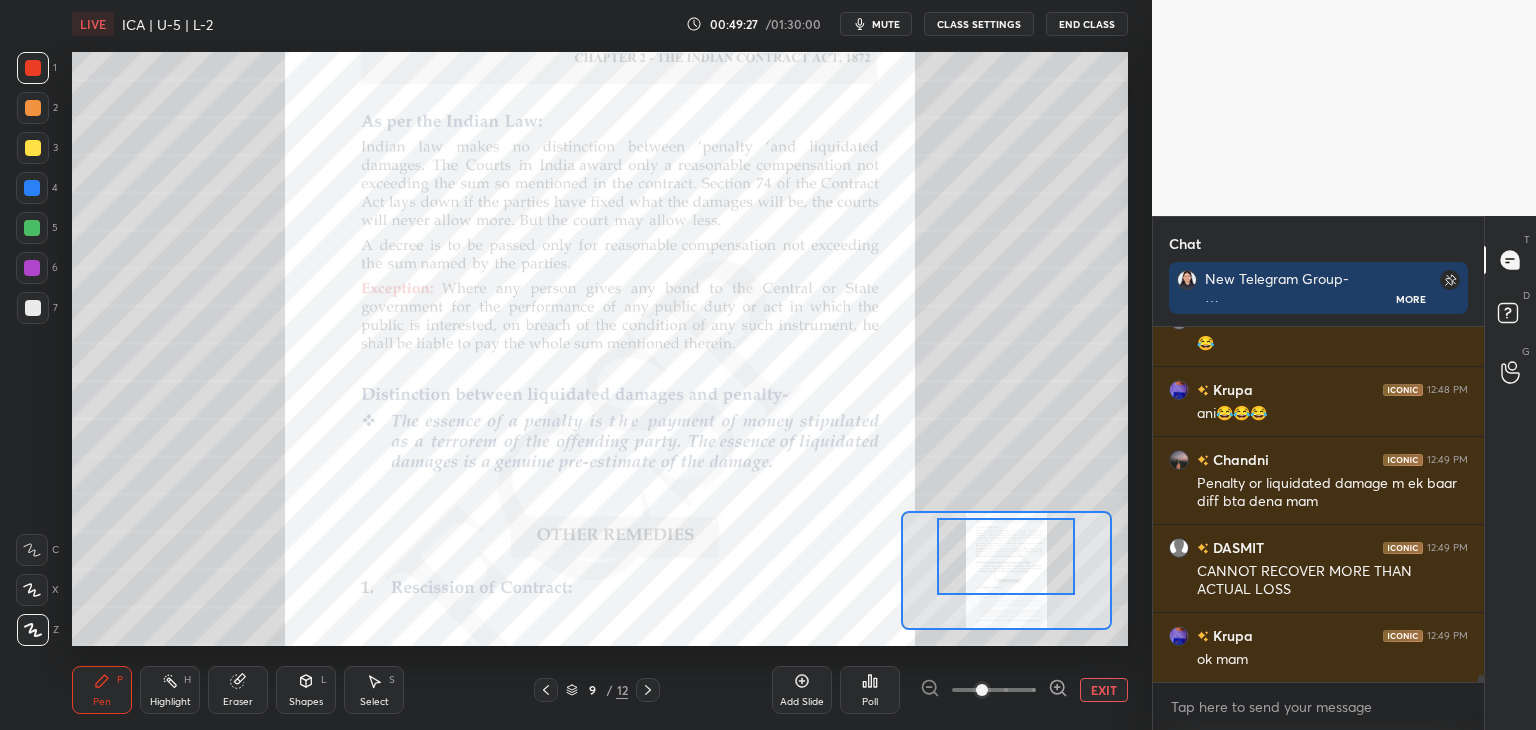 click at bounding box center (1006, 556) 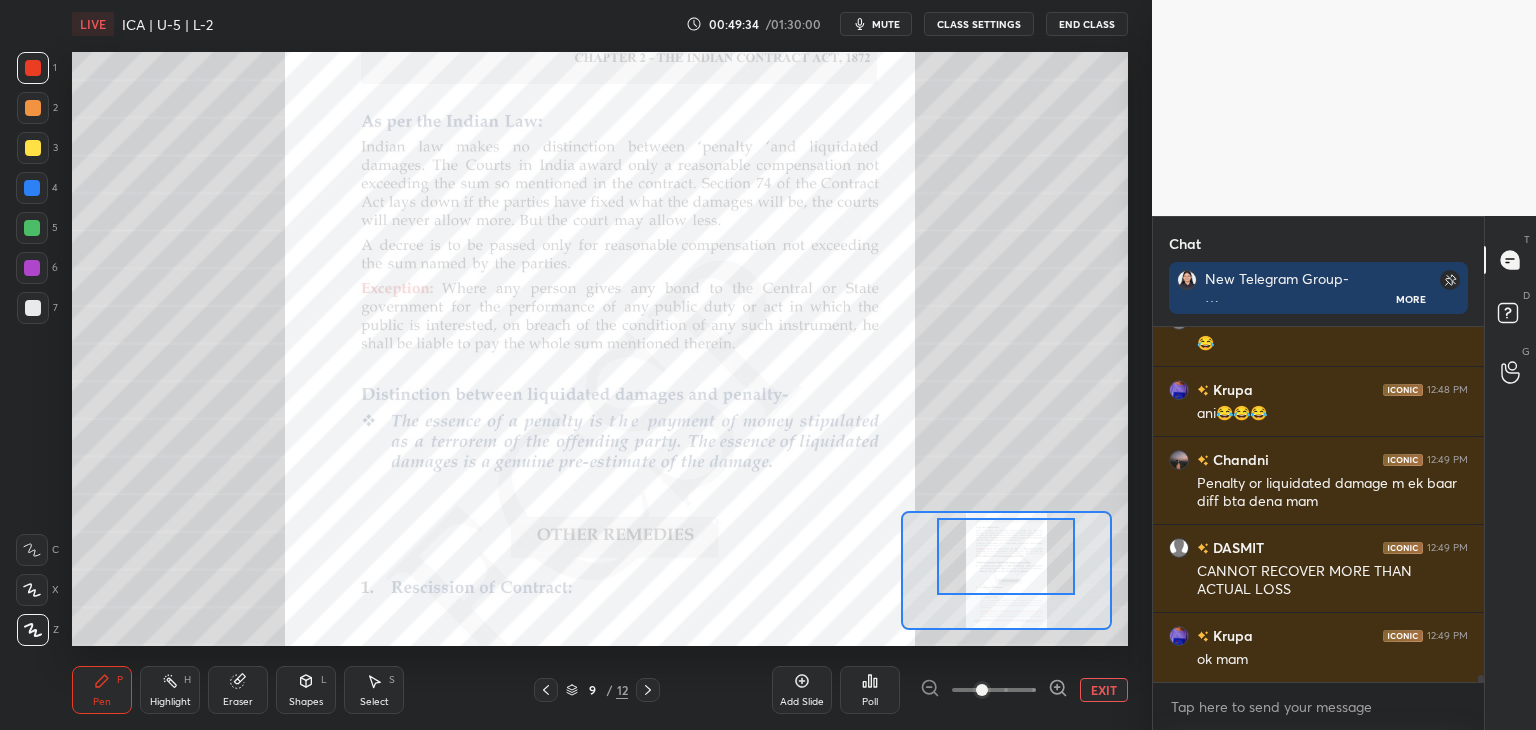 click at bounding box center [32, 188] 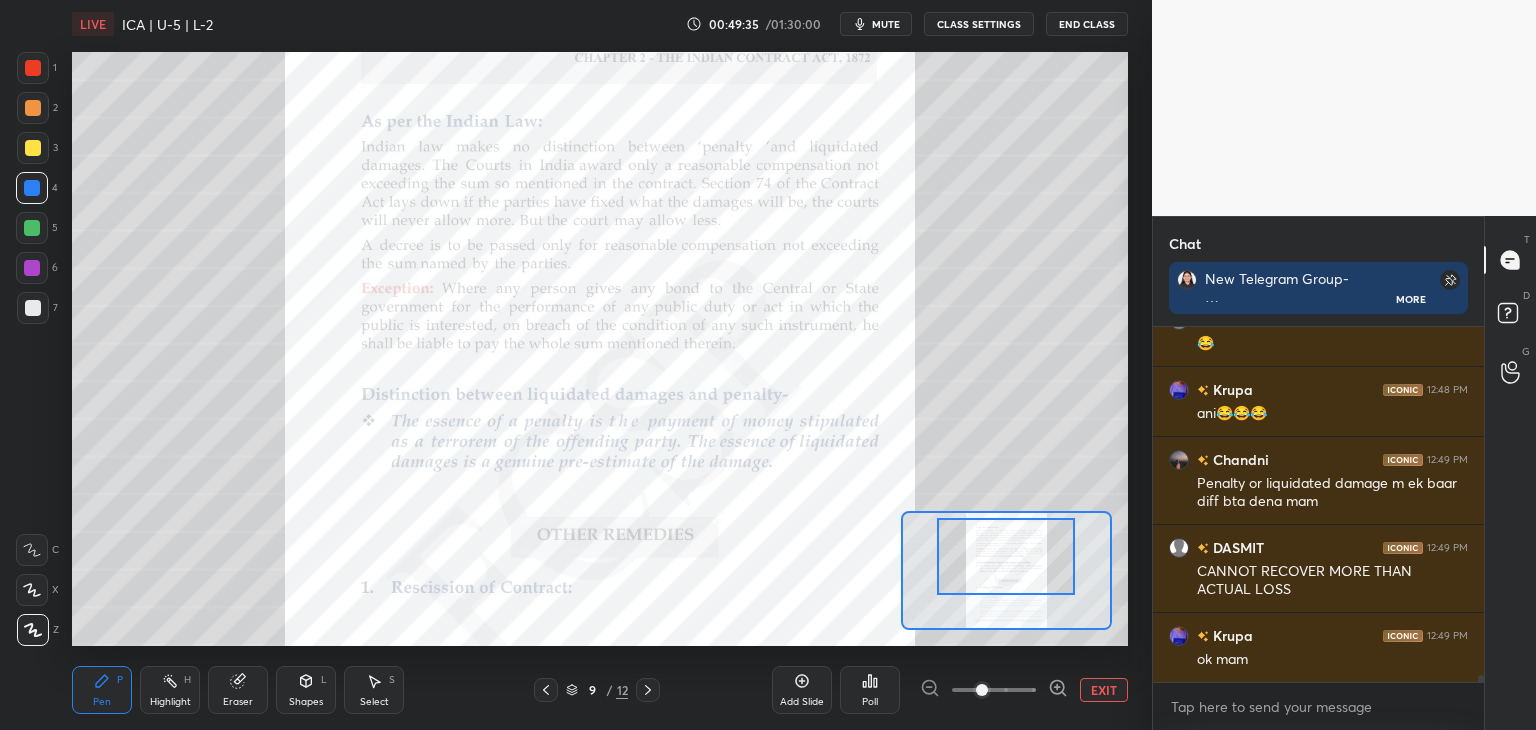 scroll, scrollTop: 16912, scrollLeft: 0, axis: vertical 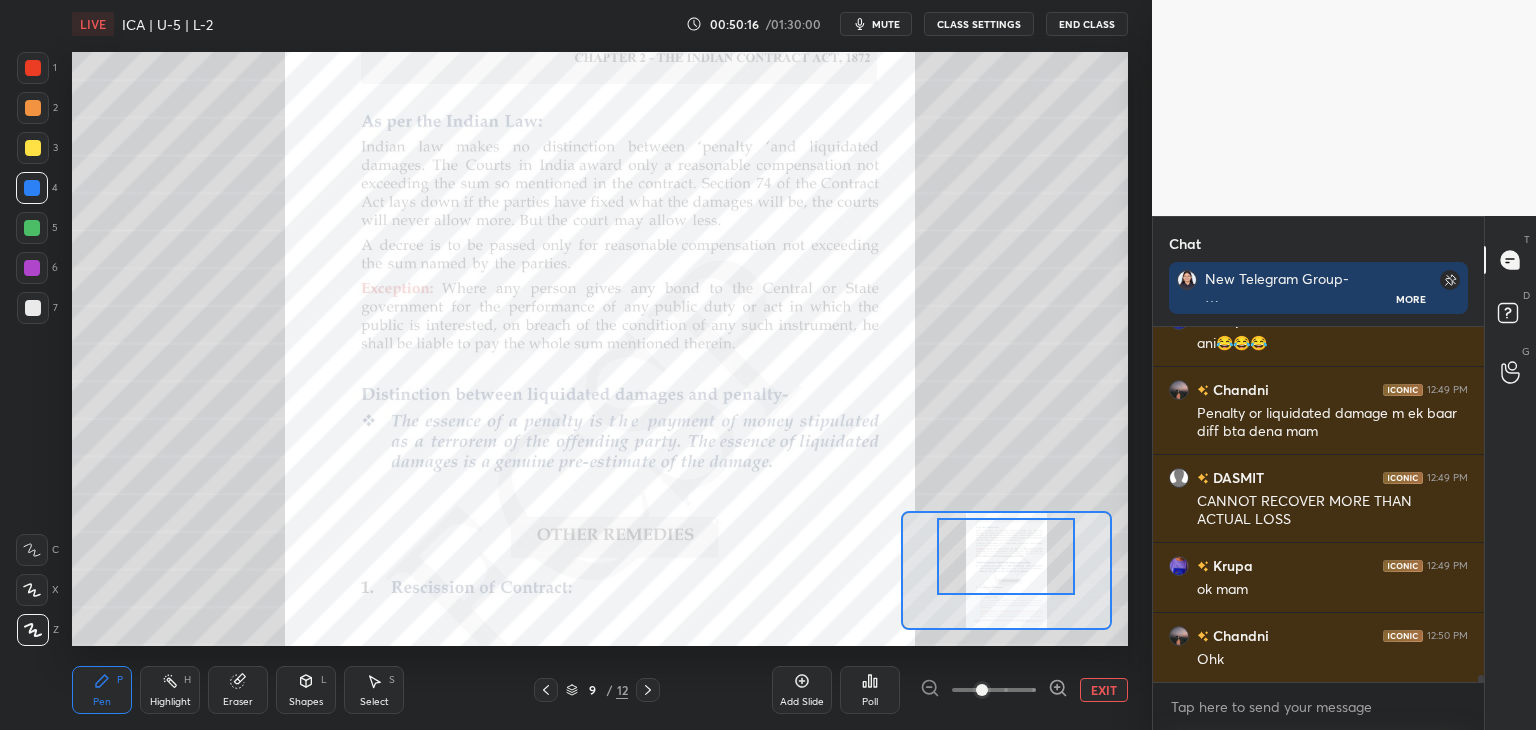 drag, startPoint x: 1103, startPoint y: 695, endPoint x: 1123, endPoint y: 663, distance: 37.735924 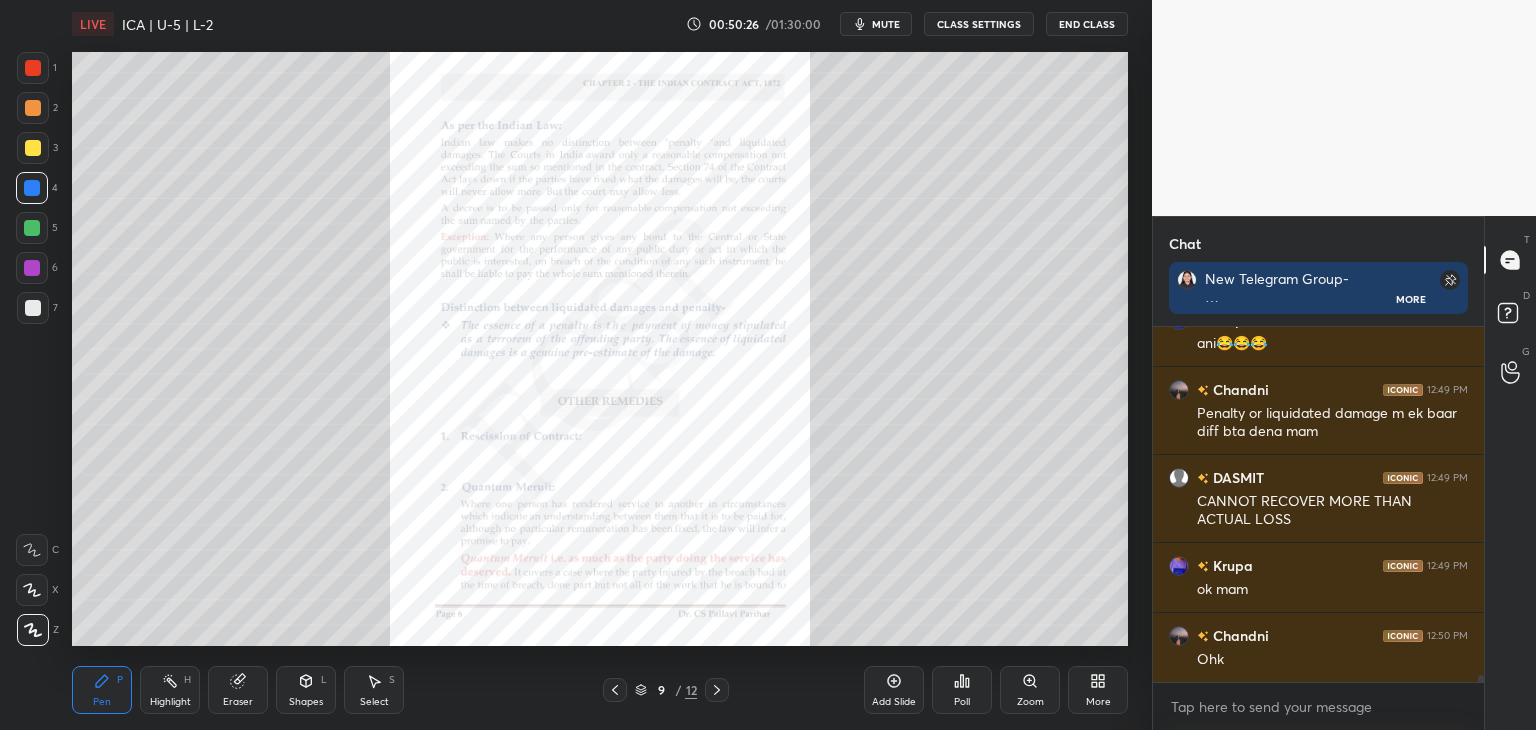 click at bounding box center (32, 228) 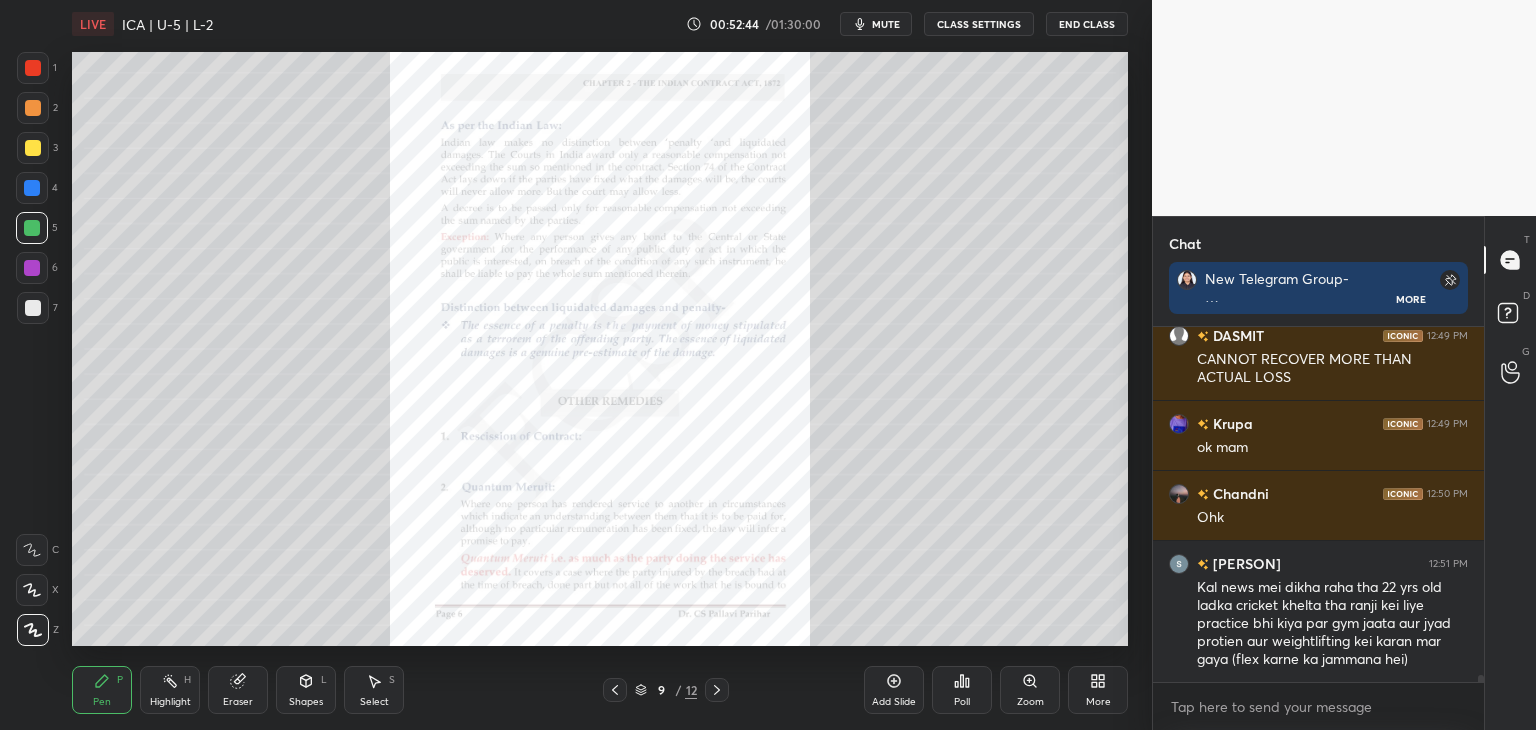 scroll, scrollTop: 17160, scrollLeft: 0, axis: vertical 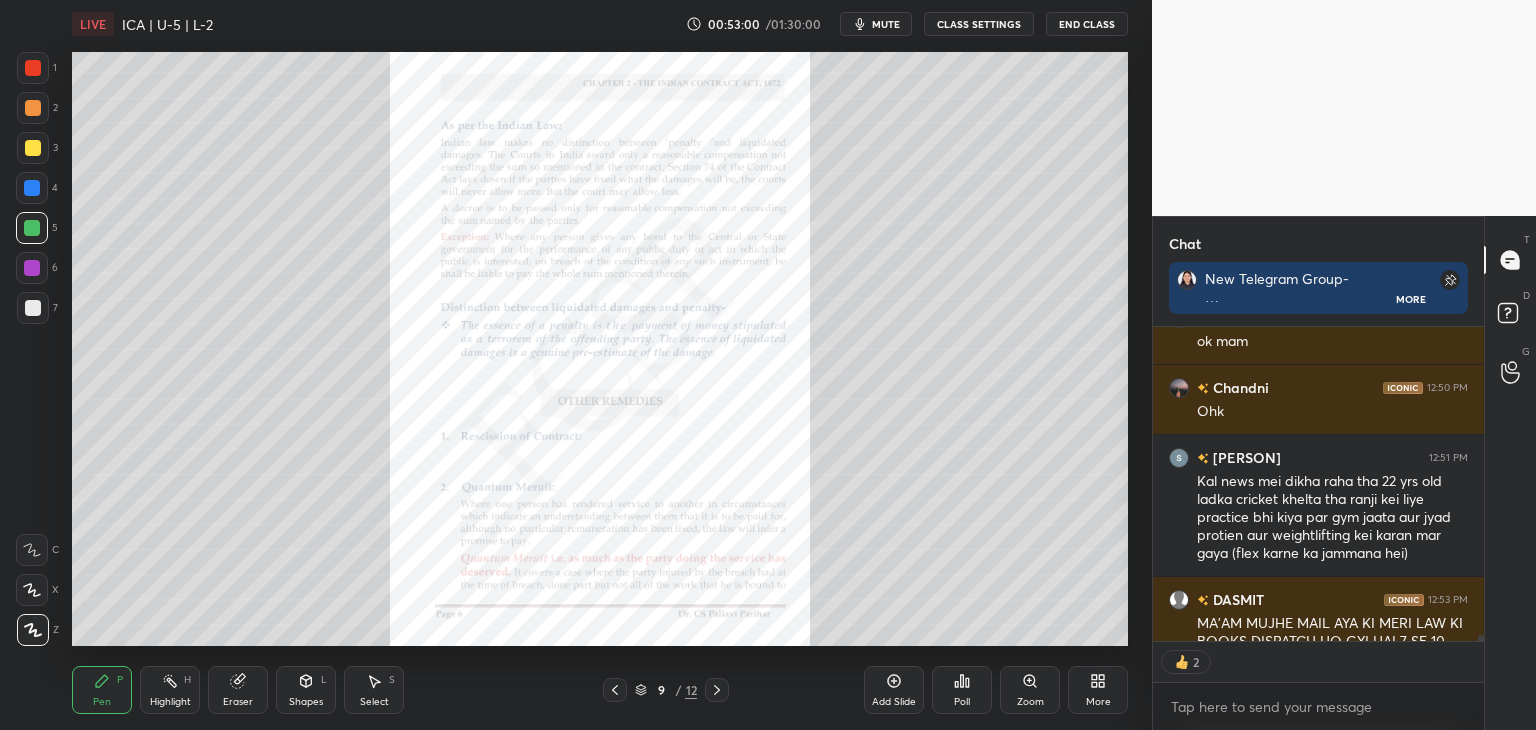 drag, startPoint x: 31, startPoint y: 145, endPoint x: 32, endPoint y: 157, distance: 12.0415945 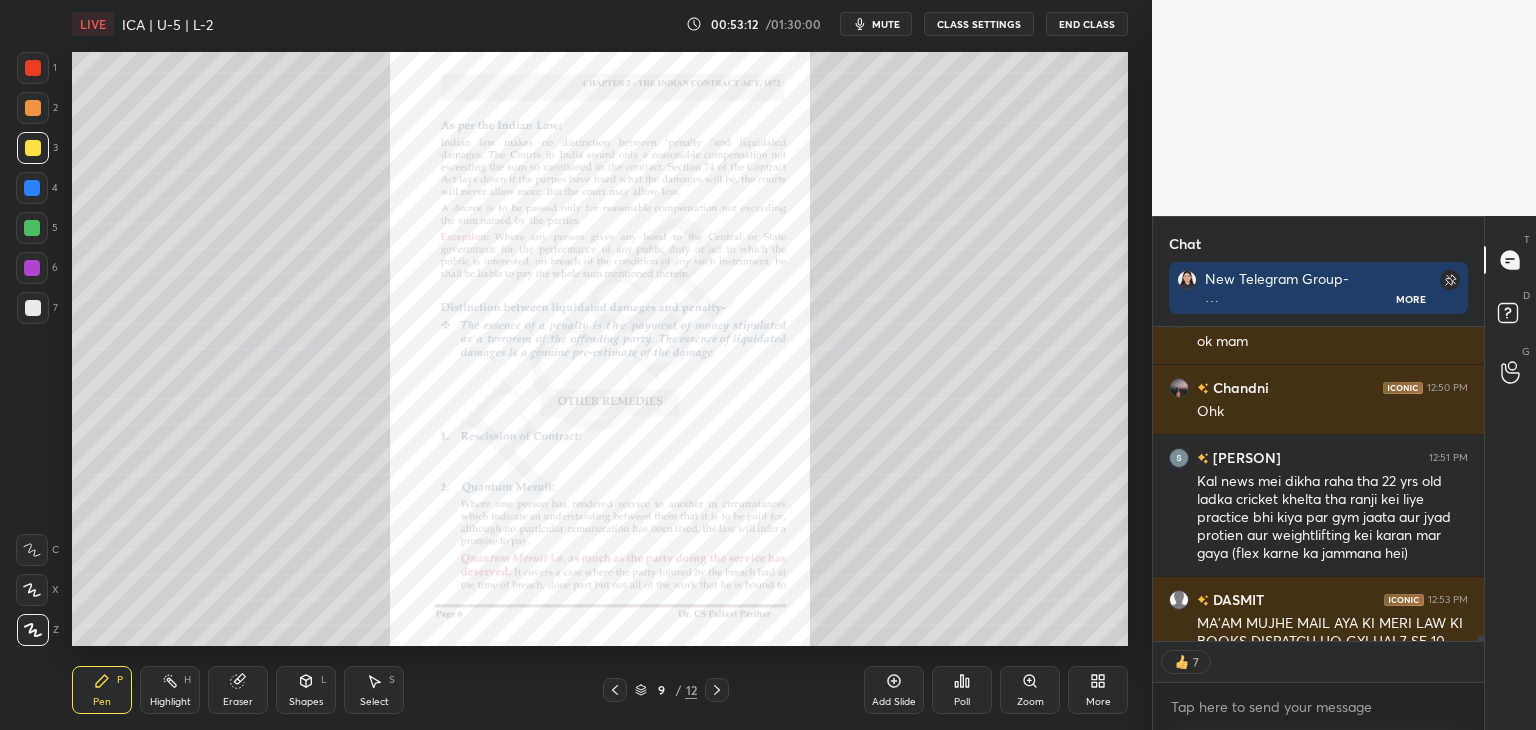 scroll, scrollTop: 6, scrollLeft: 6, axis: both 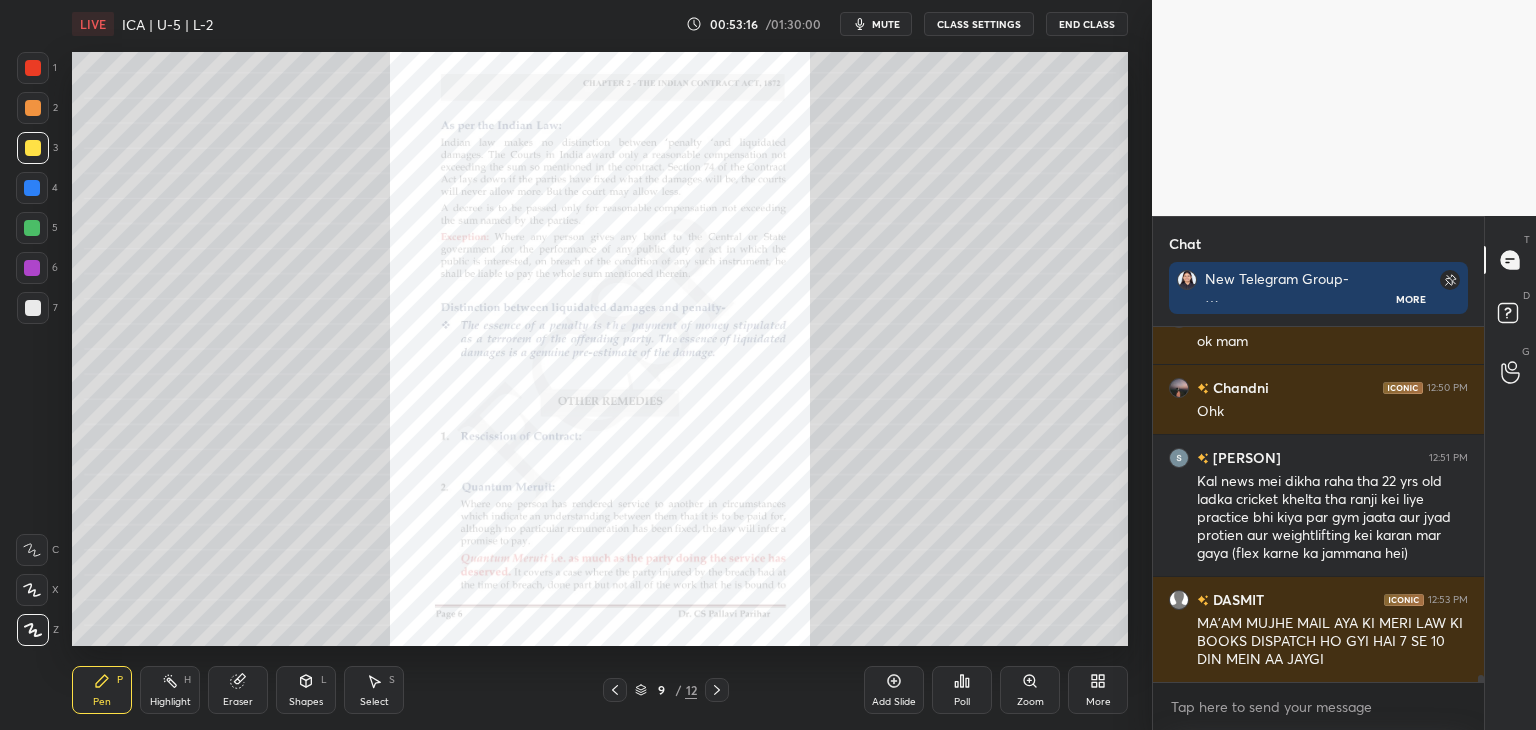 click at bounding box center (32, 188) 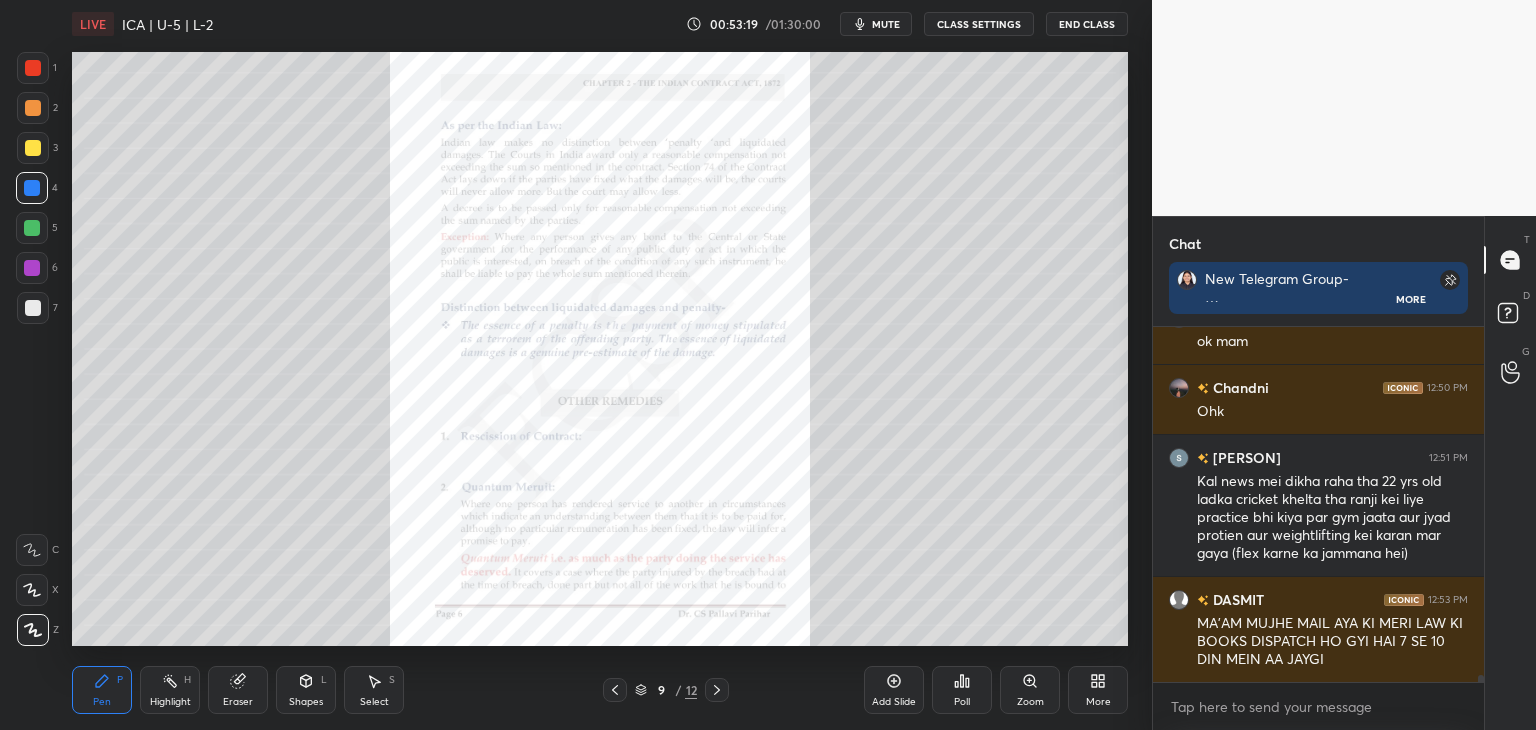 scroll, scrollTop: 309, scrollLeft: 325, axis: both 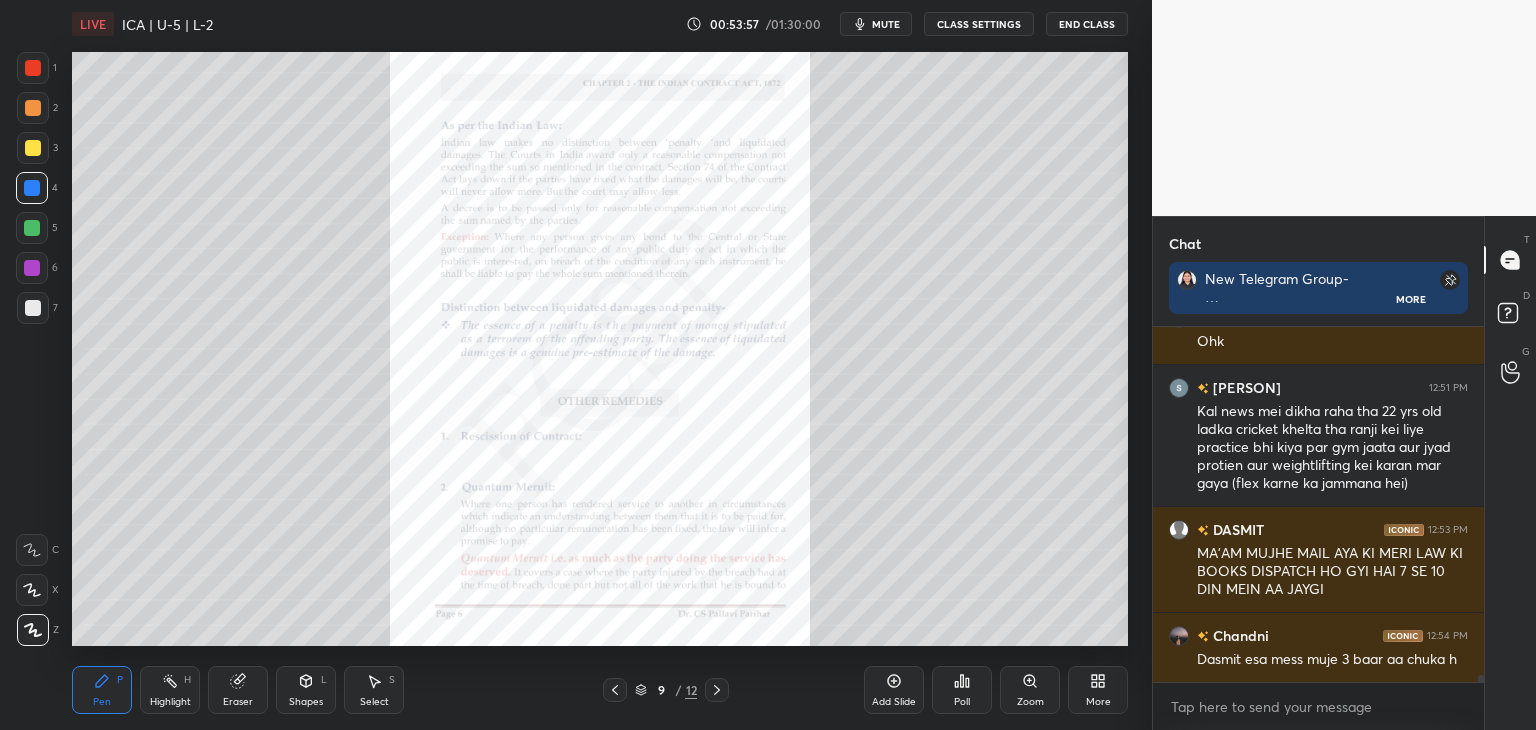 click on "Zoom" at bounding box center [1030, 702] 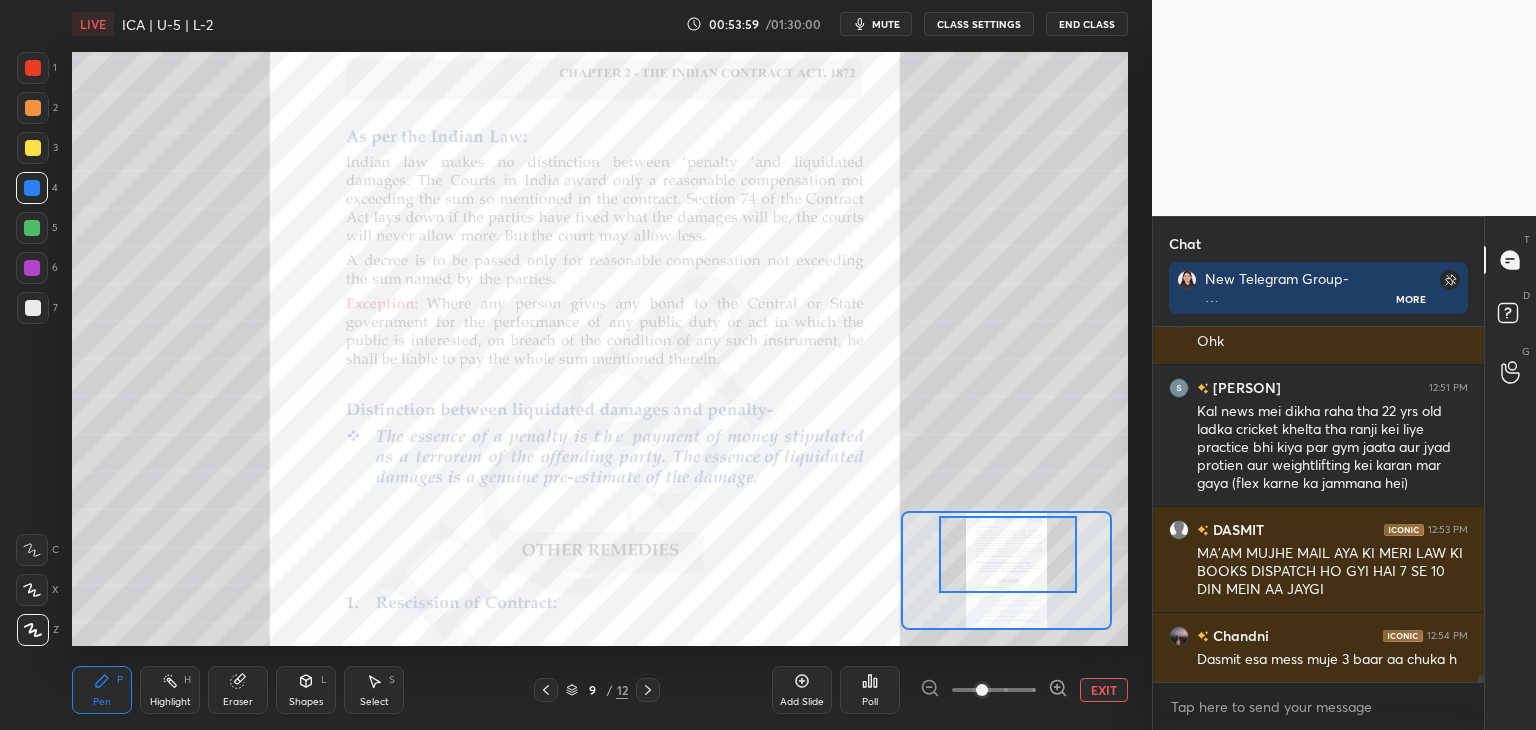 drag, startPoint x: 981, startPoint y: 593, endPoint x: 983, endPoint y: 577, distance: 16.124516 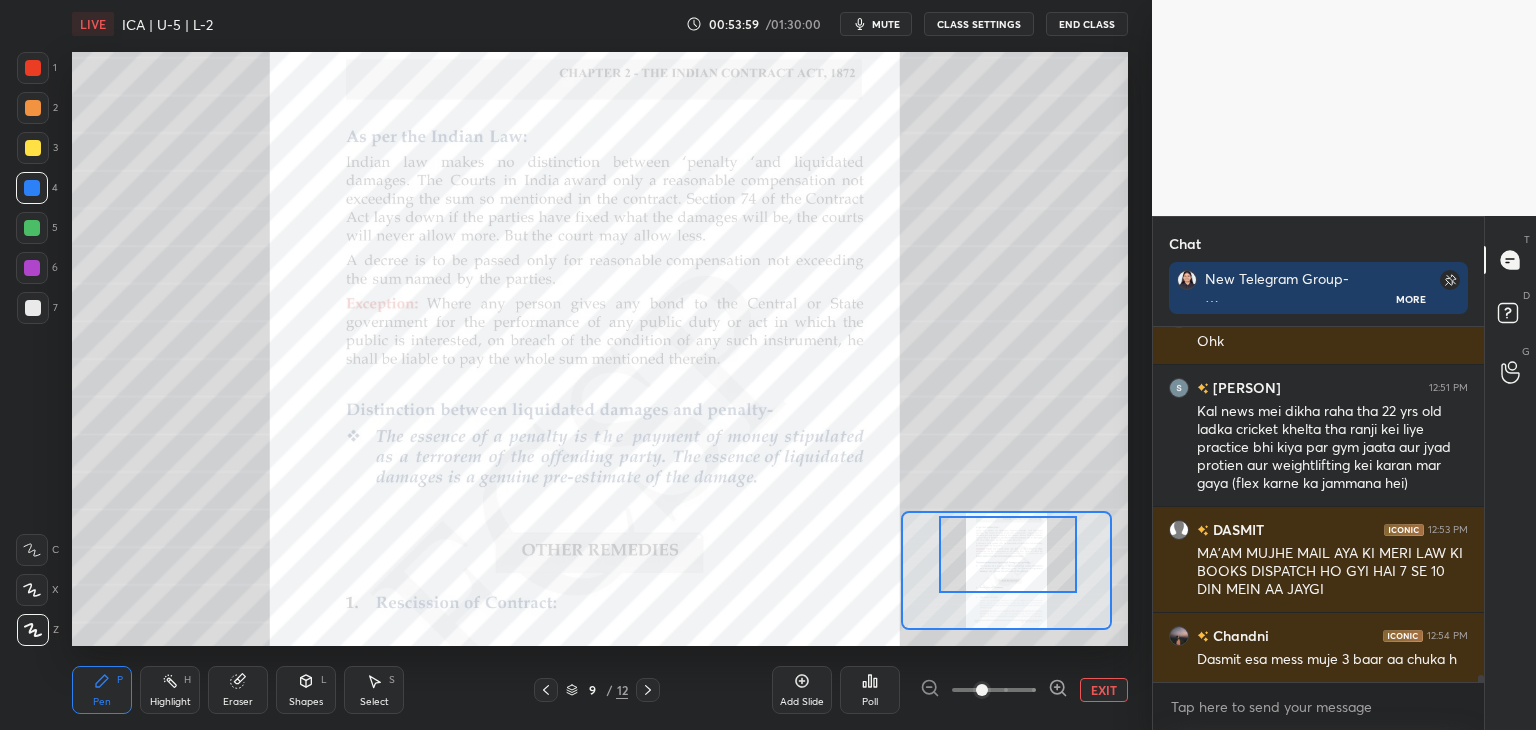 click at bounding box center (1008, 554) 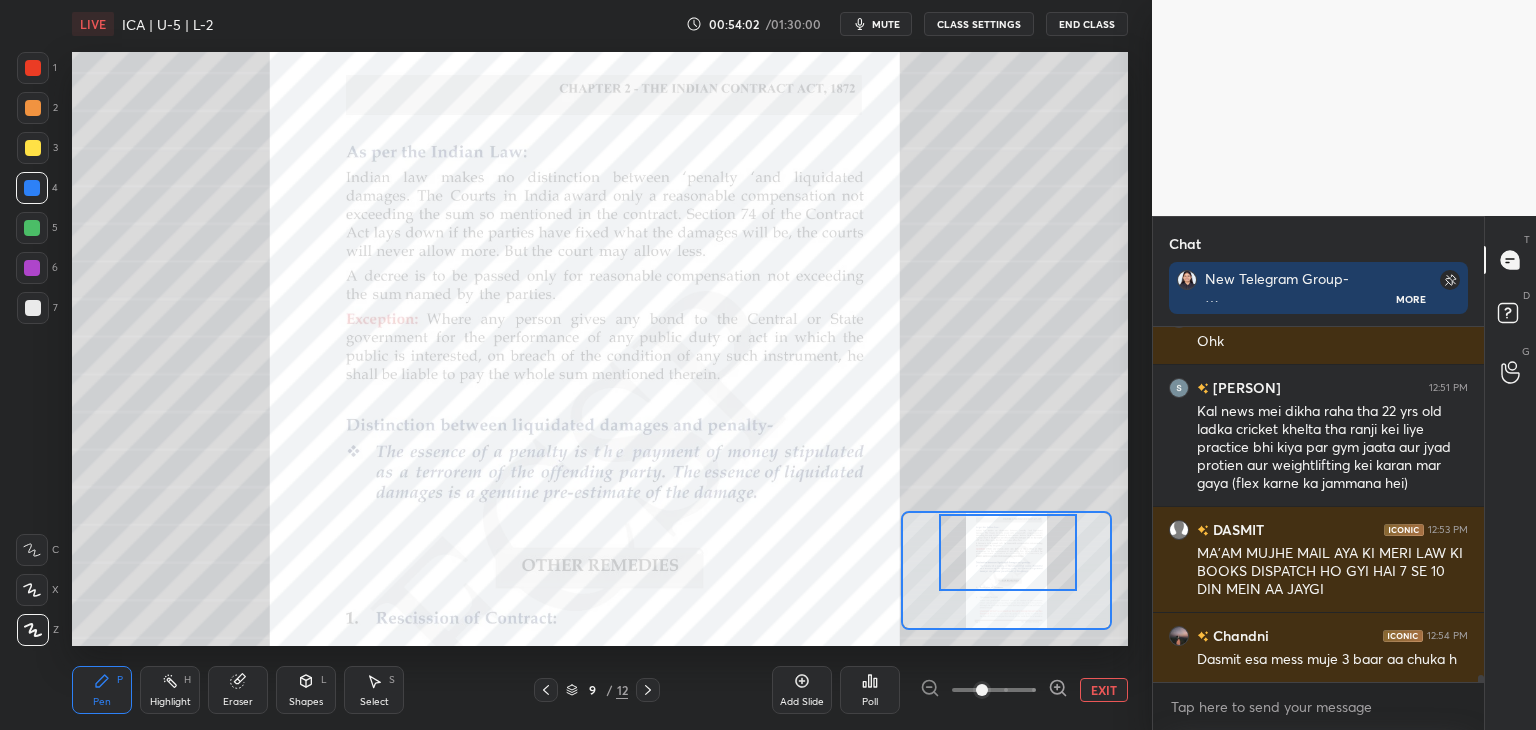 scroll, scrollTop: 17250, scrollLeft: 0, axis: vertical 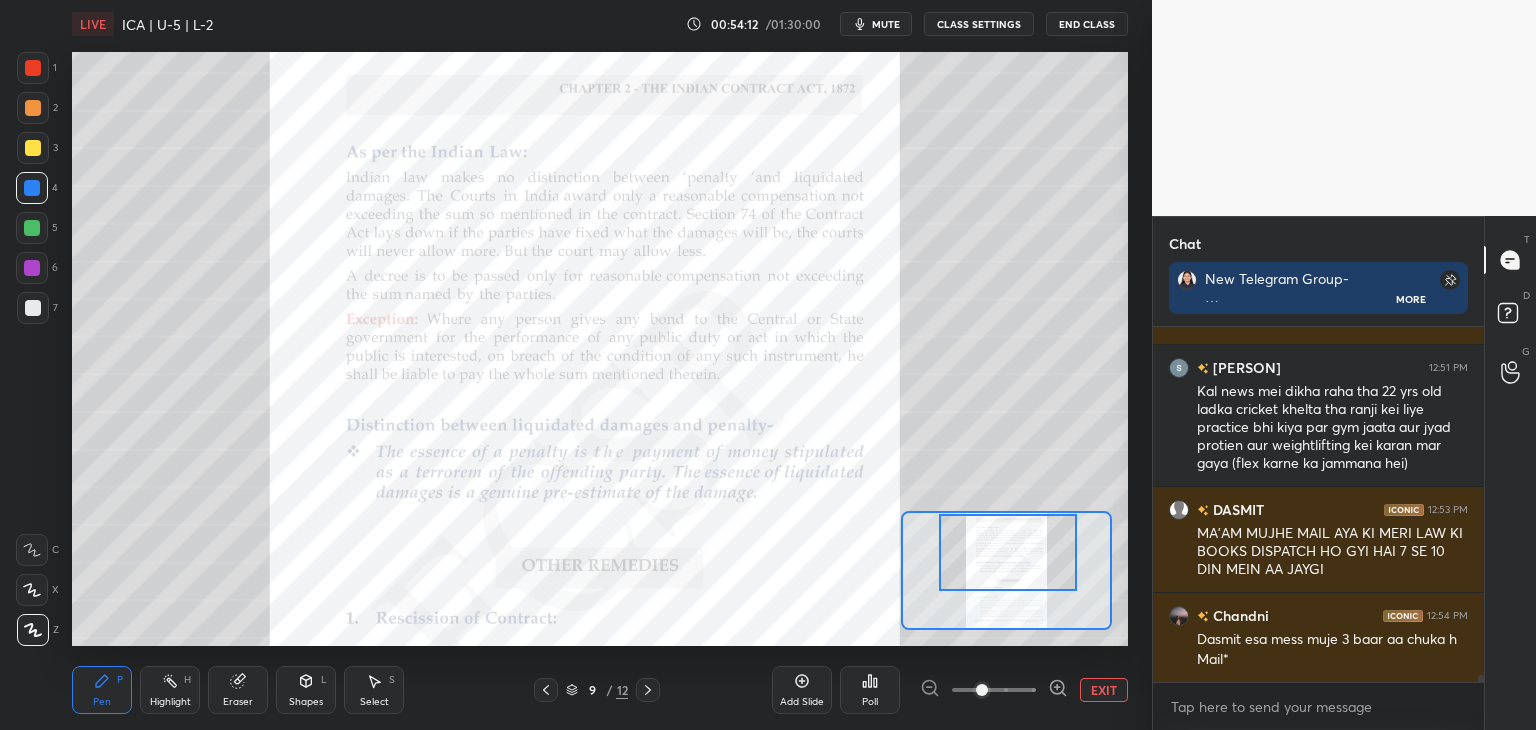 click on "EXIT" at bounding box center [1104, 690] 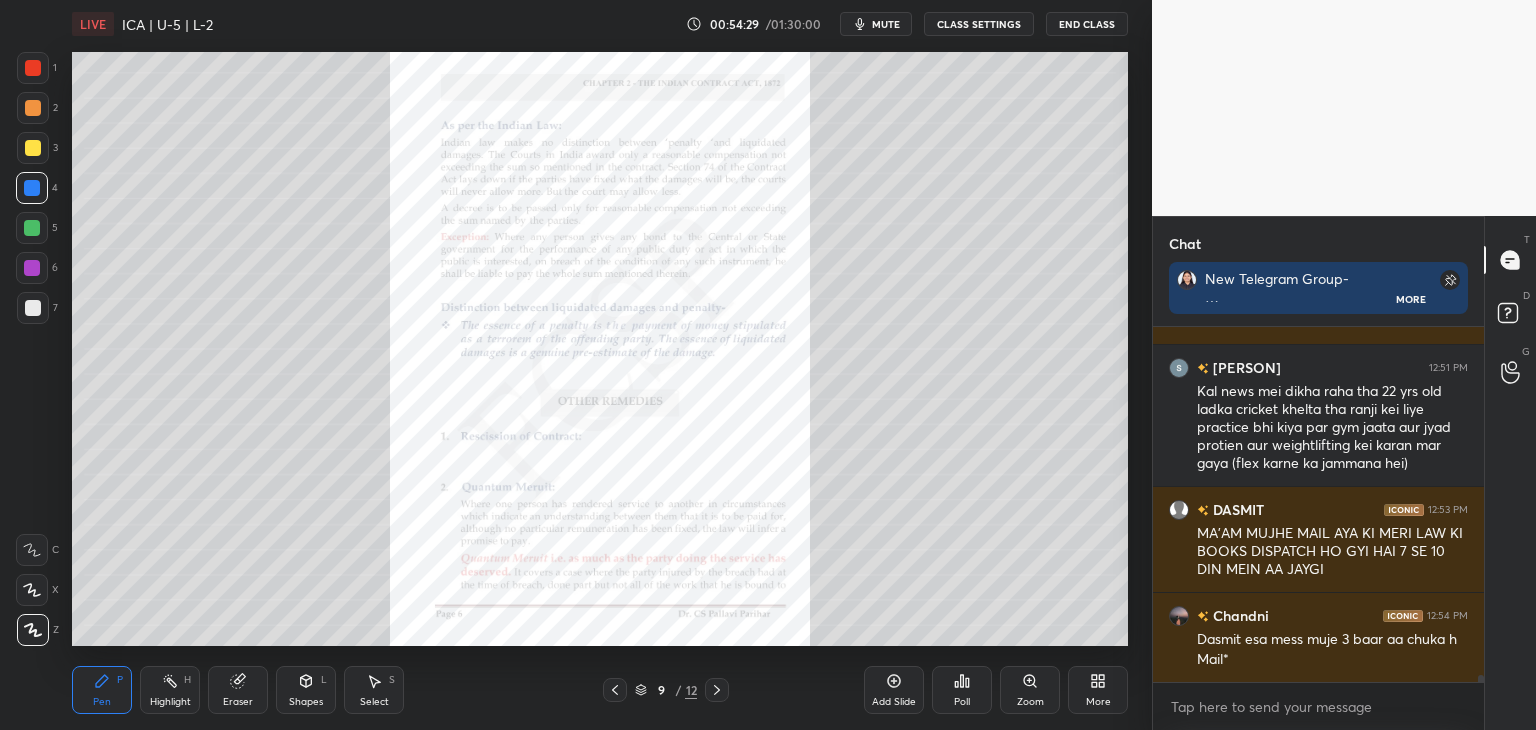 scroll, scrollTop: 17320, scrollLeft: 0, axis: vertical 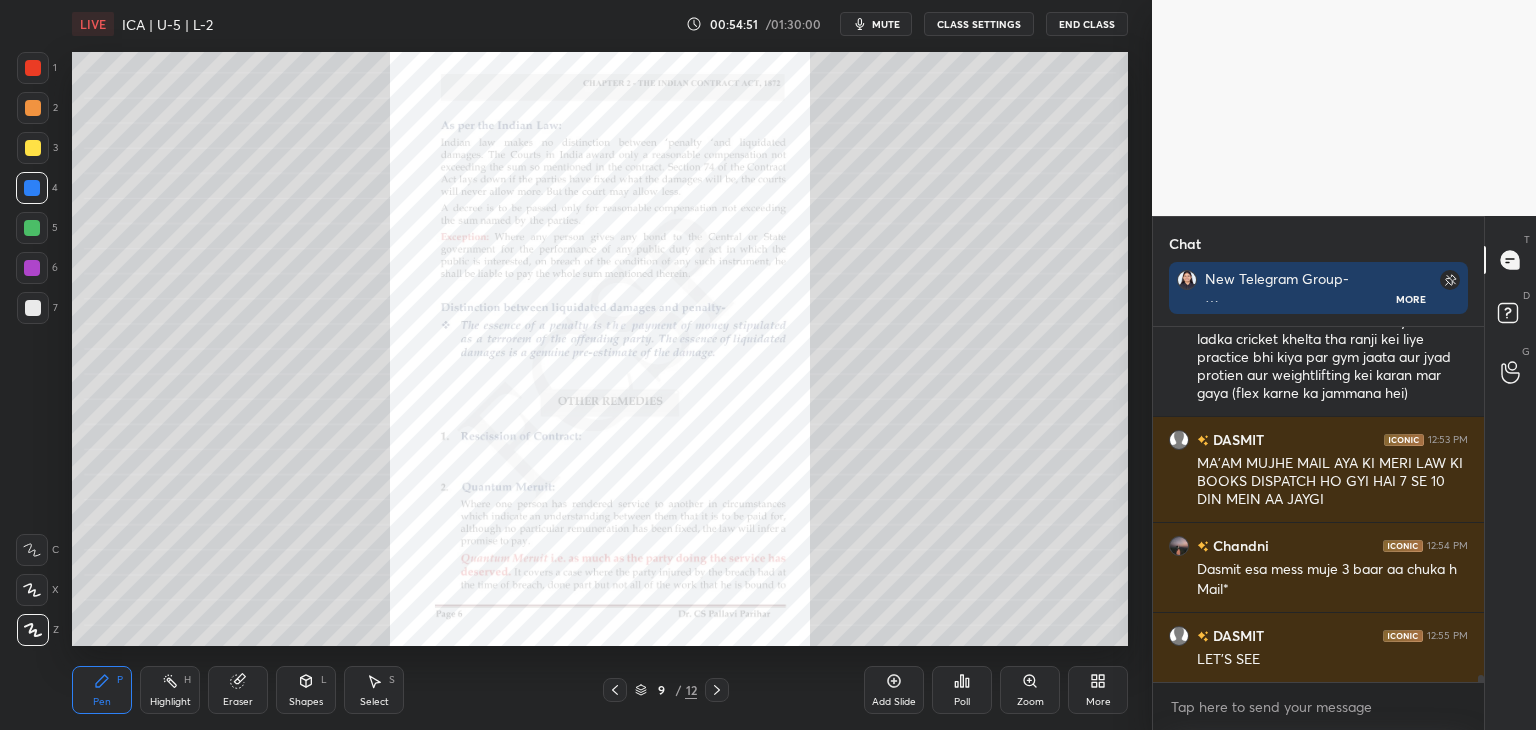 drag, startPoint x: 1042, startPoint y: 694, endPoint x: 967, endPoint y: 652, distance: 85.95929 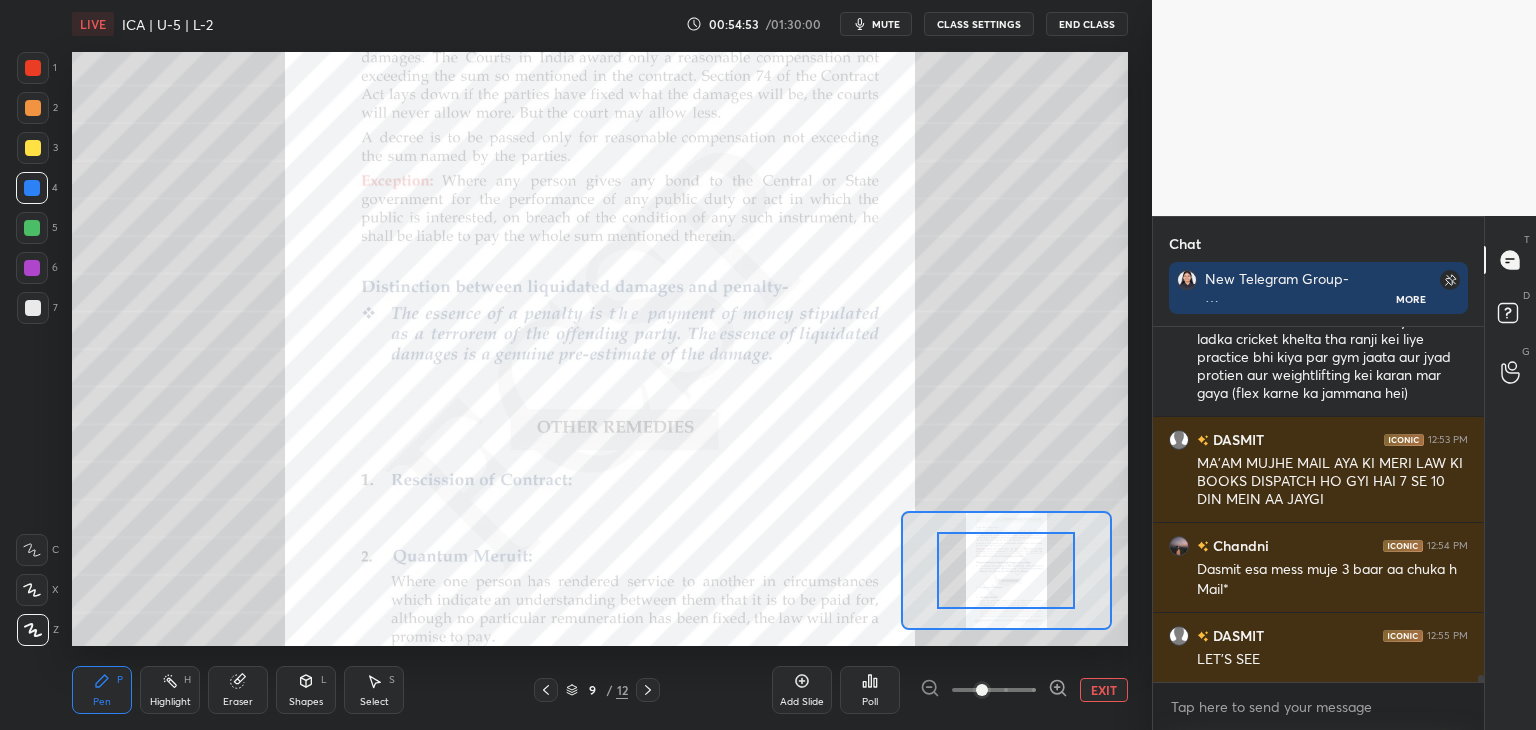 click at bounding box center [32, 268] 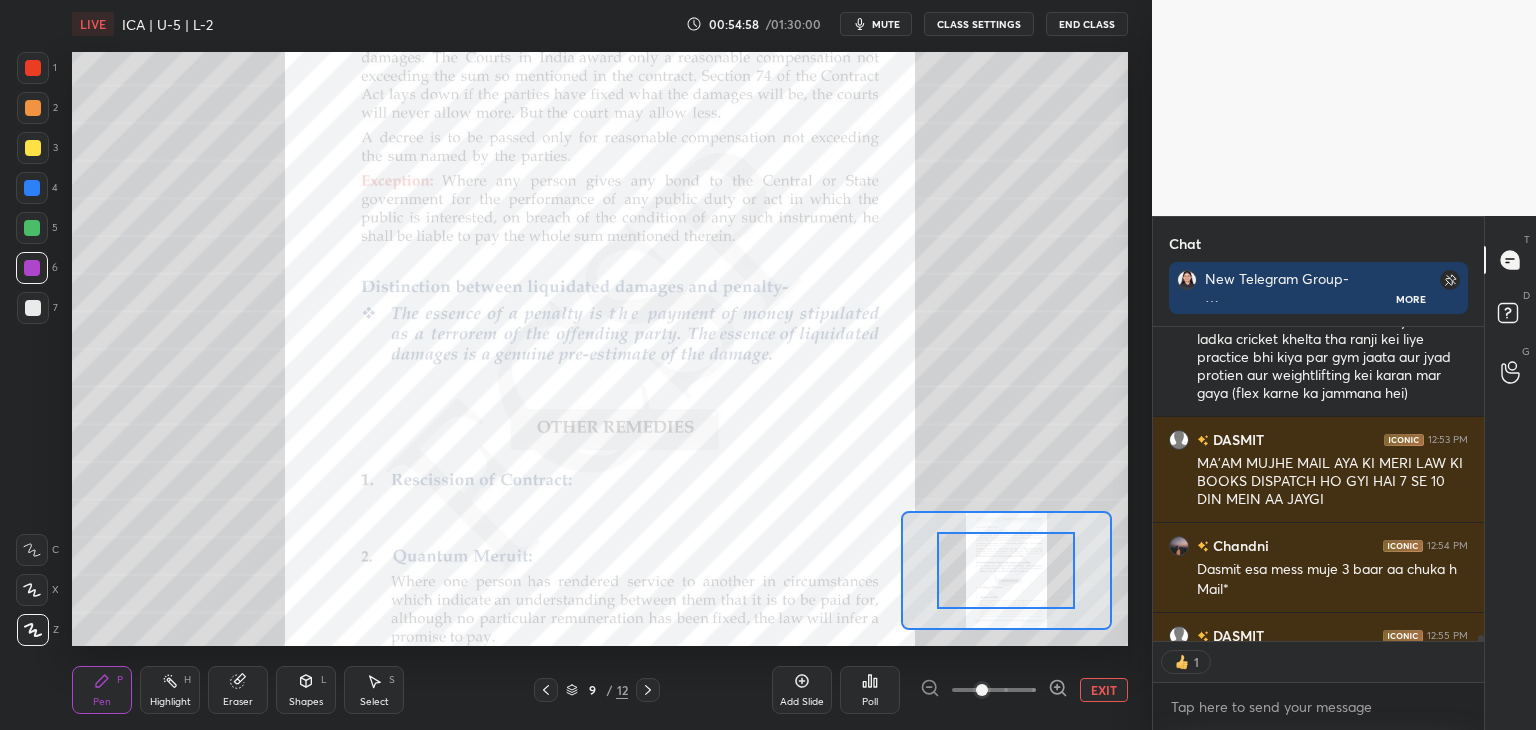 scroll, scrollTop: 309, scrollLeft: 325, axis: both 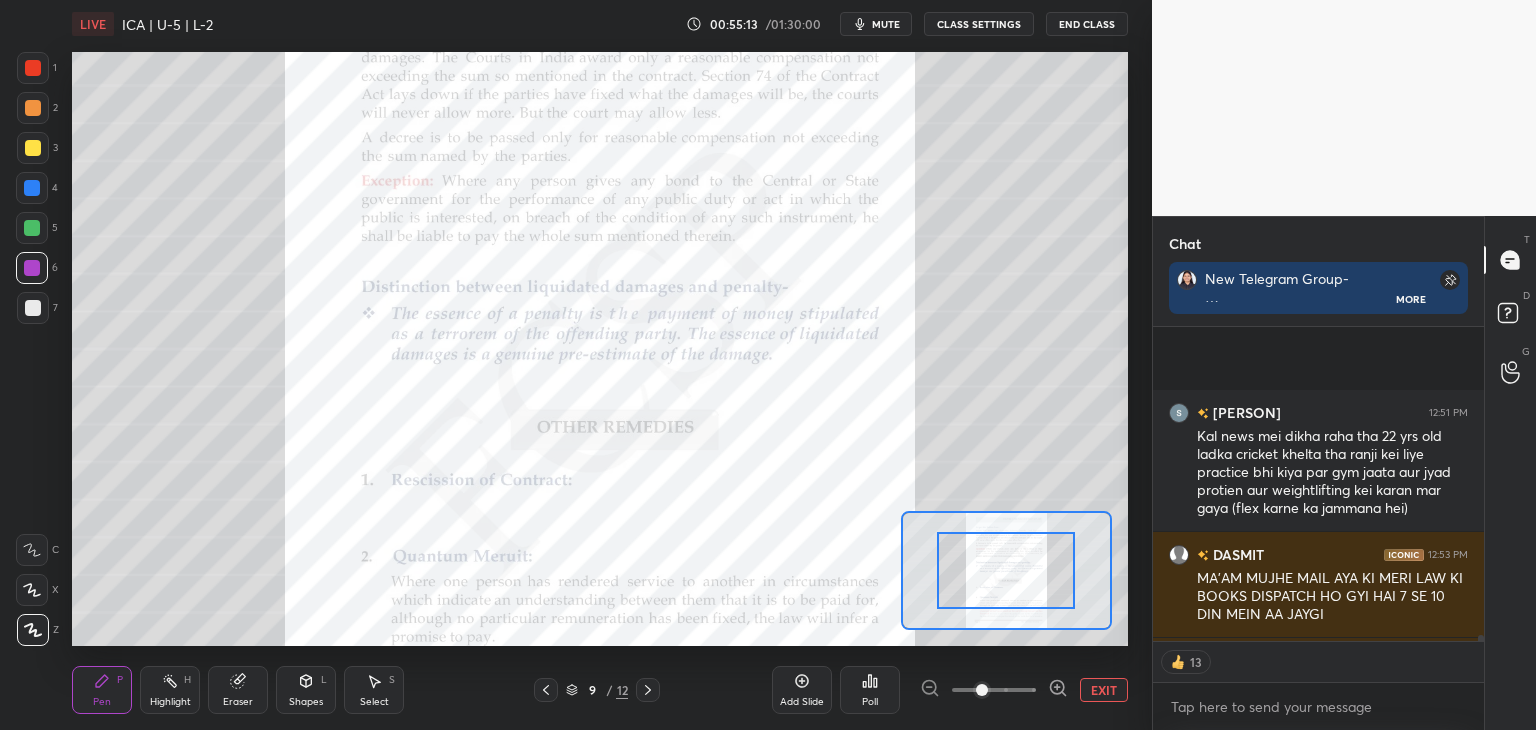 click at bounding box center (1481, 643) 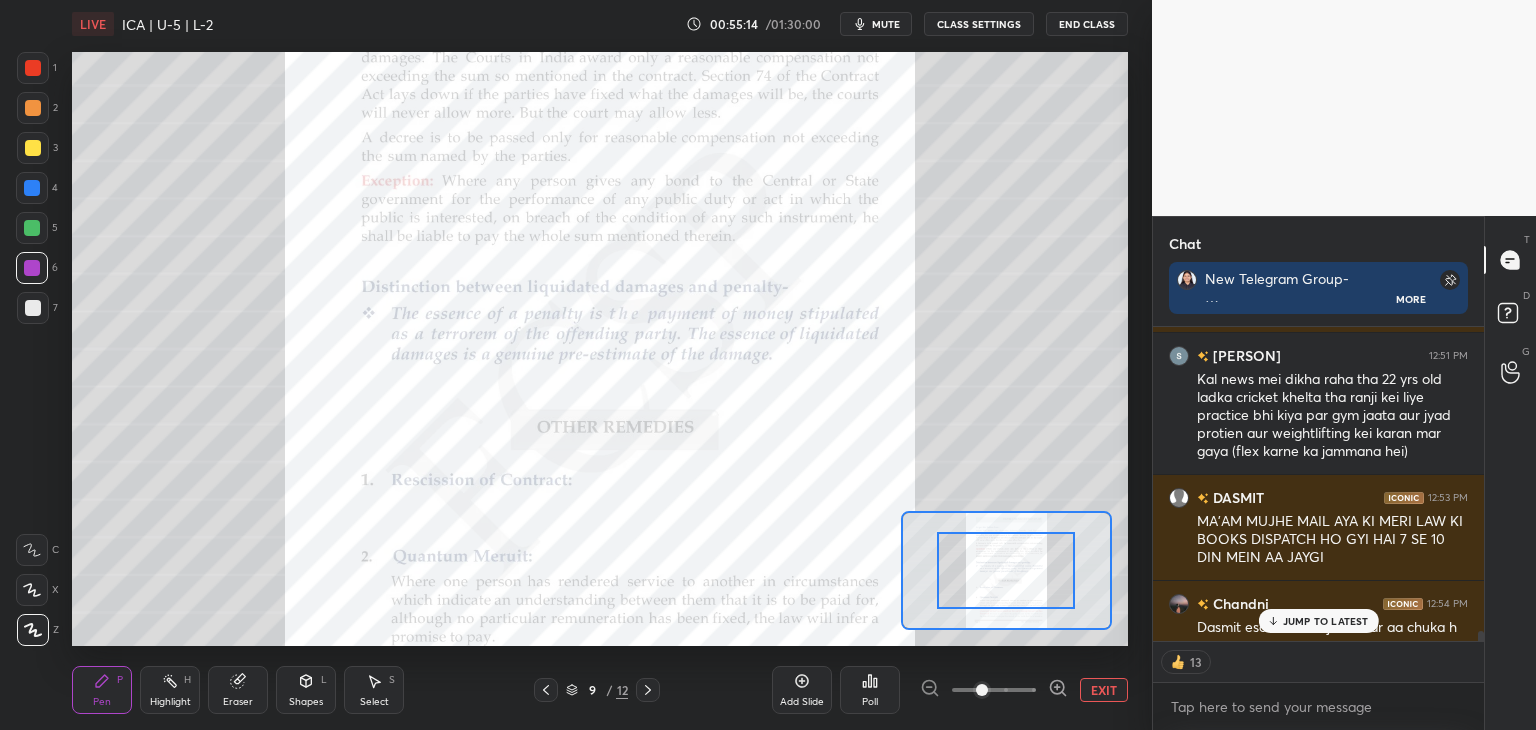 scroll, scrollTop: 17206, scrollLeft: 0, axis: vertical 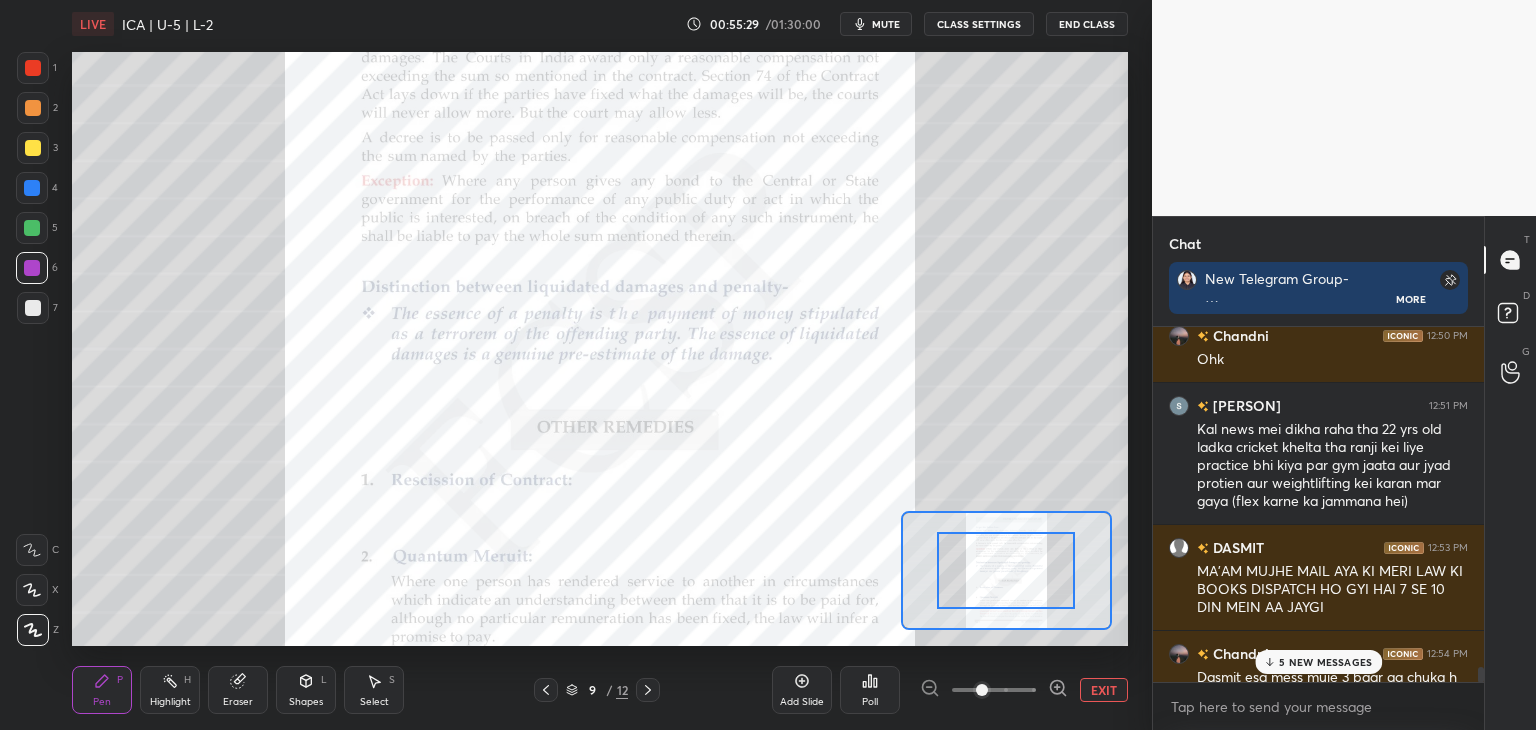 drag, startPoint x: 1482, startPoint y: 637, endPoint x: 1492, endPoint y: 627, distance: 14.142136 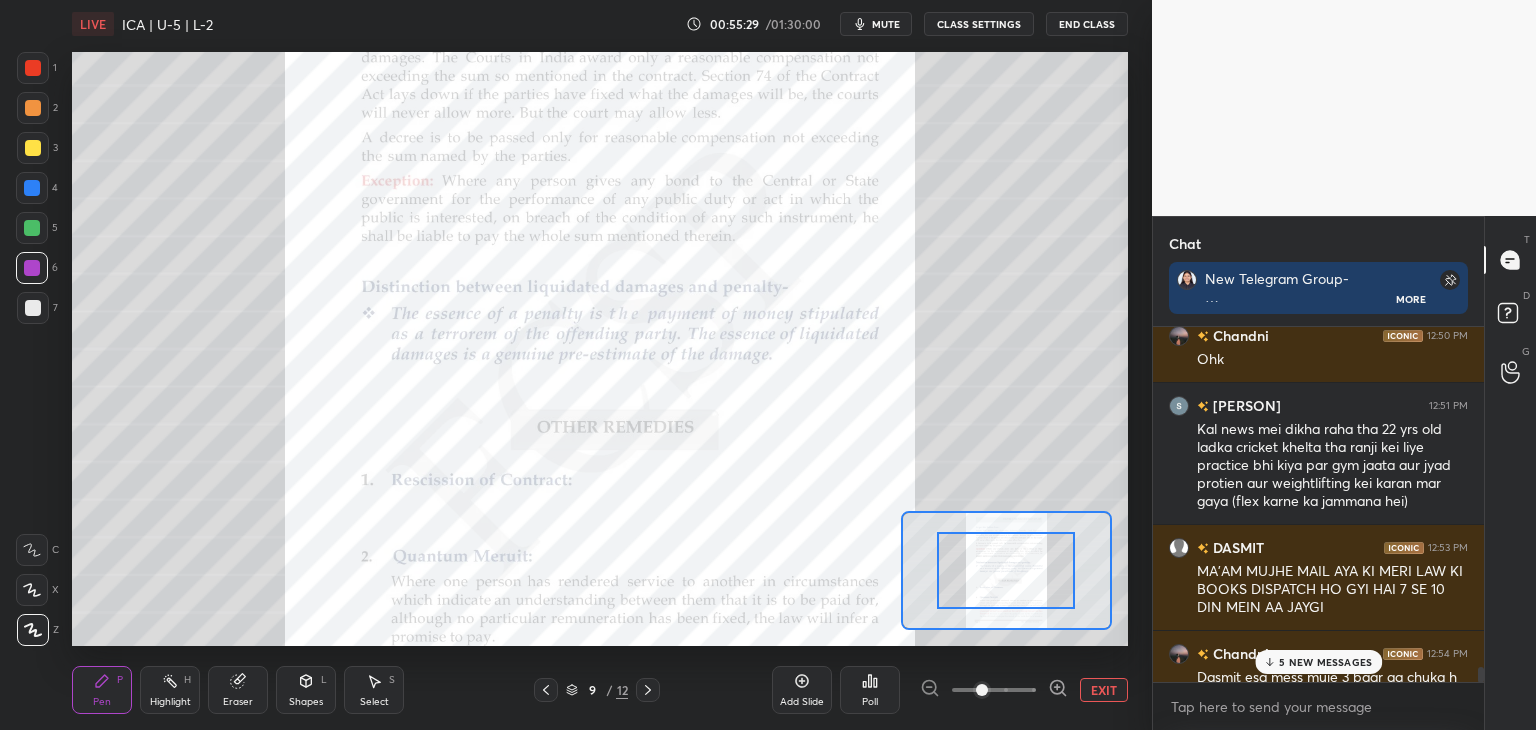 click on "Chat New Telegram Group-
https://t.me/+x8IKM9l47kg2Y2Jl More [PERSON] 12:47 PM uske laptop me se insta yt netflix sab chala jaye [PERSON] 12:48 PM [PERSON] ka full daya bhabhi mode on [PERSON] 12:48 PM XD [PERSON] 12:48 PM gujju [PERSON] [PERSON] 12:48 PM ha [PERSON] [PERSON] 12:48 PM ani😂😂😂 [PERSON] 12:49 PM Penalty or liquidated damage m ek baar diff bta dena mam [PERSON] 12:49 PM CANNOT RECOVER MORE THAN ACTUAL LOSS [PERSON] 12:50 PM ok mam [PERSON] 12:51 PM Kal news mei dikha raha tha 22 yrs old ladka cricket khelta tha ranji kei liye practice bhi kiya par gym jaata aur jyad protien aur weightlifting kei karan mar gaya (flex karne ka jammana hei) [PERSON] 12:53 PM MA'AM MUJHE MAIL AYA KI MERI LAW KI BOOKS DISPATCH HO GYI HAI 7 SE 10 DIN MEIN AA JAYGI [PERSON] 12:54 PM Dasmit esa mess muje 3 baar aa chuka h Mail* [PERSON] 12:55 PM LET'S SEE 5 NEW MESSAGES Enable hand raising Enable raise hand to speak to learners. Once enabled, chat will be turned off temporarily. Enable x T D" at bounding box center (1344, 473) 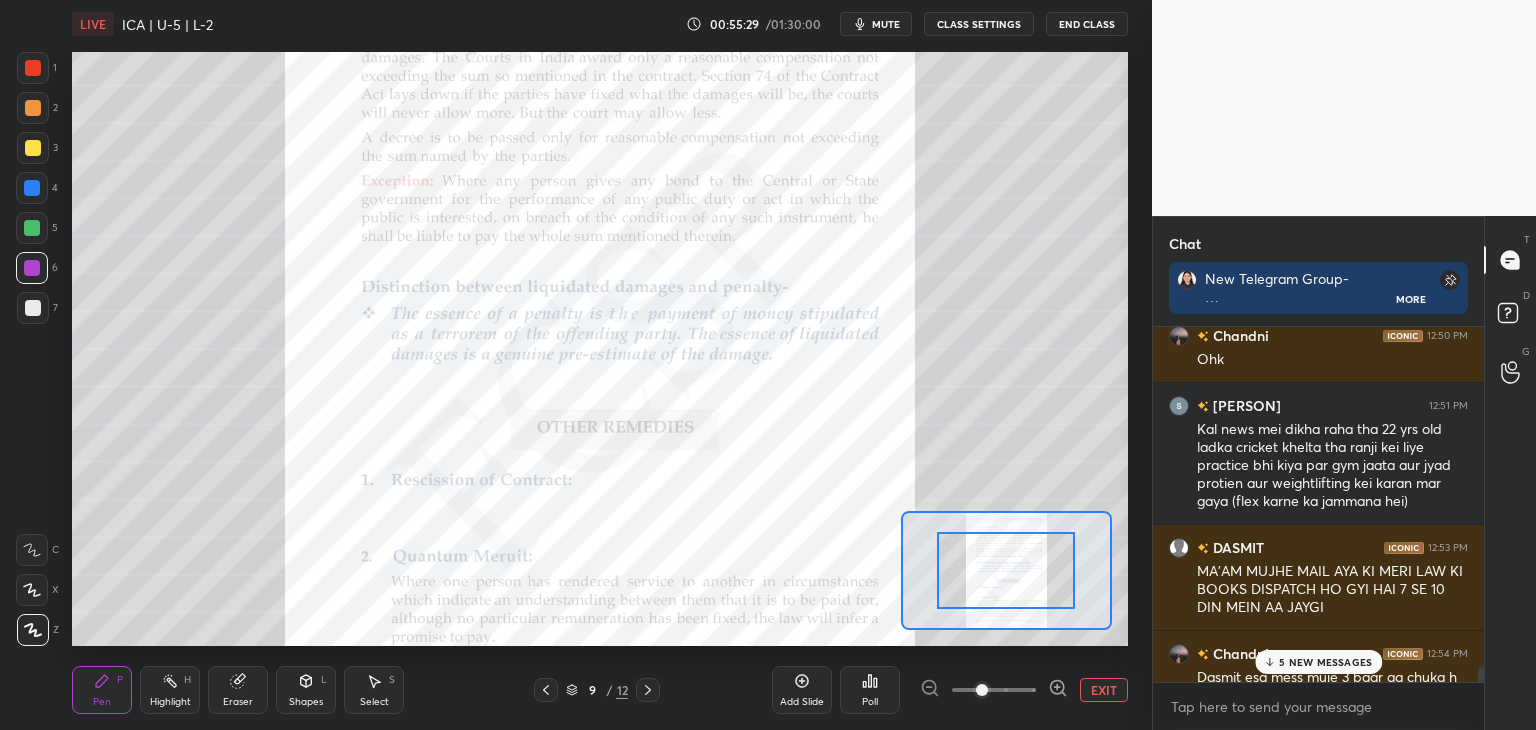 scroll, scrollTop: 17062, scrollLeft: 0, axis: vertical 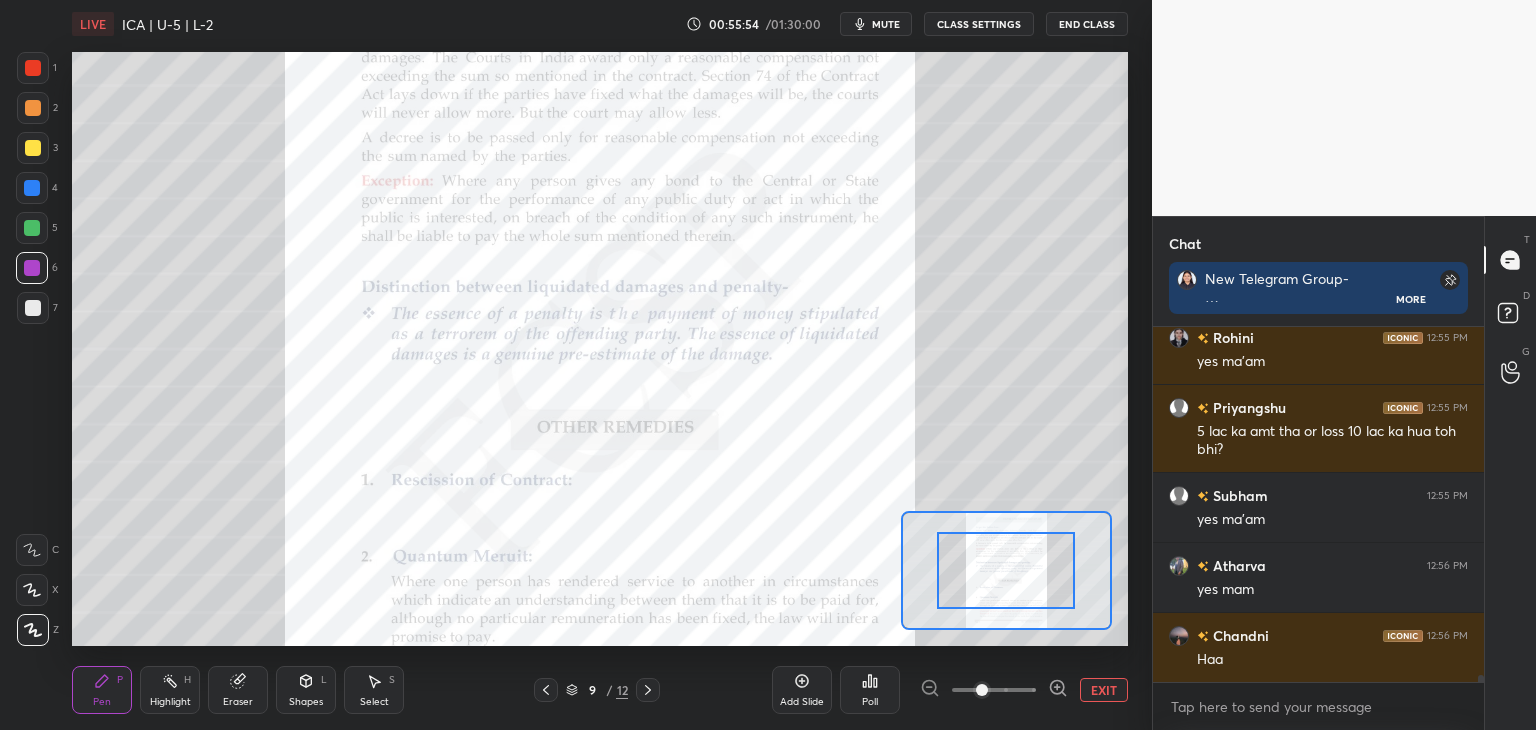 drag, startPoint x: 1481, startPoint y: 672, endPoint x: 1484, endPoint y: 689, distance: 17.262676 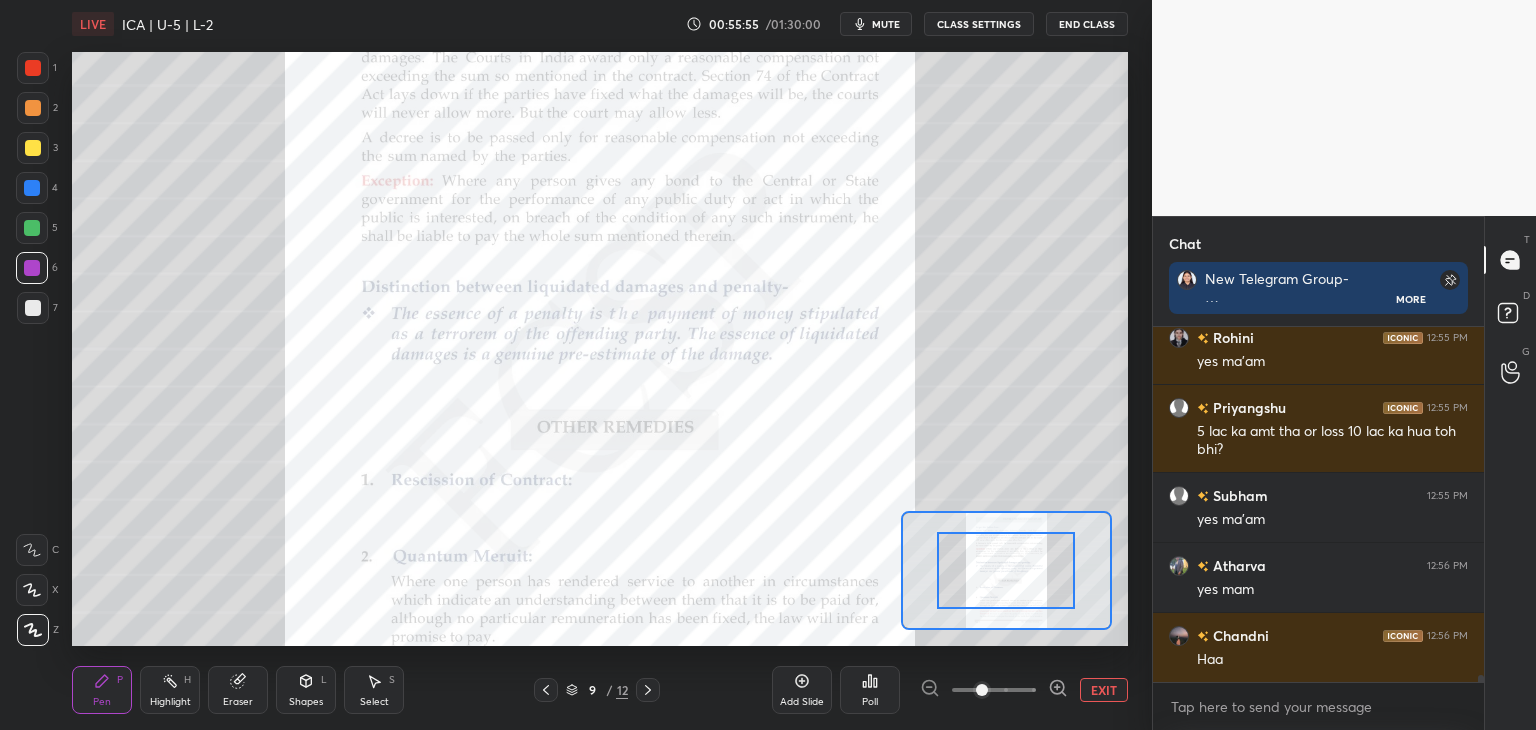 scroll, scrollTop: 17898, scrollLeft: 0, axis: vertical 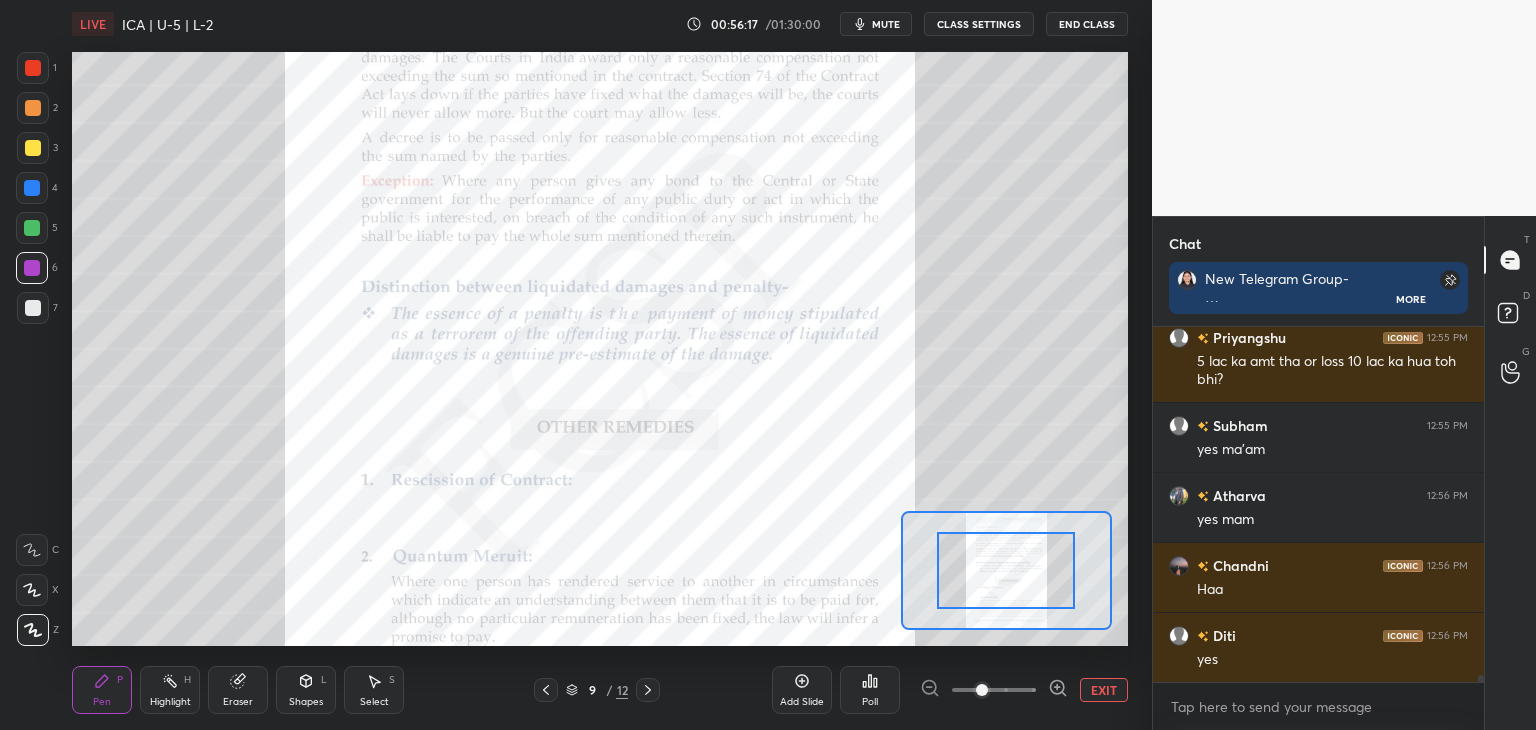 drag, startPoint x: 31, startPoint y: 225, endPoint x: 68, endPoint y: 215, distance: 38.327538 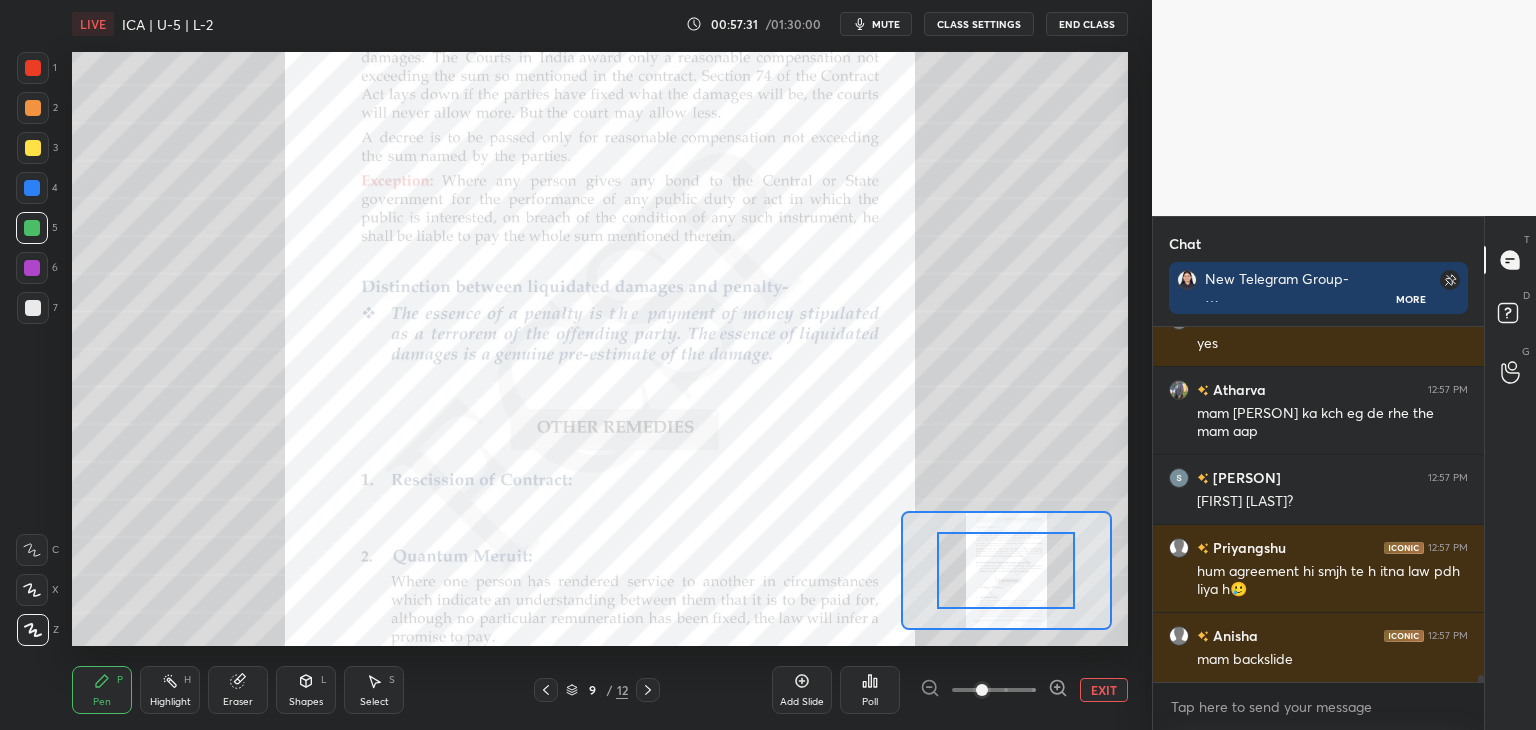 scroll, scrollTop: 18302, scrollLeft: 0, axis: vertical 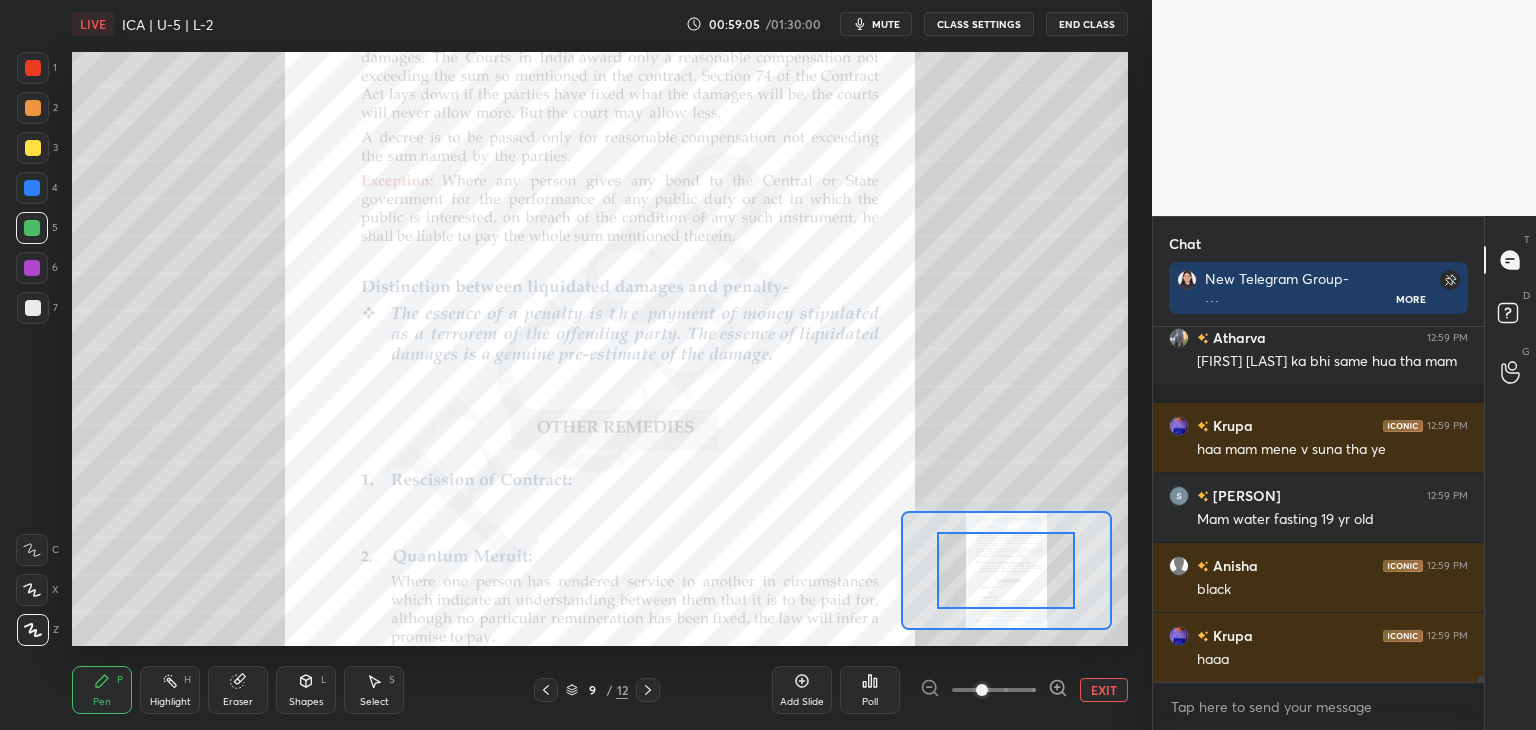 click 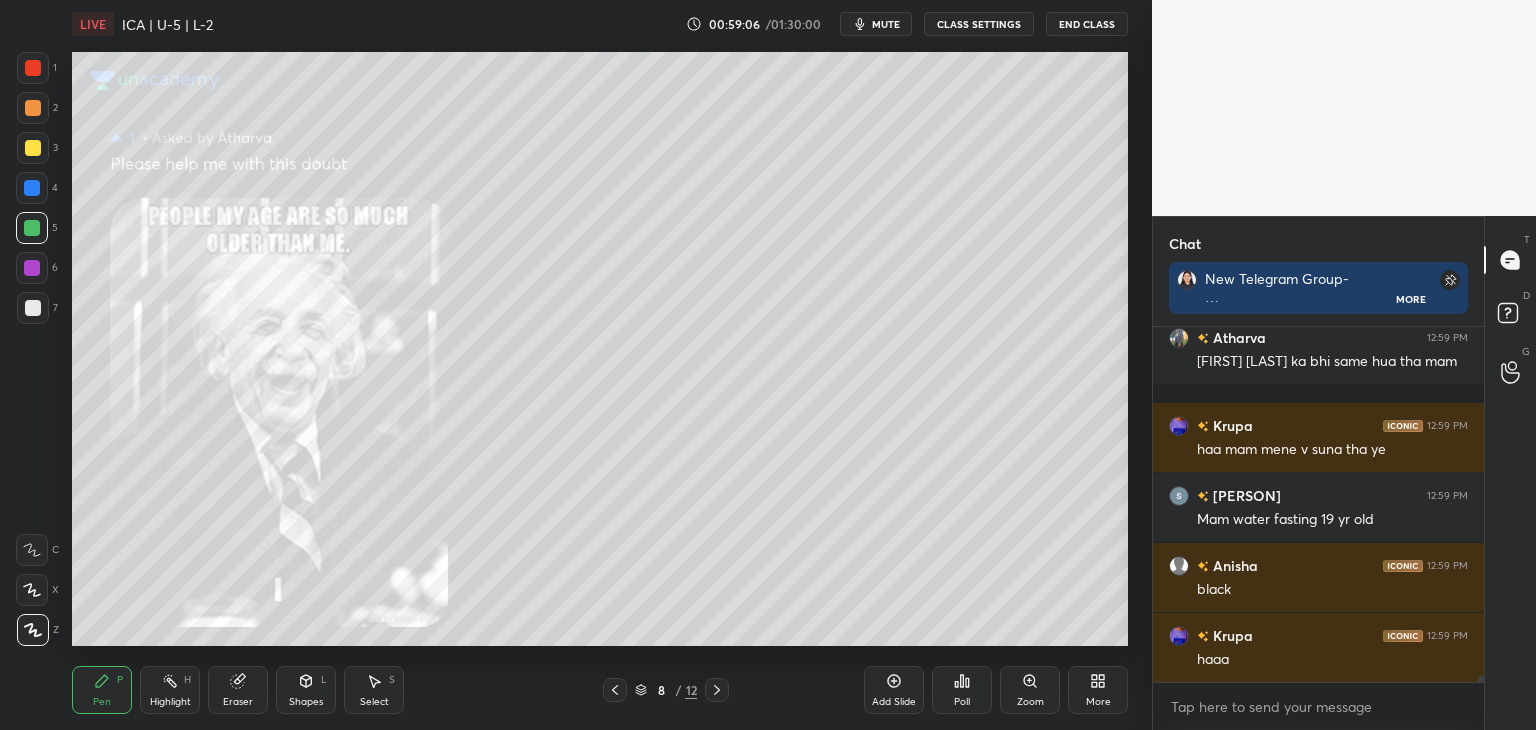 scroll, scrollTop: 19198, scrollLeft: 0, axis: vertical 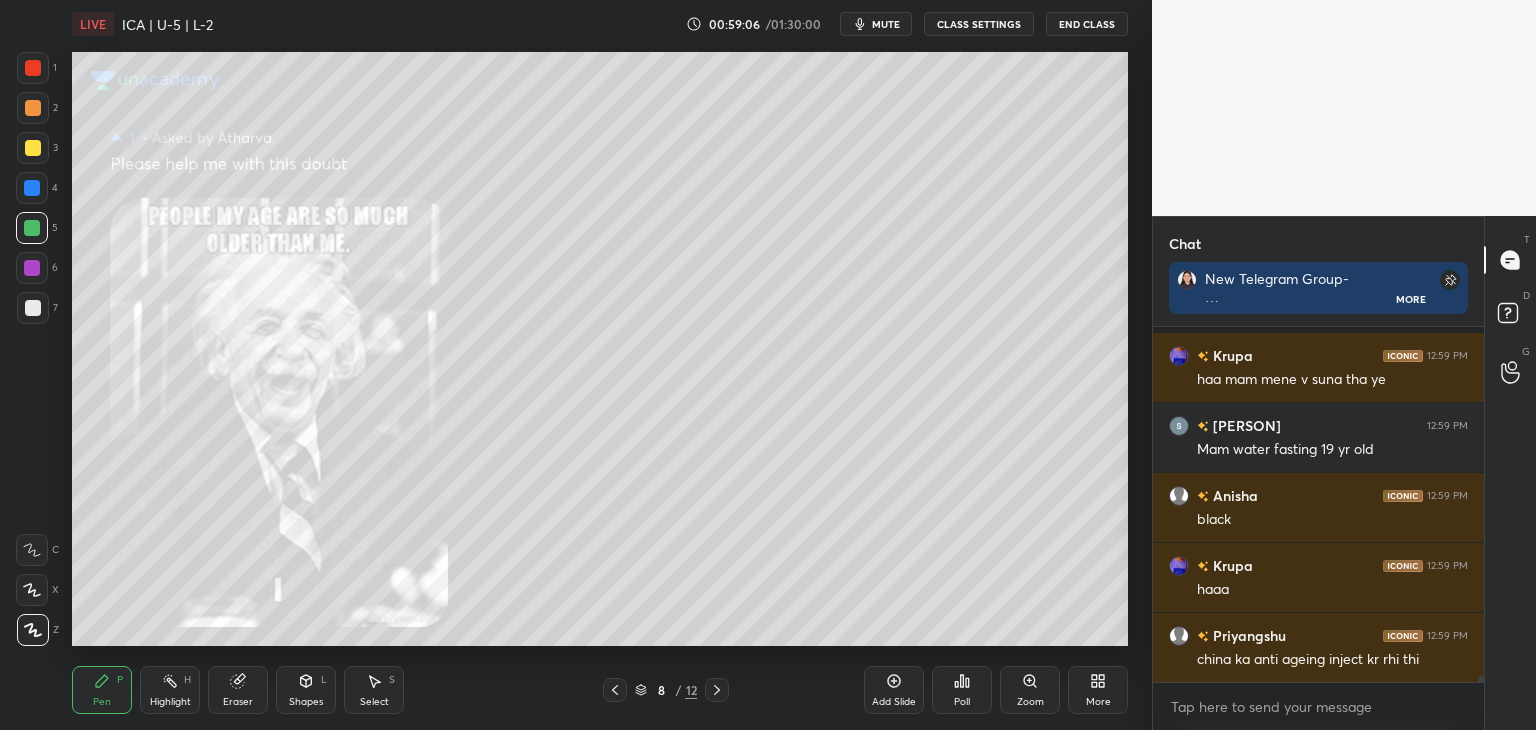 click 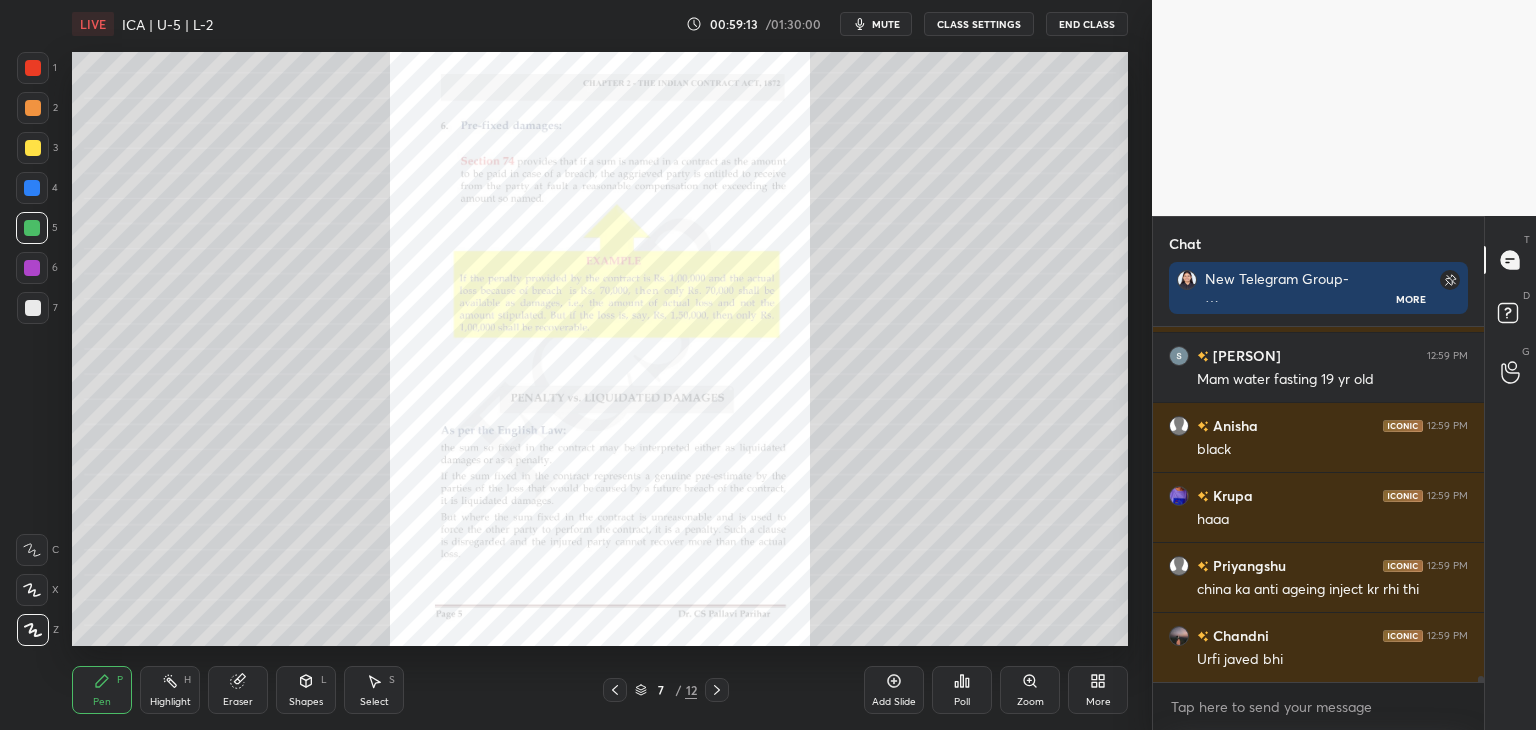 scroll, scrollTop: 19338, scrollLeft: 0, axis: vertical 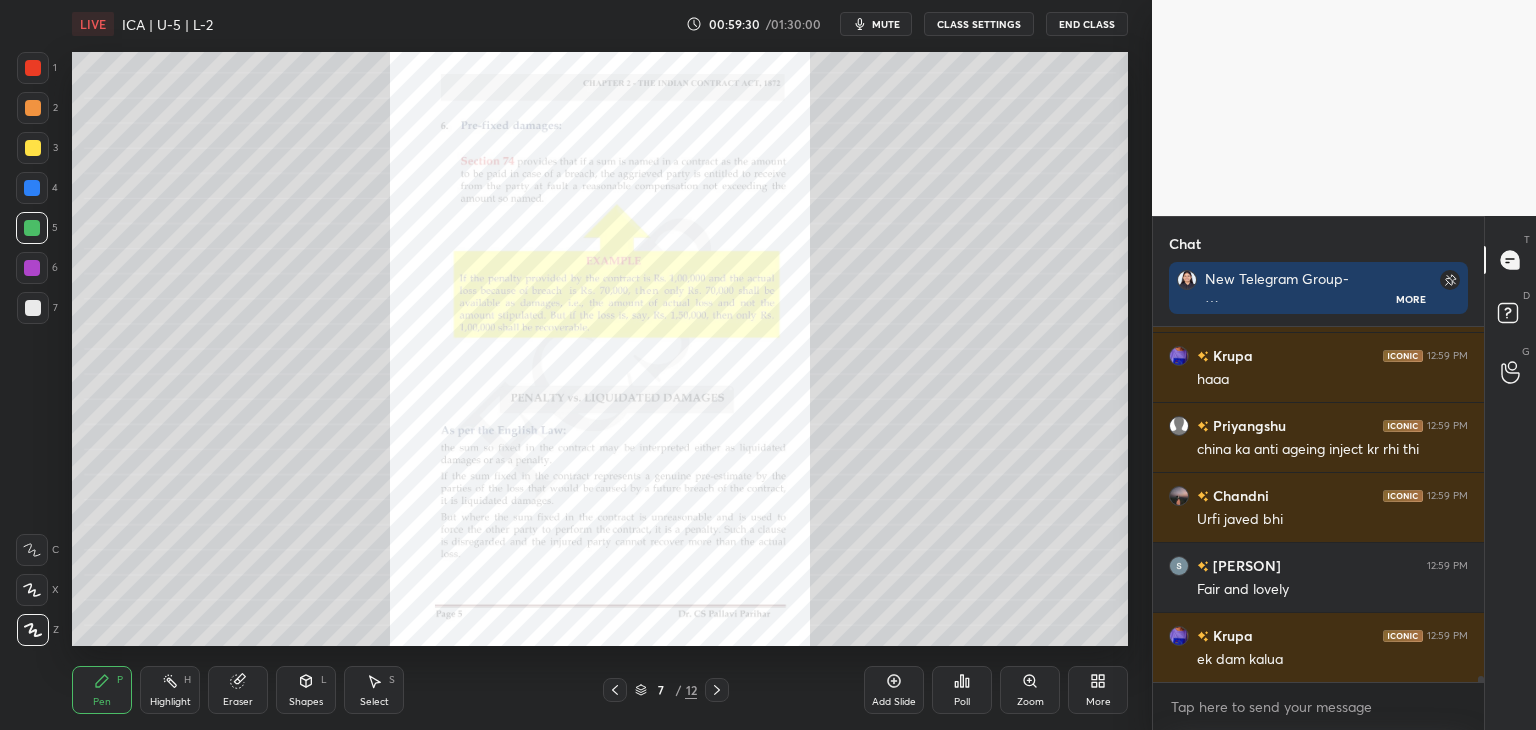 drag, startPoint x: 1481, startPoint y: 679, endPoint x: 1486, endPoint y: 741, distance: 62.201286 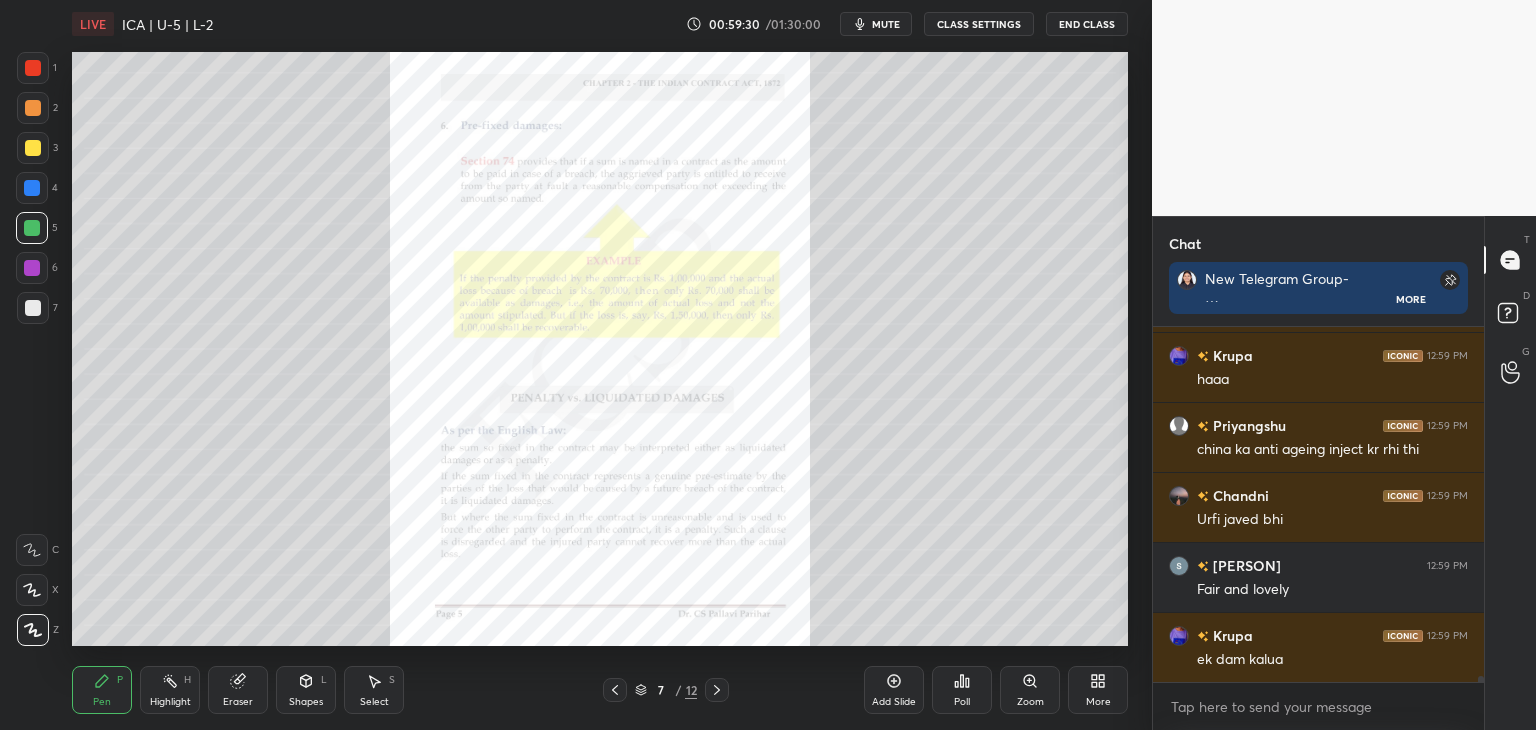 click on "1 2 3 4 5 6 7 C X Z C X Z E E Erase all   H H LIVE ICA | U-5 | L-2 00:59:30 /  01:30:00 mute CLASS SETTINGS End Class Setting up your live class Poll for   secs No correct answer Start poll Back ICA | U-5 | L-2 • L23 of Regular Course on Business Laws | for Jan.'26 & May'26 [FIRST] [LAST] Pen P Highlight H Eraser Shapes L Select S 7 / 12 Add Slide Poll Zoom More Chat New Telegram Group-
https://t.me/+x8IKM9l47kg2Y2Jl More [FIRST]... 12:59 PM Mam water fasting 19 yr old [FIRST] 12:59 PM black [FIRST] 12:59 PM haaa [FIRST] 12:59 PM china ka anti ageing inject kr rhi thi [FIRST] 12:59 PM Urfi javed bhi [FIRST]... 12:59 PM Fair and lovely [FIRST] 12:59 PM ek dam kalua JUMP TO LATEST Enable hand raising Enable raise hand to speak to learners. Once enabled, chat will be turned off temporarily. Enable x   introducing Raise a hand with a doubt Now learners can raise their hand along with a doubt  How it works? Doubts asked by learners will show up here NEW DOUBTS ASKED No one has raised a hand yet Got it T" at bounding box center [768, 0] 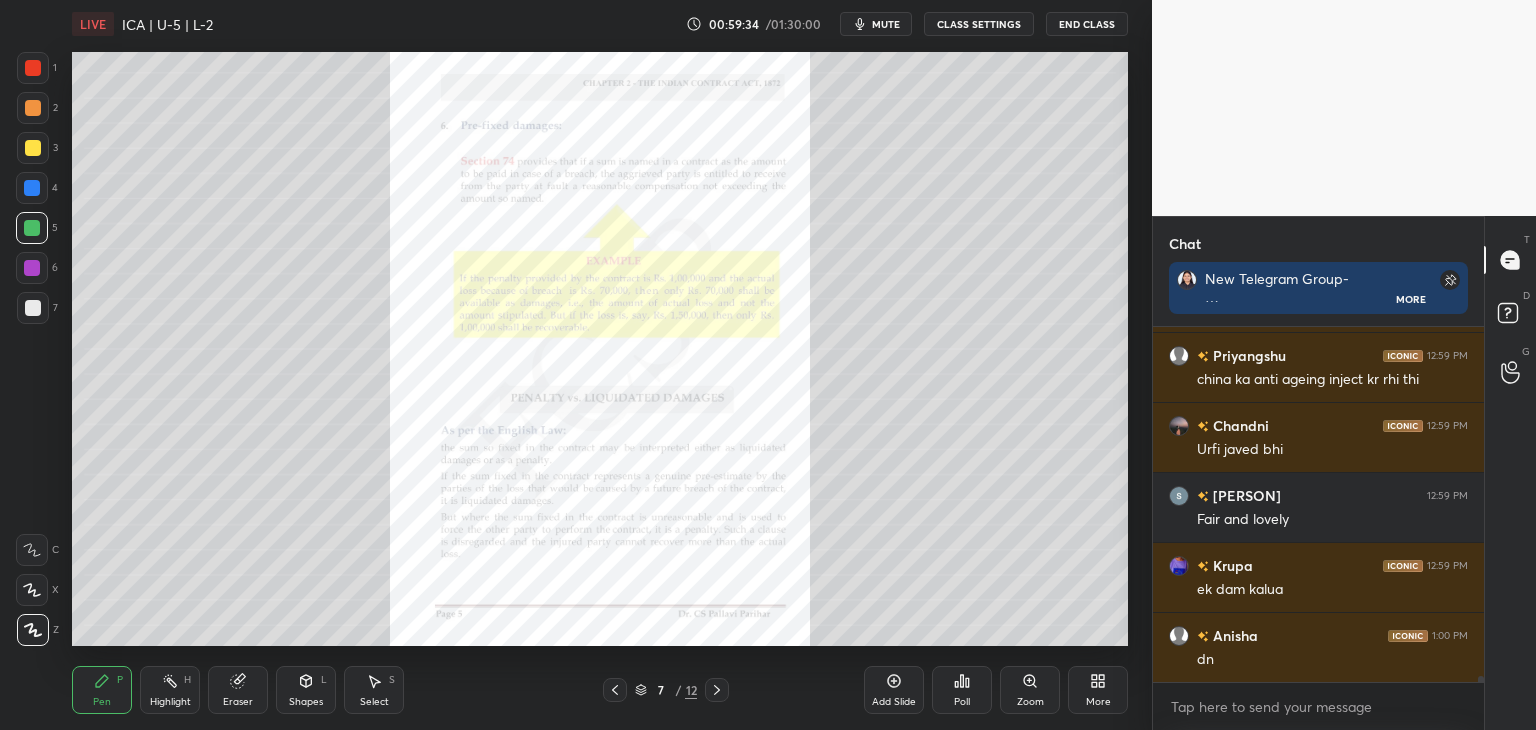 click 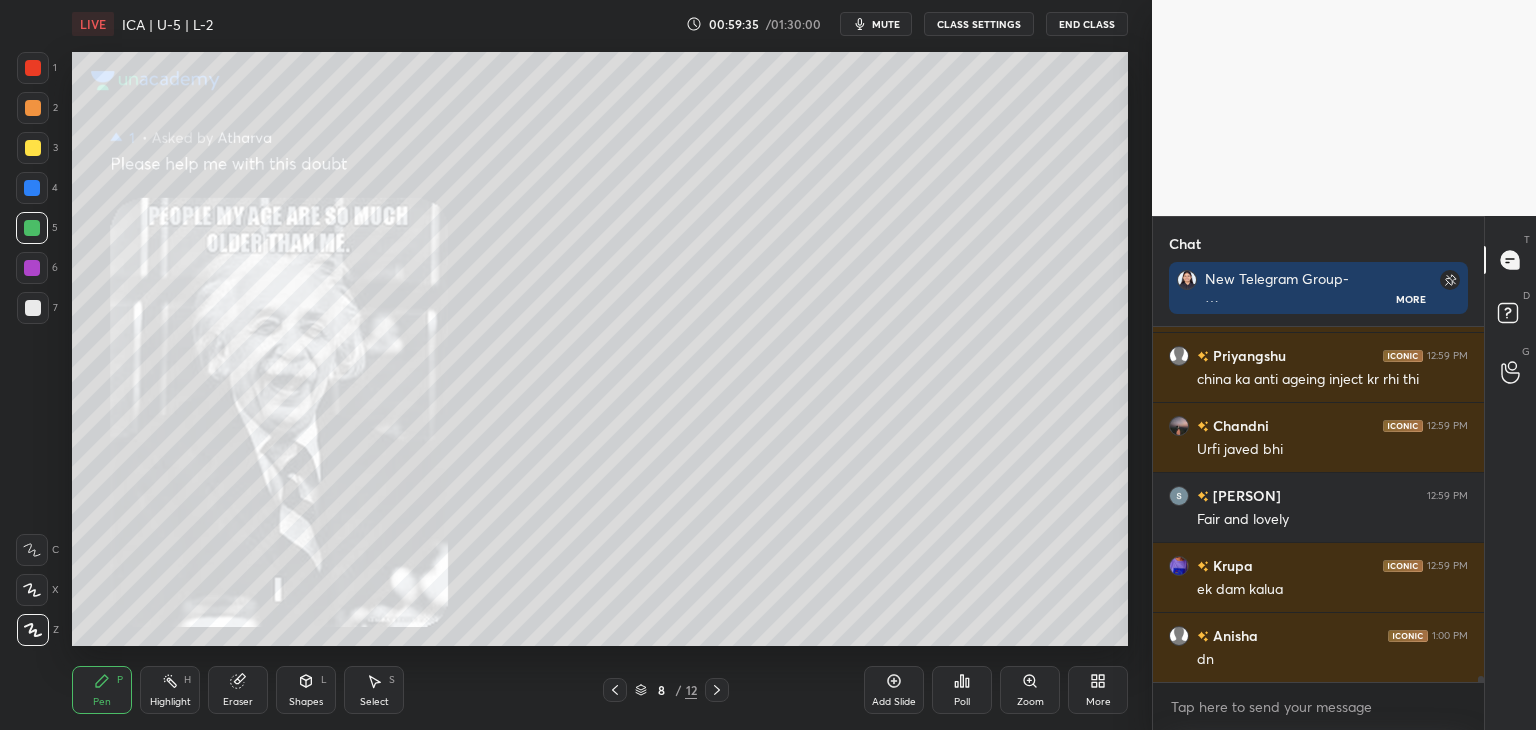click 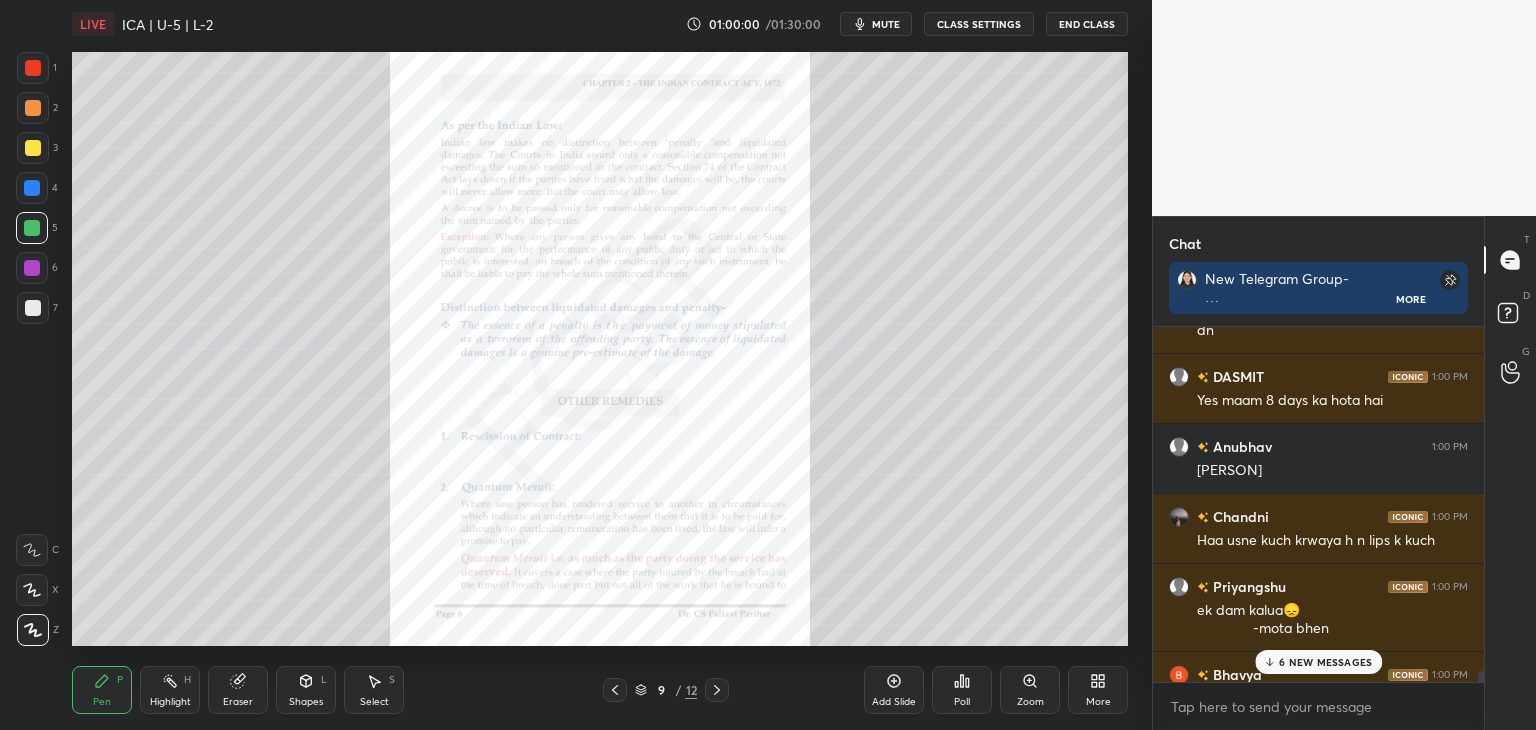 scroll, scrollTop: 19952, scrollLeft: 0, axis: vertical 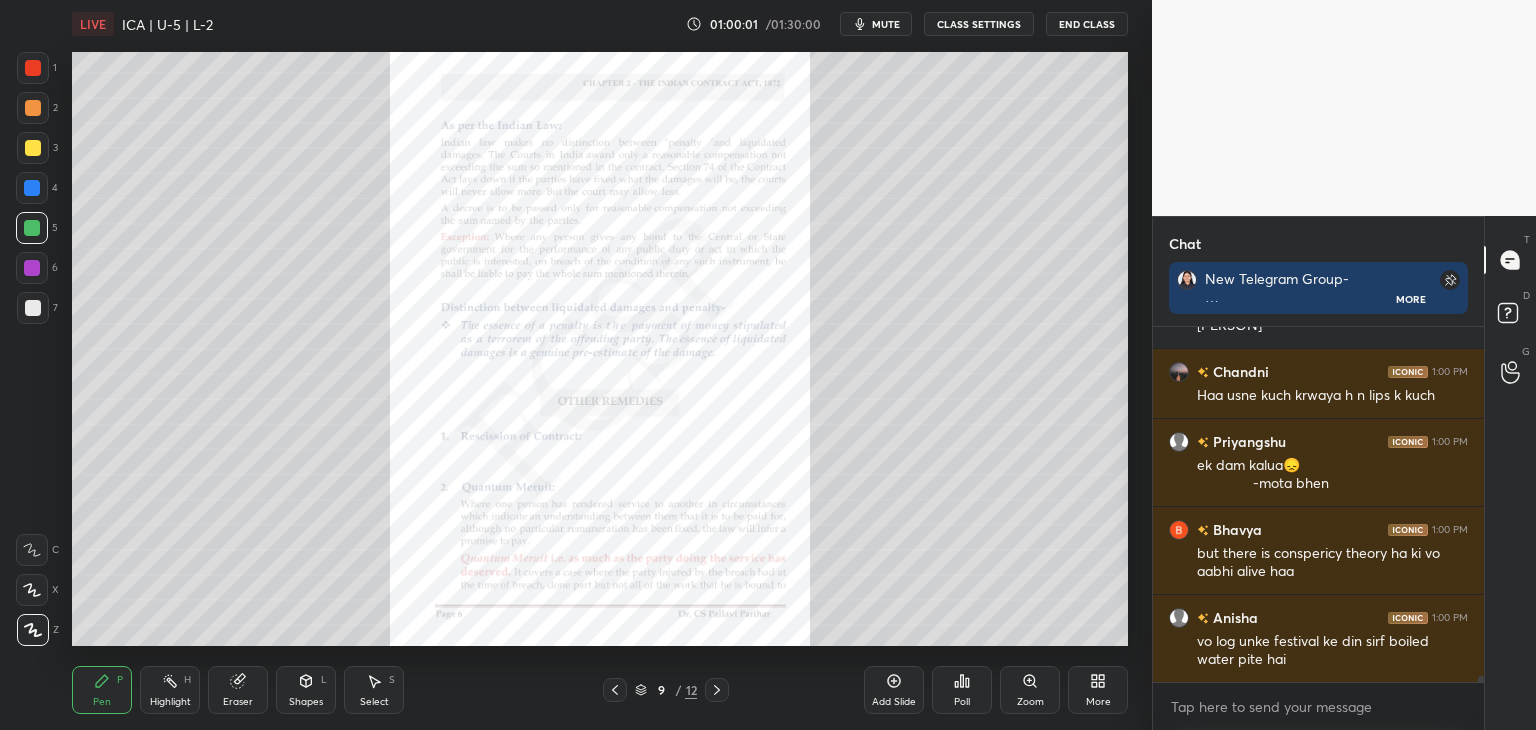 drag, startPoint x: 1481, startPoint y: 677, endPoint x: 1488, endPoint y: 709, distance: 32.75668 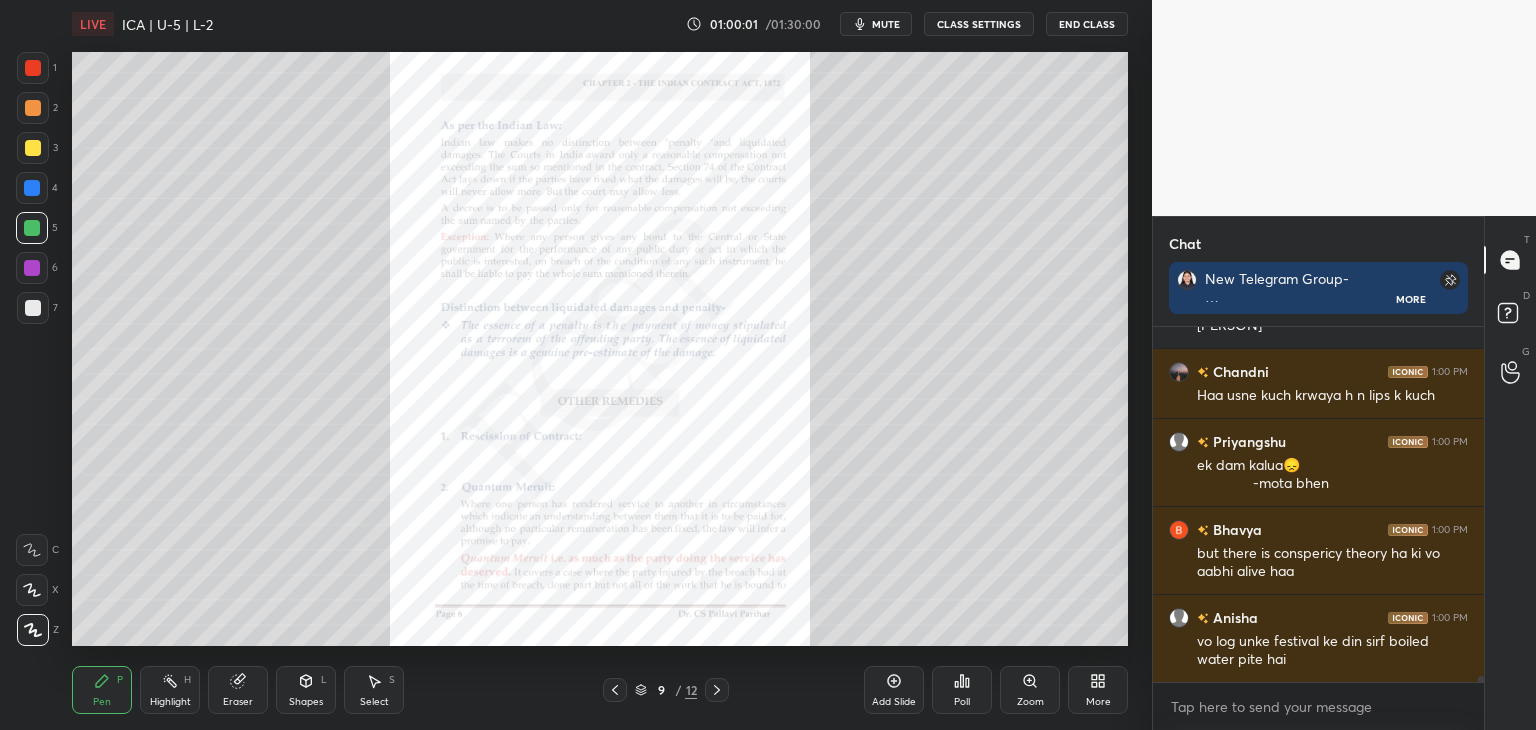 click on "Chat New Telegram Group-
https://t.me/+x8IKM9l47kg2Y2Jl More [PERSON] 1:00 PM Yes maam 8 days ka hota hai [PERSON] 1:00 PM ubli javed Chandni 1:00 PM Haa usne kuch krwaya h n lips k kuch Priyangshu 1:00 PM ek dam kalua😞
-mota bhen [PERSON] 1:00 PM but there is conspericy theory ha ki vo aabhi alive haa [PERSON] 1:00 PM vo log unke festival ke din sirf boiled water pite hai JUMP TO LATEST Enable hand raising Enable raise hand to speak to learners. Once enabled, chat will be turned off temporarily. Enable x   introducing Raise a hand with a doubt Now learners can raise their hand along with a doubt  How it works? Doubts asked by learners will show up here NEW DOUBTS ASKED No one has raised a hand yet Can't raise hand Looks like educator just invited you to speak. Please wait before you can raise your hand again. Got it T Messages (T) D Doubts (D) G Raise Hand (G)" at bounding box center [1344, 473] 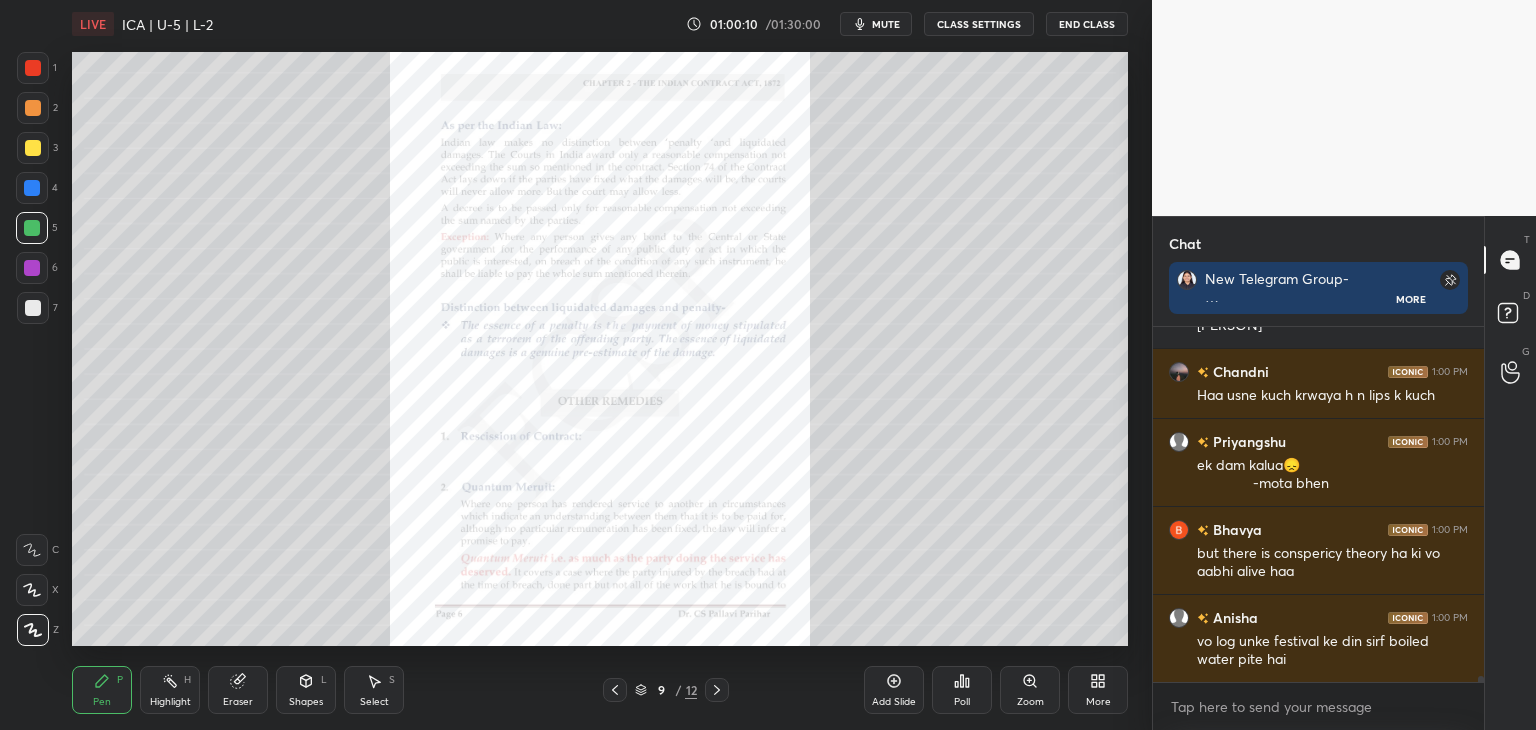 scroll, scrollTop: 20022, scrollLeft: 0, axis: vertical 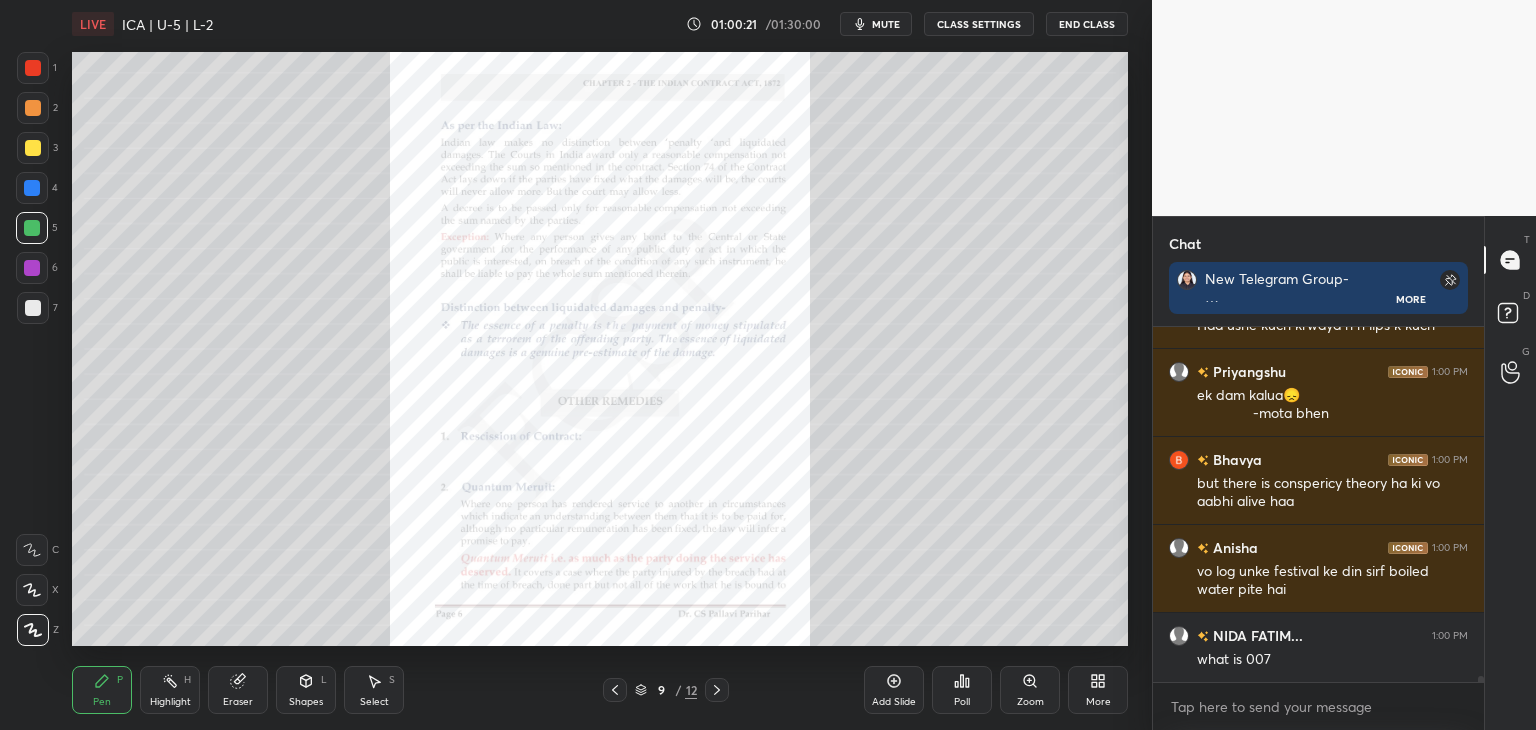 drag, startPoint x: 1479, startPoint y: 678, endPoint x: 1485, endPoint y: 715, distance: 37.48333 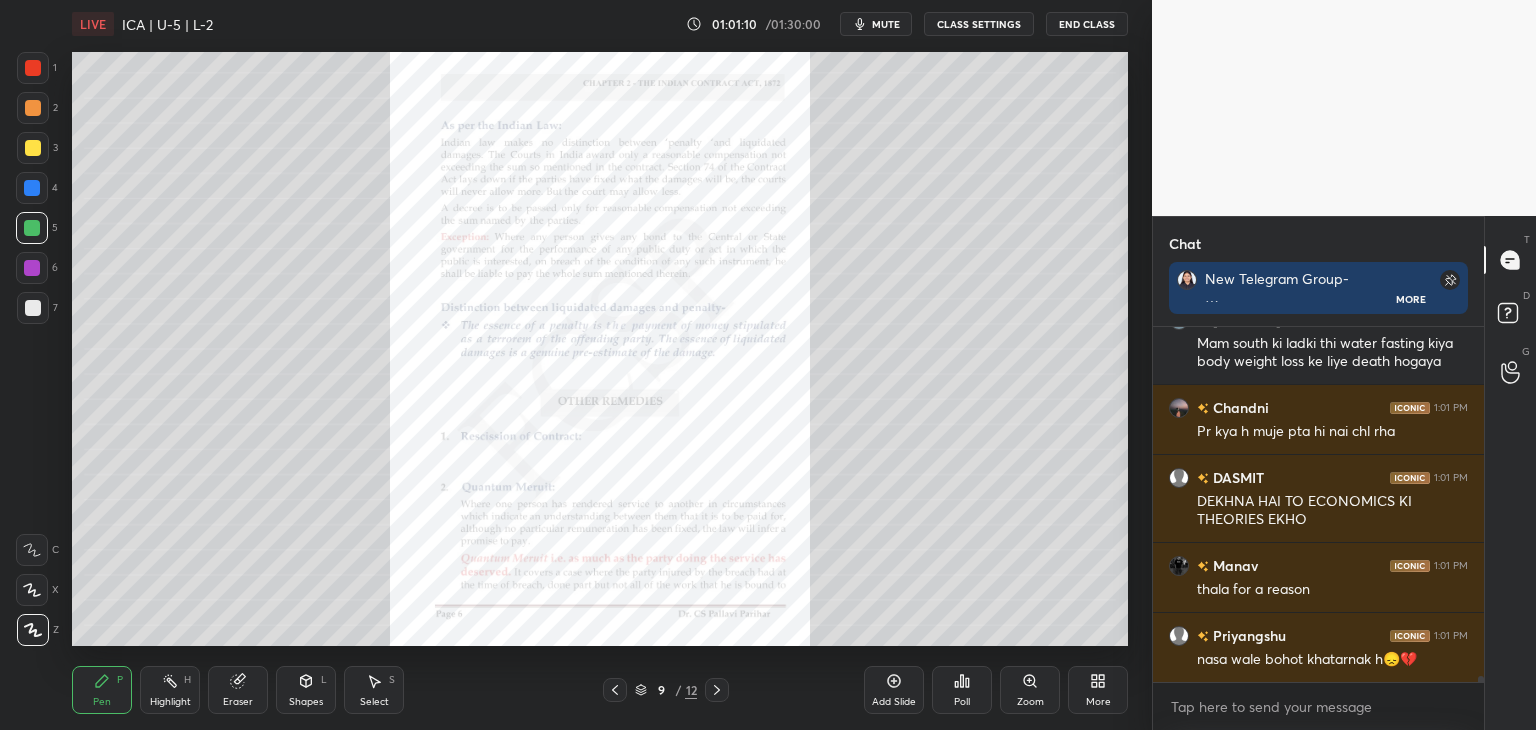 scroll, scrollTop: 20618, scrollLeft: 0, axis: vertical 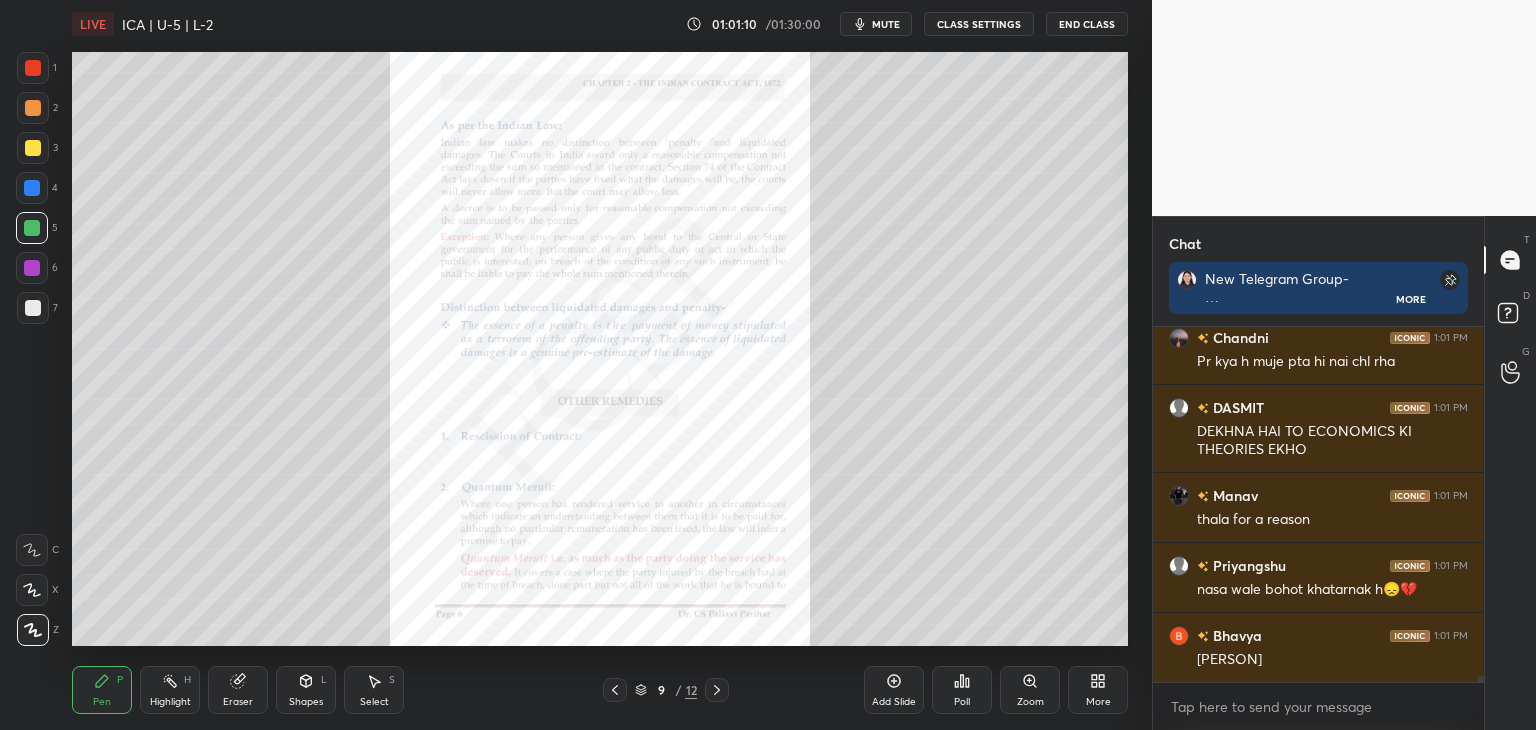 click on "Zoom" at bounding box center (1030, 702) 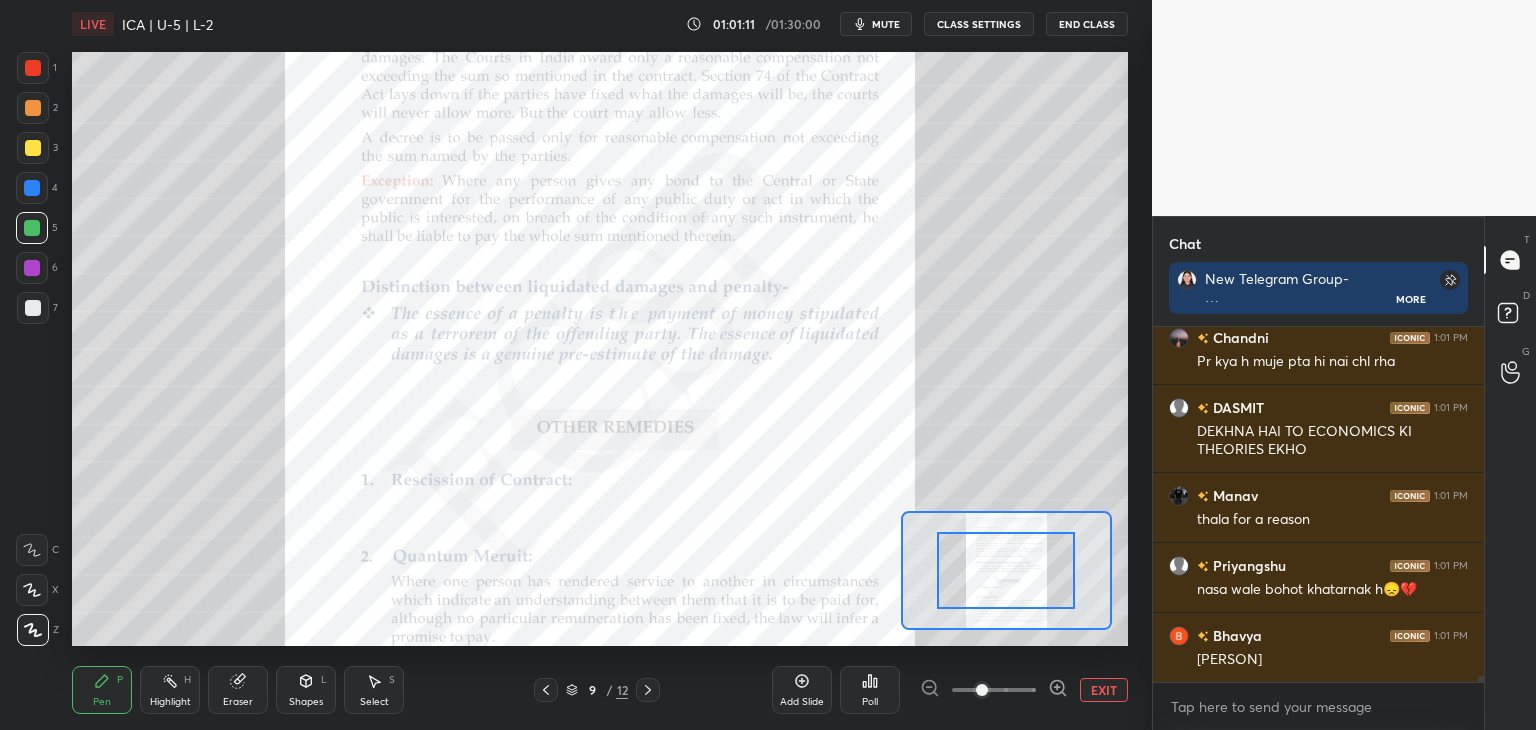 scroll, scrollTop: 20688, scrollLeft: 0, axis: vertical 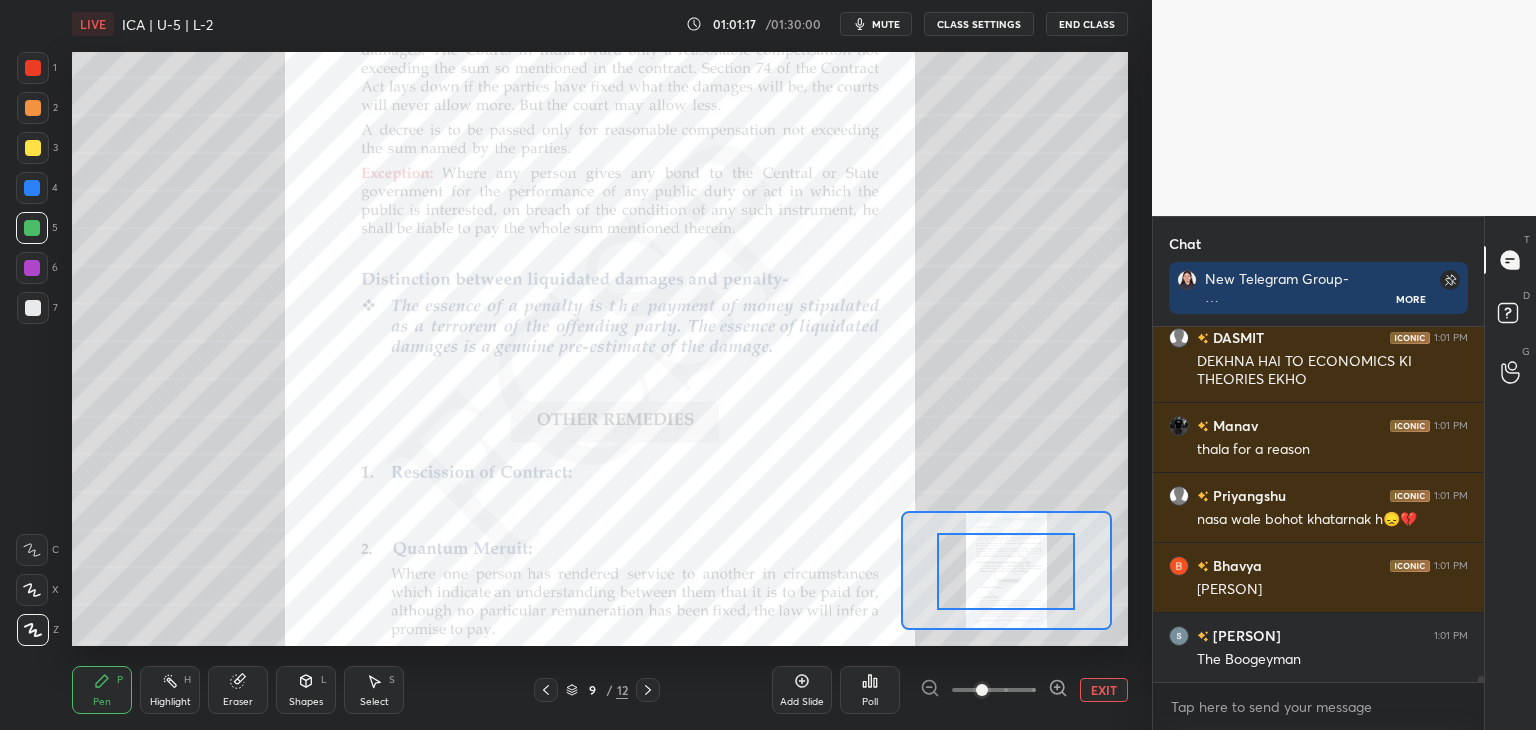 click at bounding box center [32, 188] 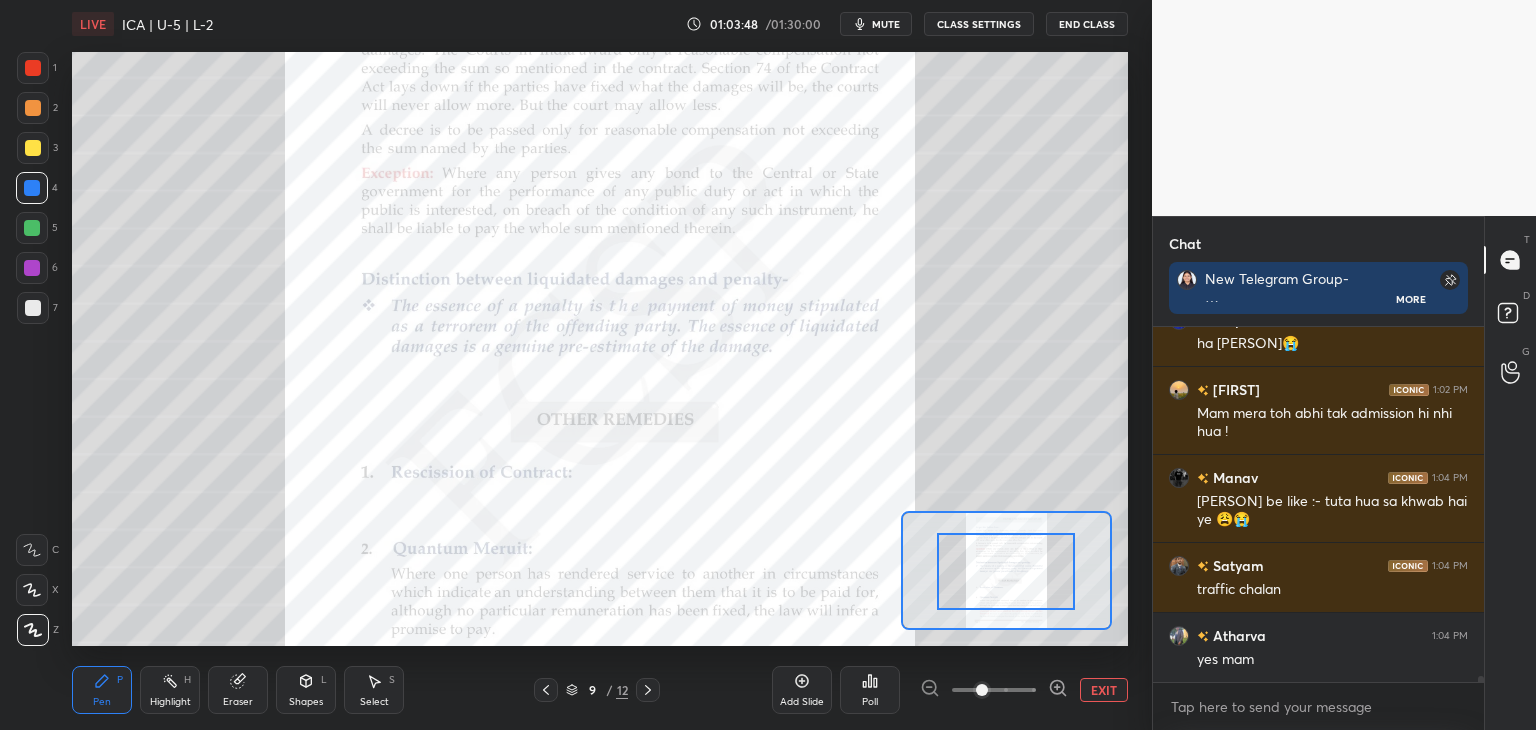 scroll, scrollTop: 21480, scrollLeft: 0, axis: vertical 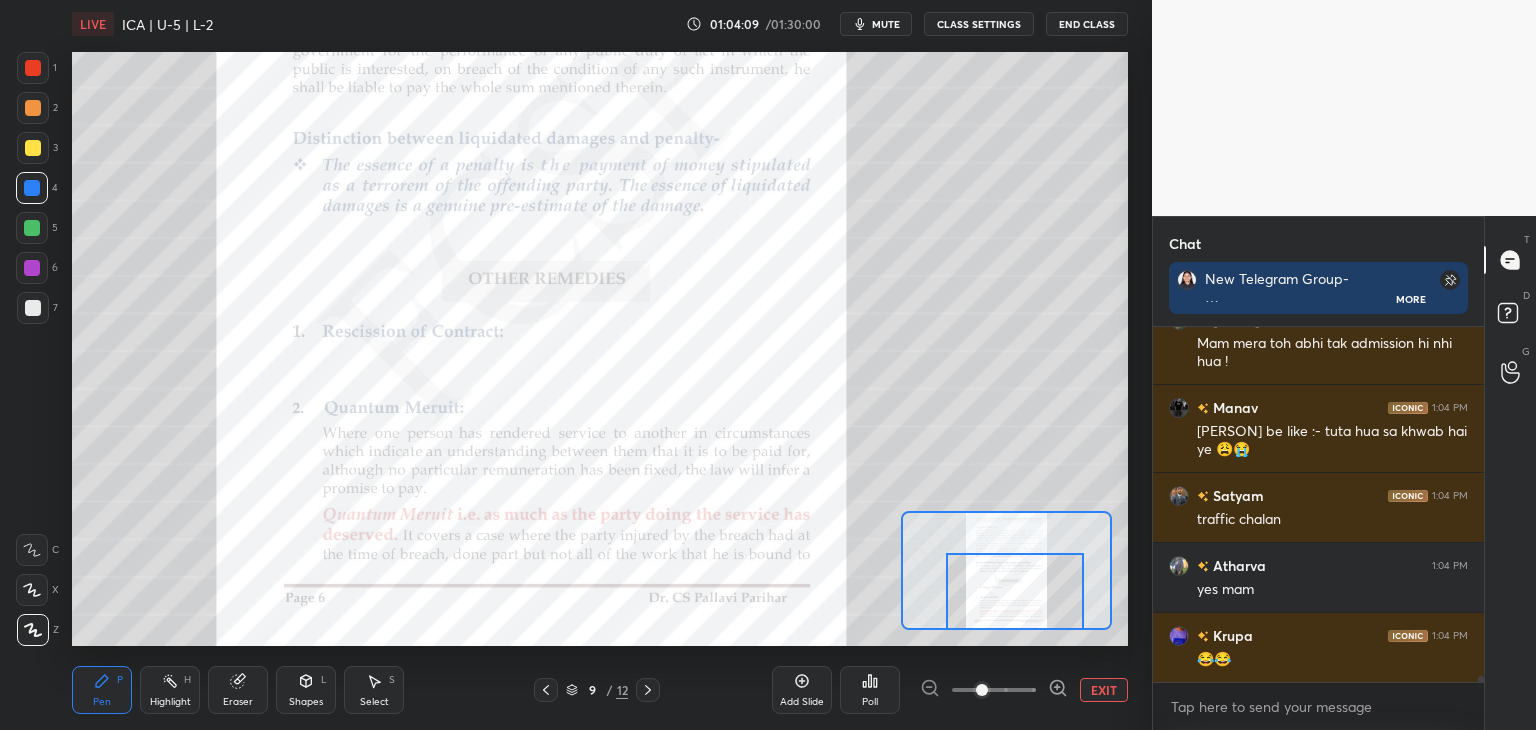 drag, startPoint x: 1020, startPoint y: 563, endPoint x: 1029, endPoint y: 584, distance: 22.847319 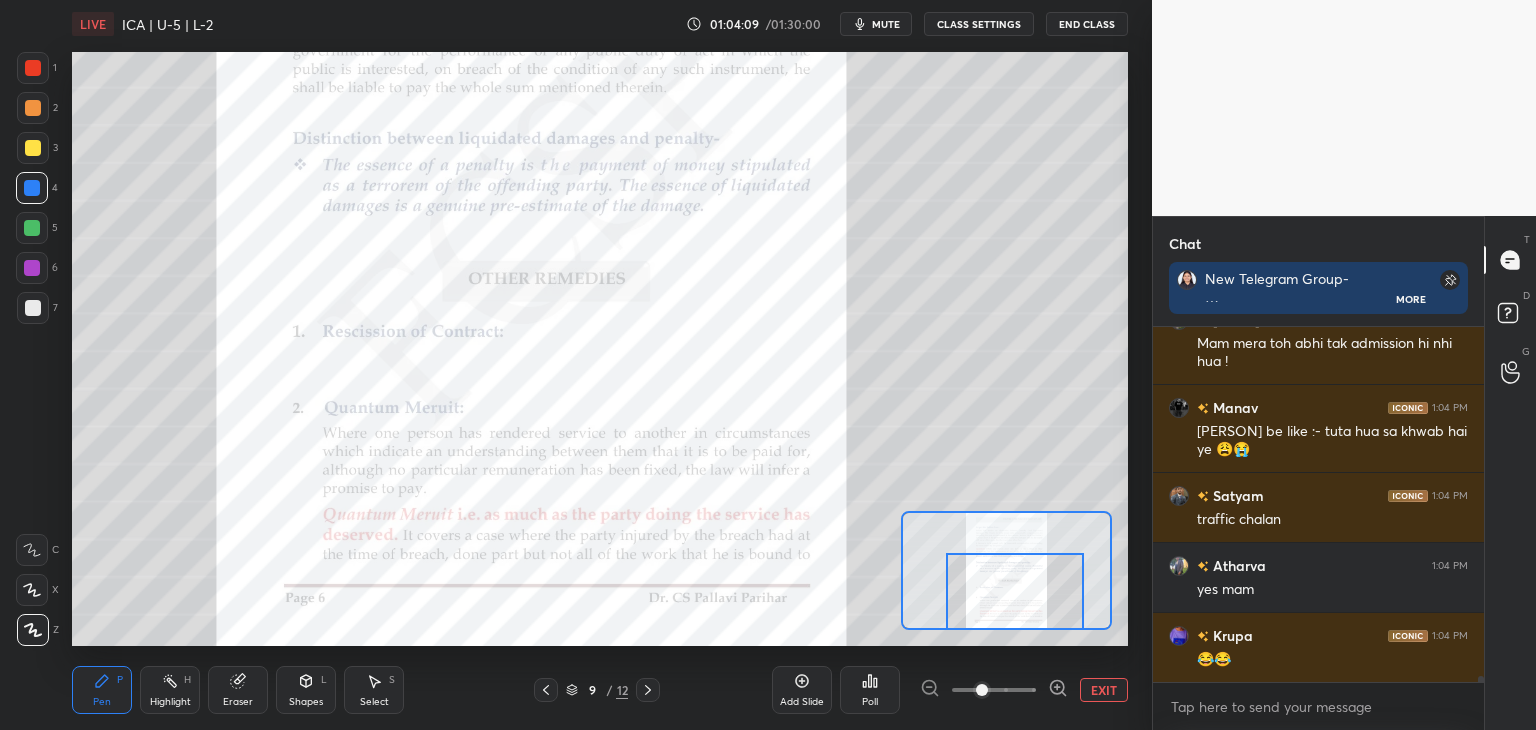 click at bounding box center (1015, 591) 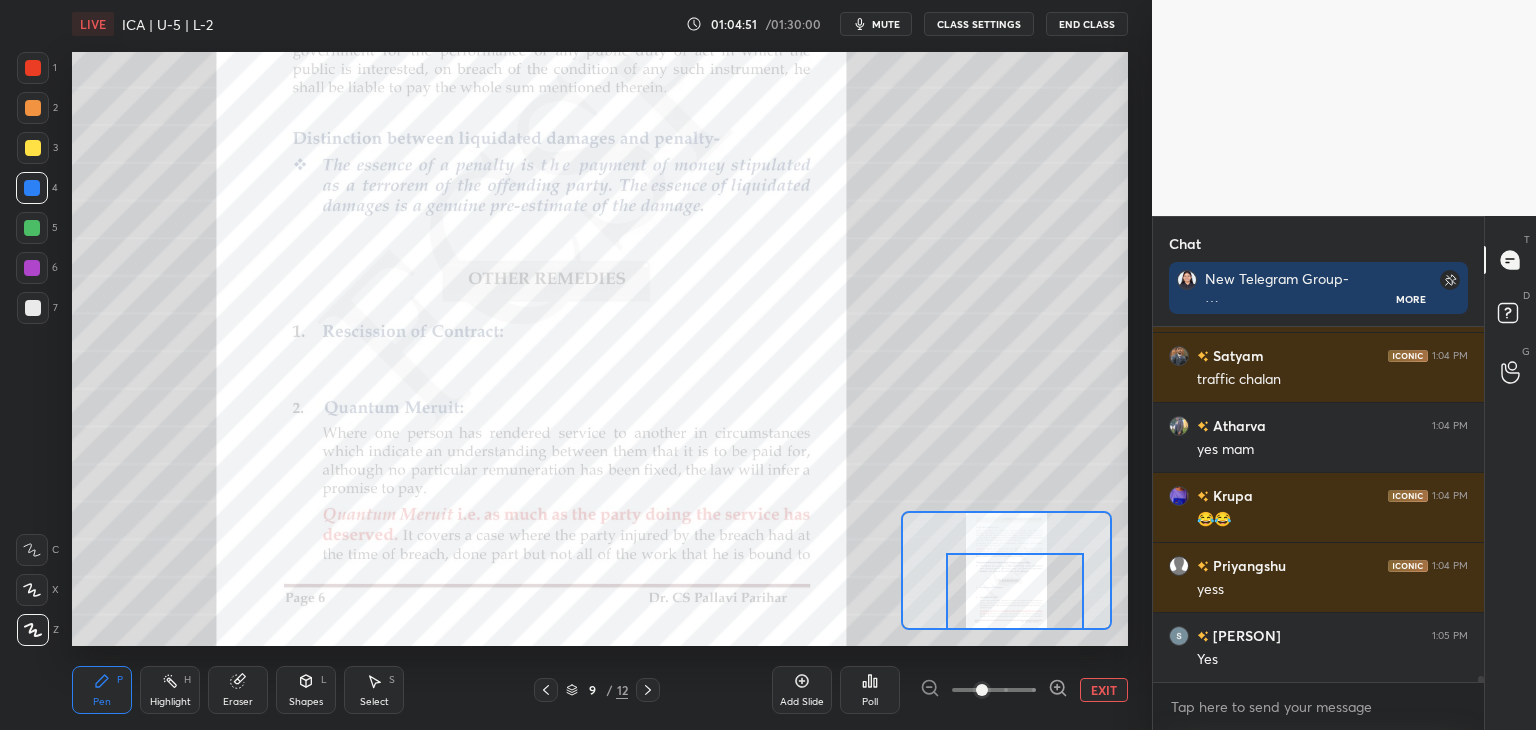 scroll, scrollTop: 21640, scrollLeft: 0, axis: vertical 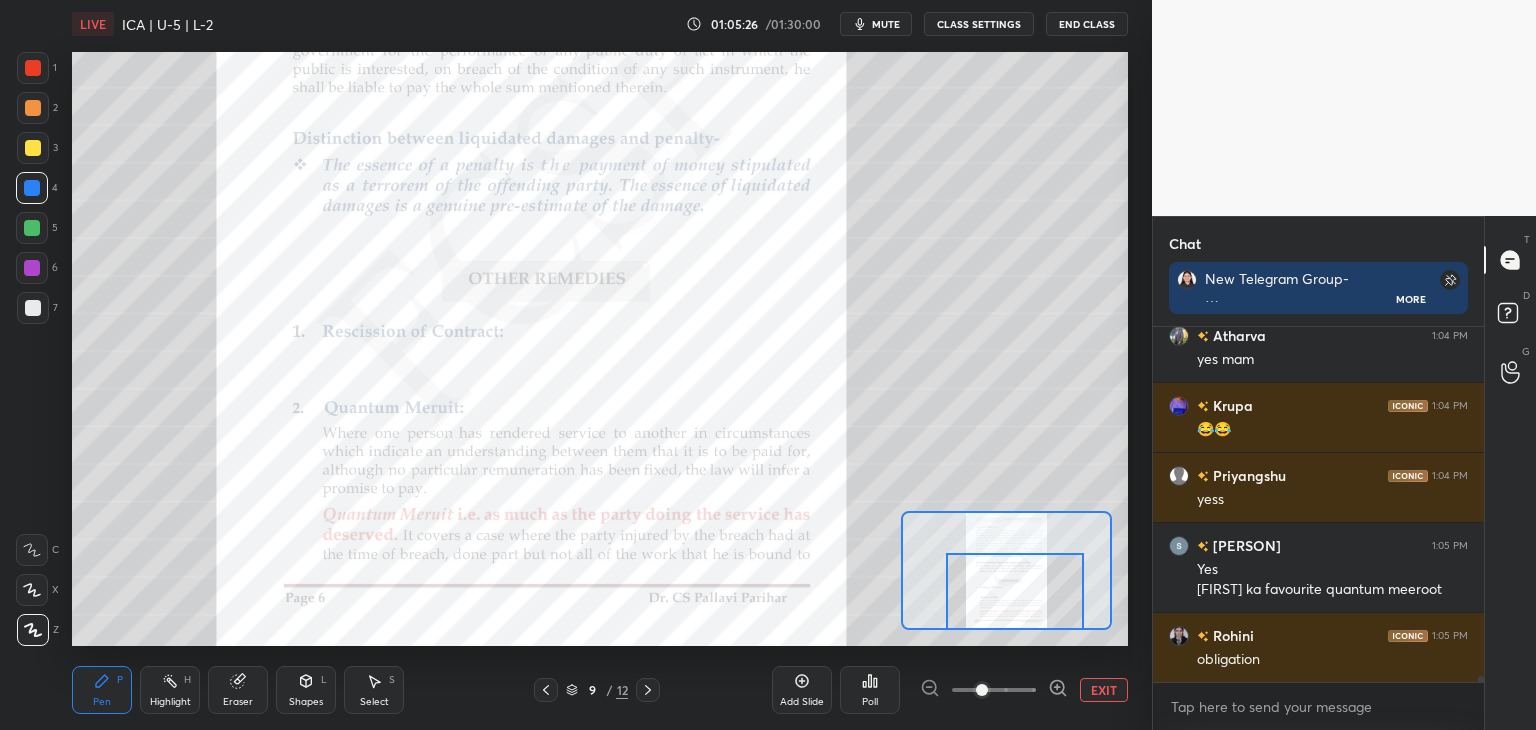 drag, startPoint x: 1480, startPoint y: 678, endPoint x: 1478, endPoint y: 702, distance: 24.083189 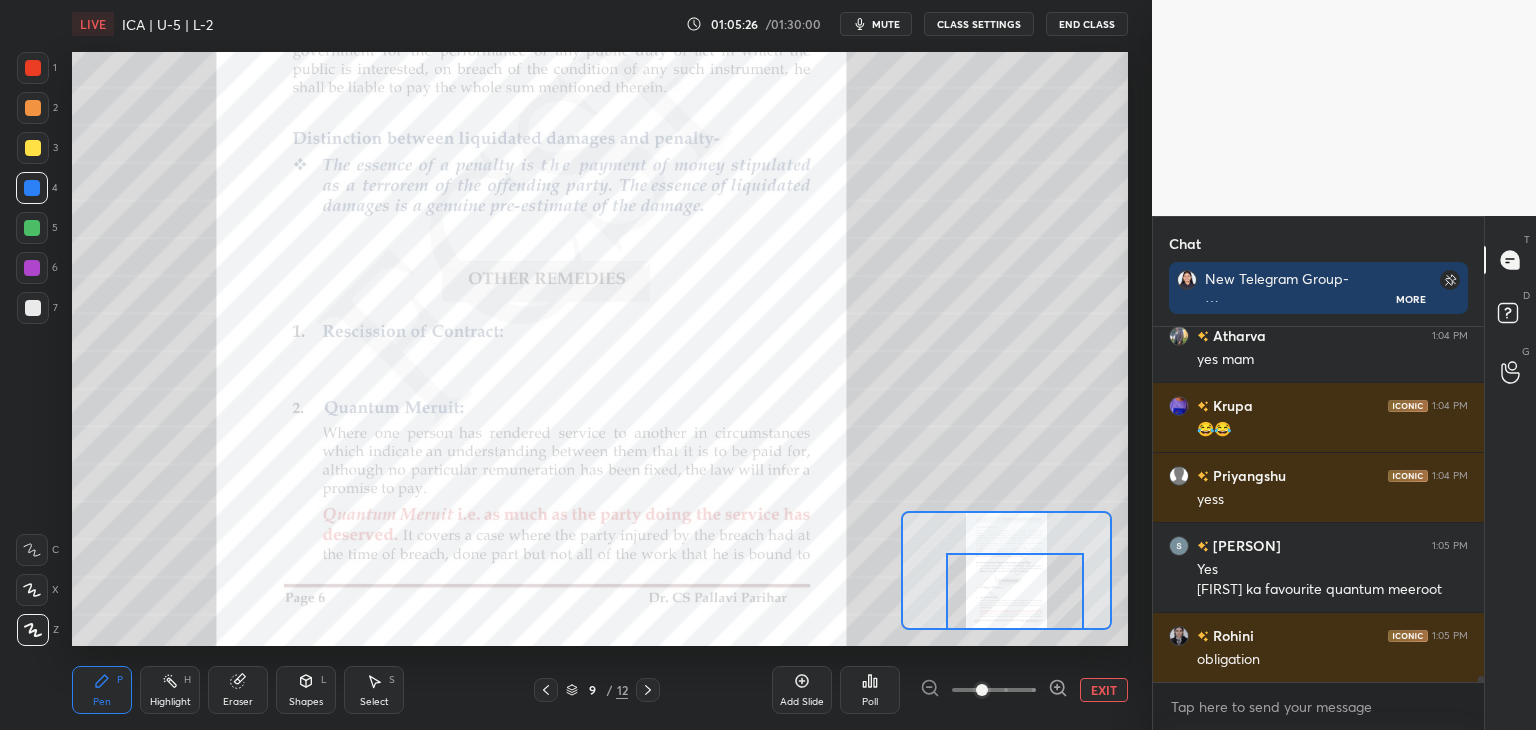 click on "[FIRST] 1:04 PM traffic chalan [FIRST] 1:04 PM yes mam [FIRST] 1:04 PM 😂😂 [FIRST] 1:04 PM yess [FIRST]... 1:05 PM Yes [FIRST] ka favourite quantum meeroot [FIRST] 1:05 PM obligation JUMP TO LATEST Enable hand raising Enable raise hand to speak to learners. Once enabled, chat will be turned off temporarily. Enable x" at bounding box center [1318, 528] 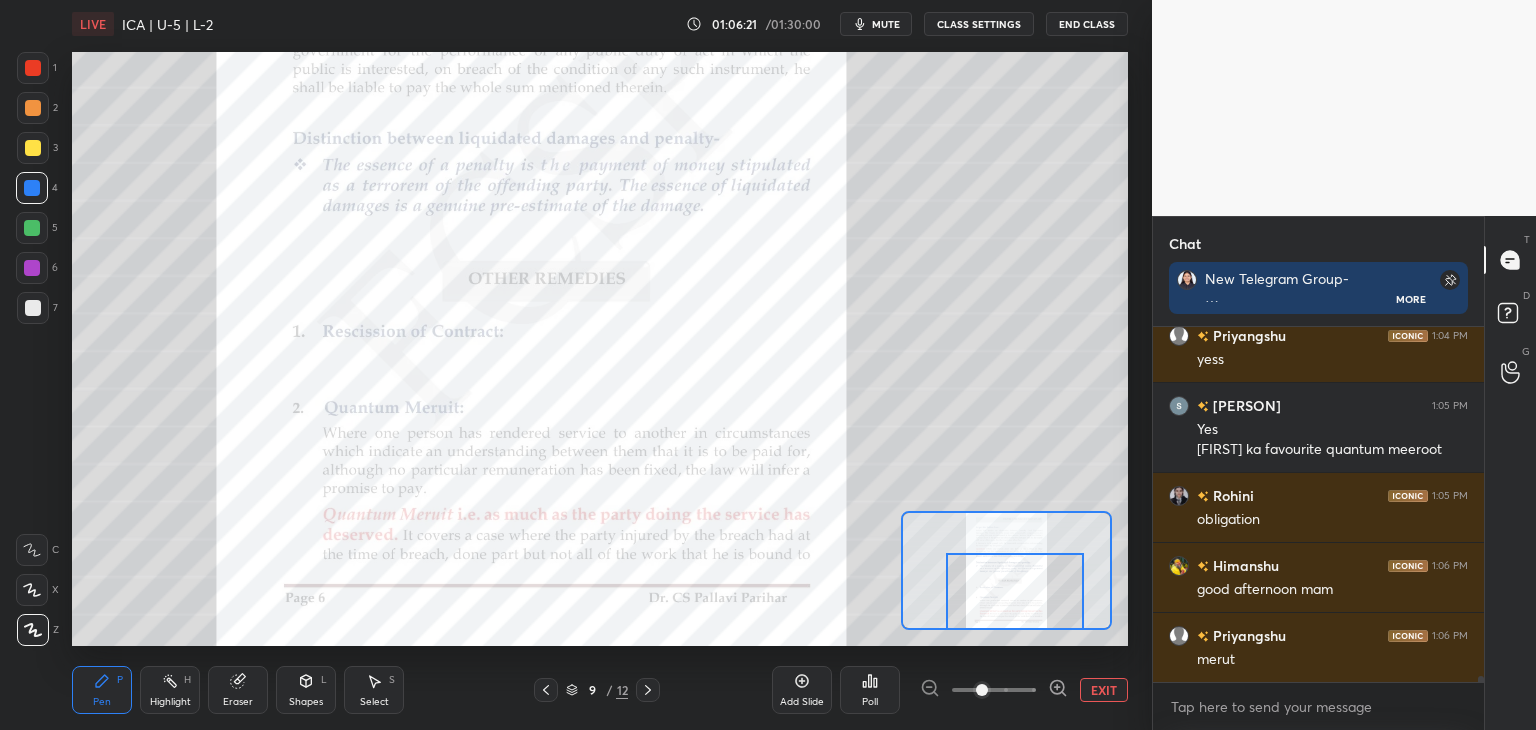 scroll, scrollTop: 21938, scrollLeft: 0, axis: vertical 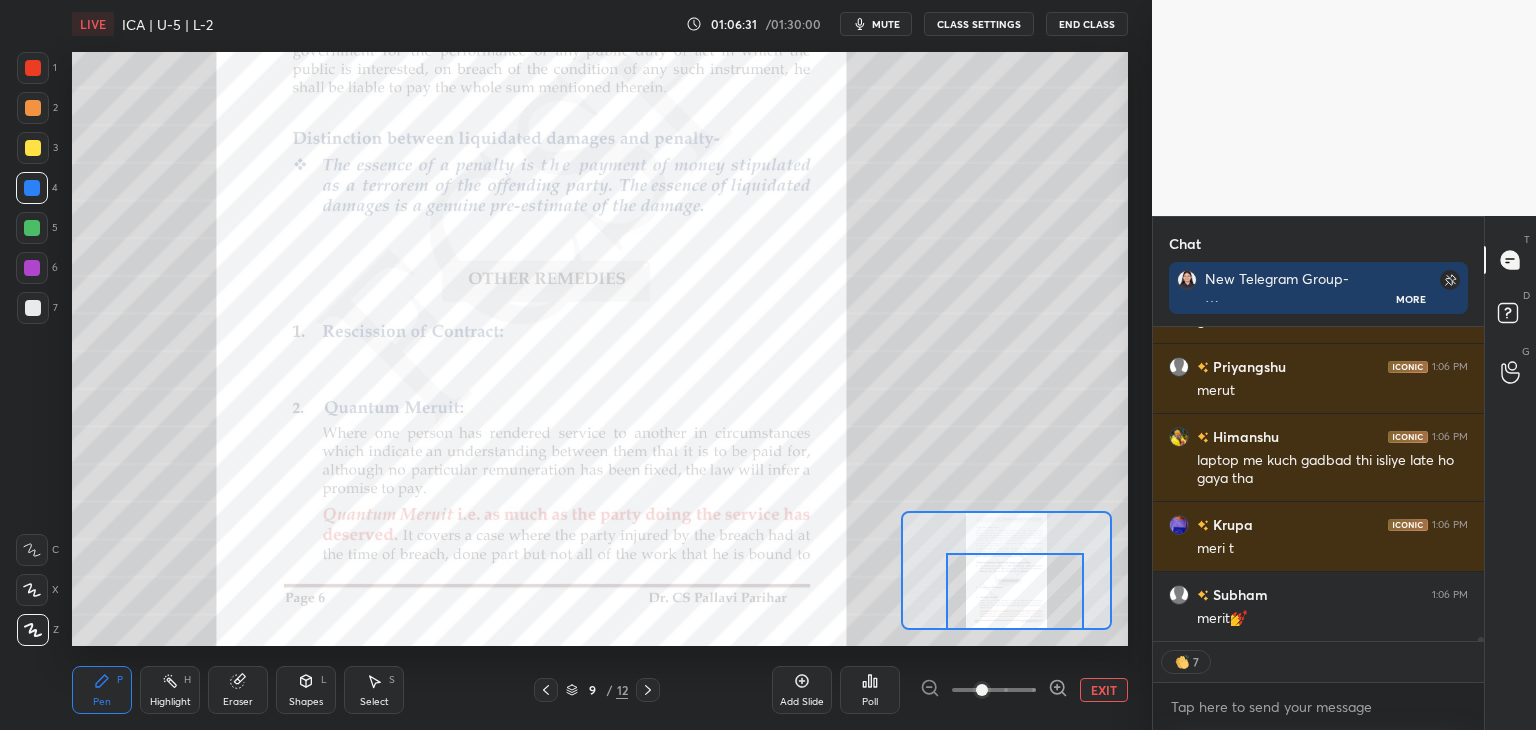 drag, startPoint x: 646, startPoint y: 688, endPoint x: 661, endPoint y: 687, distance: 15.033297 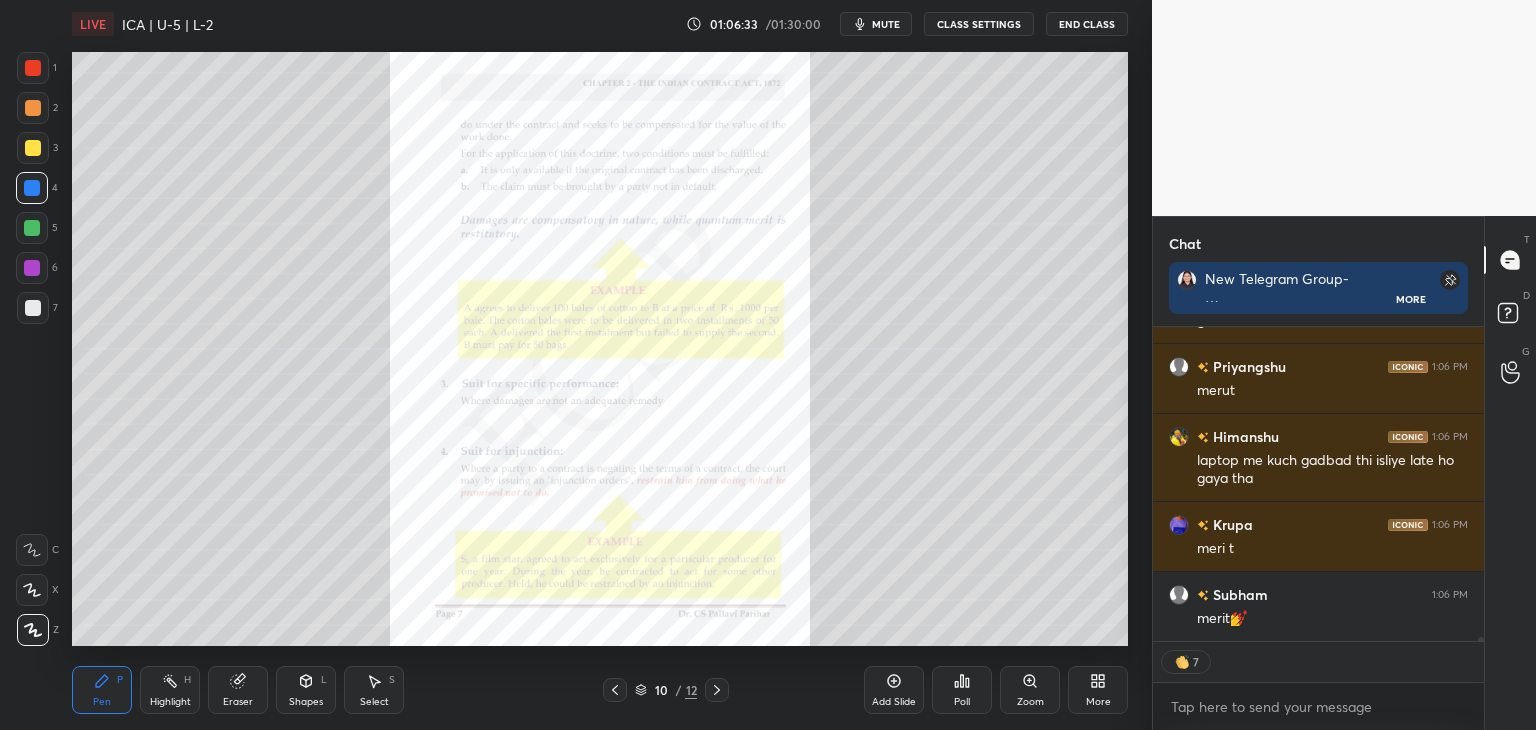 click on "Zoom" at bounding box center (1030, 690) 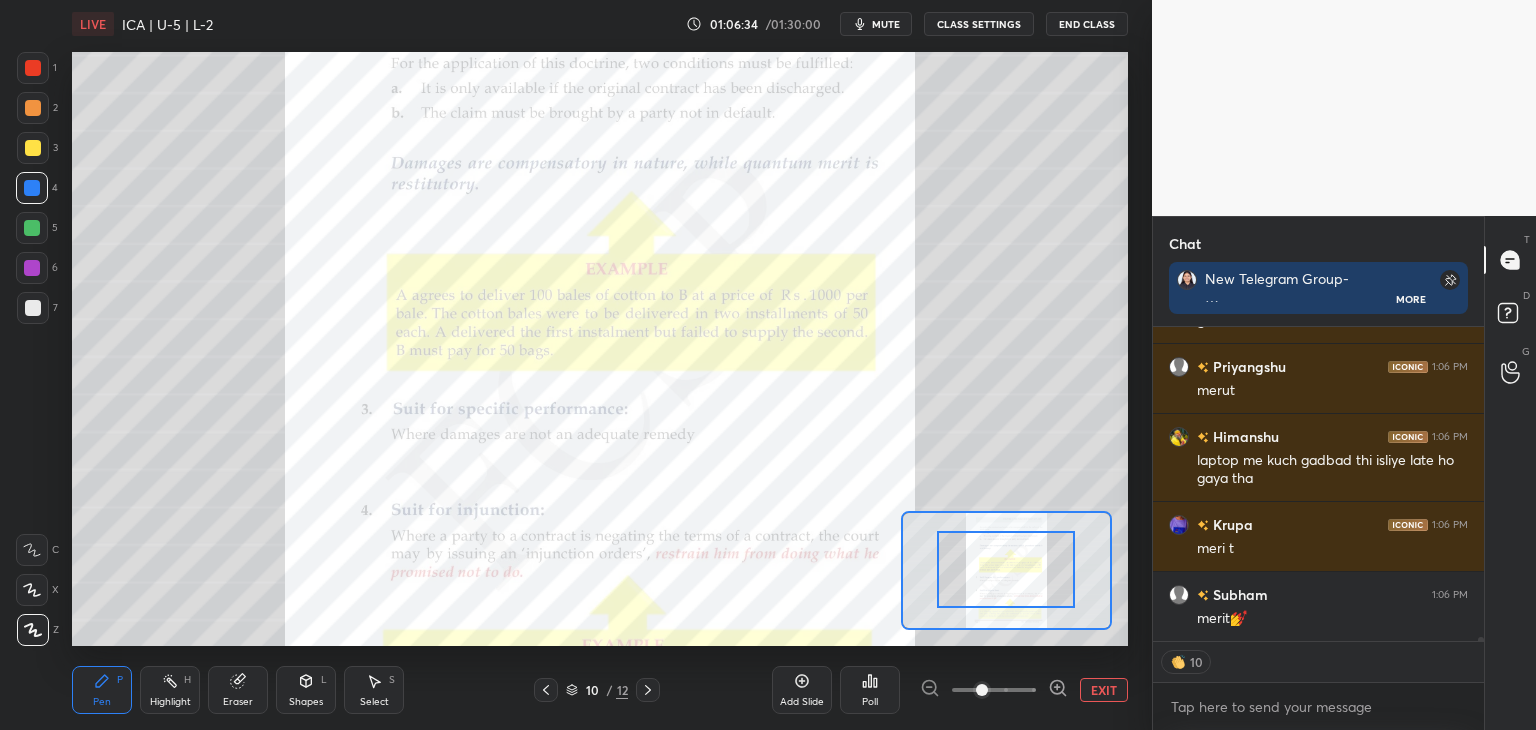 drag, startPoint x: 1029, startPoint y: 593, endPoint x: 1031, endPoint y: 573, distance: 20.09975 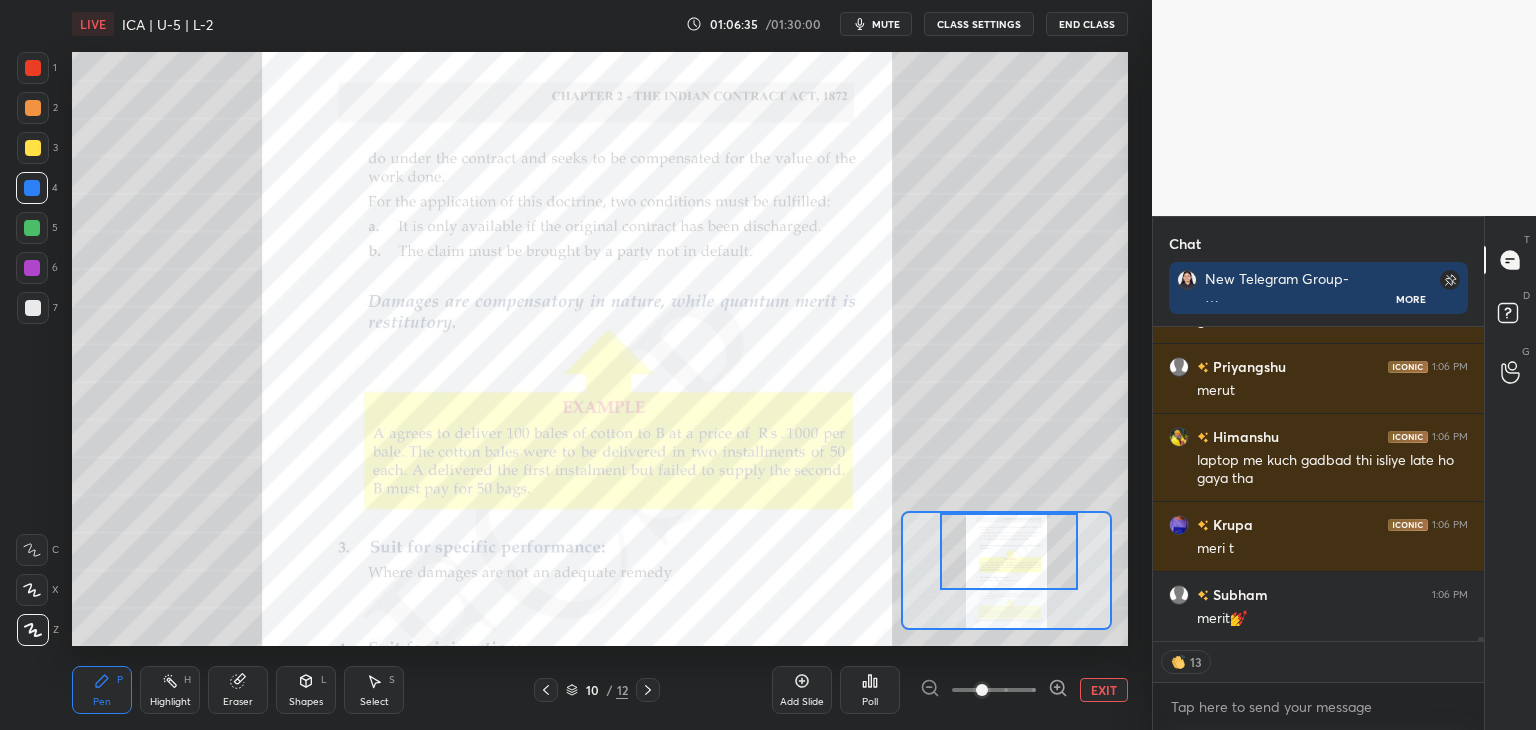 drag, startPoint x: 1028, startPoint y: 584, endPoint x: 1031, endPoint y: 565, distance: 19.235384 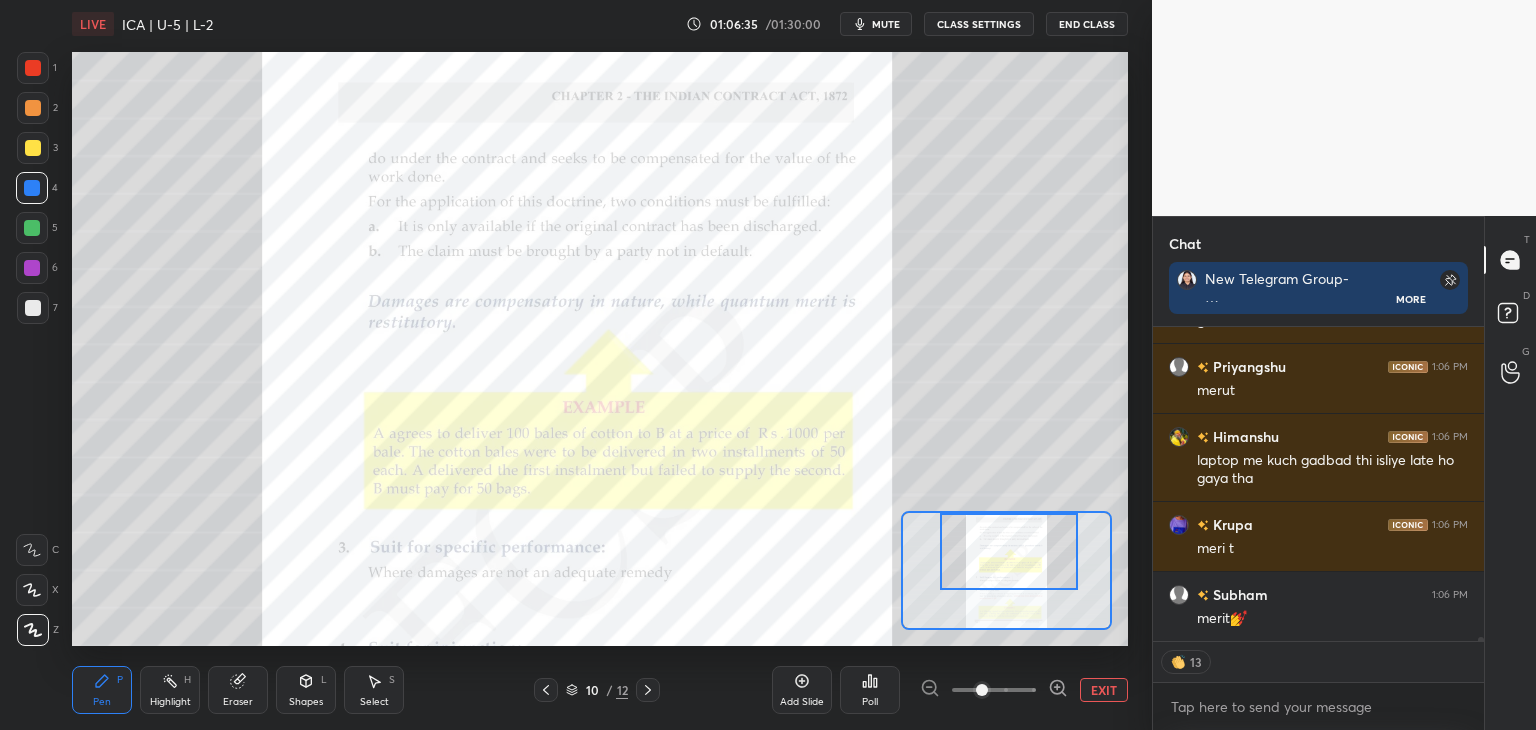 click at bounding box center (1009, 551) 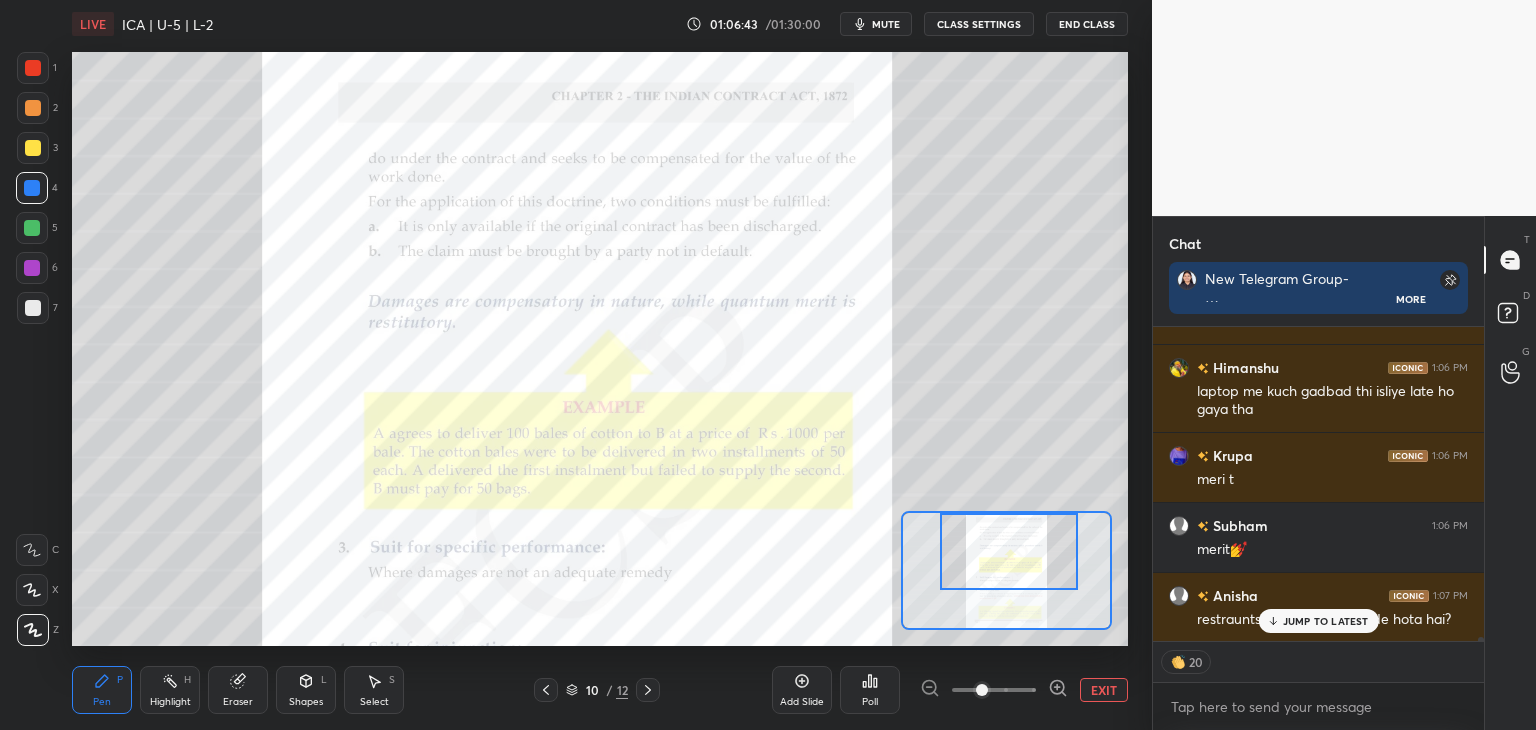 scroll, scrollTop: 22259, scrollLeft: 0, axis: vertical 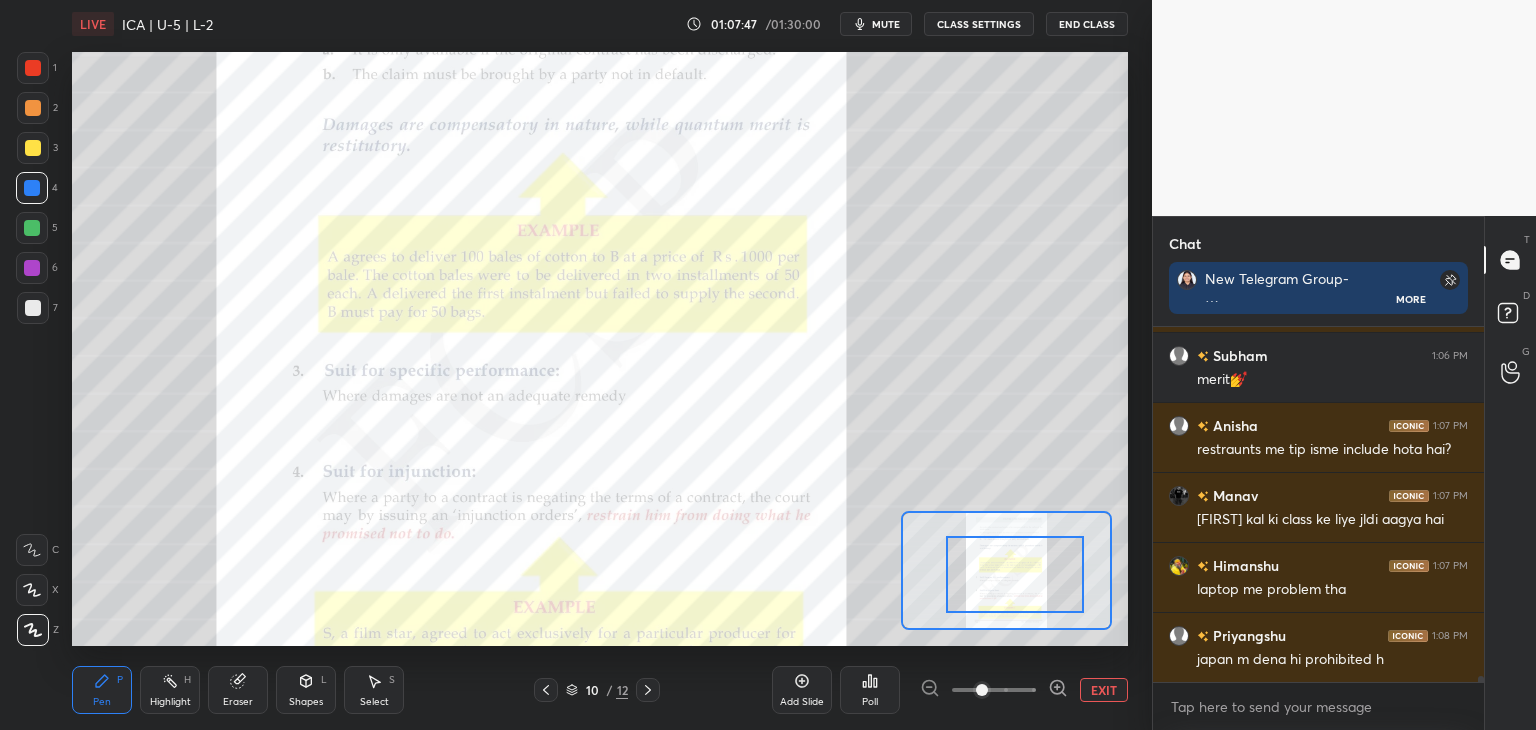 drag, startPoint x: 1023, startPoint y: 559, endPoint x: 1032, endPoint y: 577, distance: 20.12461 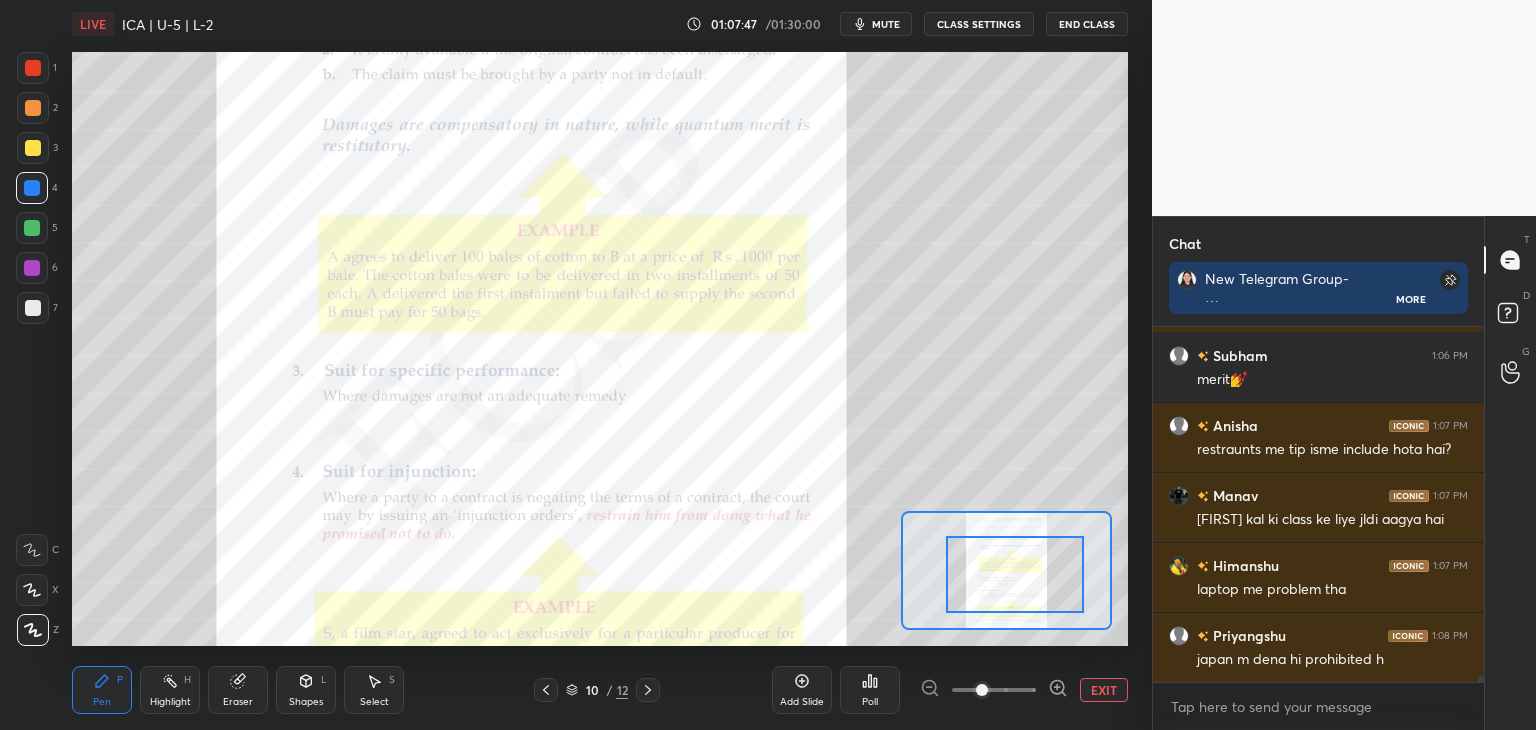 click at bounding box center (1015, 574) 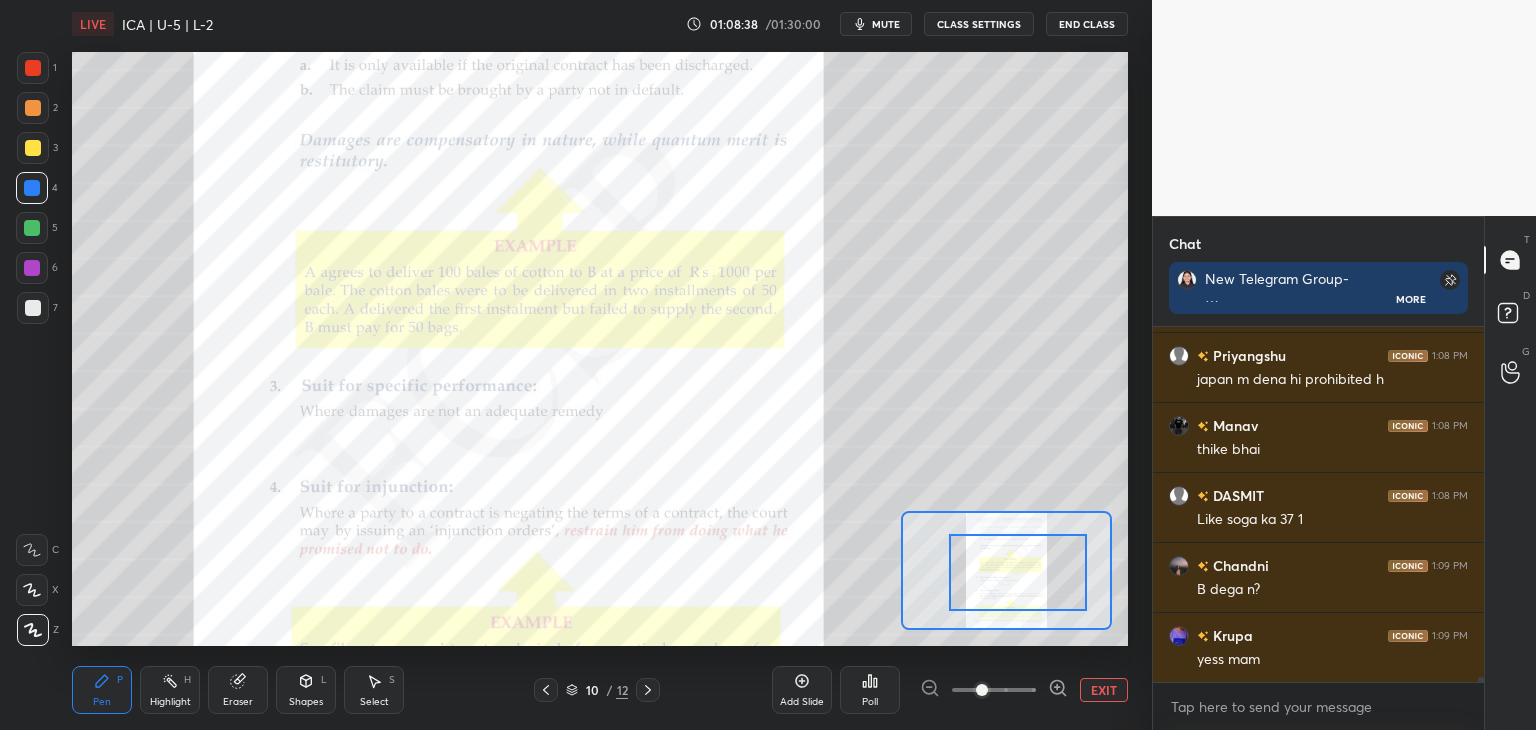 scroll, scrollTop: 22726, scrollLeft: 0, axis: vertical 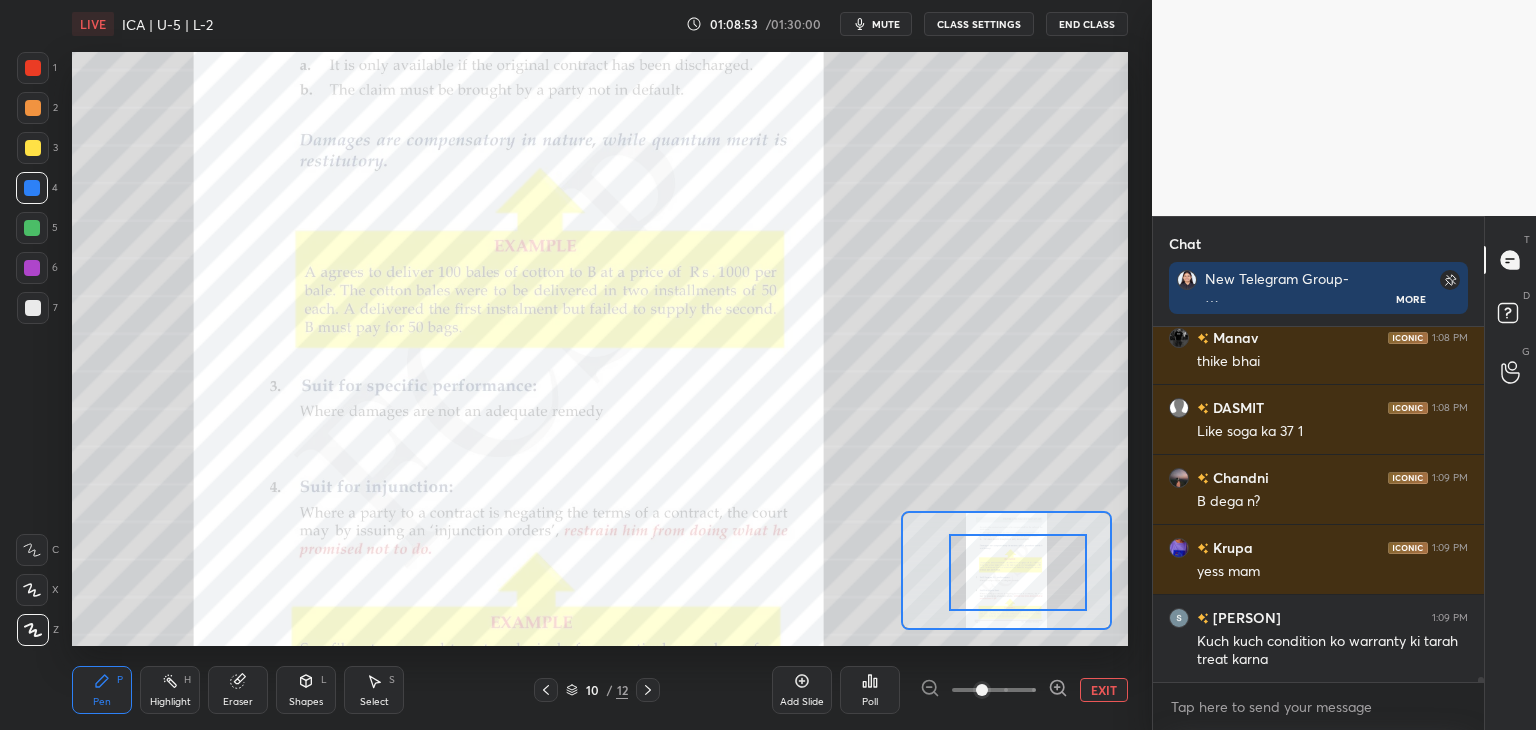 click at bounding box center [33, 68] 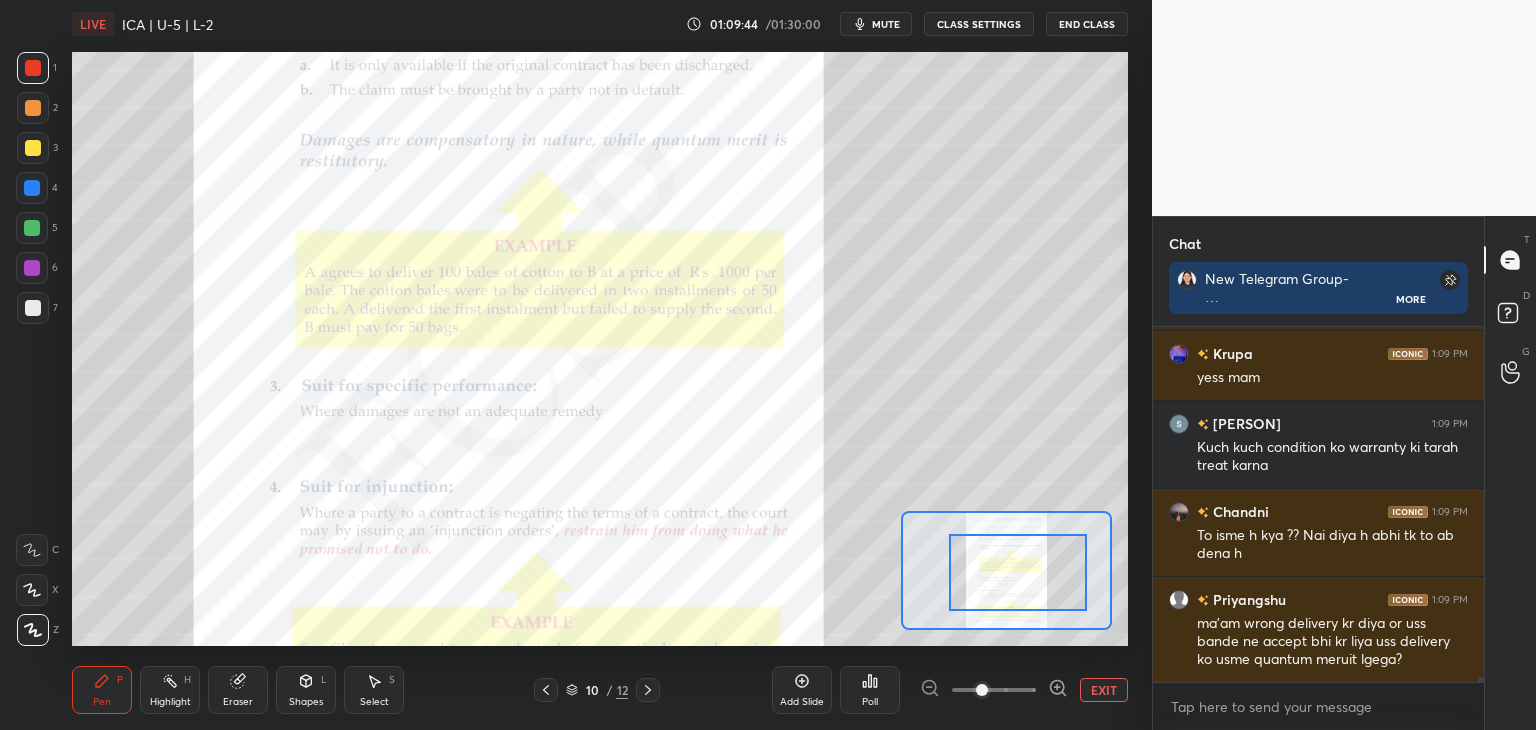 scroll, scrollTop: 22990, scrollLeft: 0, axis: vertical 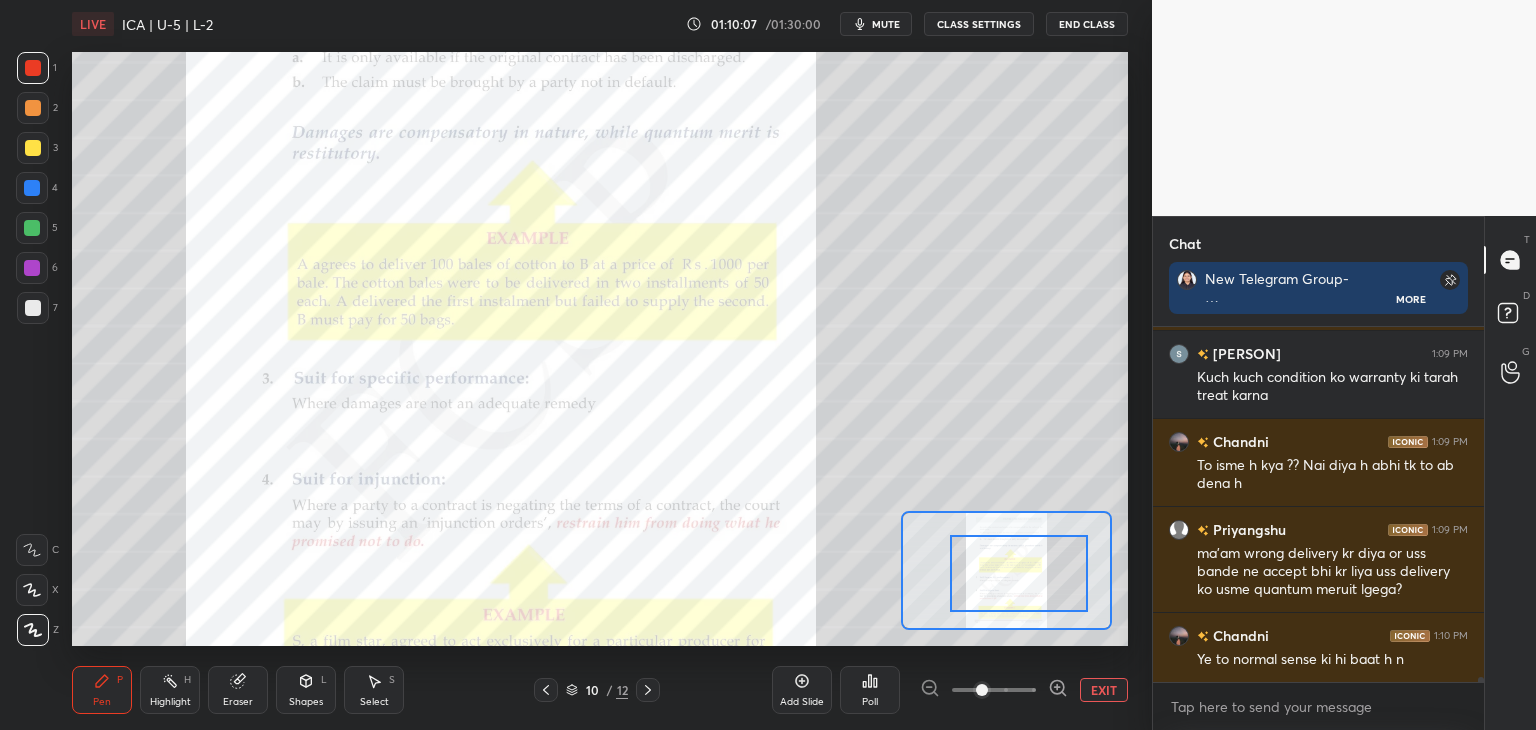 click at bounding box center [1019, 573] 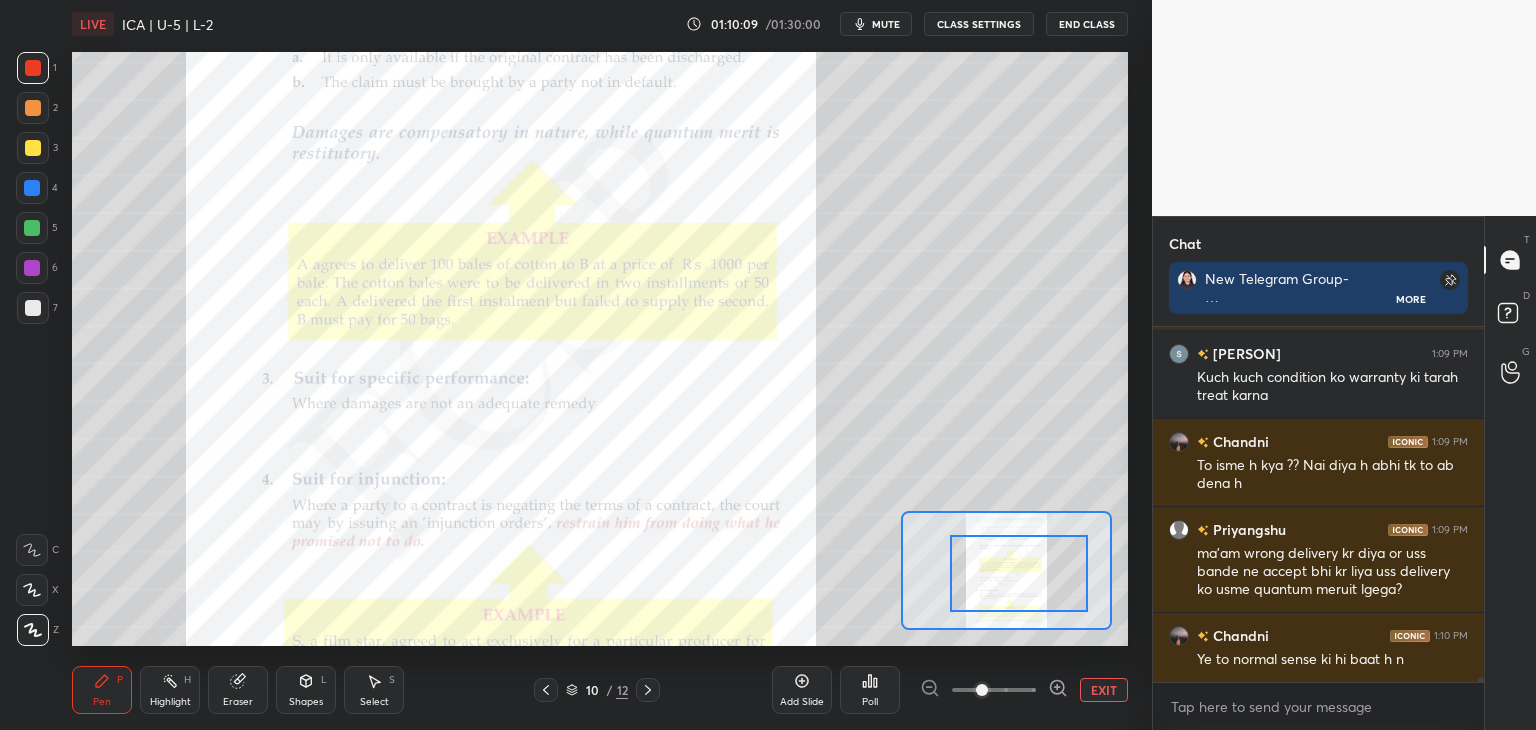 scroll, scrollTop: 23060, scrollLeft: 0, axis: vertical 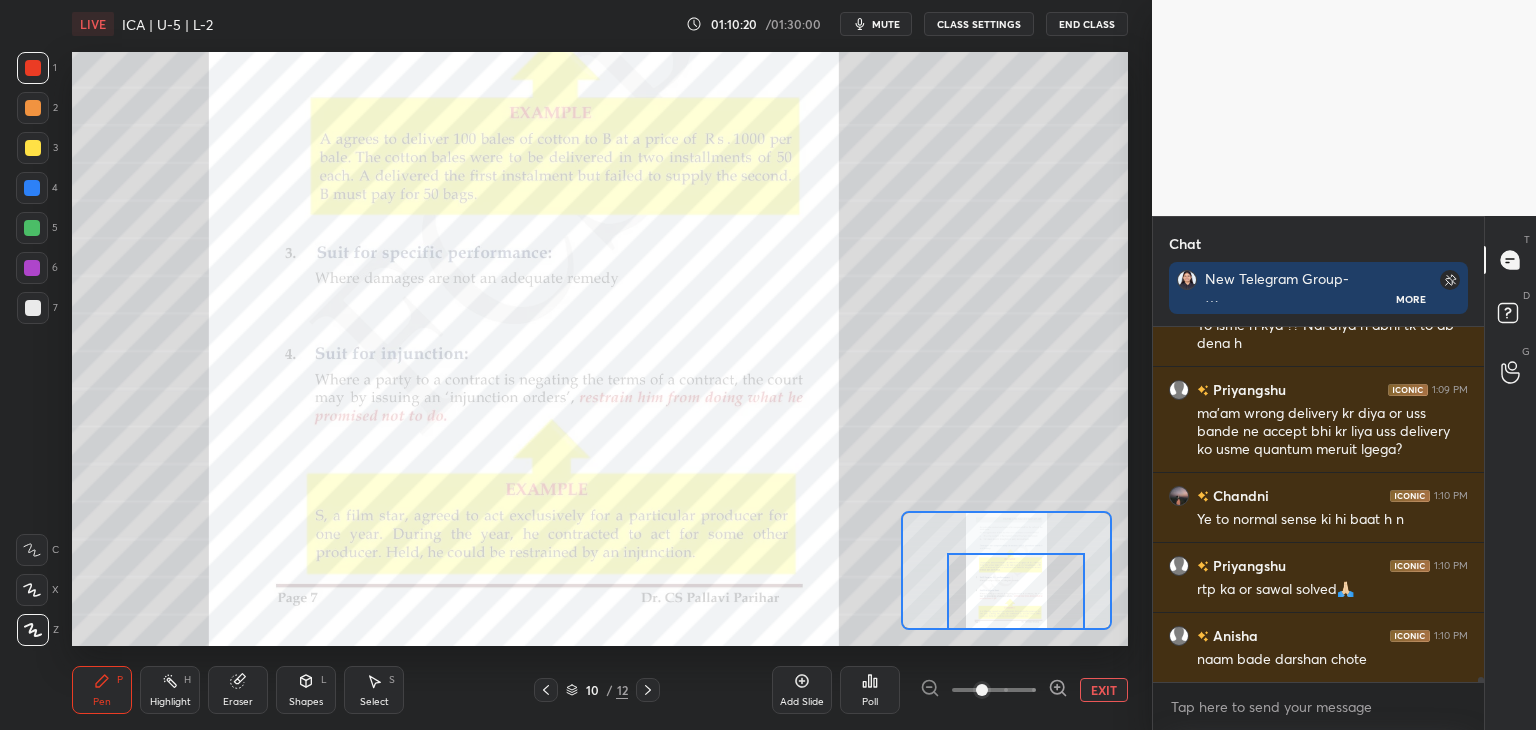drag, startPoint x: 999, startPoint y: 576, endPoint x: 996, endPoint y: 597, distance: 21.213203 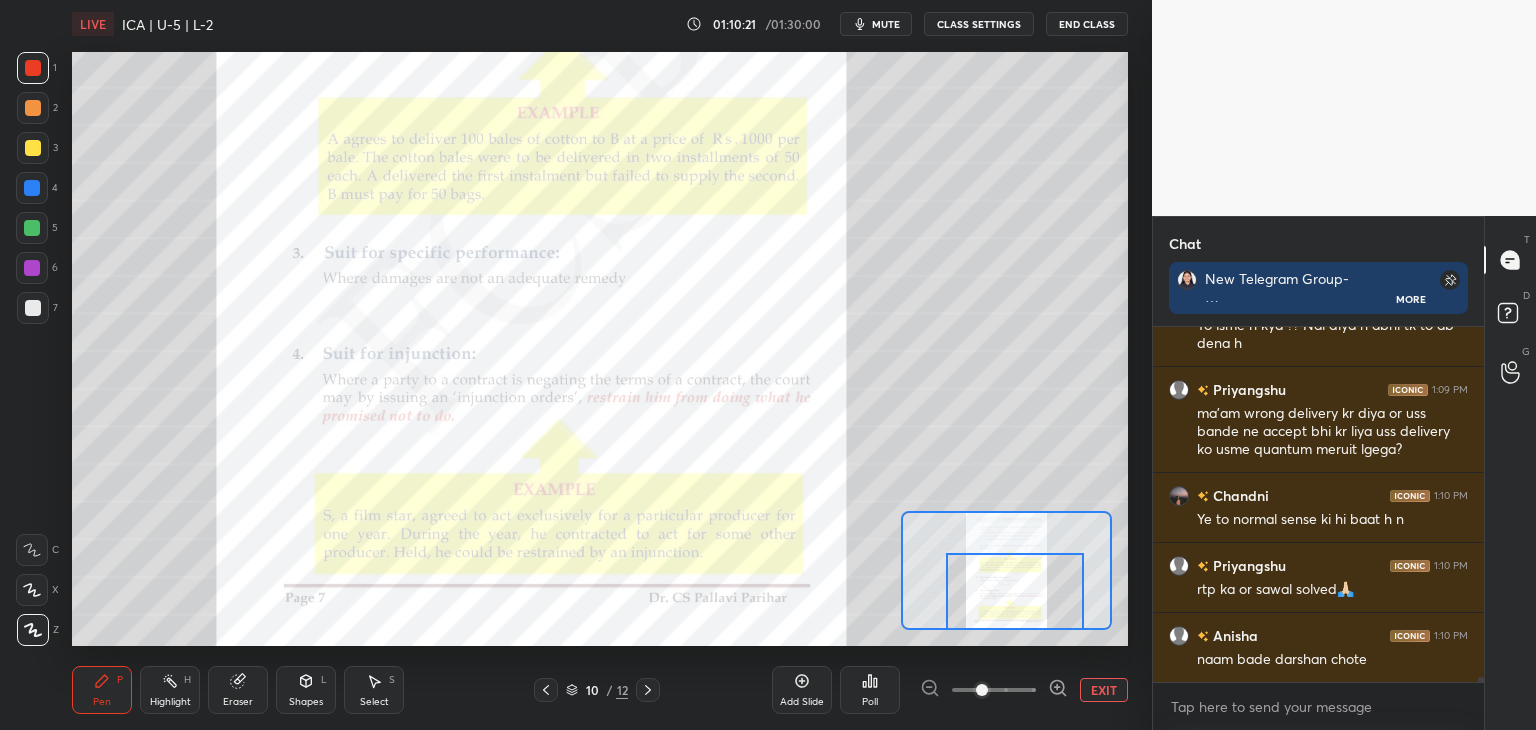scroll, scrollTop: 23200, scrollLeft: 0, axis: vertical 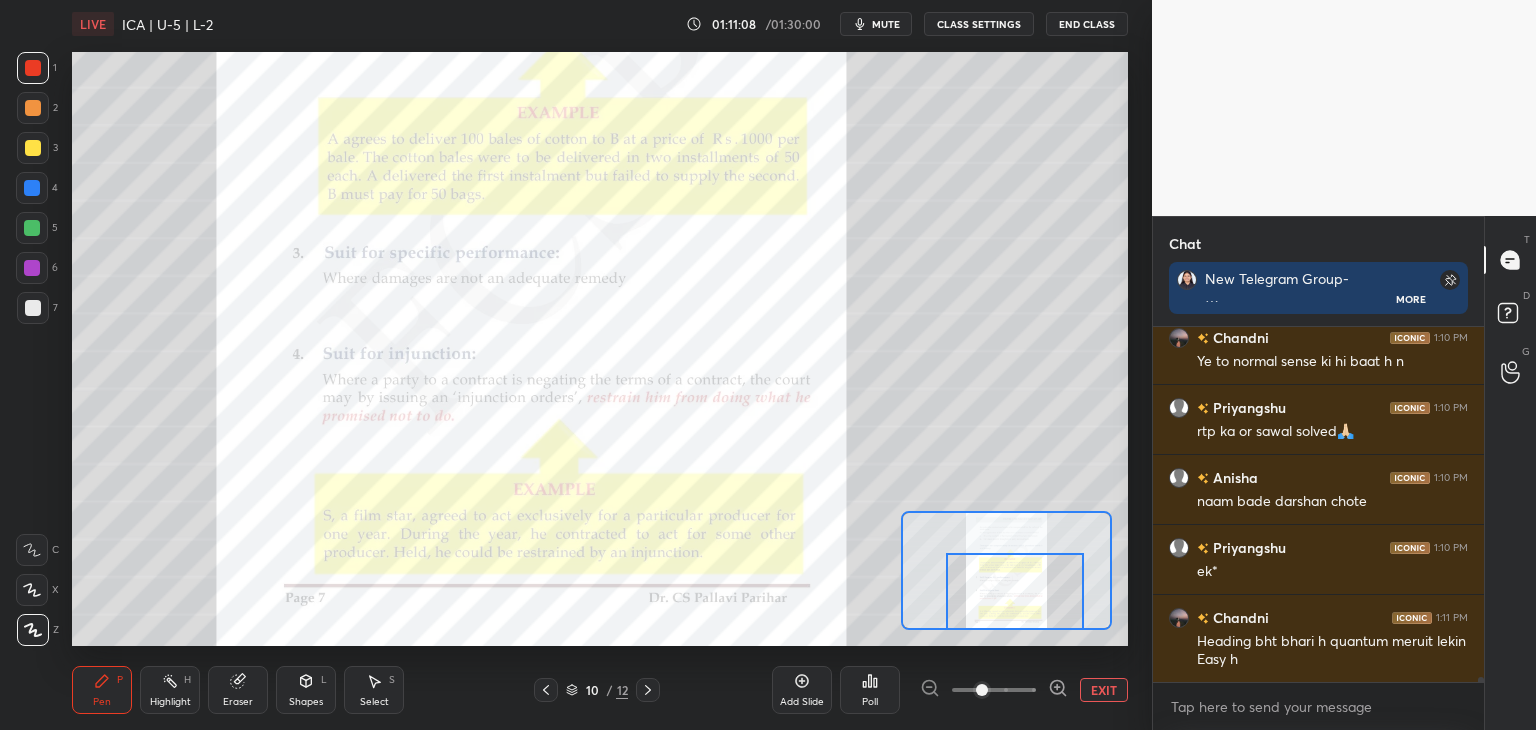 drag, startPoint x: 32, startPoint y: 183, endPoint x: 52, endPoint y: 181, distance: 20.09975 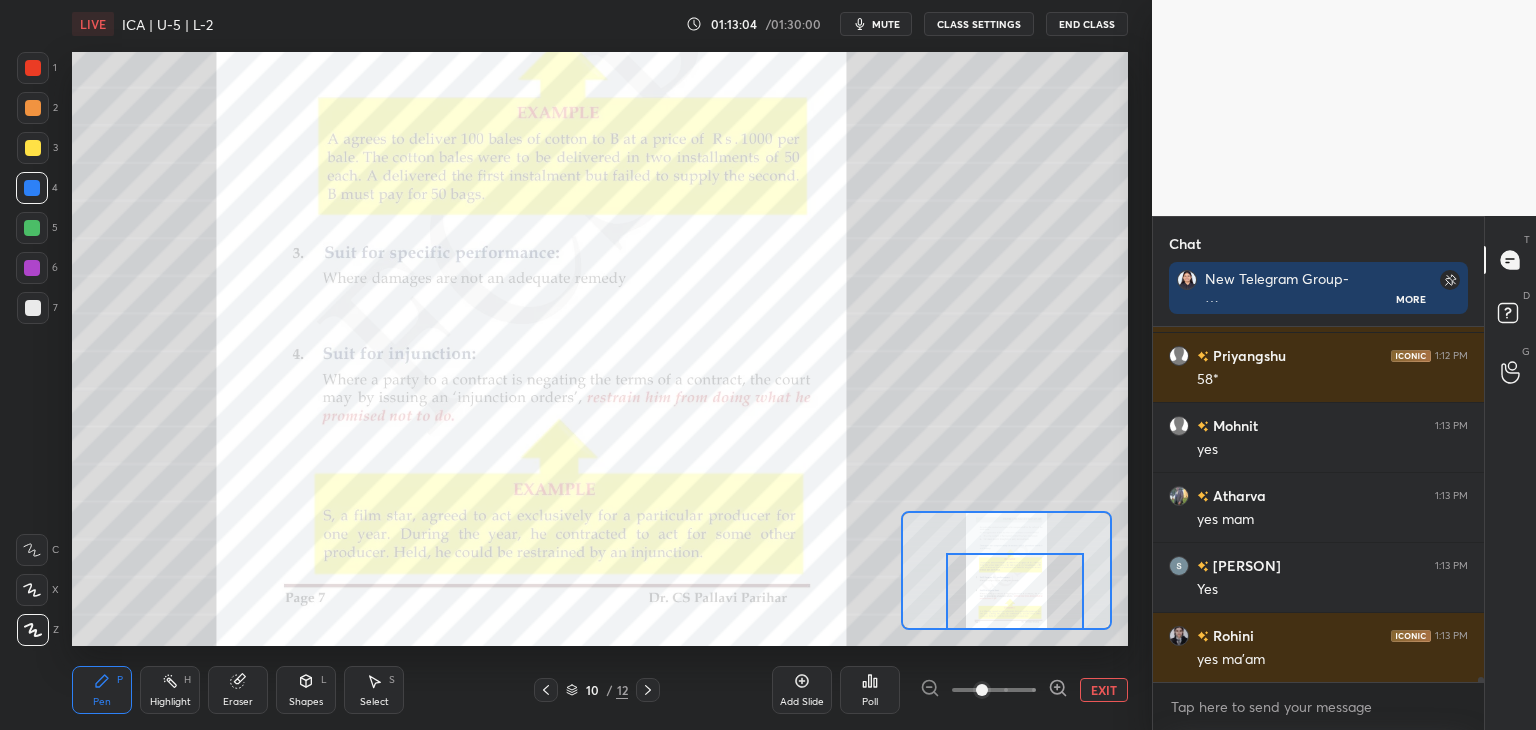 scroll, scrollTop: 23778, scrollLeft: 0, axis: vertical 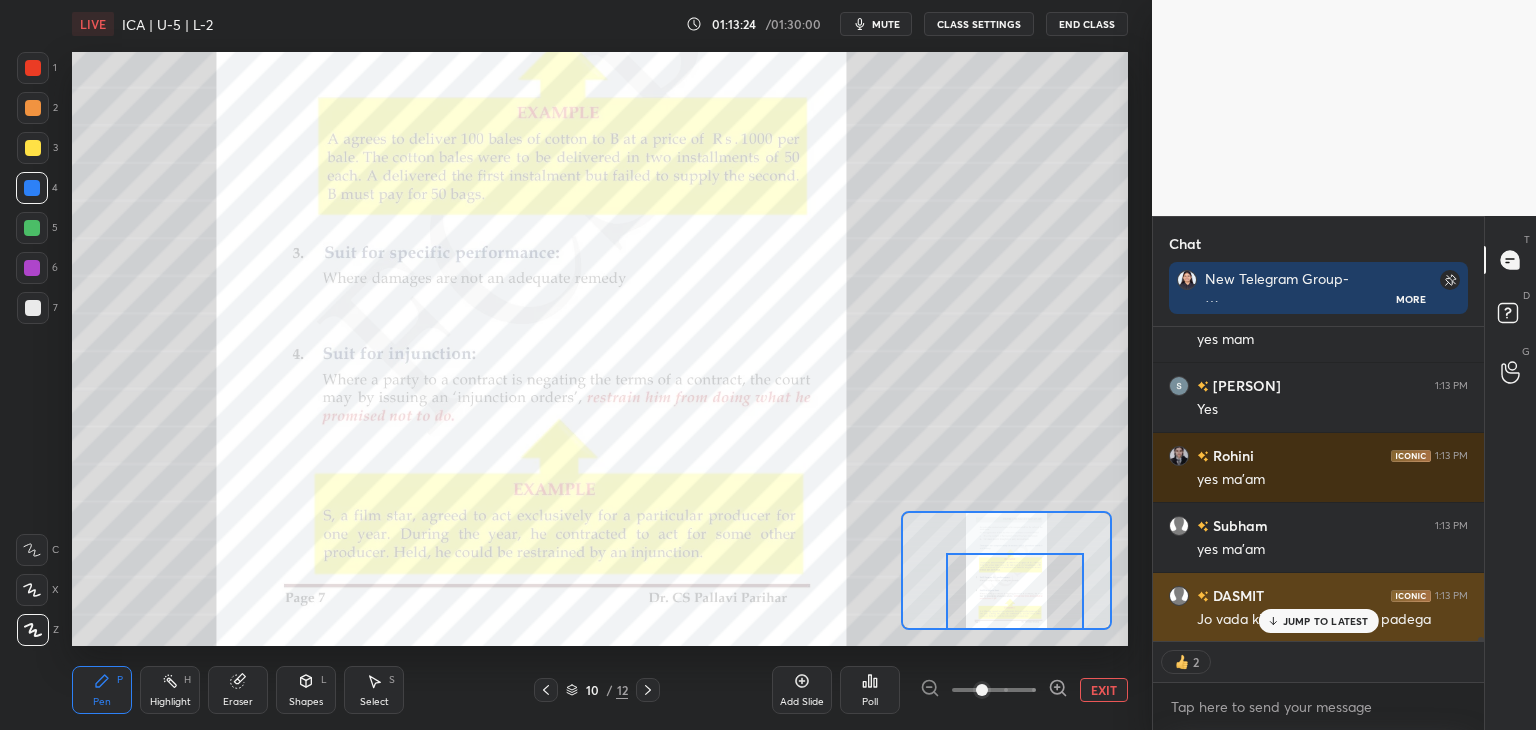 click on "JUMP TO LATEST" at bounding box center [1326, 621] 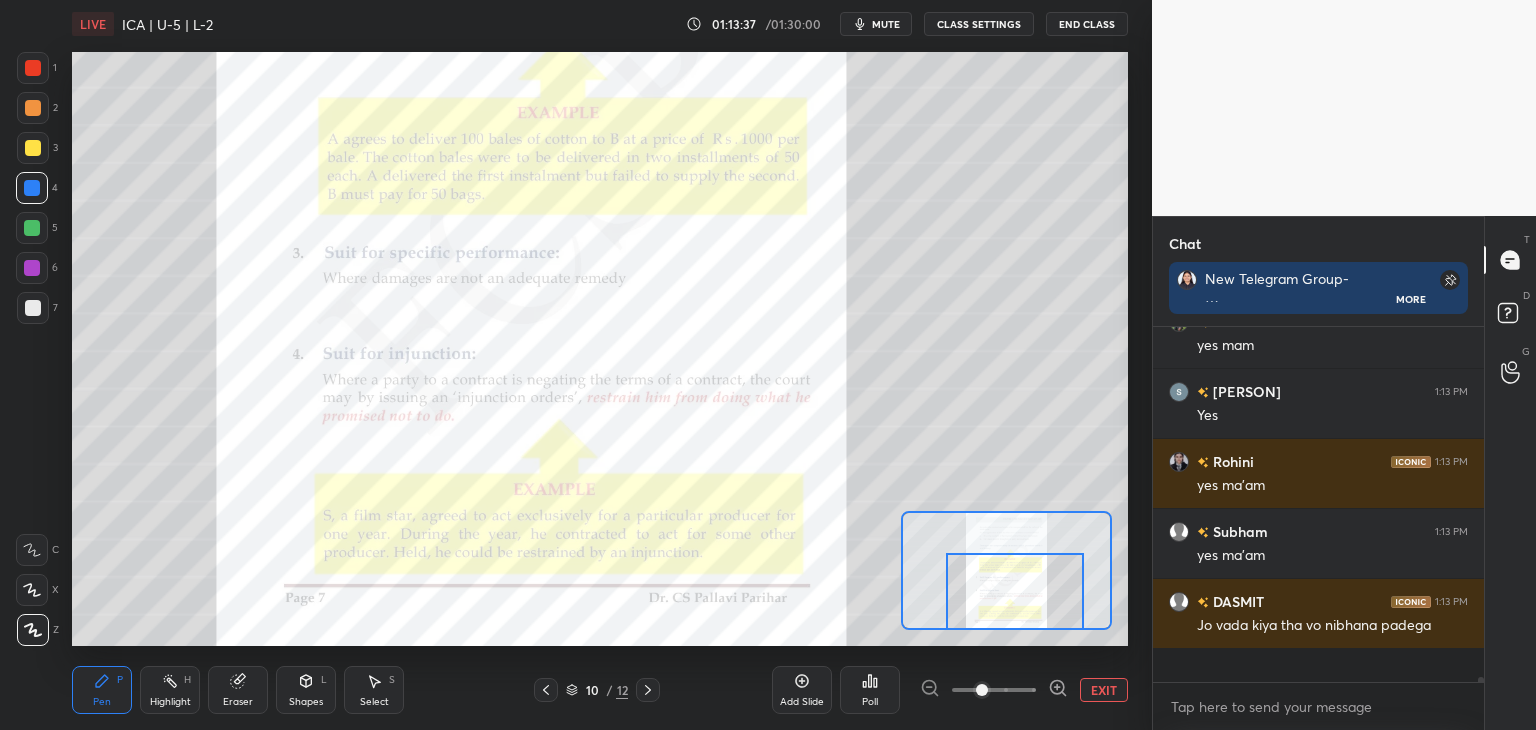 scroll, scrollTop: 7, scrollLeft: 6, axis: both 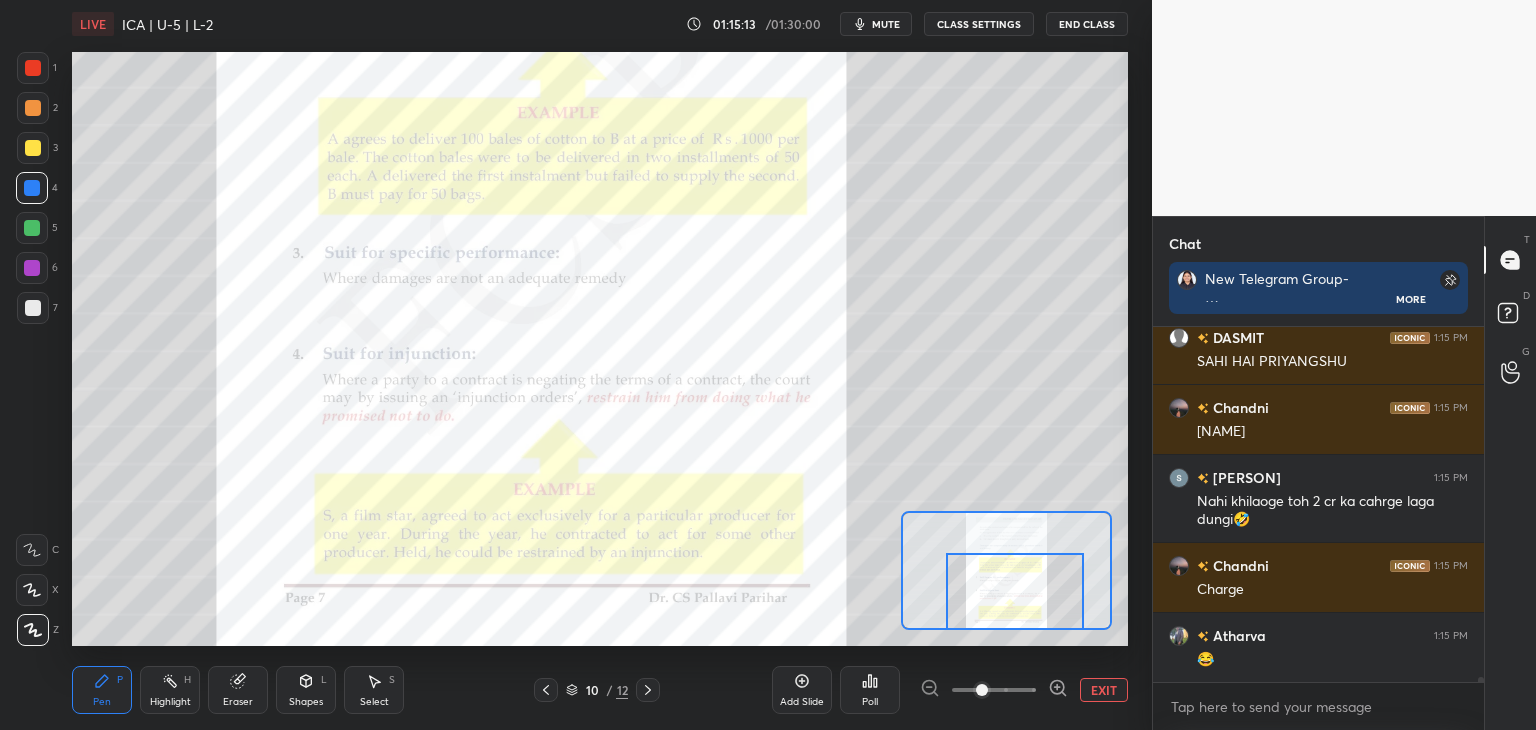 click 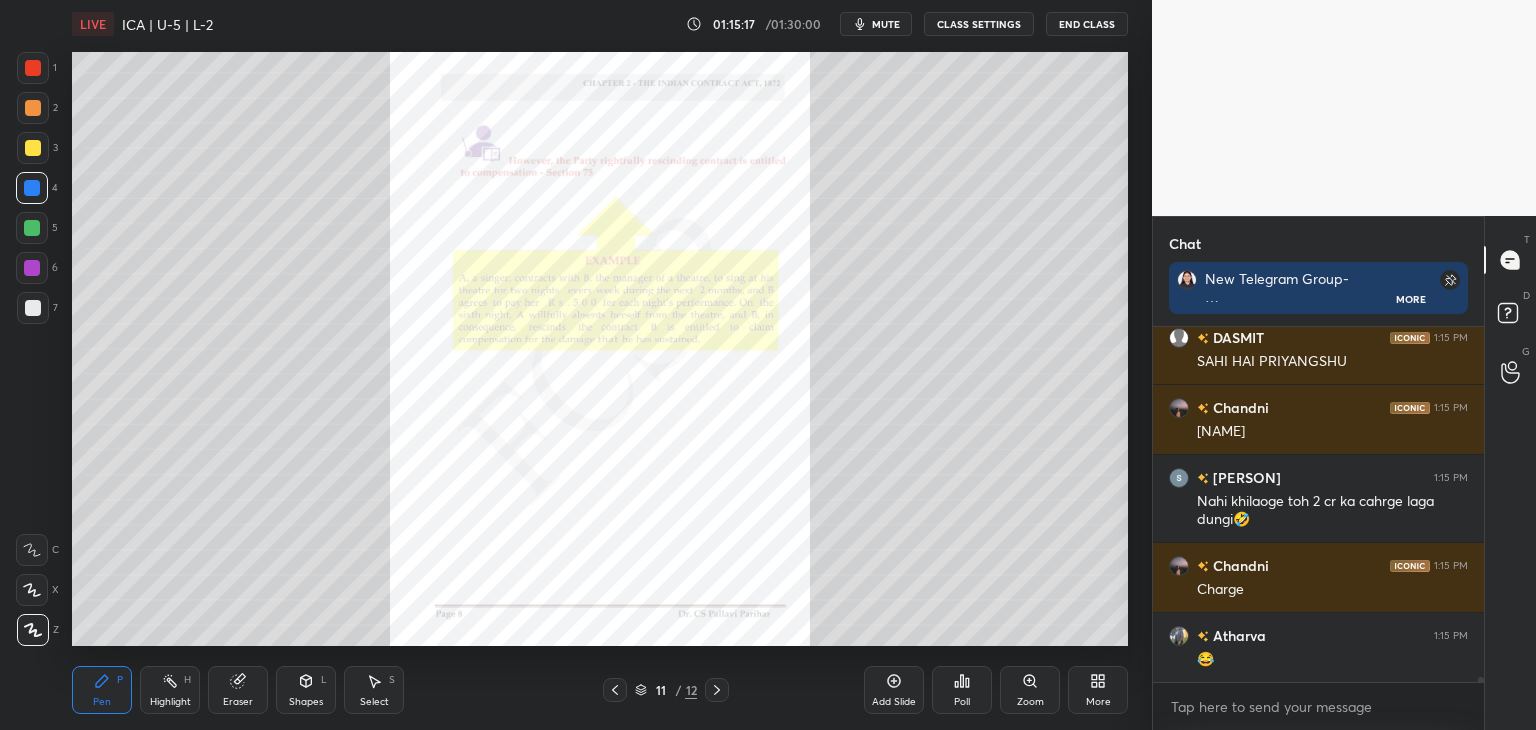click 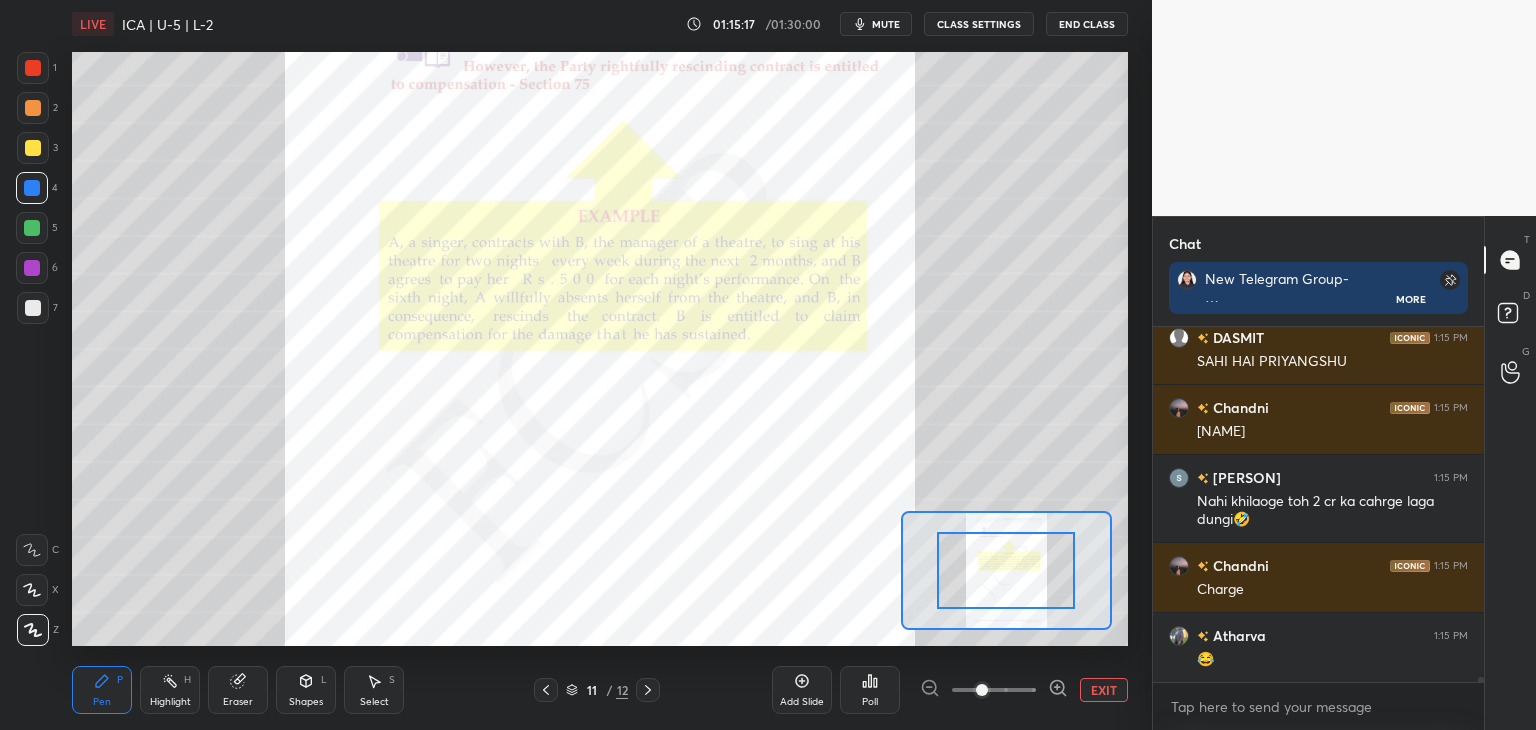 scroll, scrollTop: 24654, scrollLeft: 0, axis: vertical 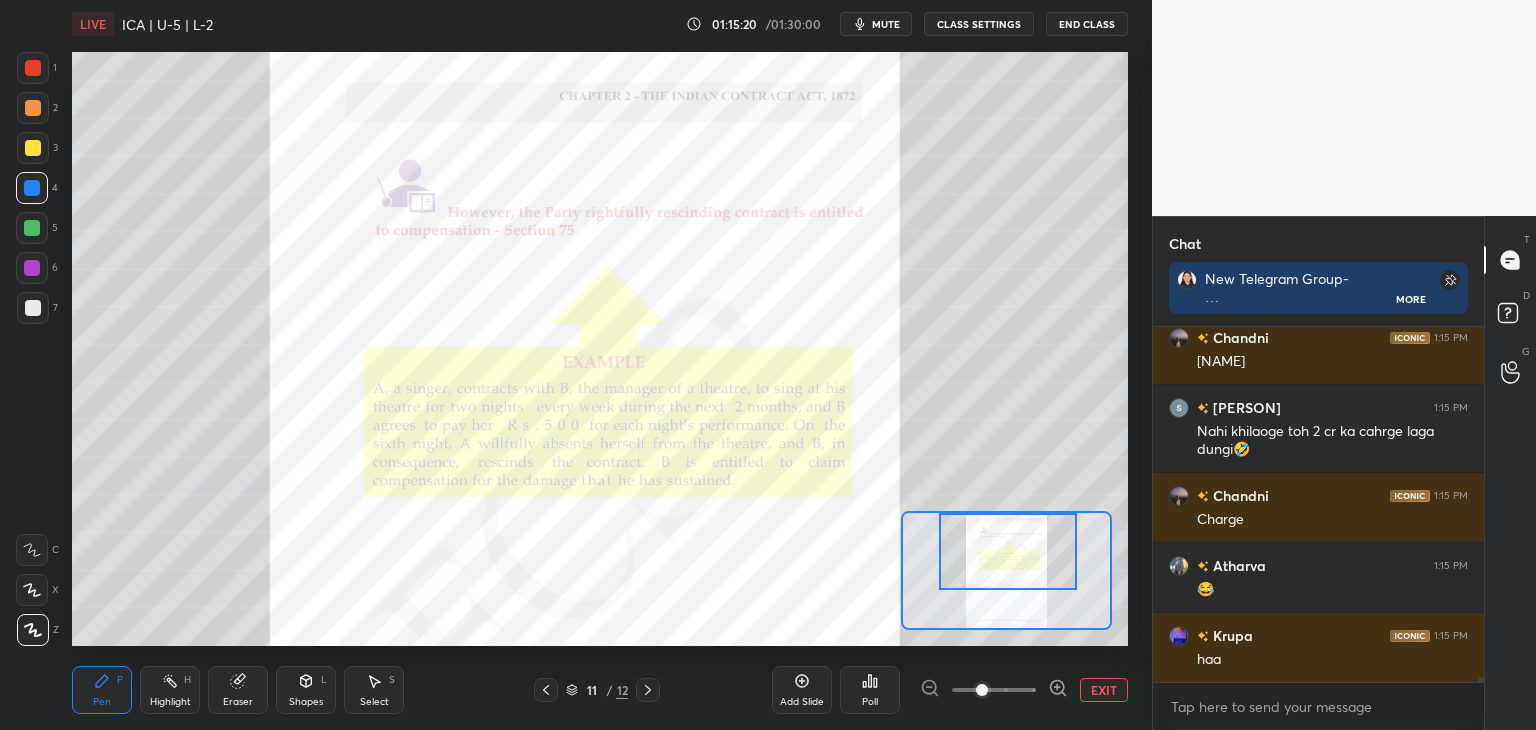 drag, startPoint x: 1022, startPoint y: 578, endPoint x: 1024, endPoint y: 559, distance: 19.104973 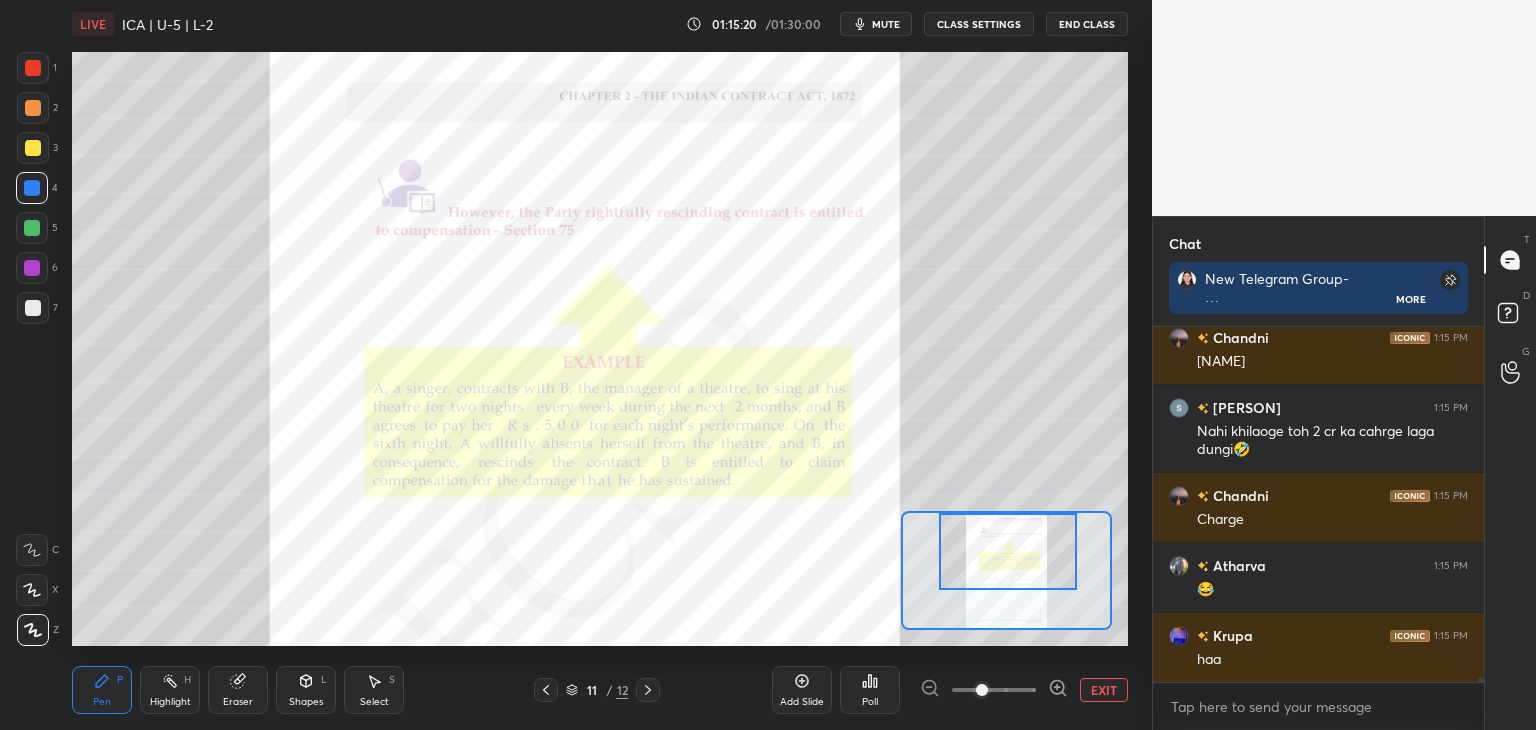 click at bounding box center (1008, 551) 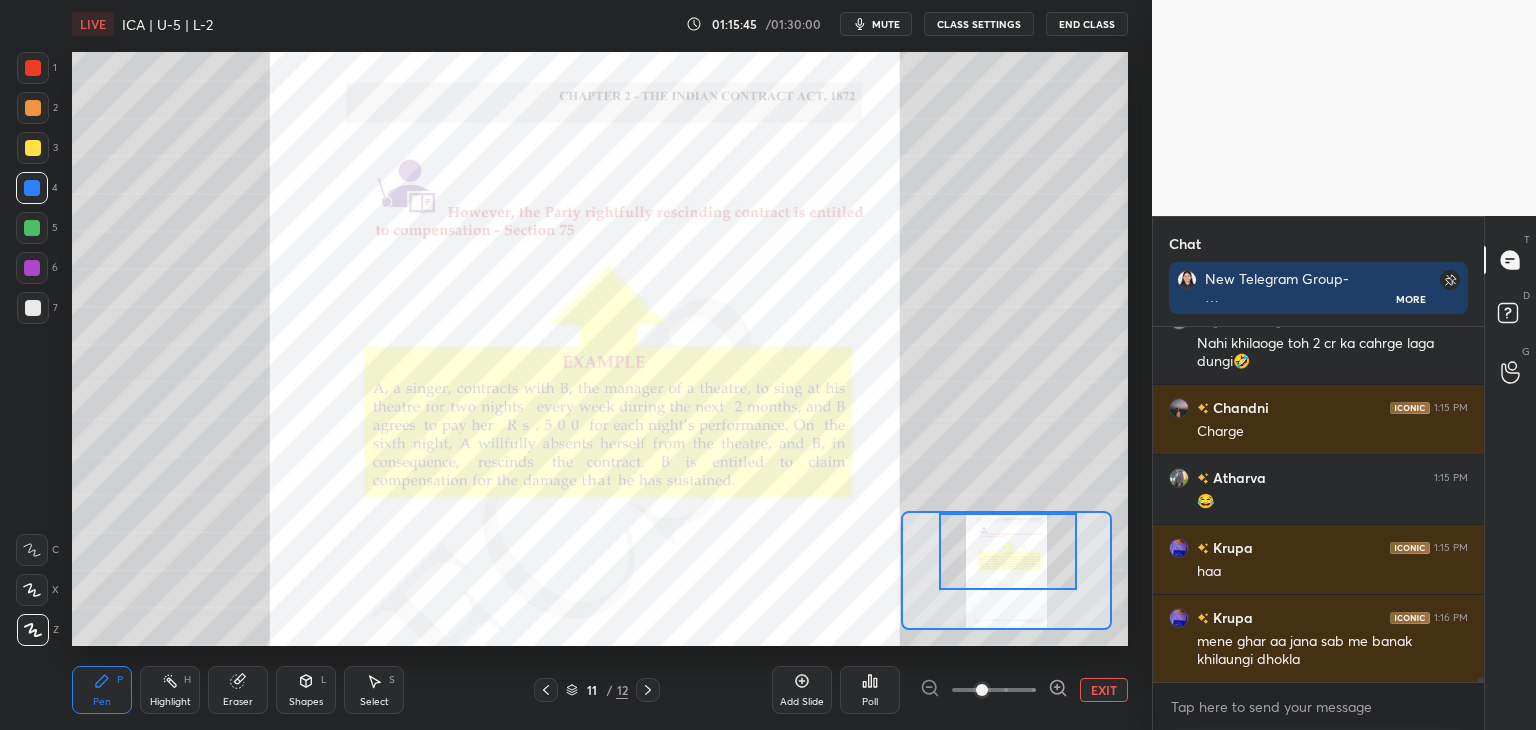 scroll, scrollTop: 24812, scrollLeft: 0, axis: vertical 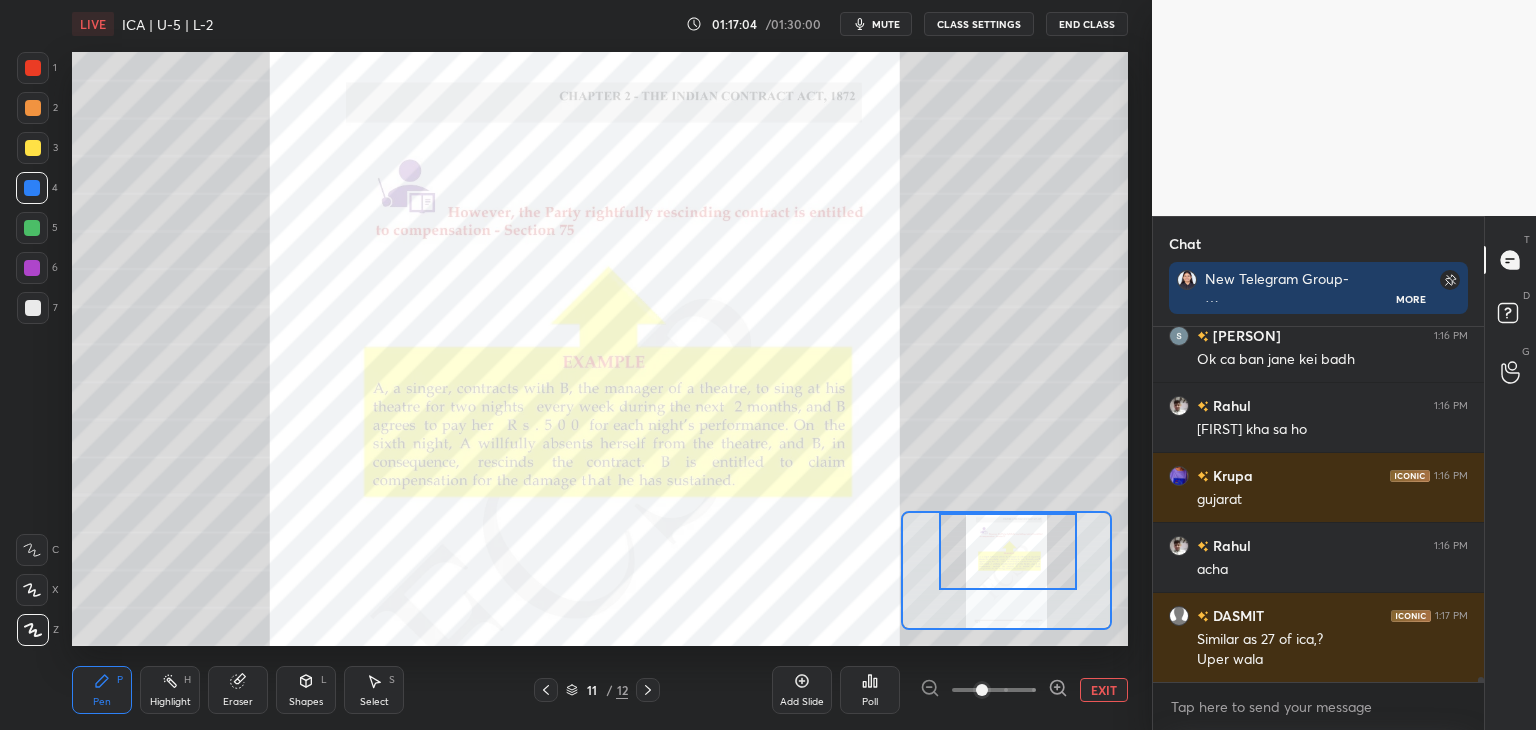 click on "Shapes L" at bounding box center [306, 690] 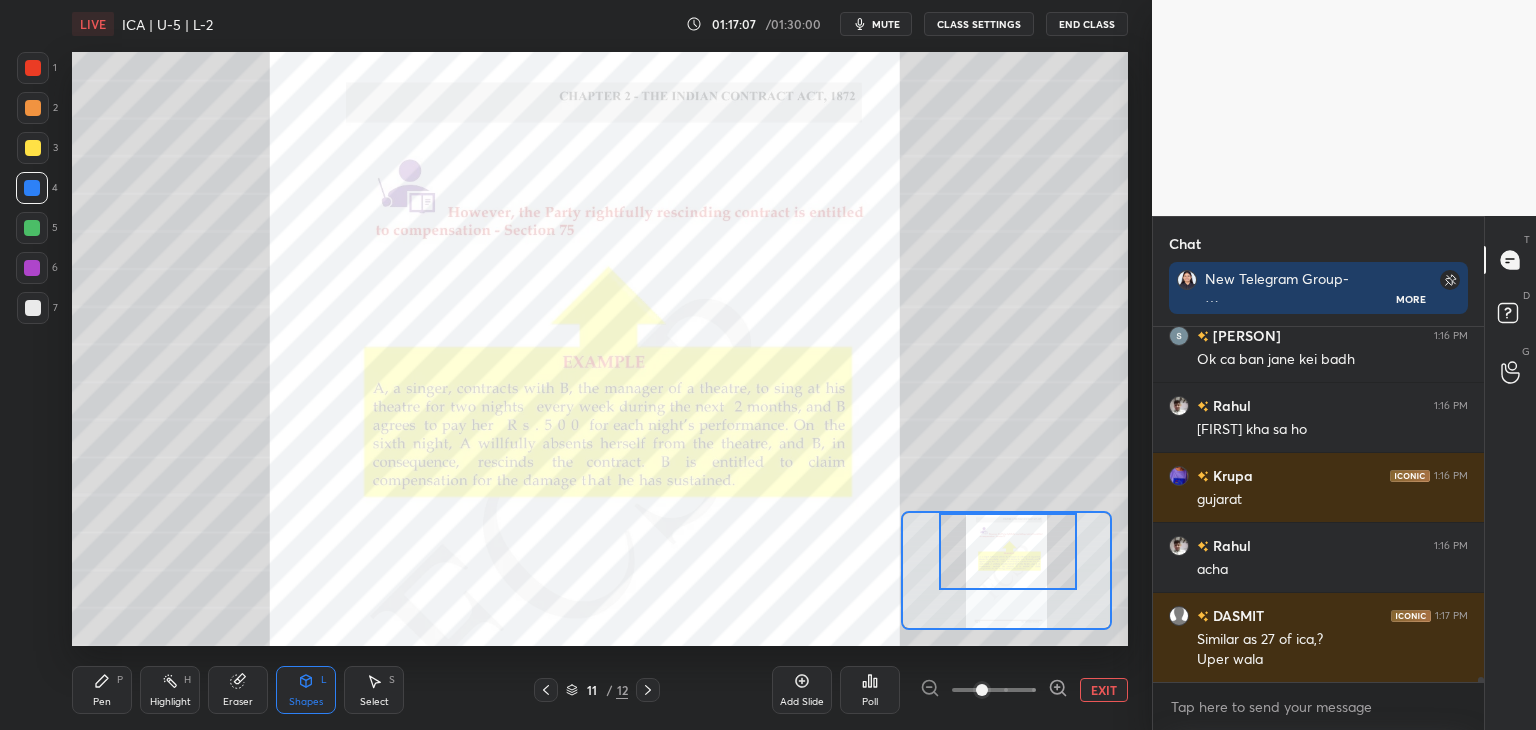 drag, startPoint x: 233, startPoint y: 685, endPoint x: 244, endPoint y: 664, distance: 23.70654 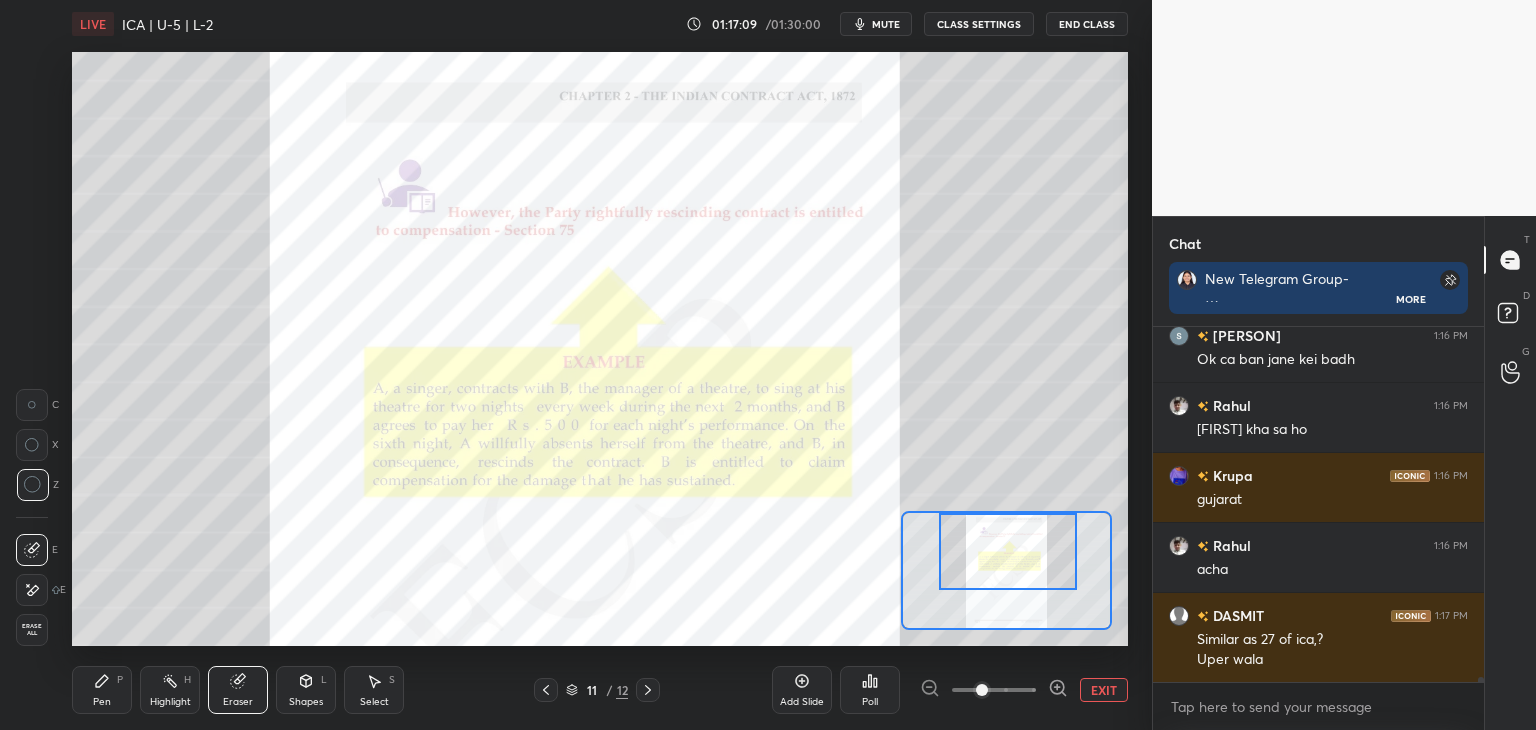 drag, startPoint x: 97, startPoint y: 684, endPoint x: 119, endPoint y: 658, distance: 34.058773 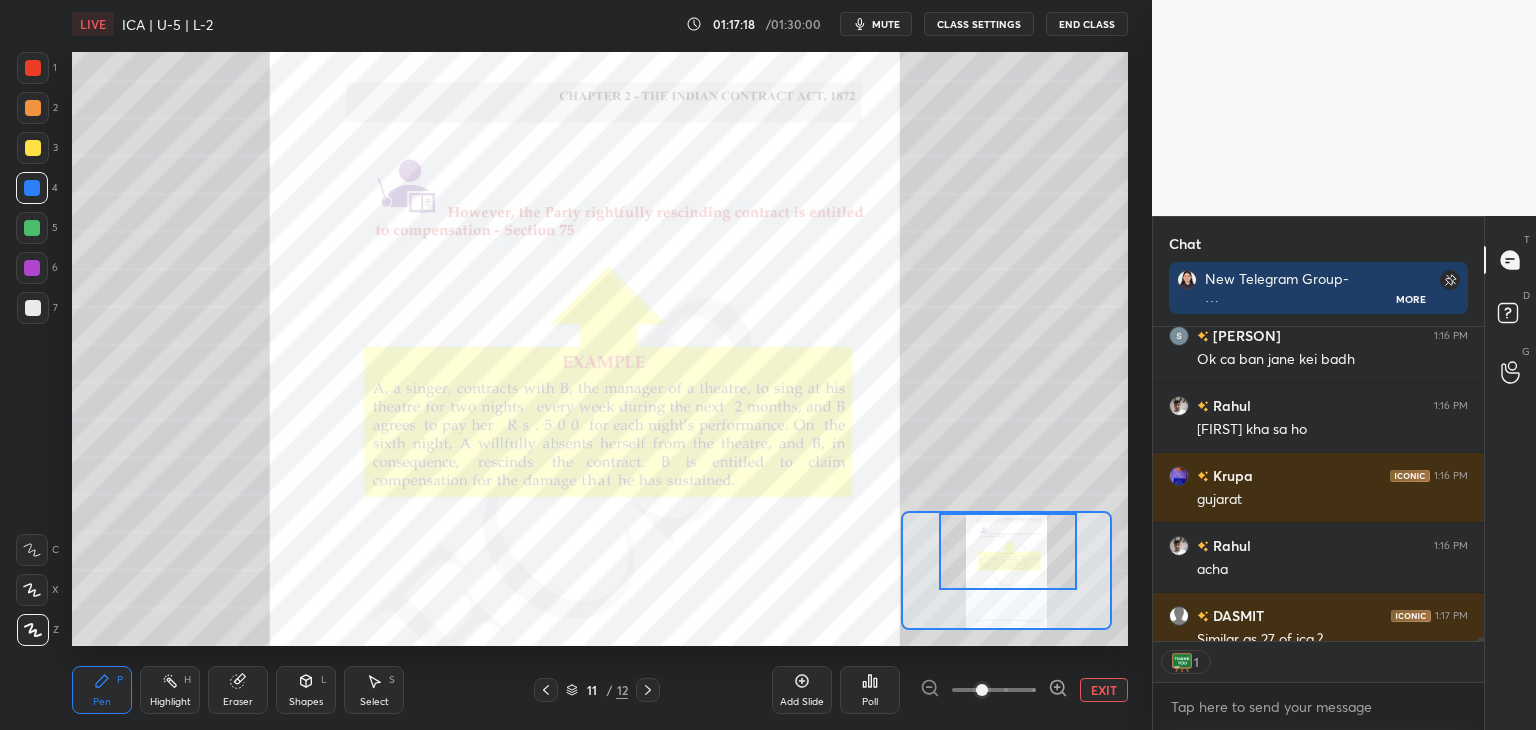 scroll, scrollTop: 309, scrollLeft: 325, axis: both 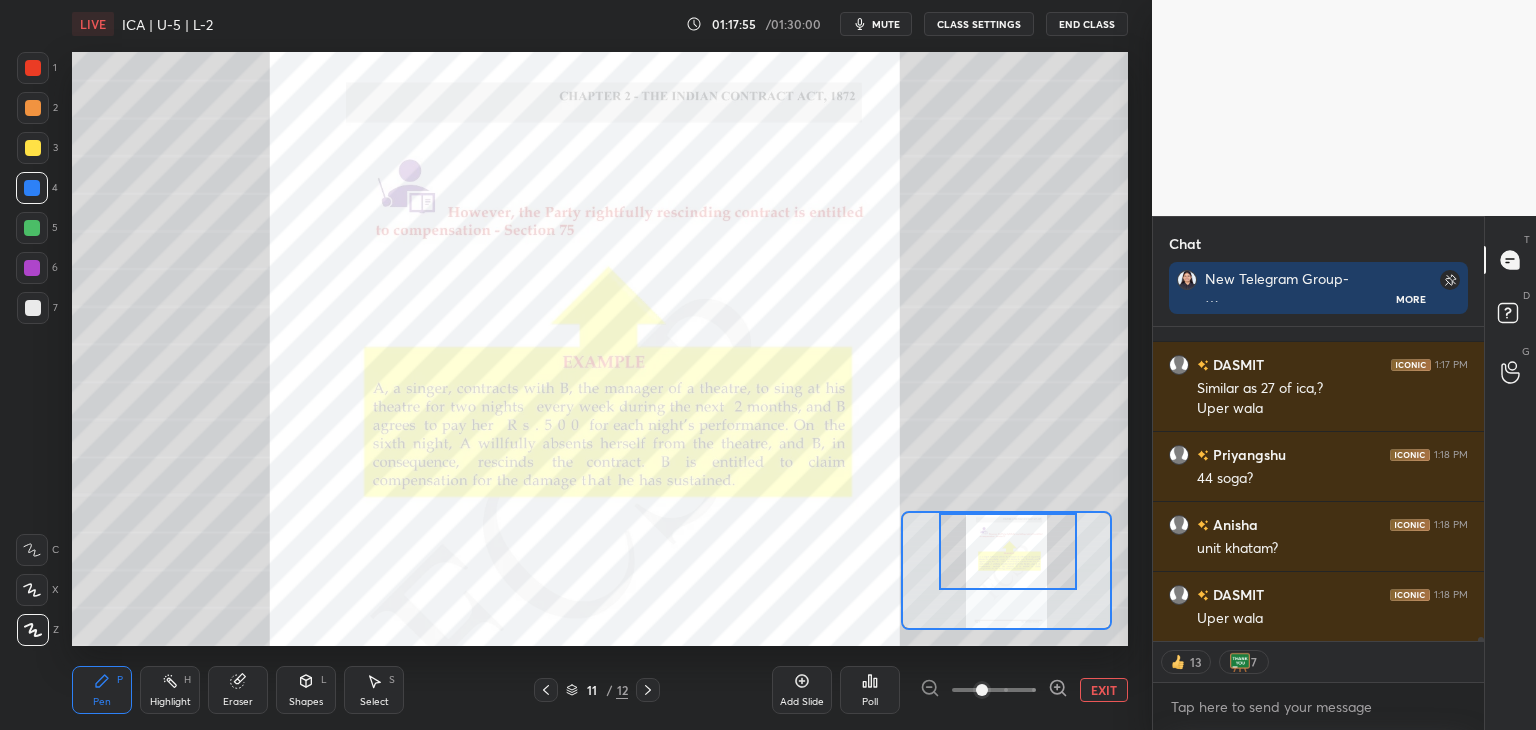 click 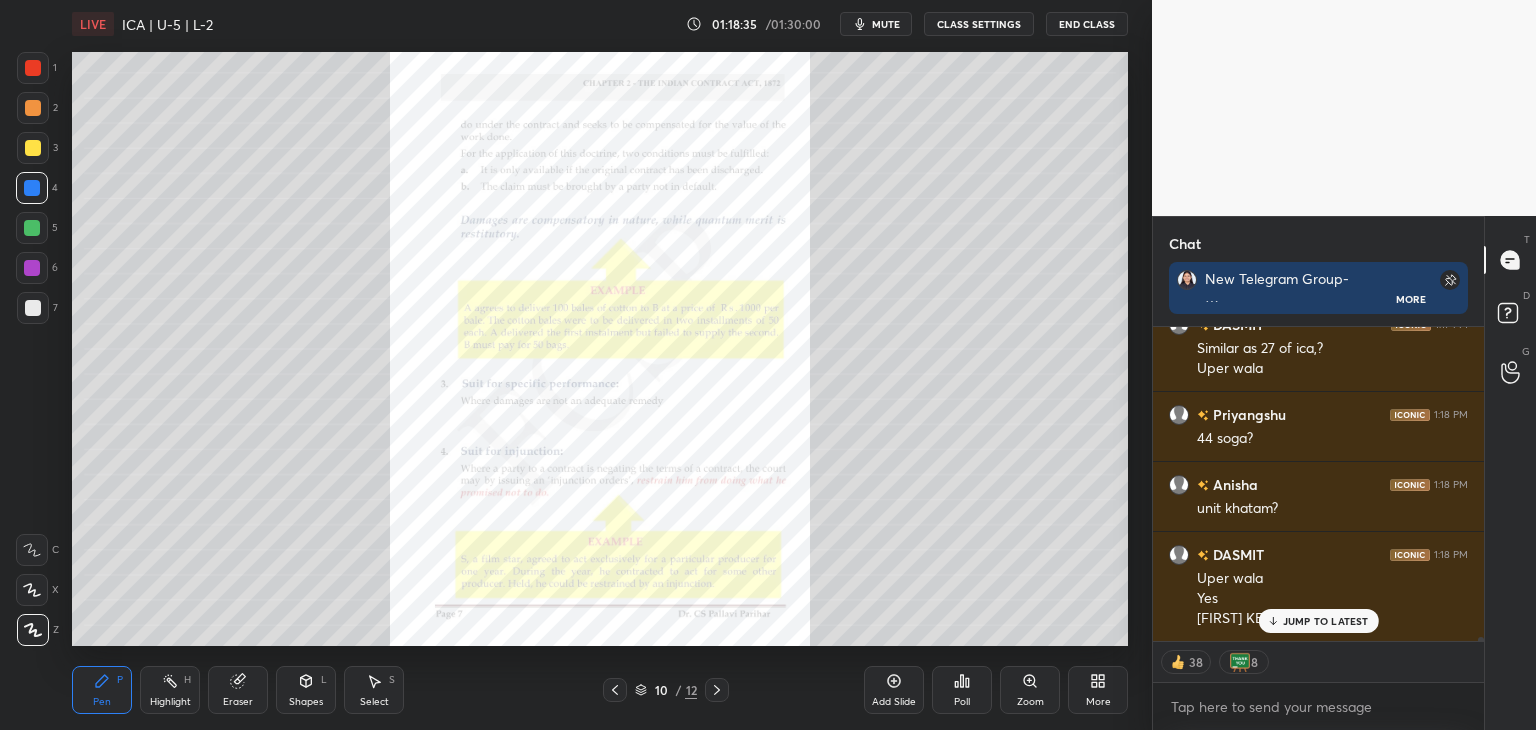 scroll, scrollTop: 25472, scrollLeft: 0, axis: vertical 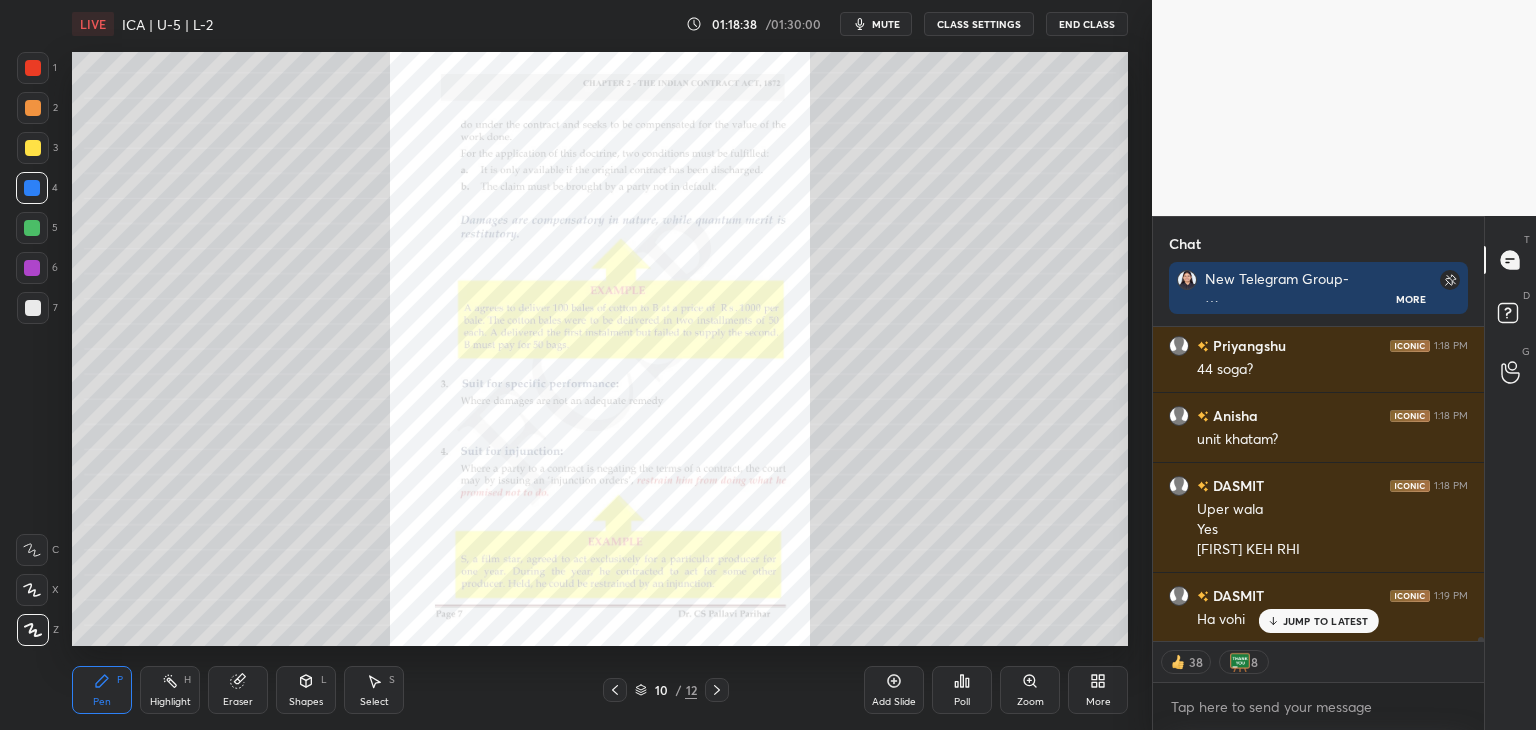 click 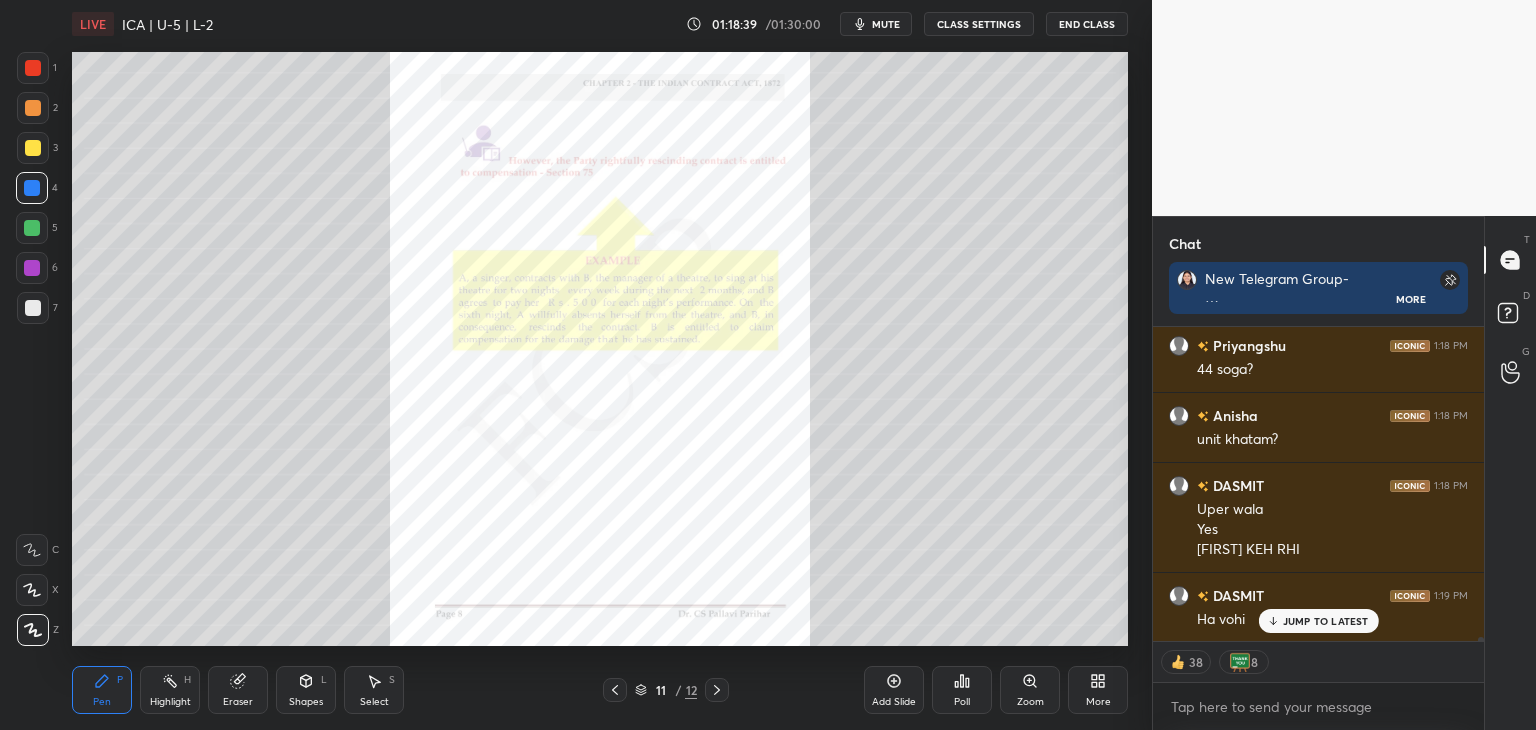 click 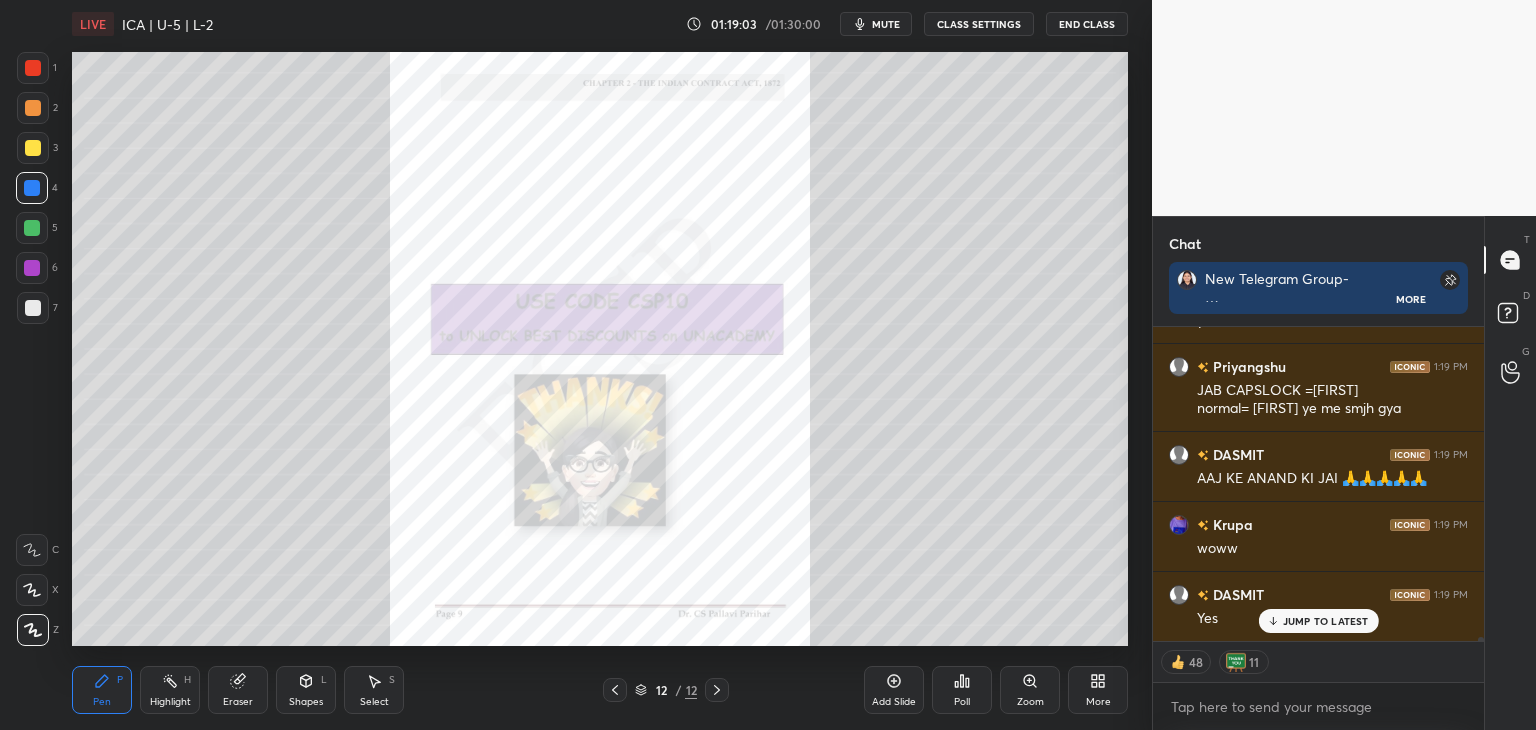 scroll, scrollTop: 25980, scrollLeft: 0, axis: vertical 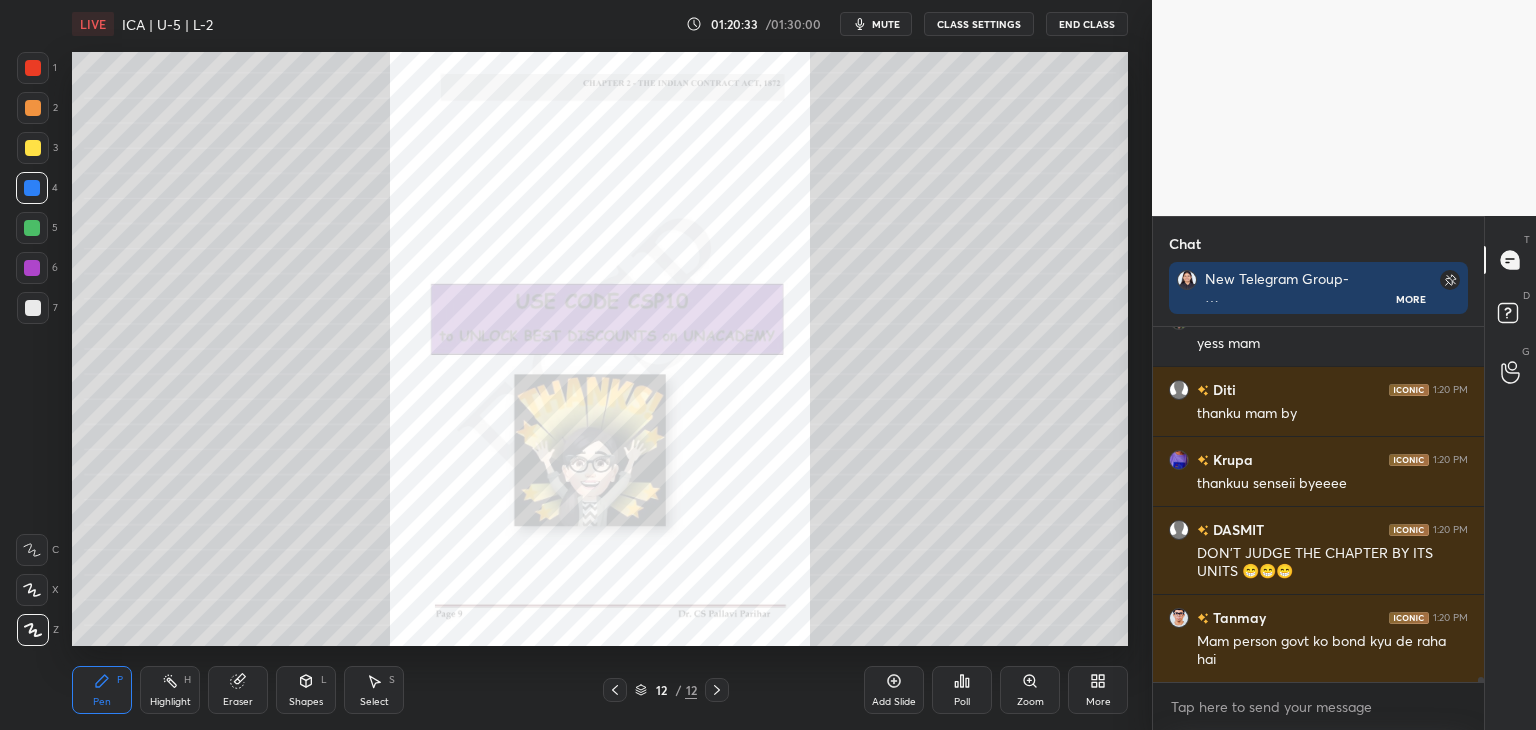 drag, startPoint x: 1483, startPoint y: 678, endPoint x: 1482, endPoint y: 701, distance: 23.021729 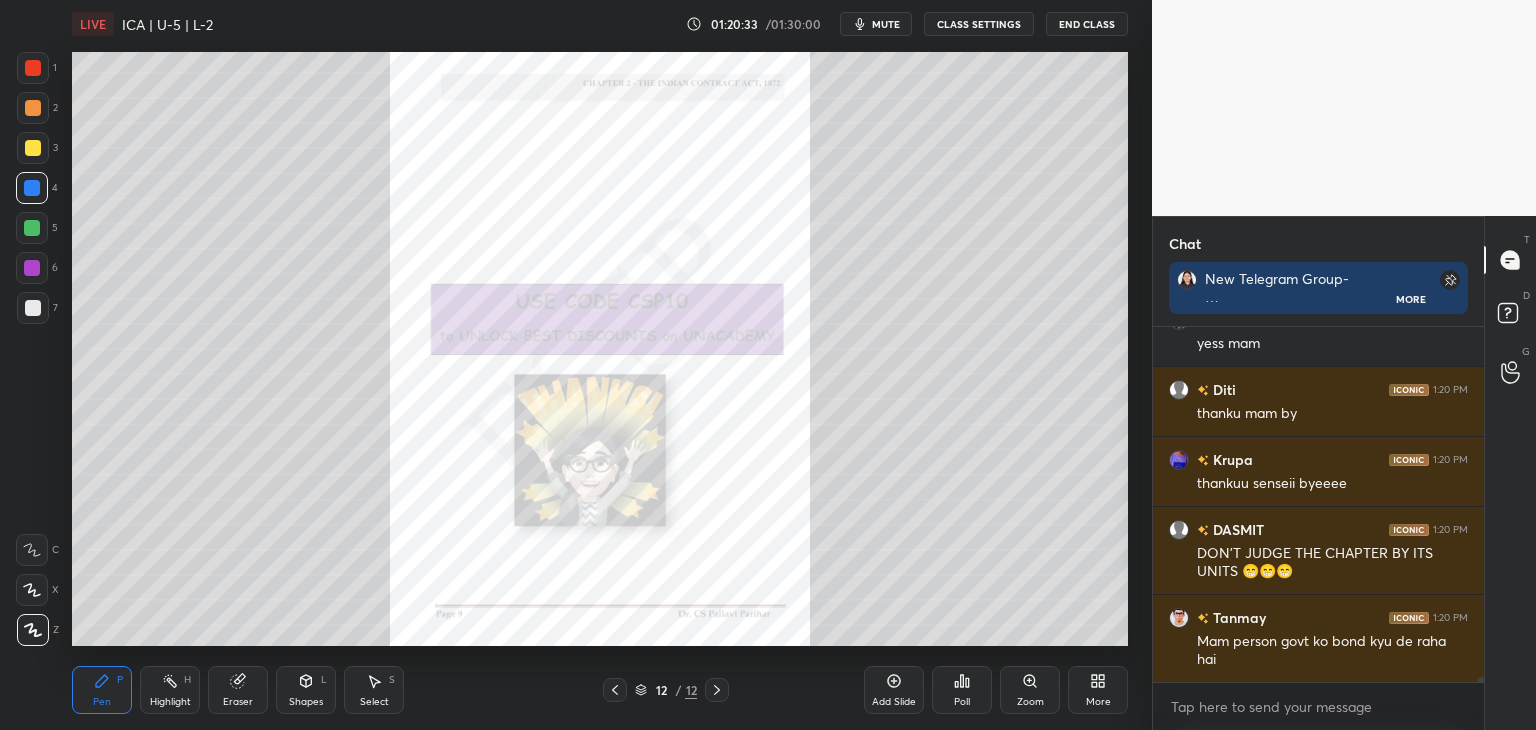 click on "Chandni 1:20 PM Acha yani asli khel kl se shuru hoga Atharva 1:20 PM yess mam Diti 1:20 PM thanku mam by Krupa 1:20 PM thankuu senseii byeeee DASMIT 1:20 PM DON'T JUDGE THE CHAPTER BY ITS UNITS 😁😁😁 Tanmay 1:20 PM ma'am please upload unit 5 notes pdf on drive JUMP TO LATEST Enable hand raising Enable raise hand to speak to learners. Once enabled, chat will be turned off temporarily. Enable x" at bounding box center (1318, 528) 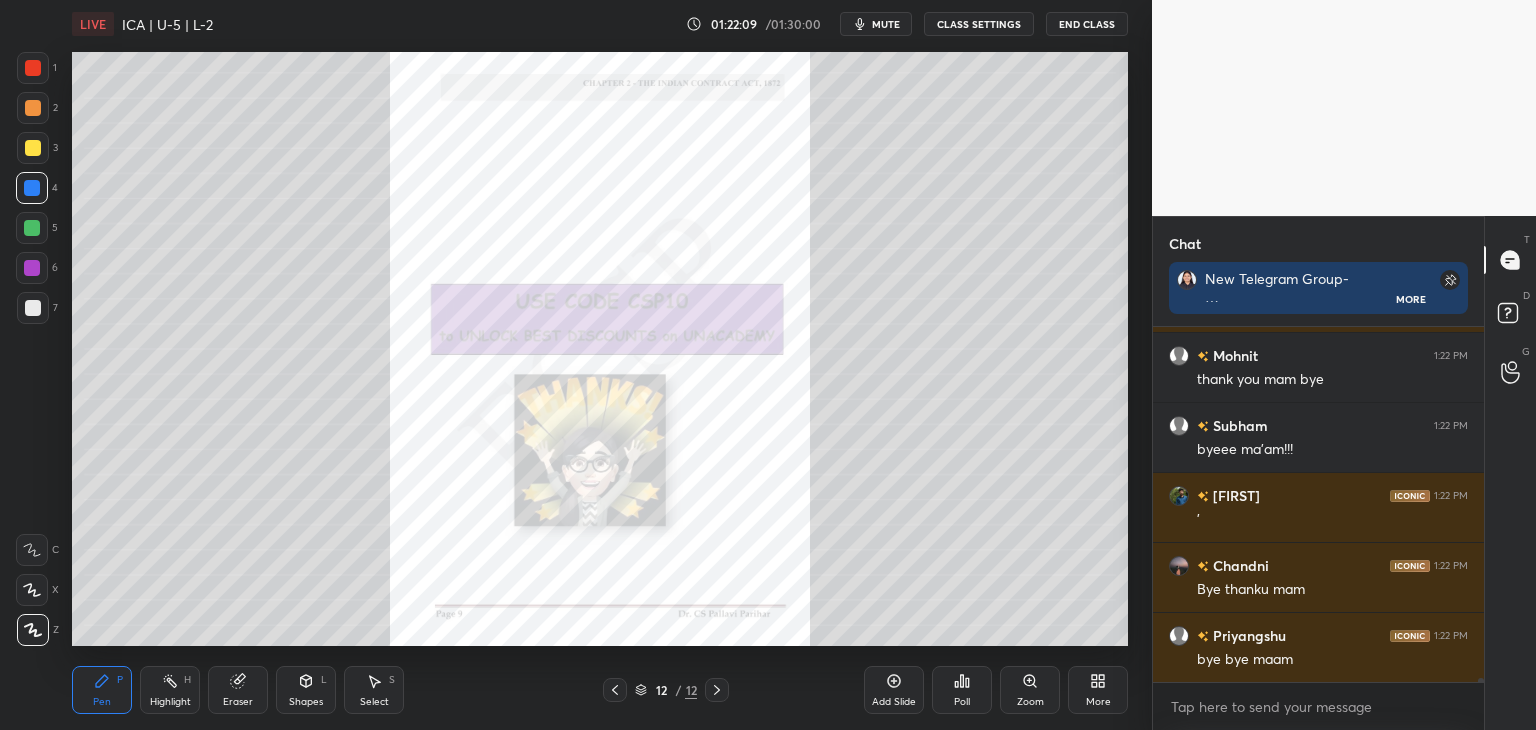 scroll, scrollTop: 28272, scrollLeft: 0, axis: vertical 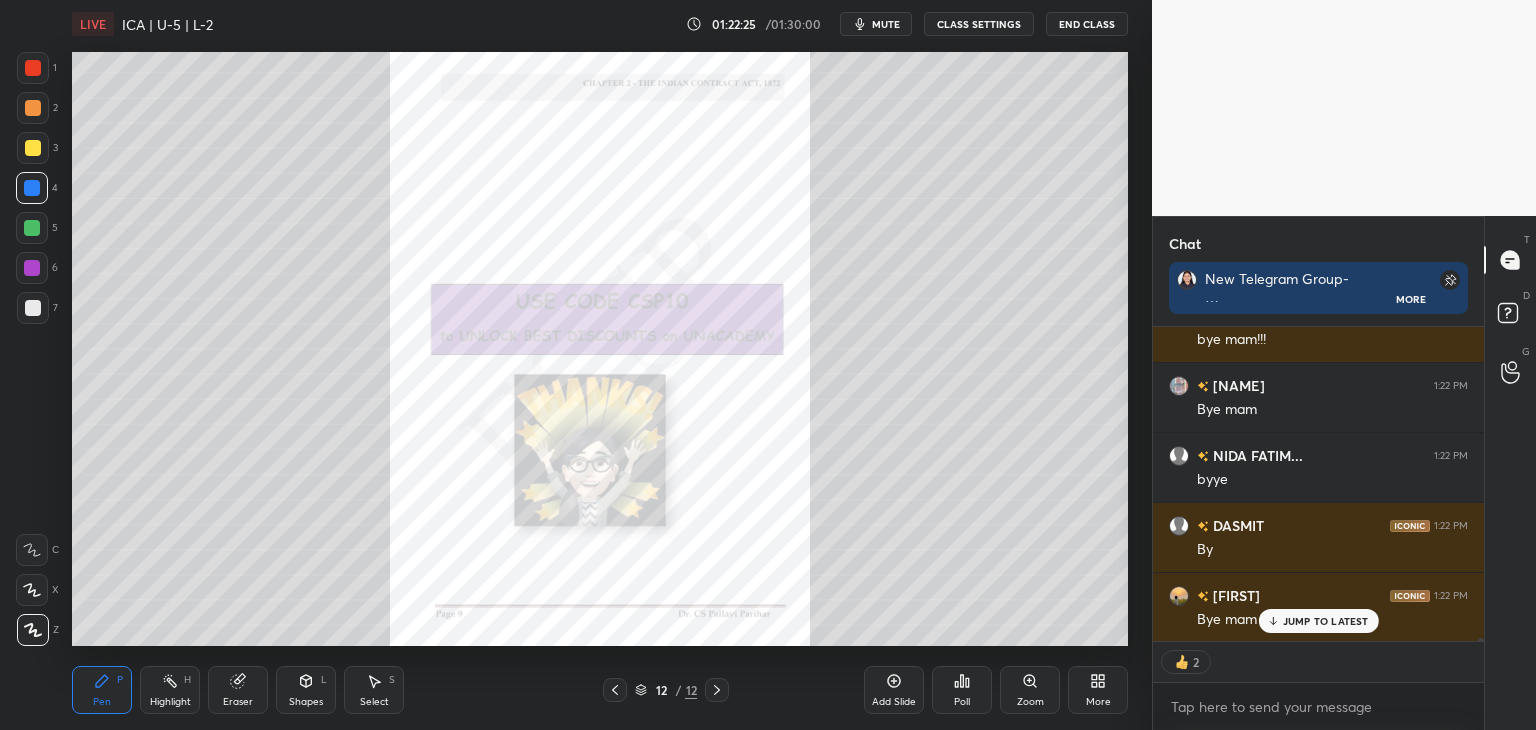 click on "LIVE ICA | U-5 | L-2 01:22:25 /  01:30:00 mute CLASS SETTINGS End Class" at bounding box center [600, 24] 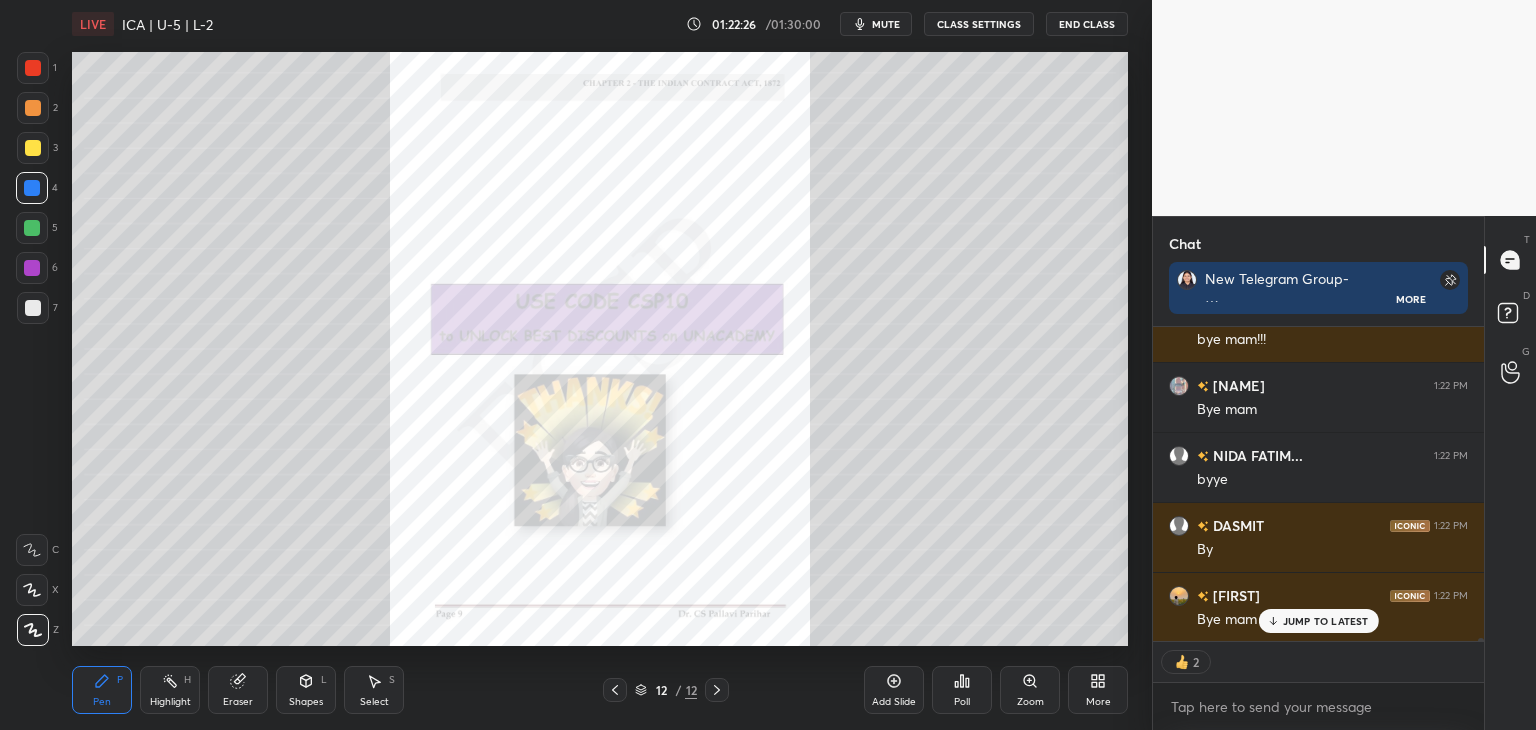 click on "End Class" at bounding box center [1087, 24] 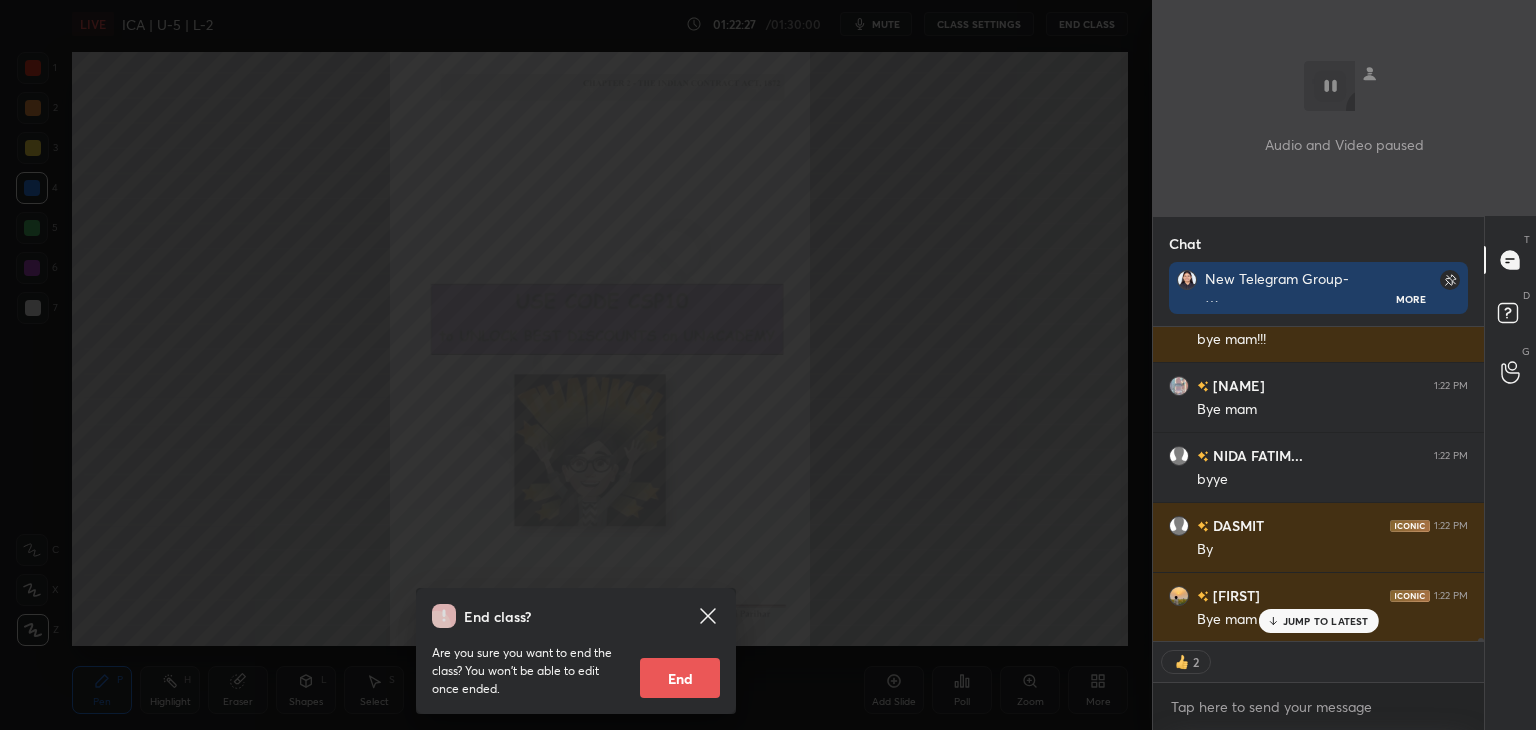 scroll, scrollTop: 6, scrollLeft: 6, axis: both 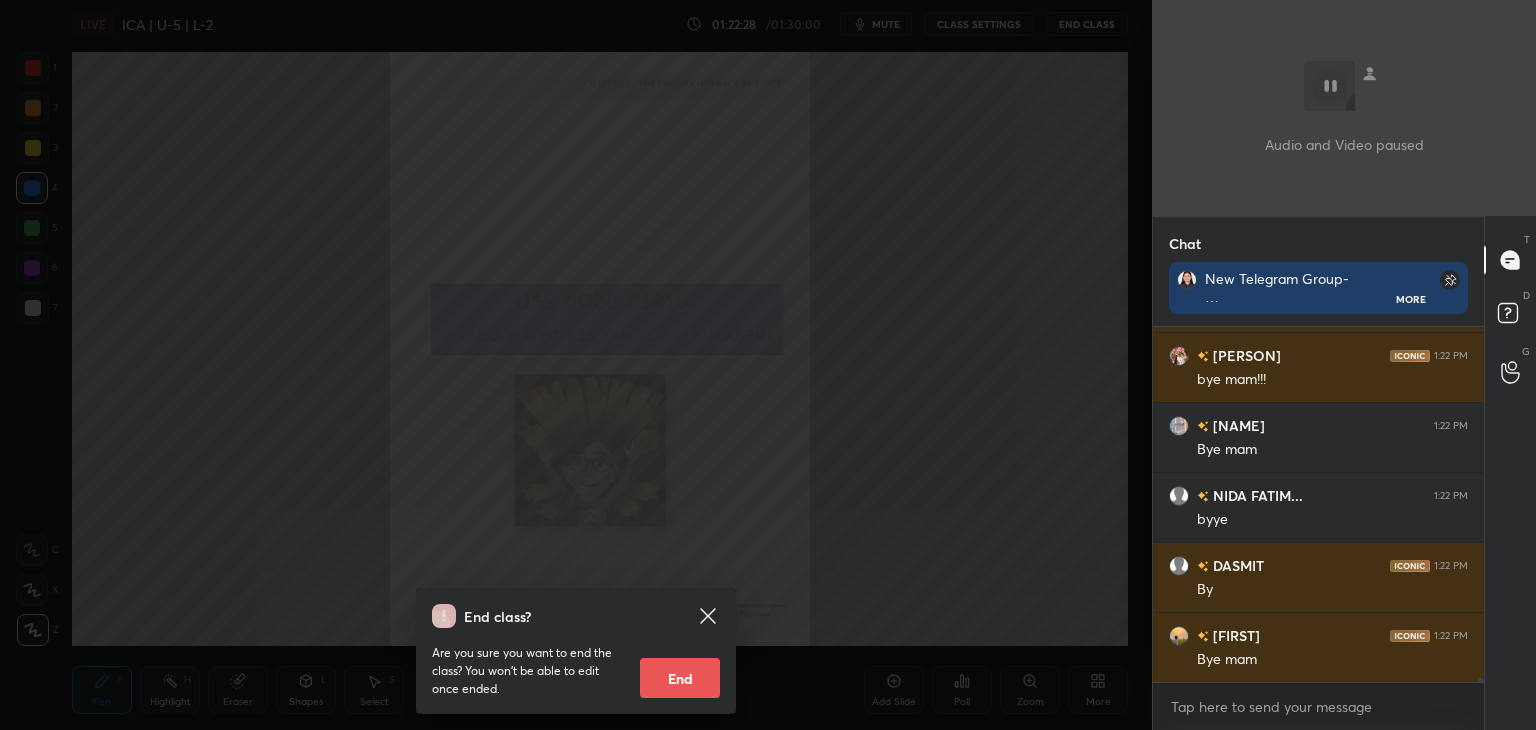 click on "End" at bounding box center [680, 678] 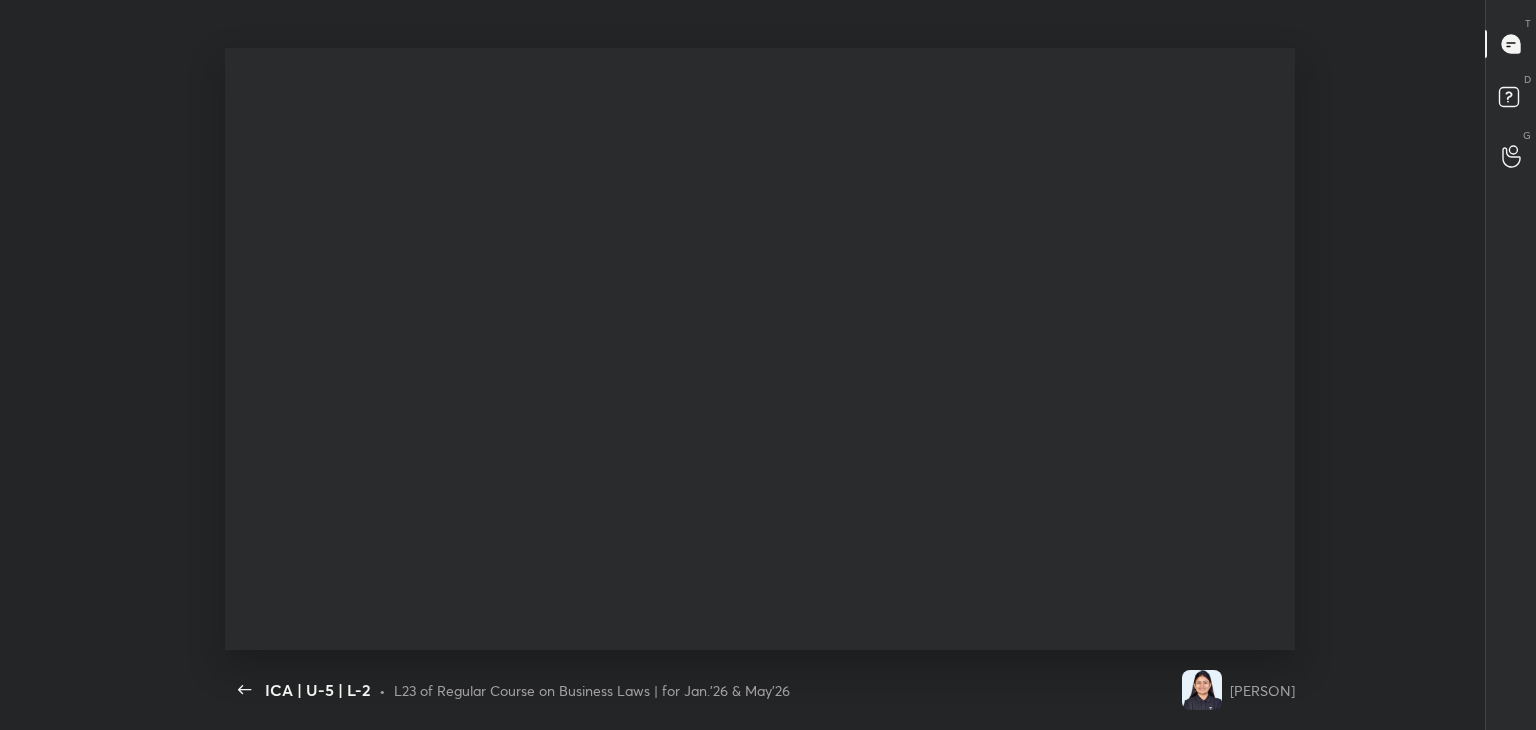 scroll, scrollTop: 99397, scrollLeft: 98863, axis: both 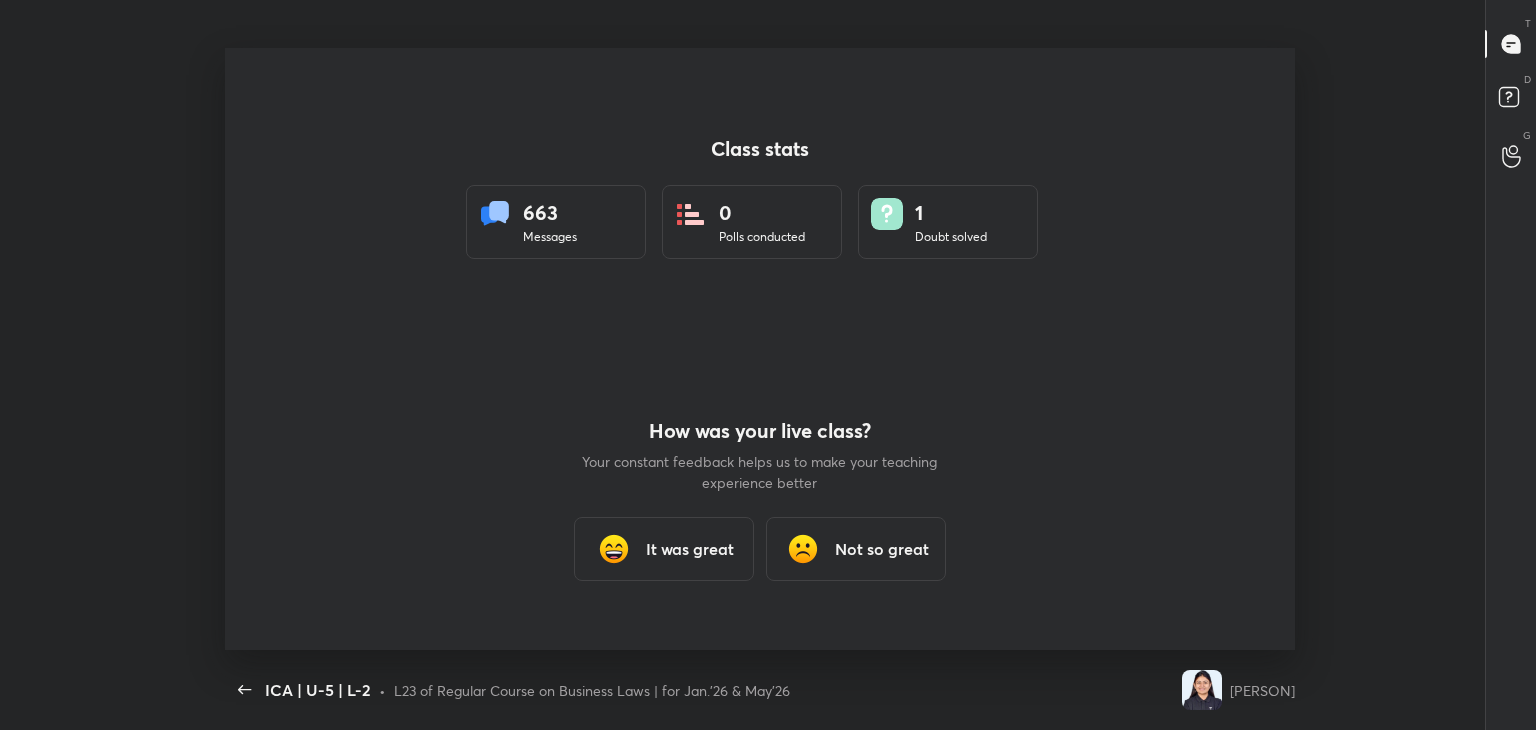 click on "It was great" at bounding box center (664, 549) 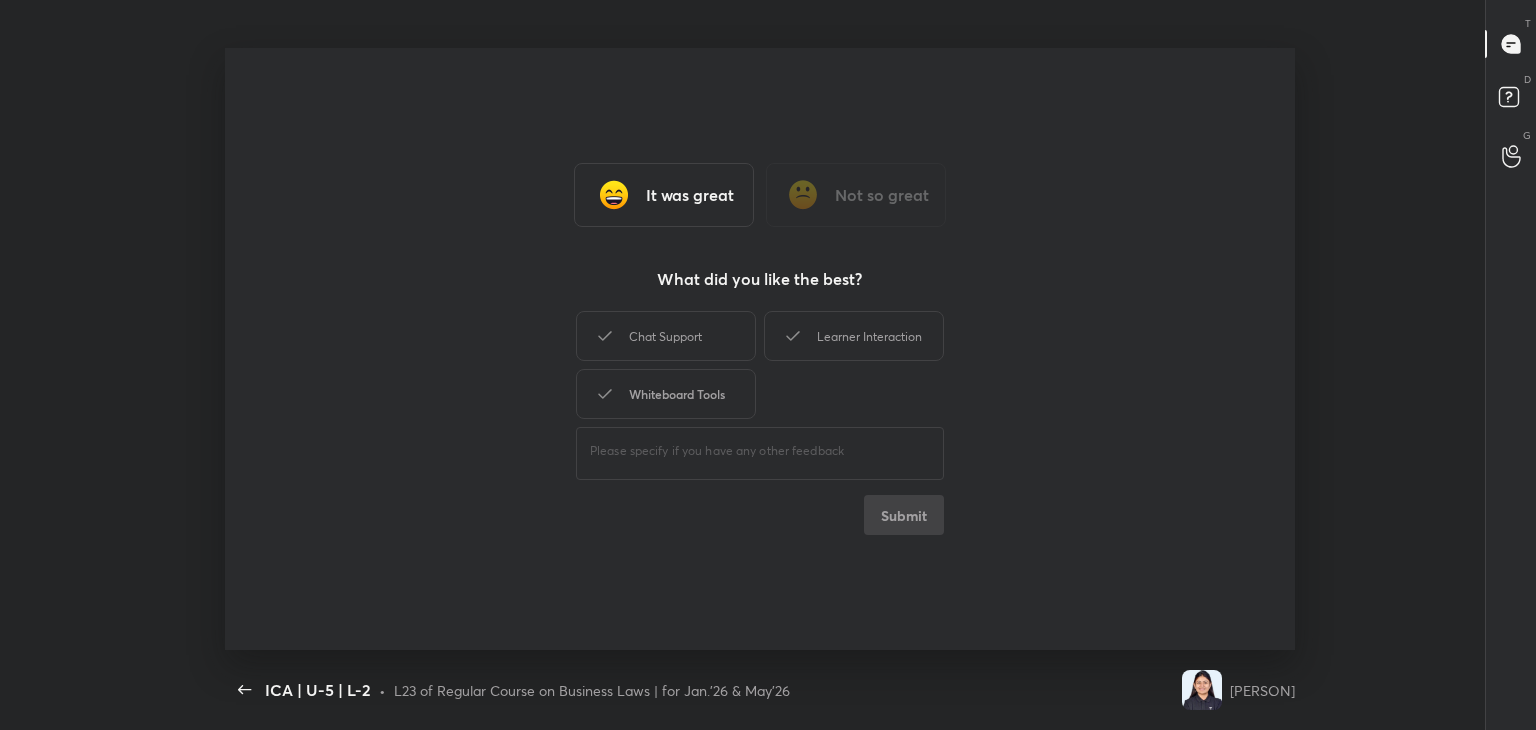 click on "Whiteboard Tools" at bounding box center [666, 394] 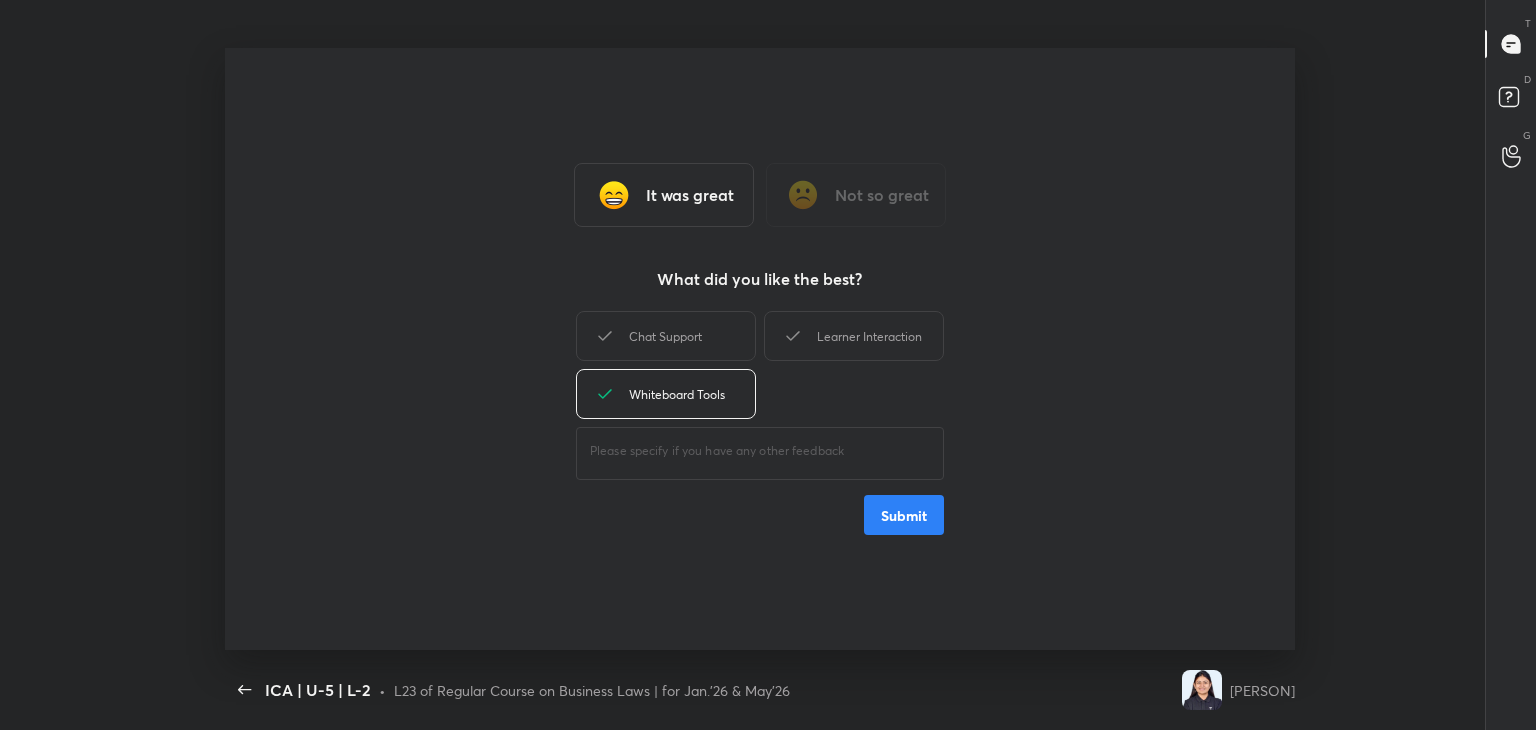 click on "Submit" at bounding box center [904, 515] 